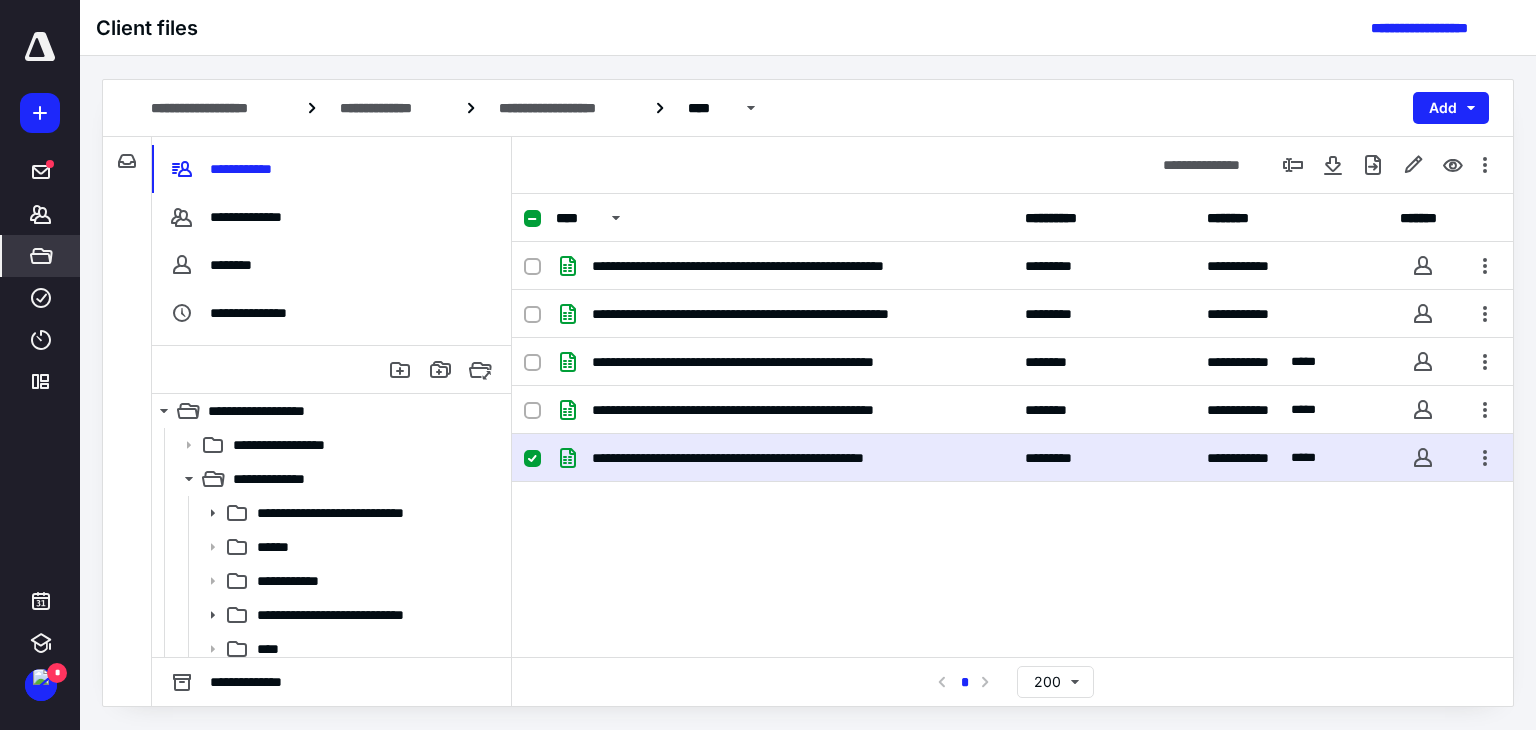 scroll, scrollTop: 0, scrollLeft: 0, axis: both 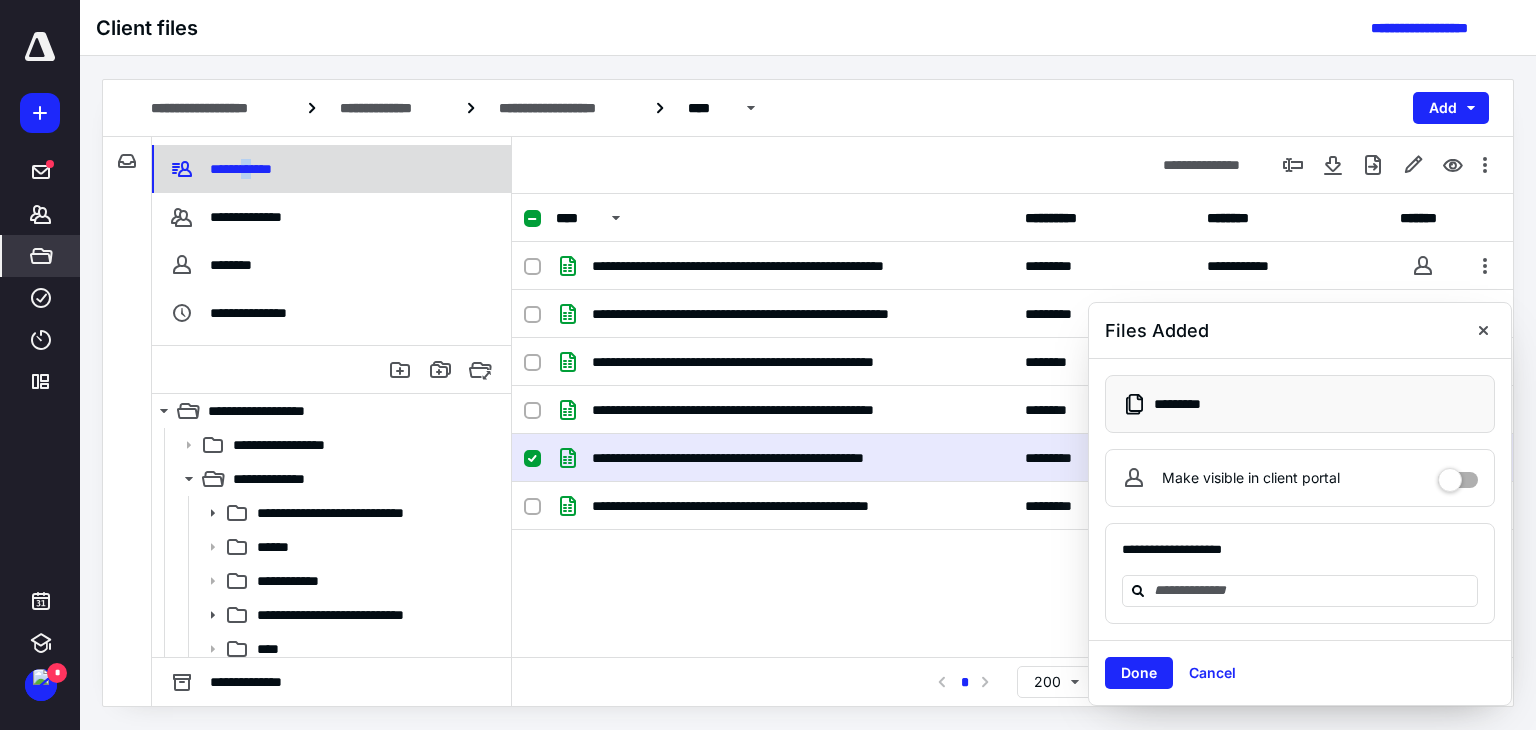 click on "**********" at bounding box center (331, 169) 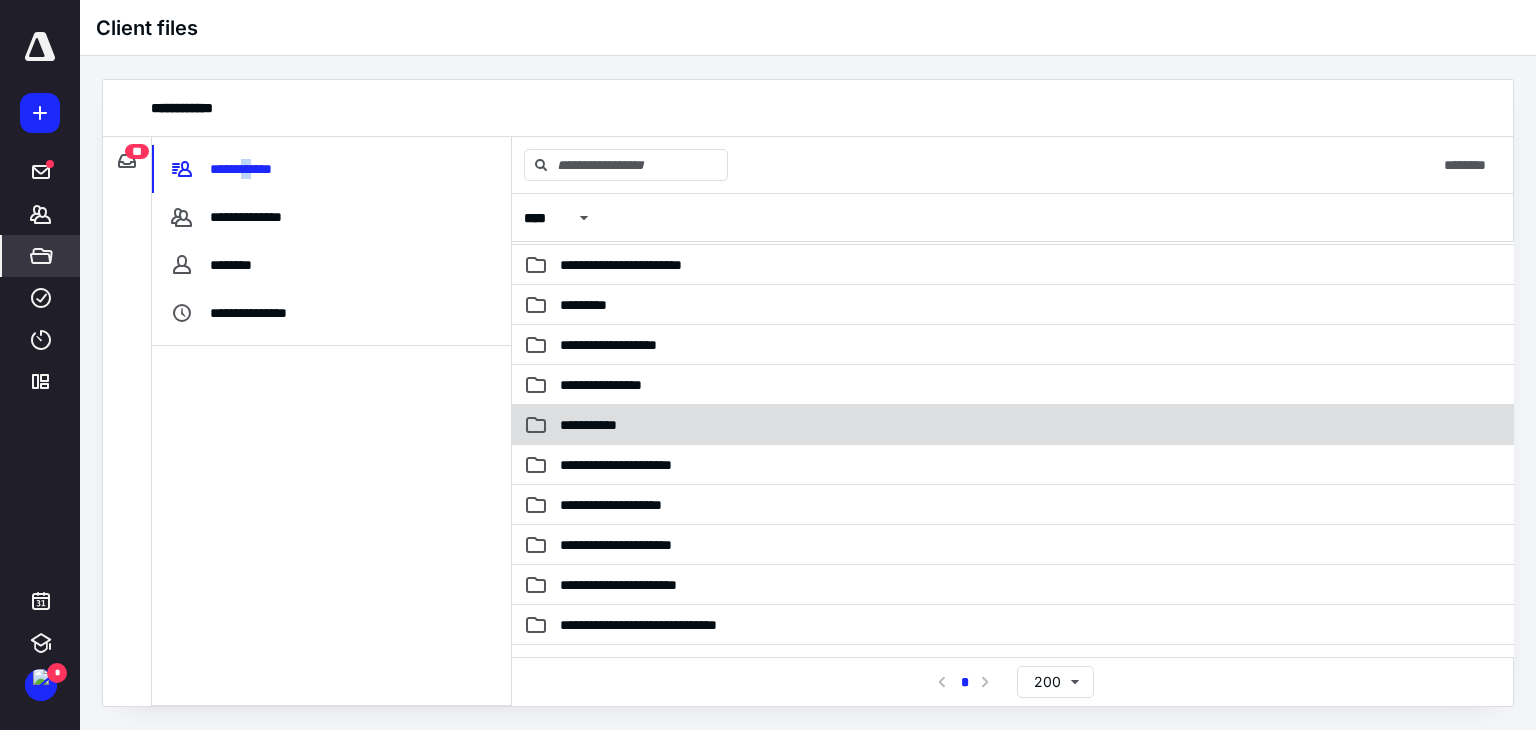 scroll, scrollTop: 600, scrollLeft: 0, axis: vertical 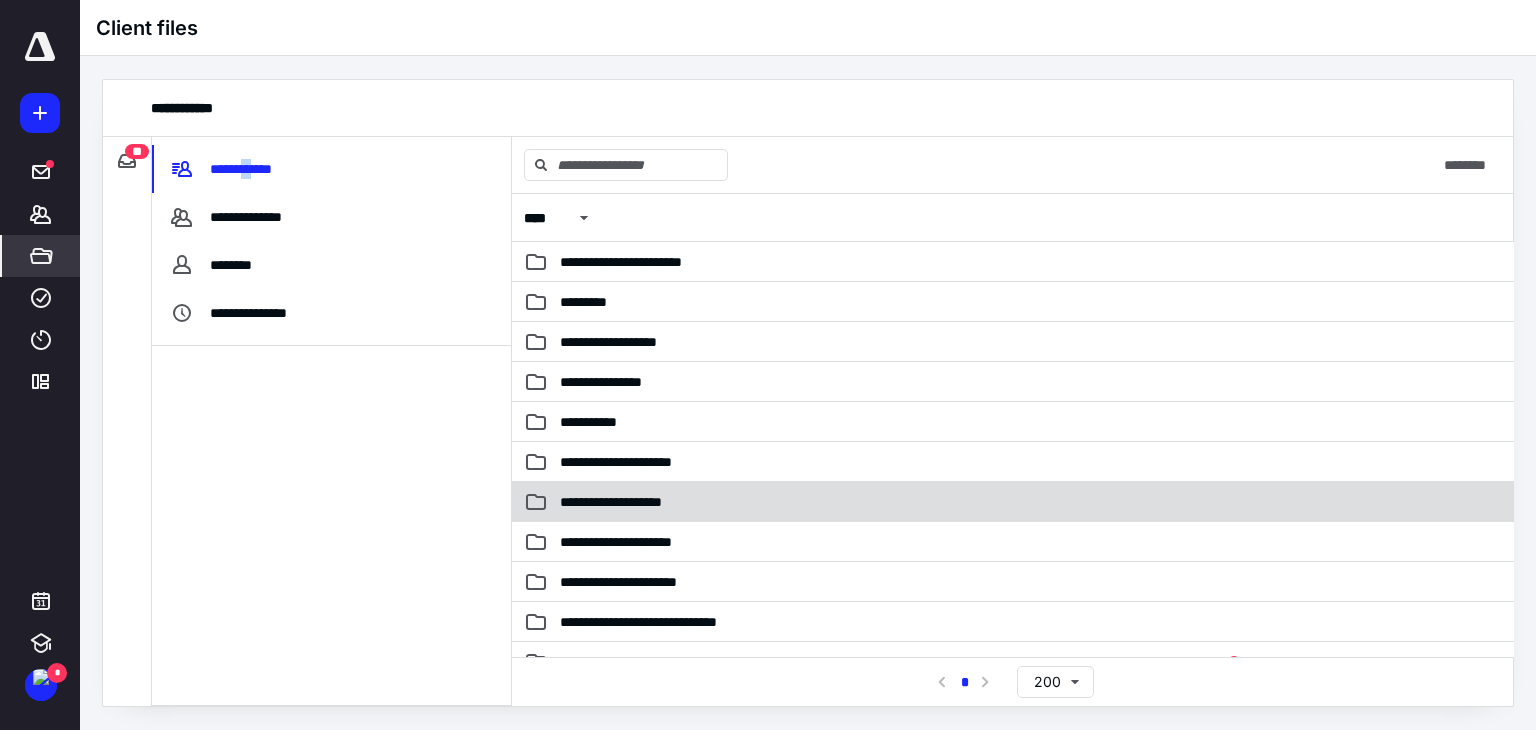 click on "**********" at bounding box center (873, 502) 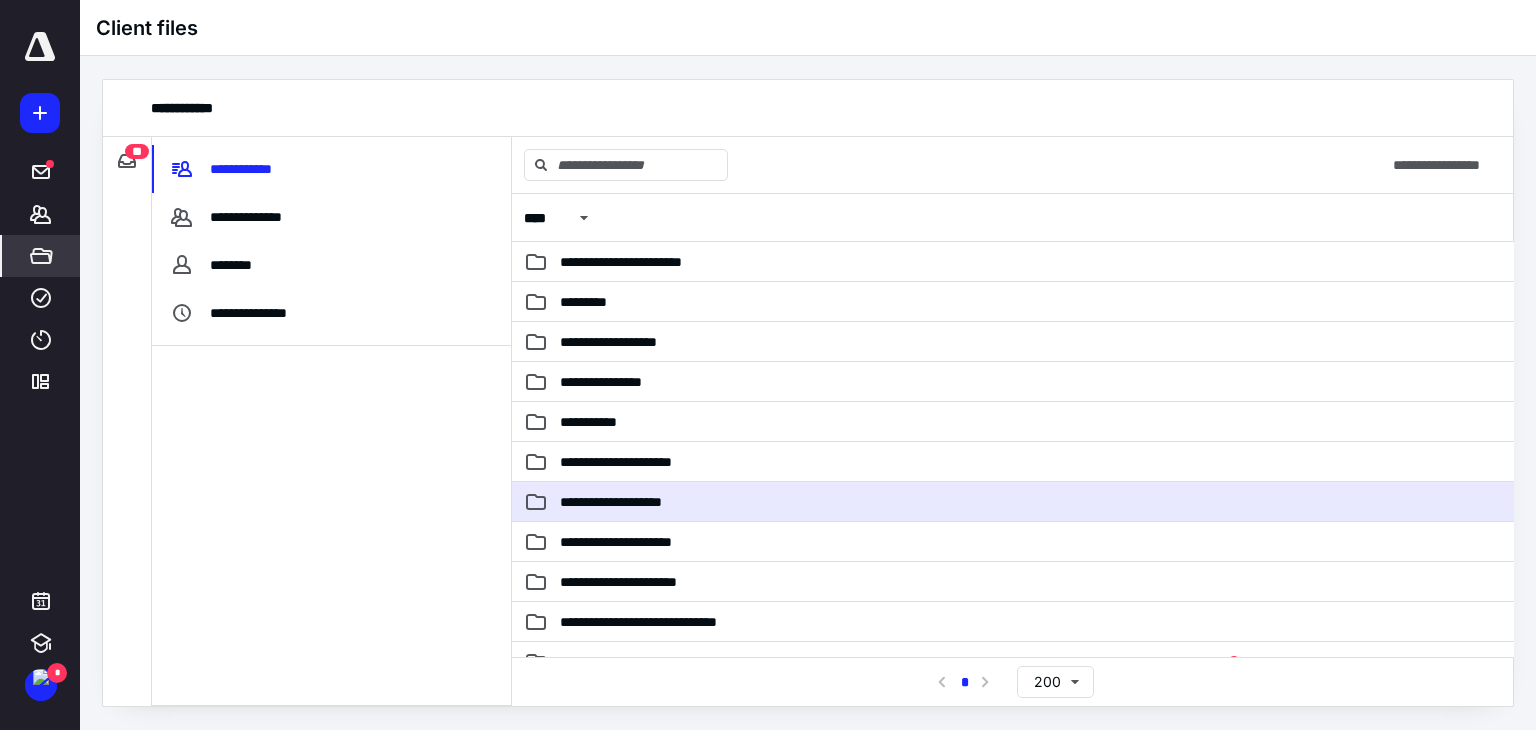 click on "**********" at bounding box center [873, 502] 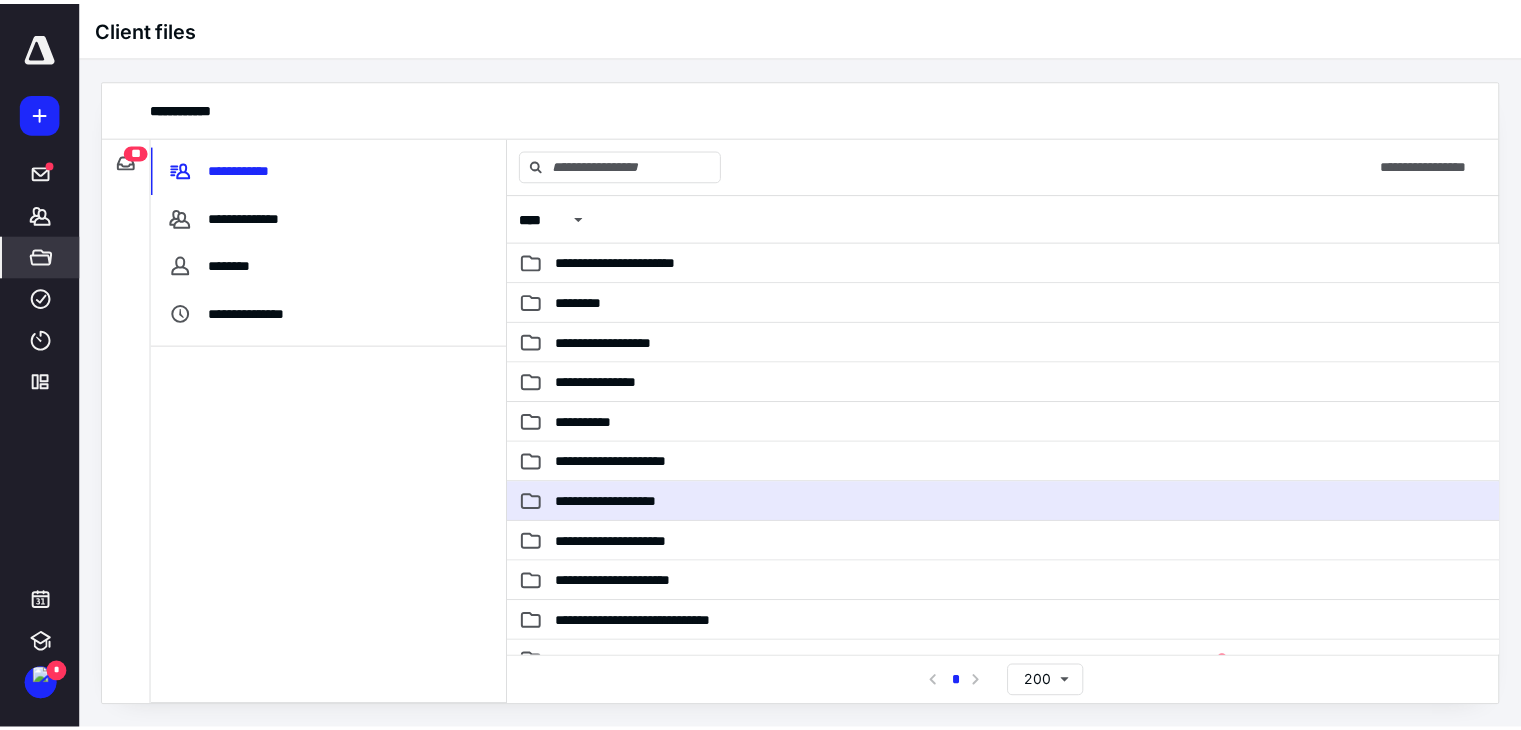 scroll, scrollTop: 0, scrollLeft: 0, axis: both 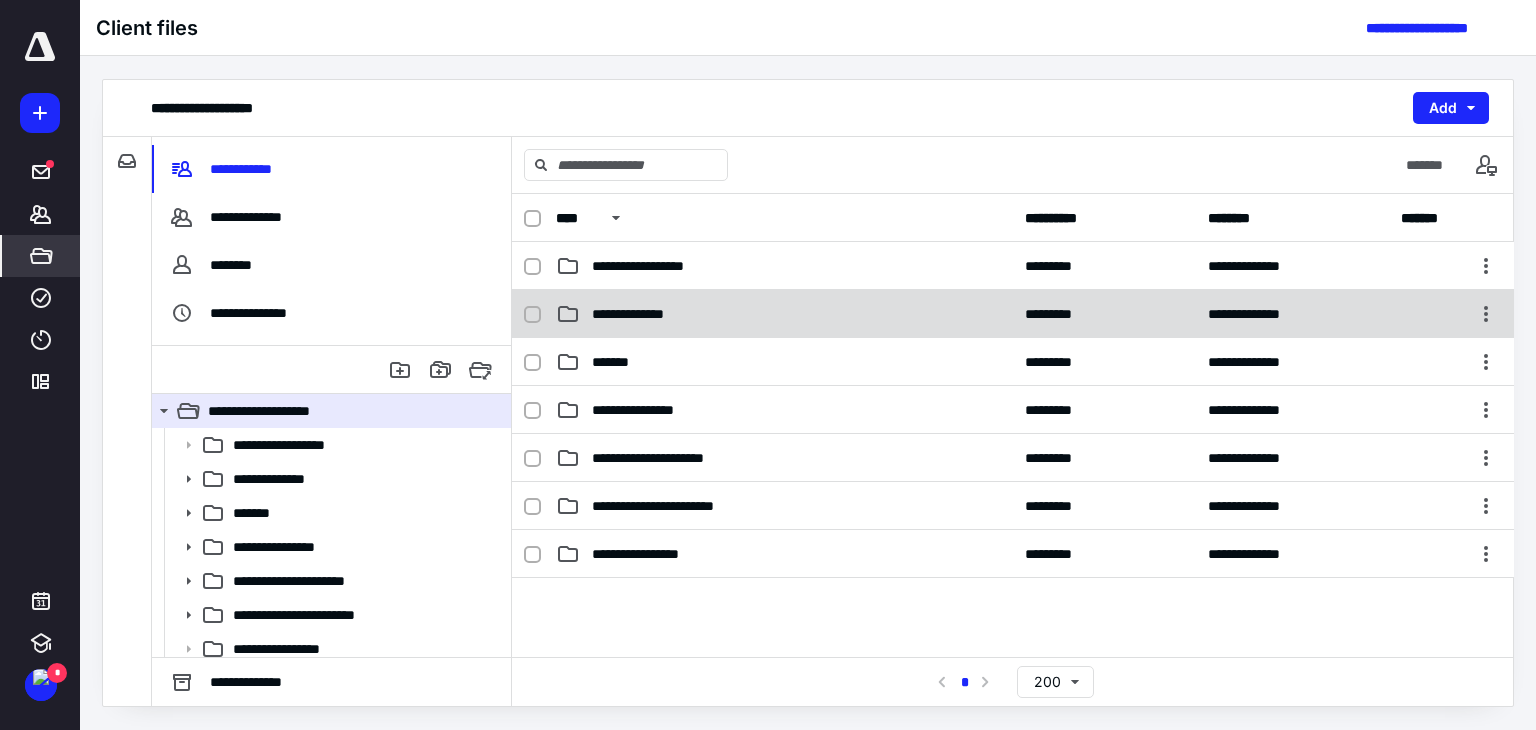 click on "**********" at bounding box center (642, 314) 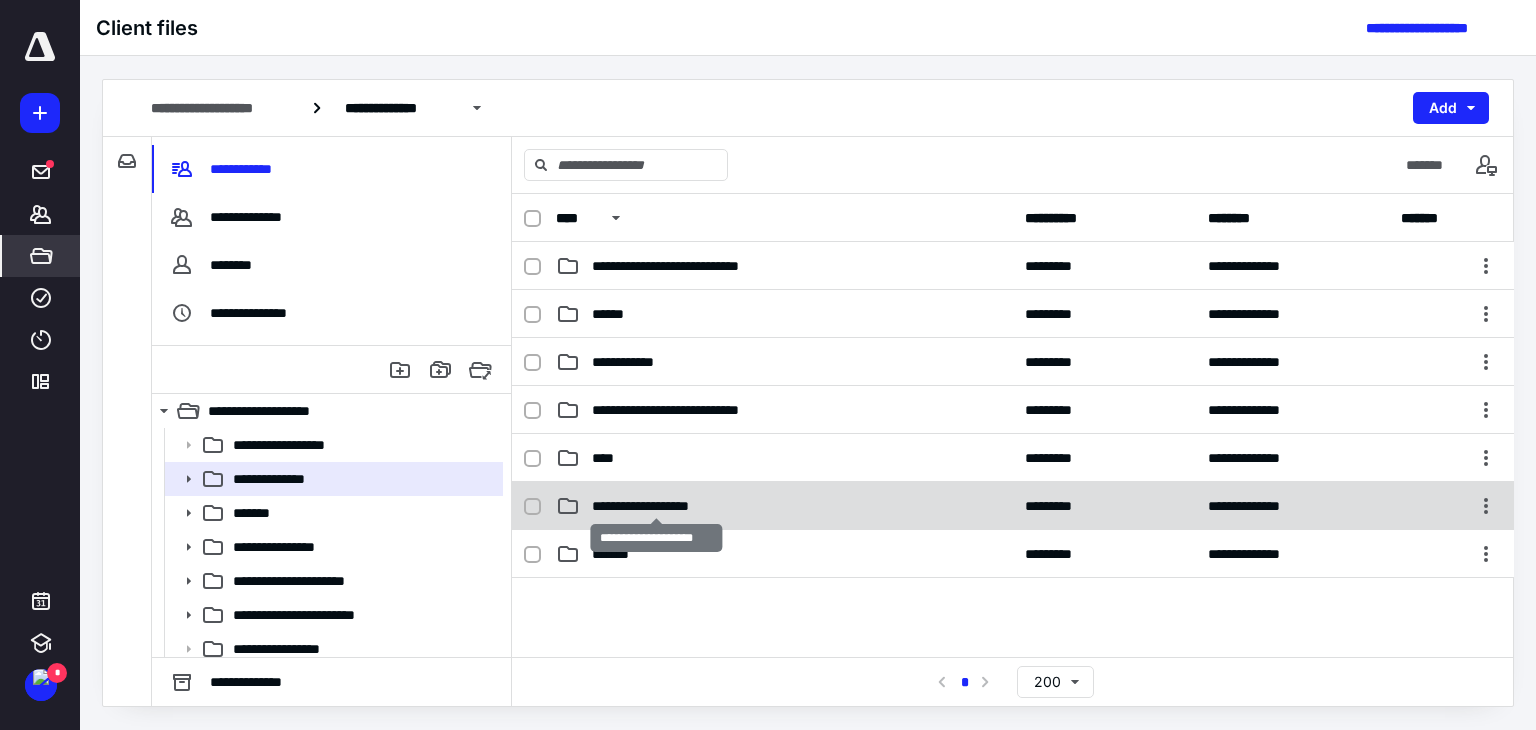 click on "**********" at bounding box center (657, 506) 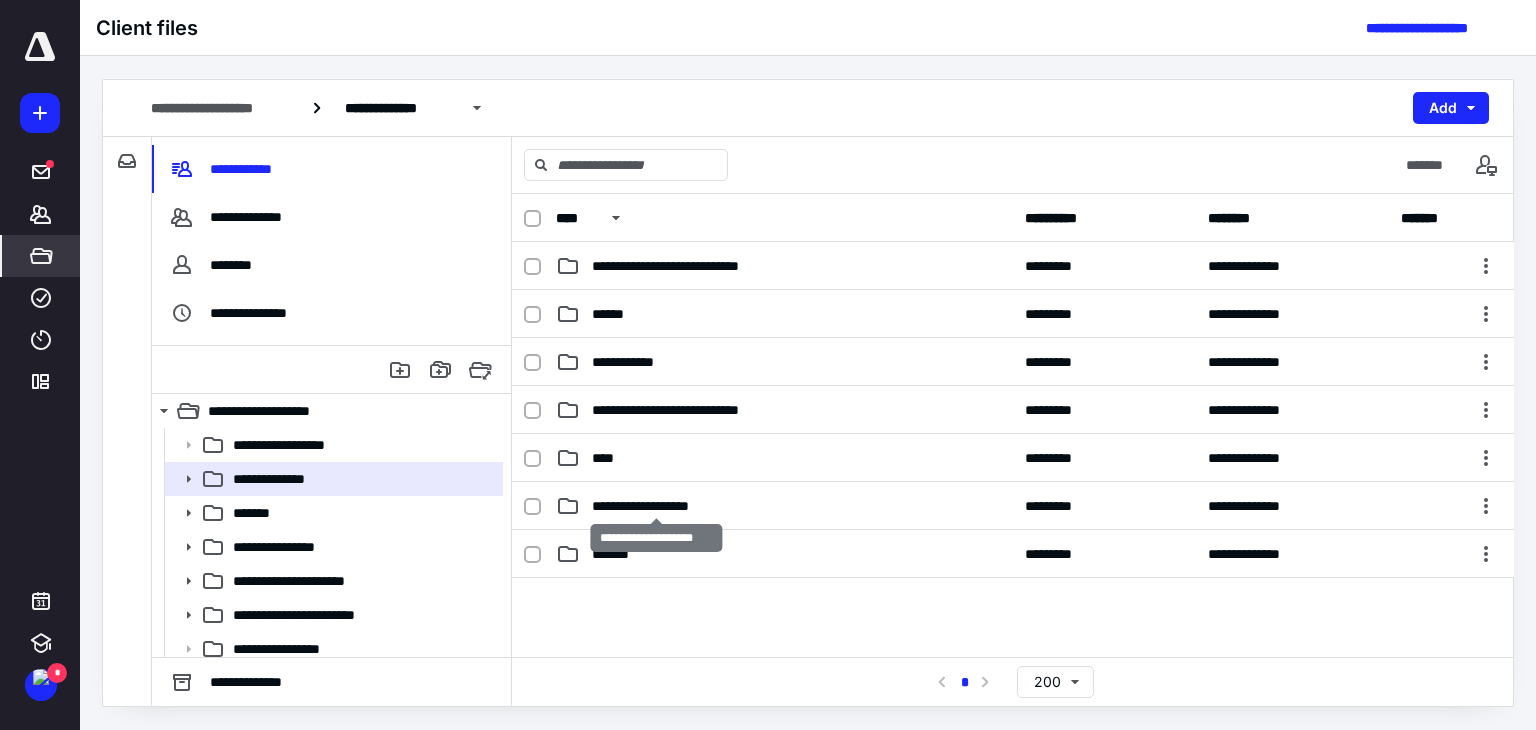 click on "**********" at bounding box center (657, 506) 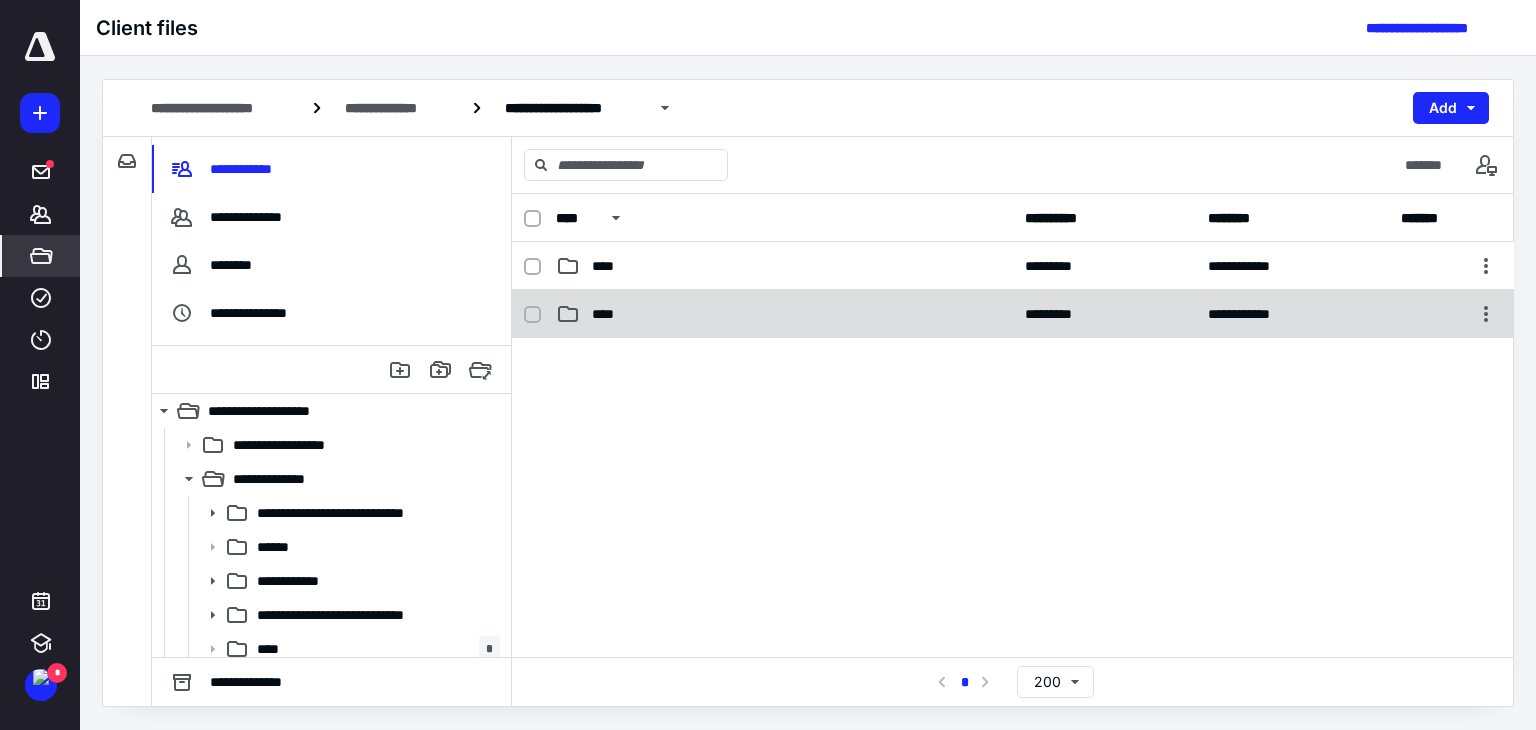 click on "****" at bounding box center [784, 314] 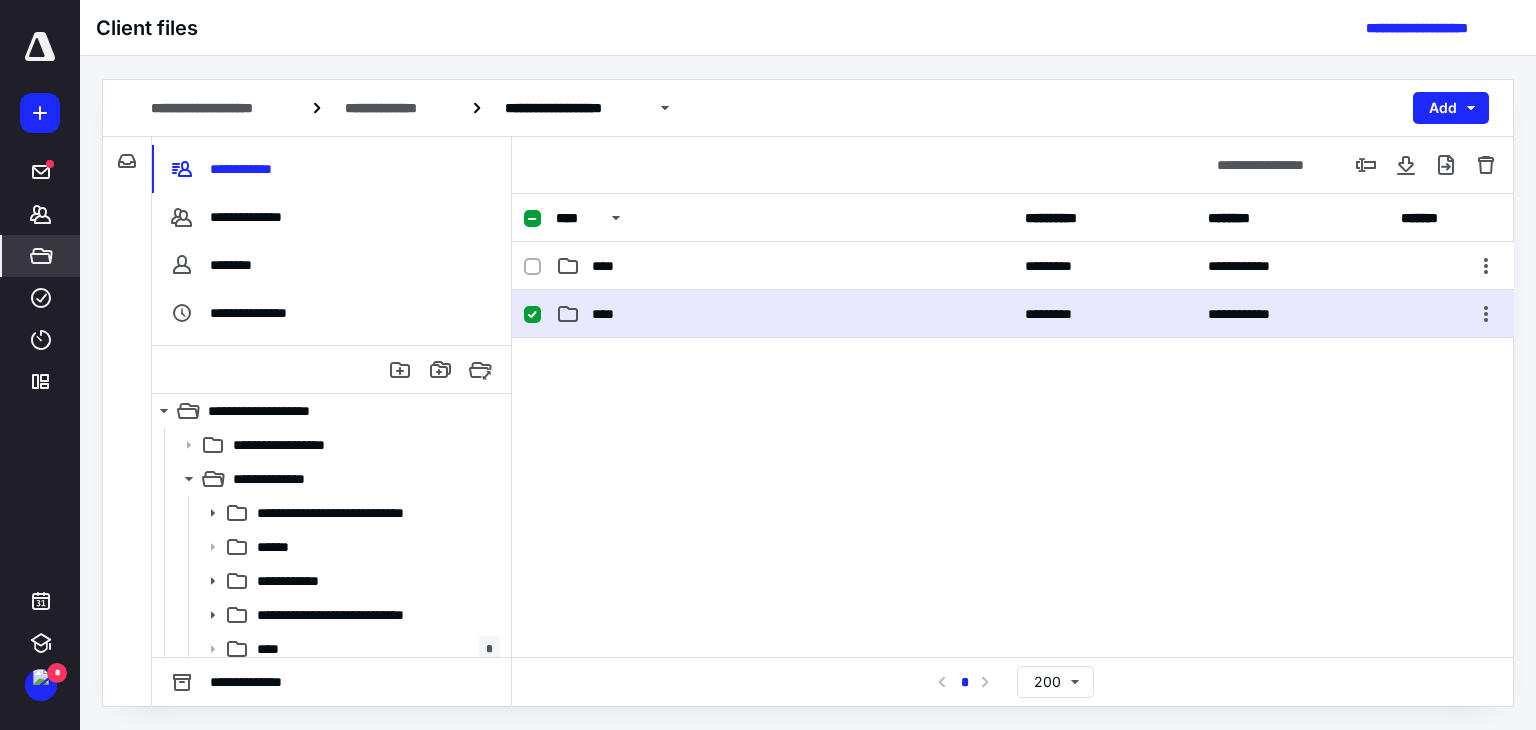 click on "****" at bounding box center [784, 314] 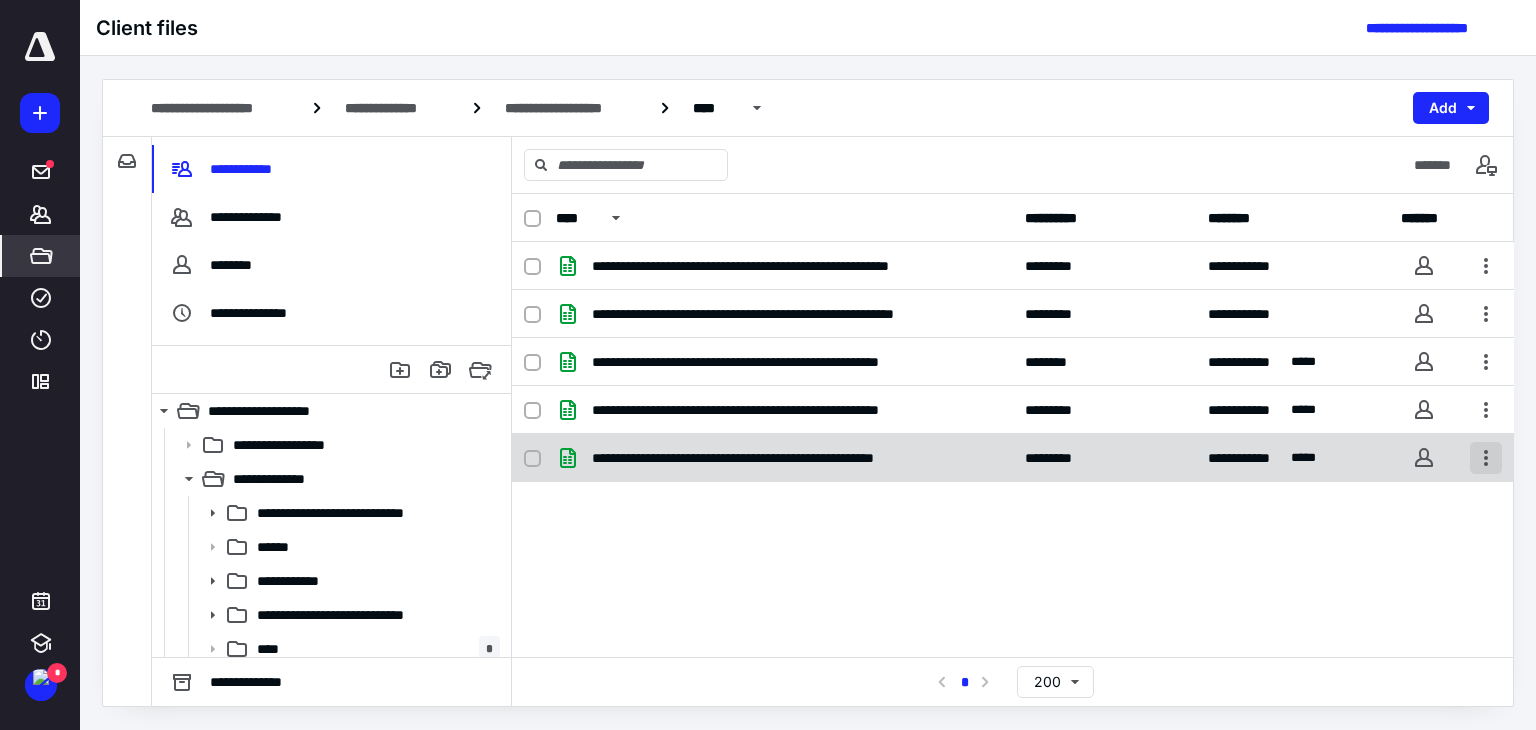 click at bounding box center (1486, 458) 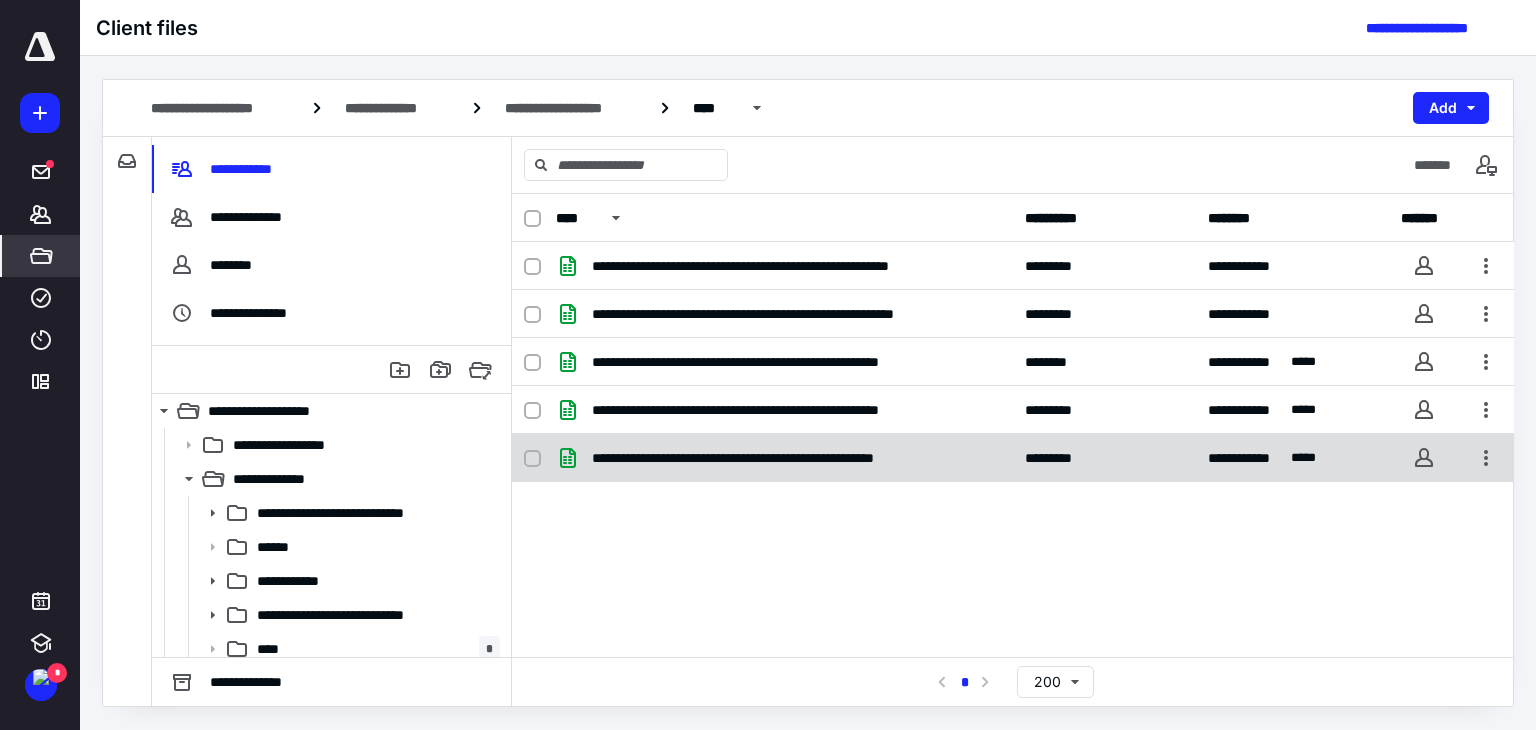 checkbox on "true" 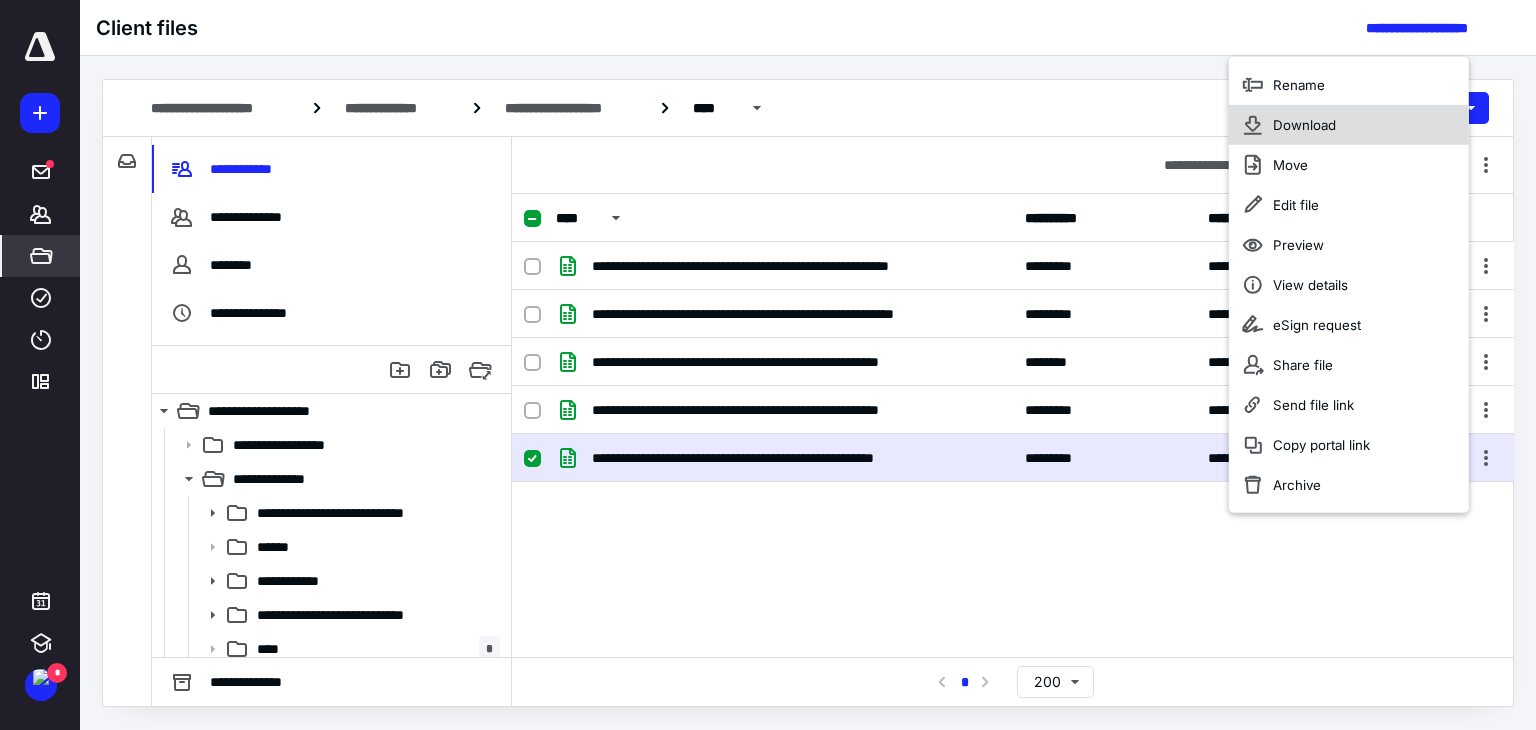 click on "Download" at bounding box center (1349, 125) 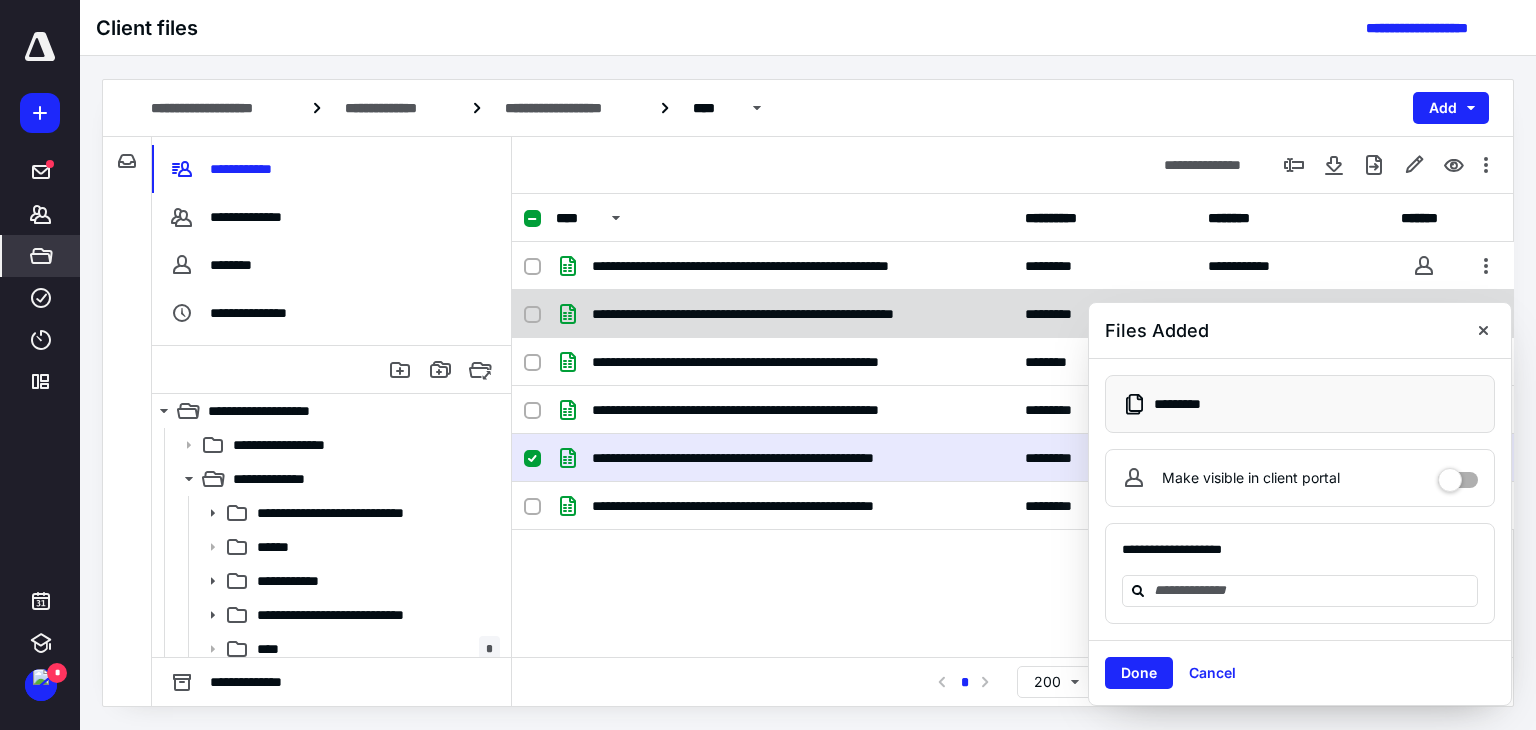 click at bounding box center (1483, 330) 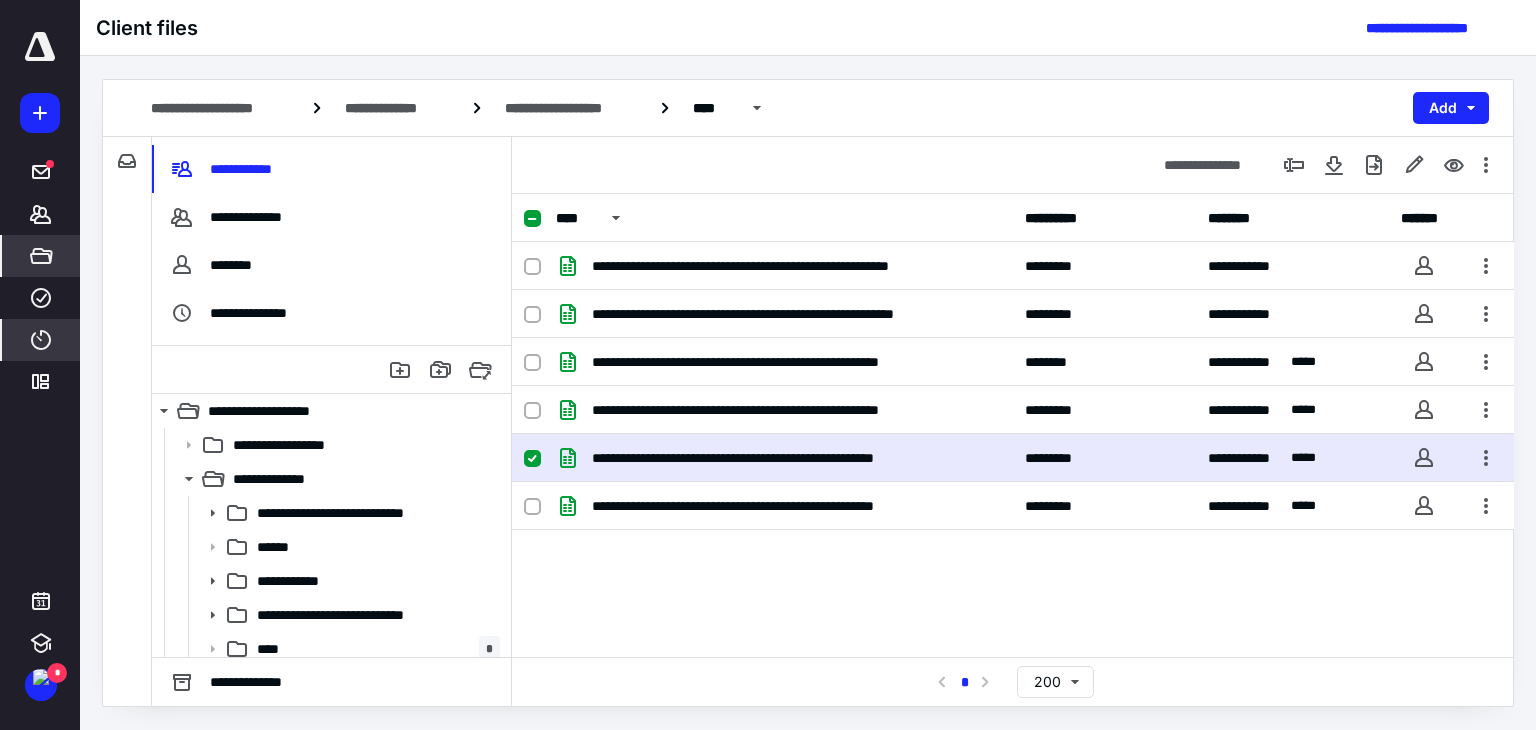 click 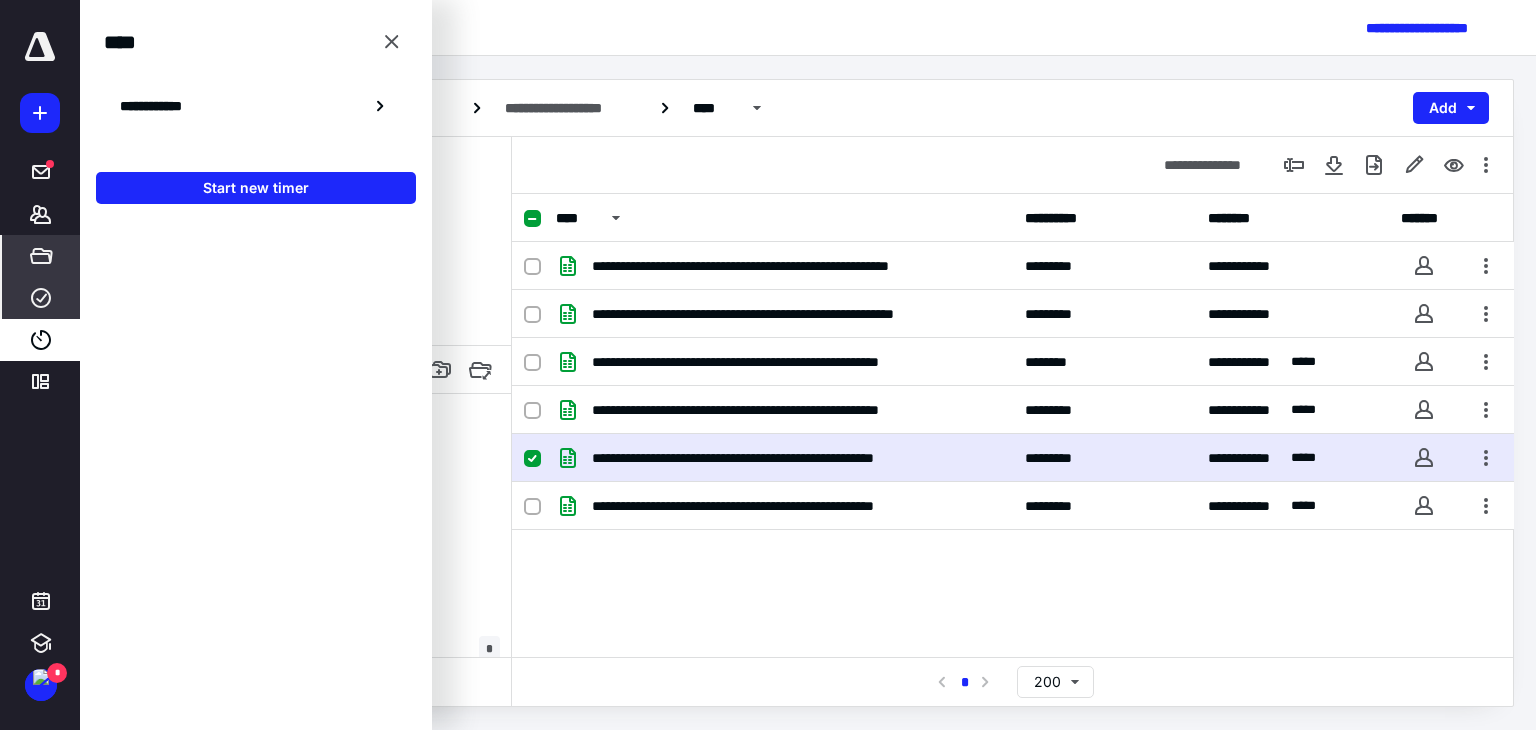 click 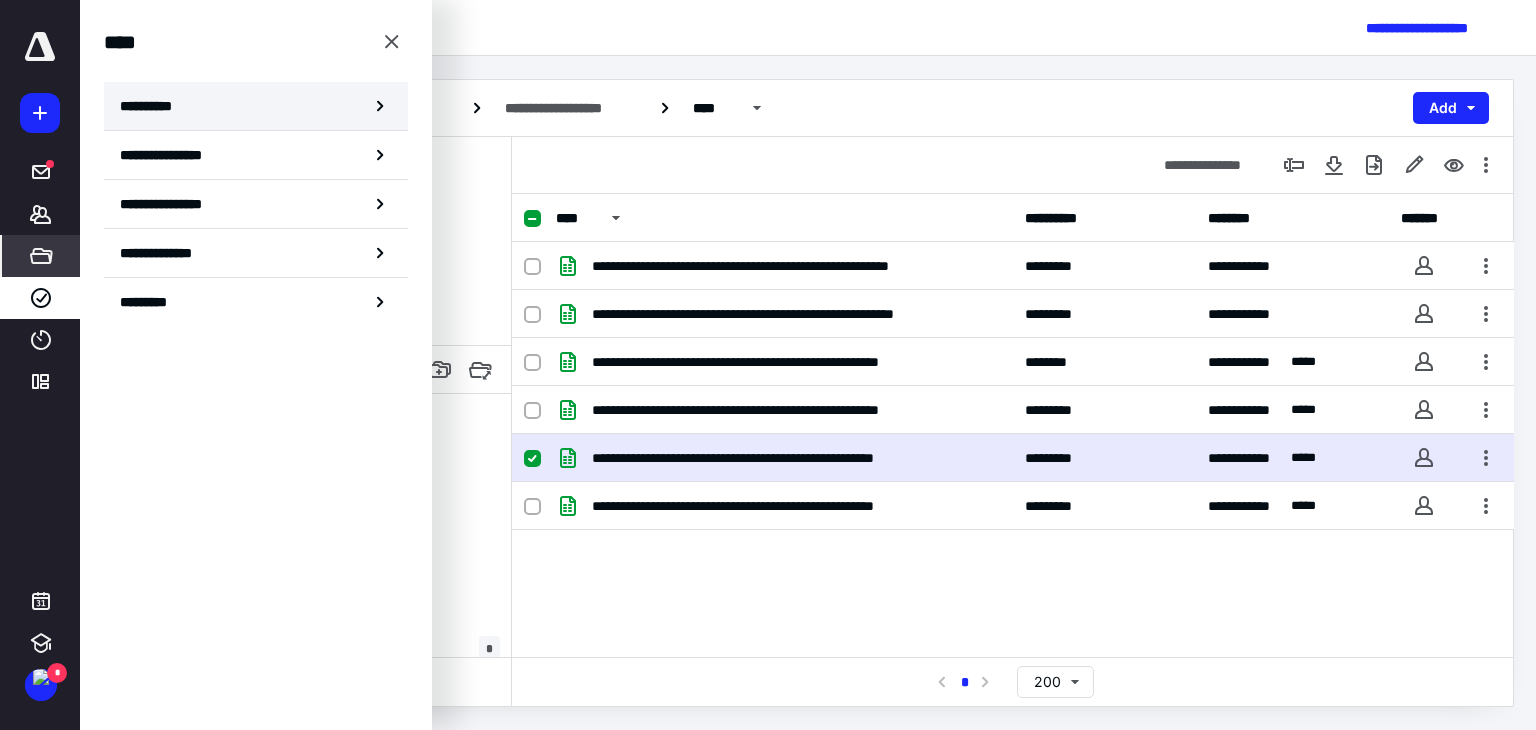 click on "**********" at bounding box center (256, 106) 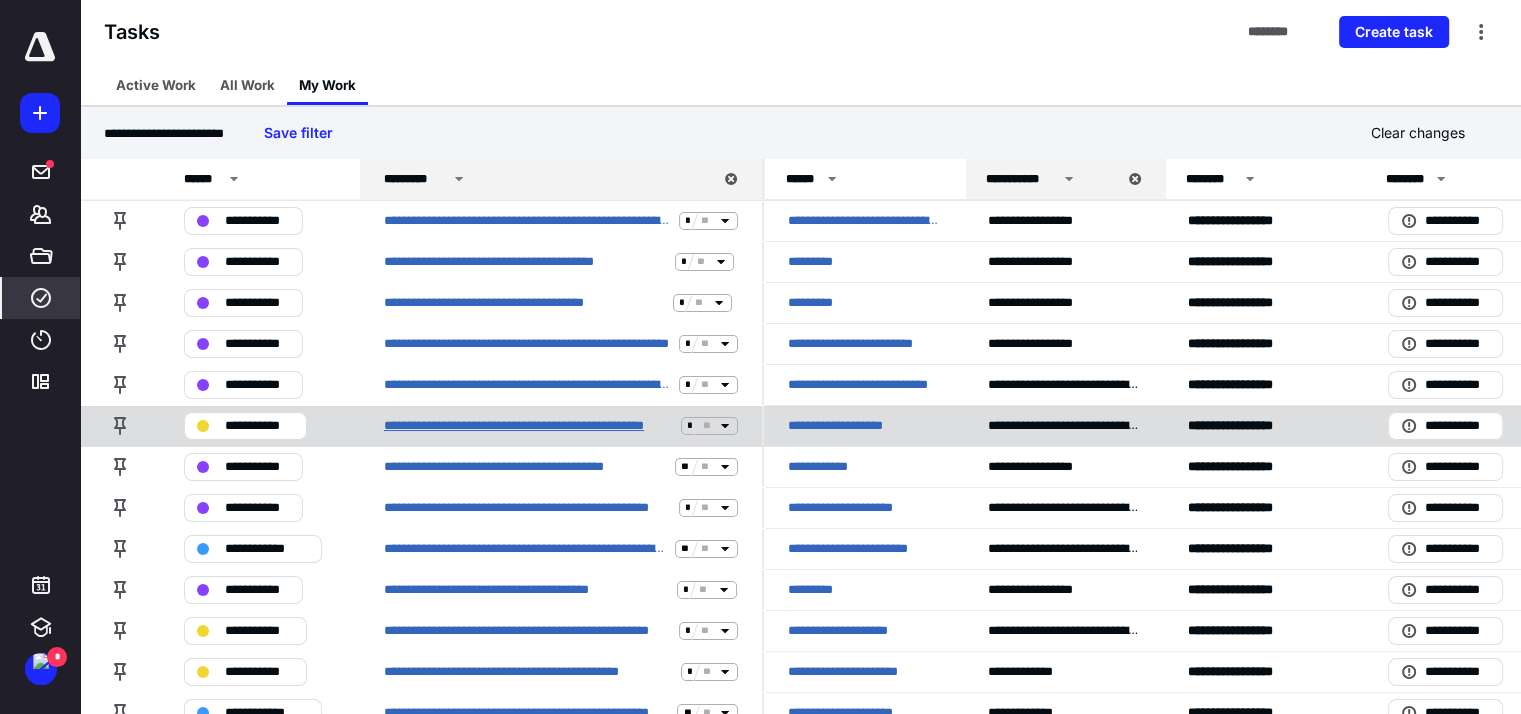 click on "**********" at bounding box center (528, 426) 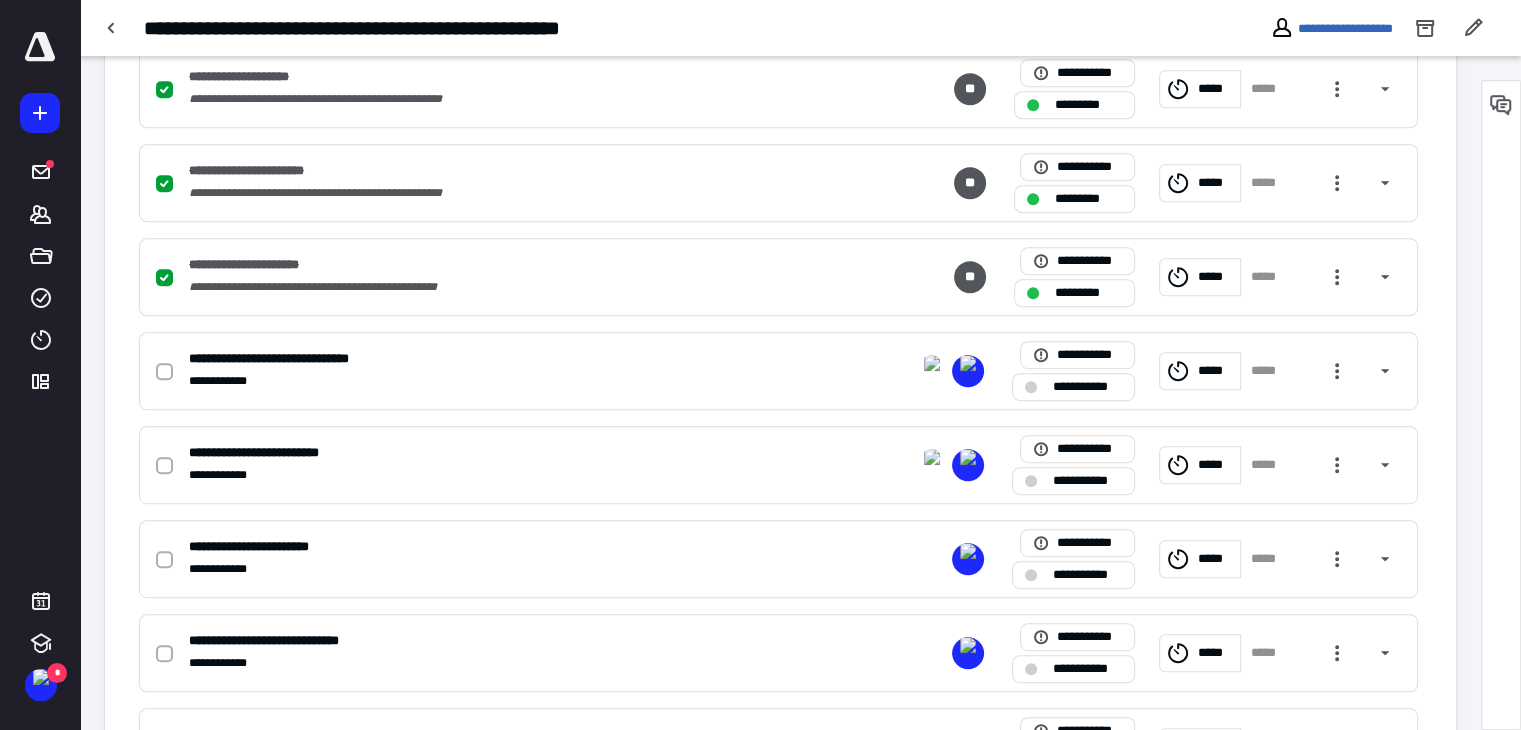 scroll, scrollTop: 1000, scrollLeft: 0, axis: vertical 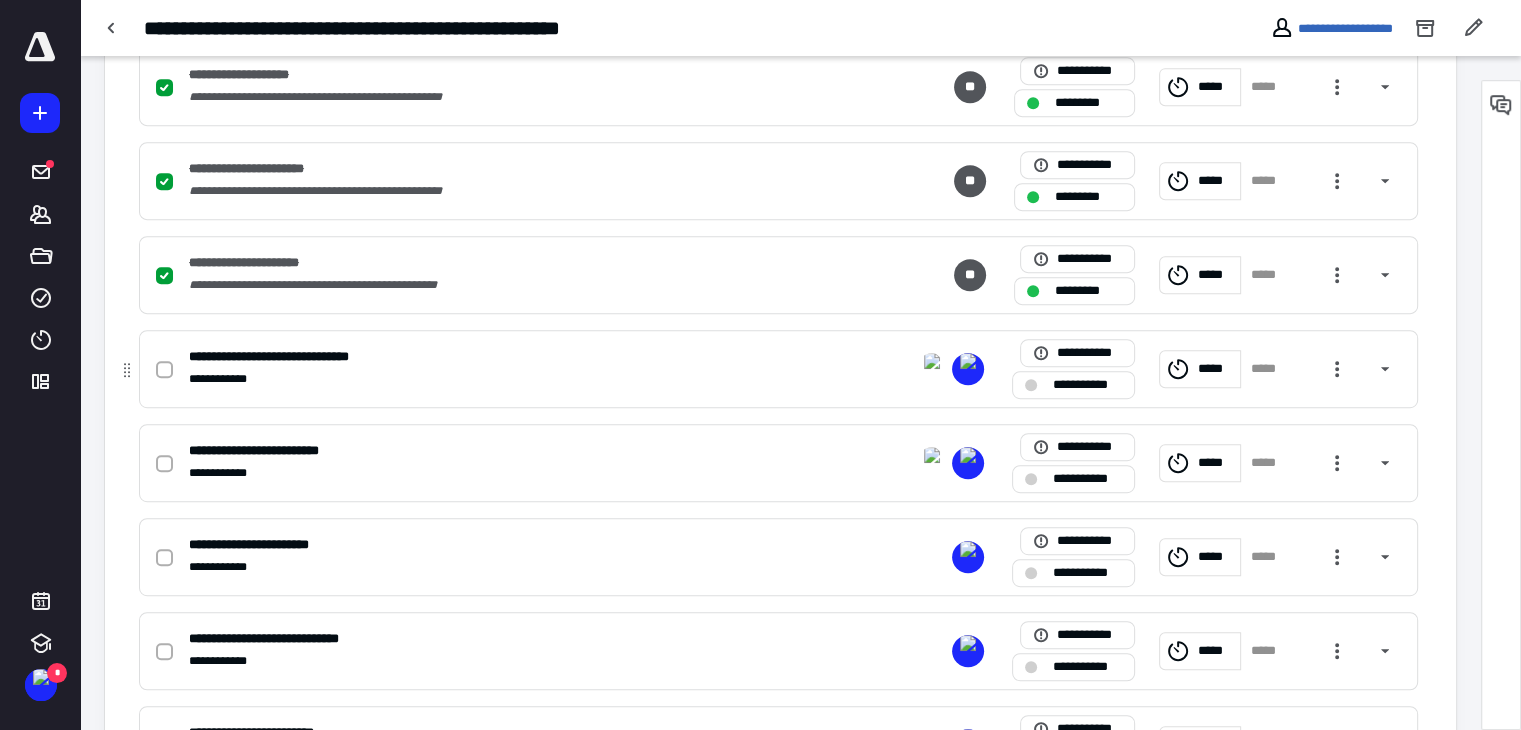 click at bounding box center (168, 369) 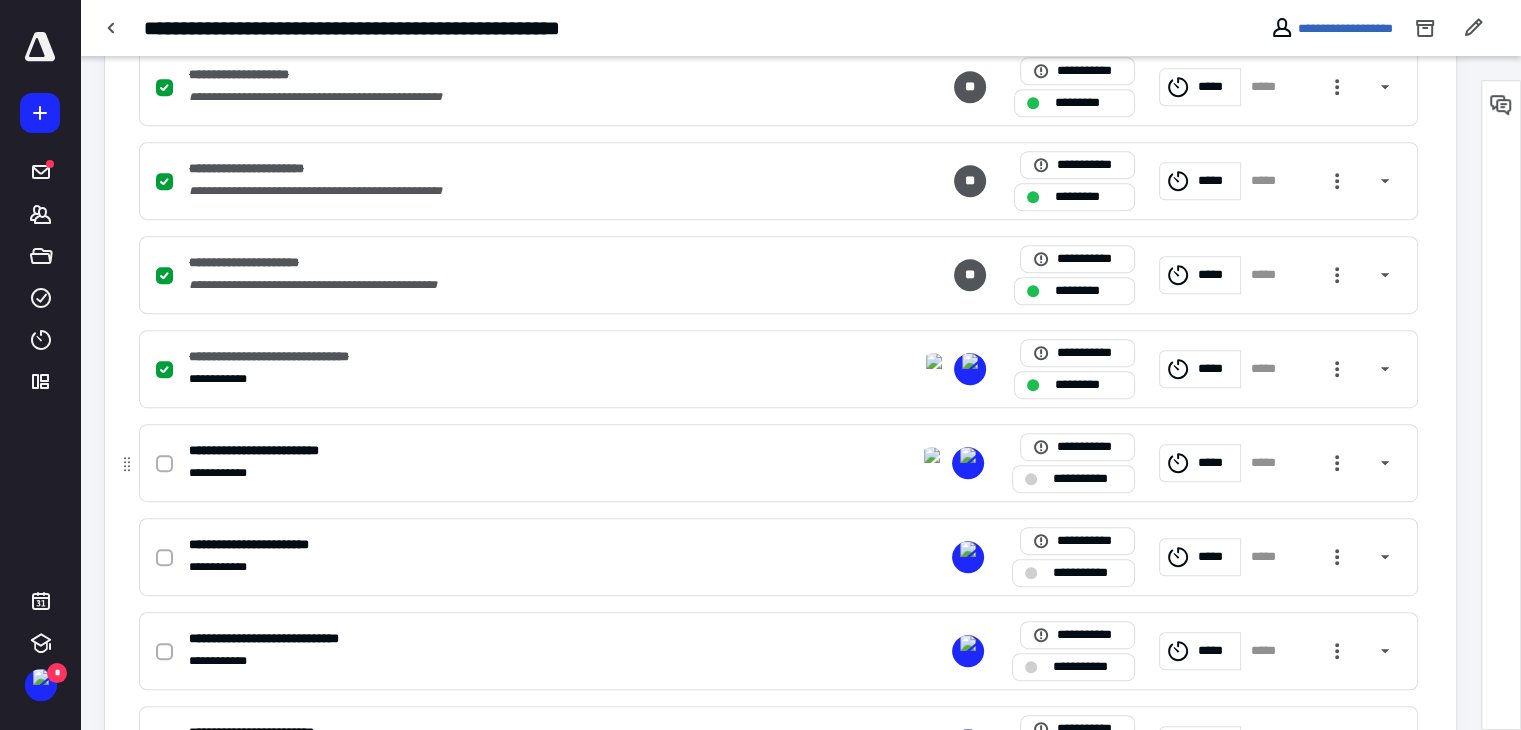 click 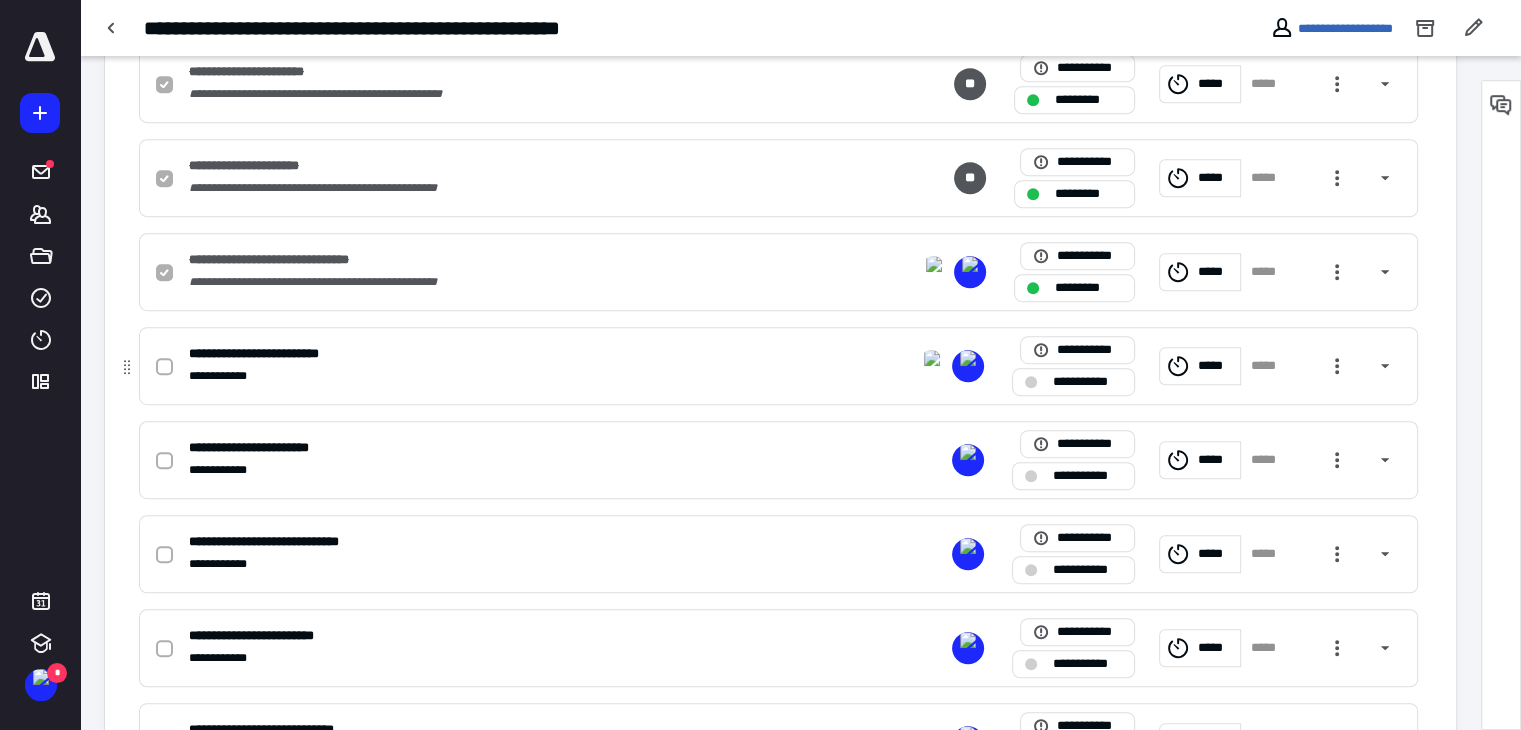 scroll, scrollTop: 1100, scrollLeft: 0, axis: vertical 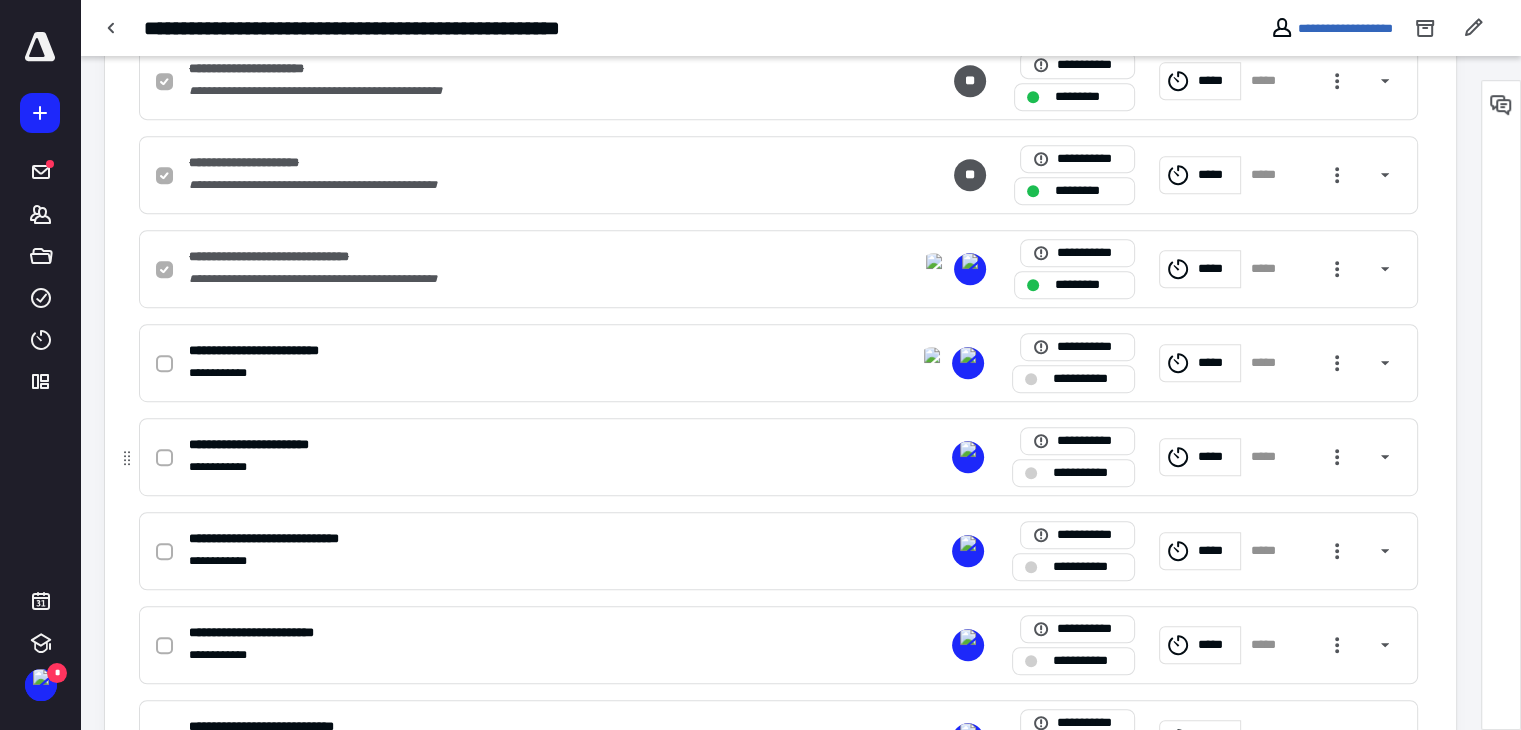 checkbox on "true" 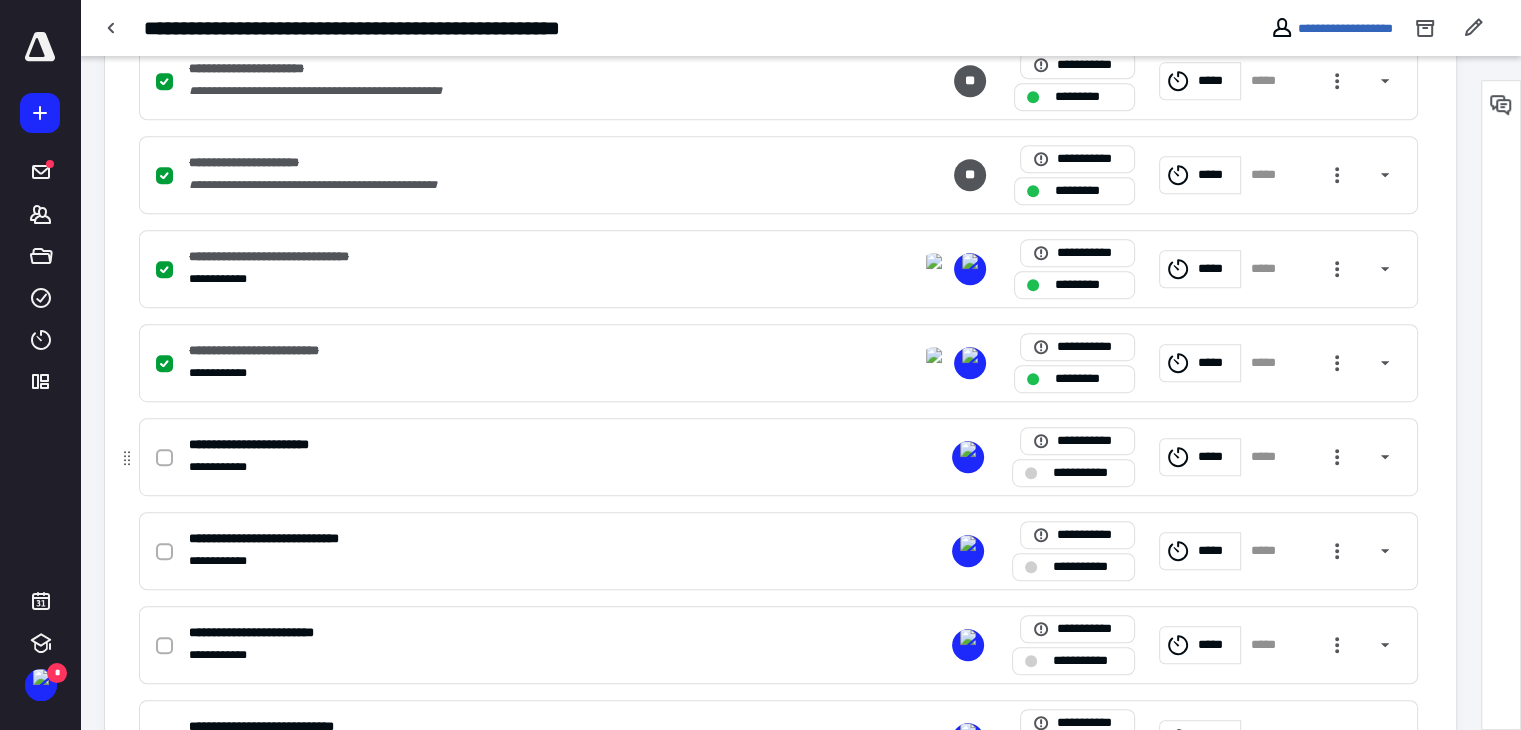 click 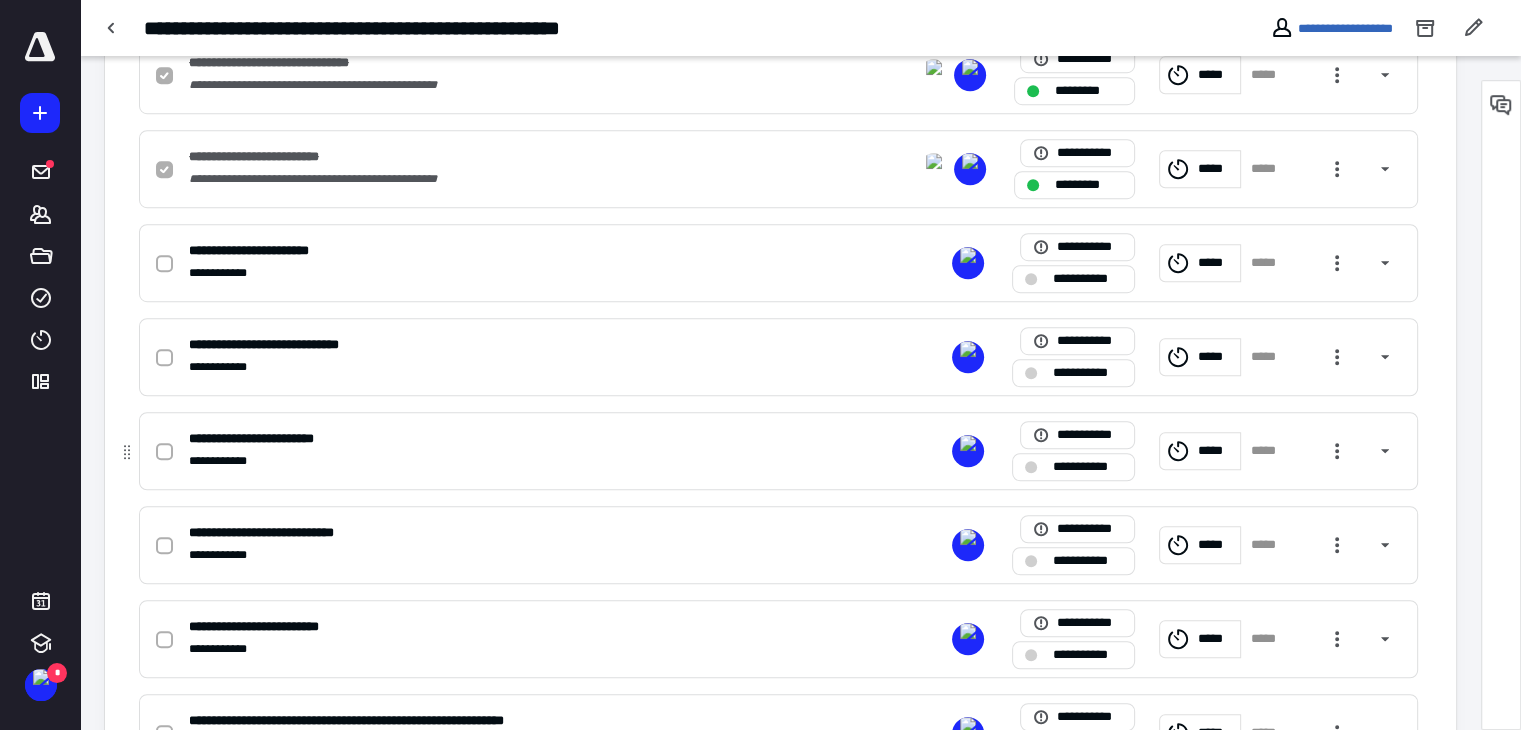 scroll, scrollTop: 1300, scrollLeft: 0, axis: vertical 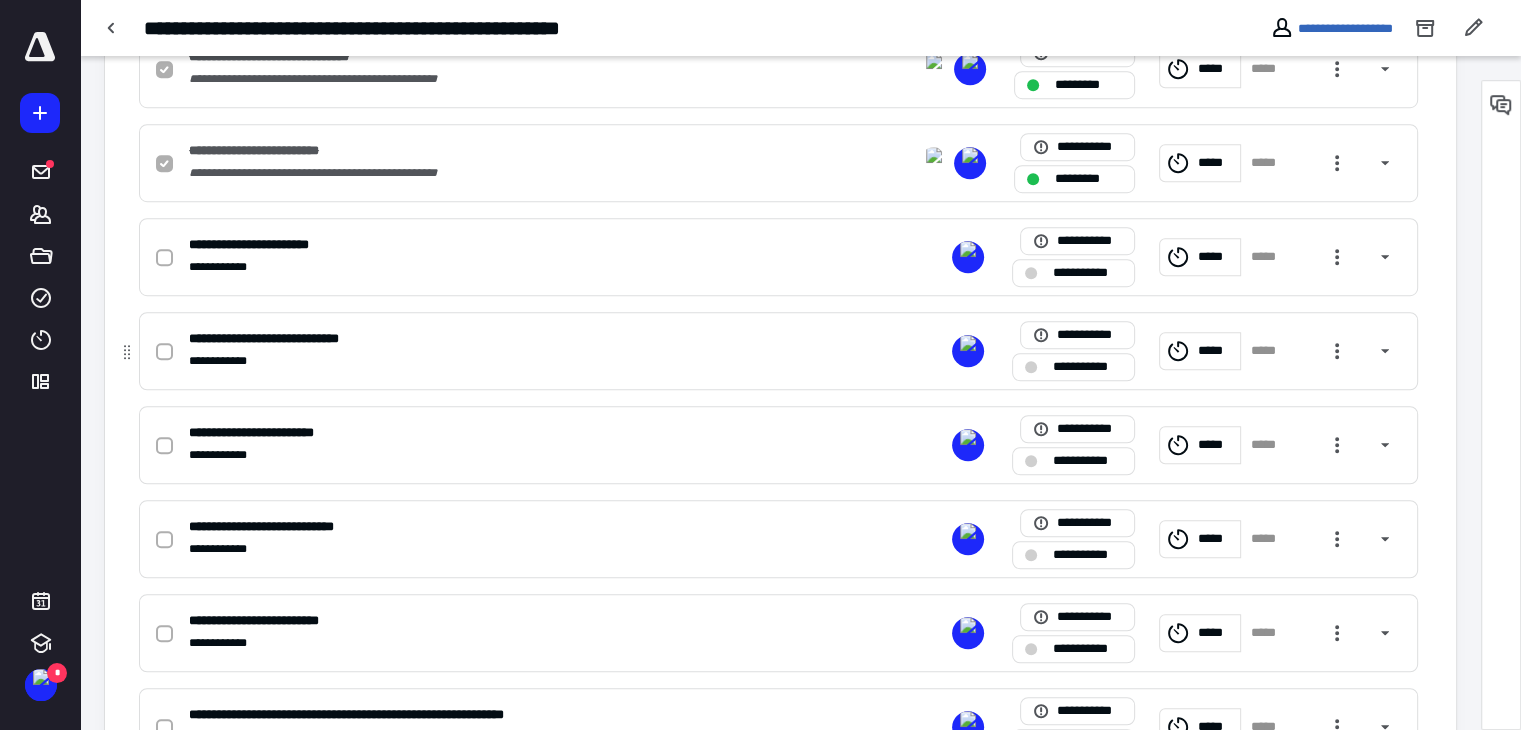 checkbox on "true" 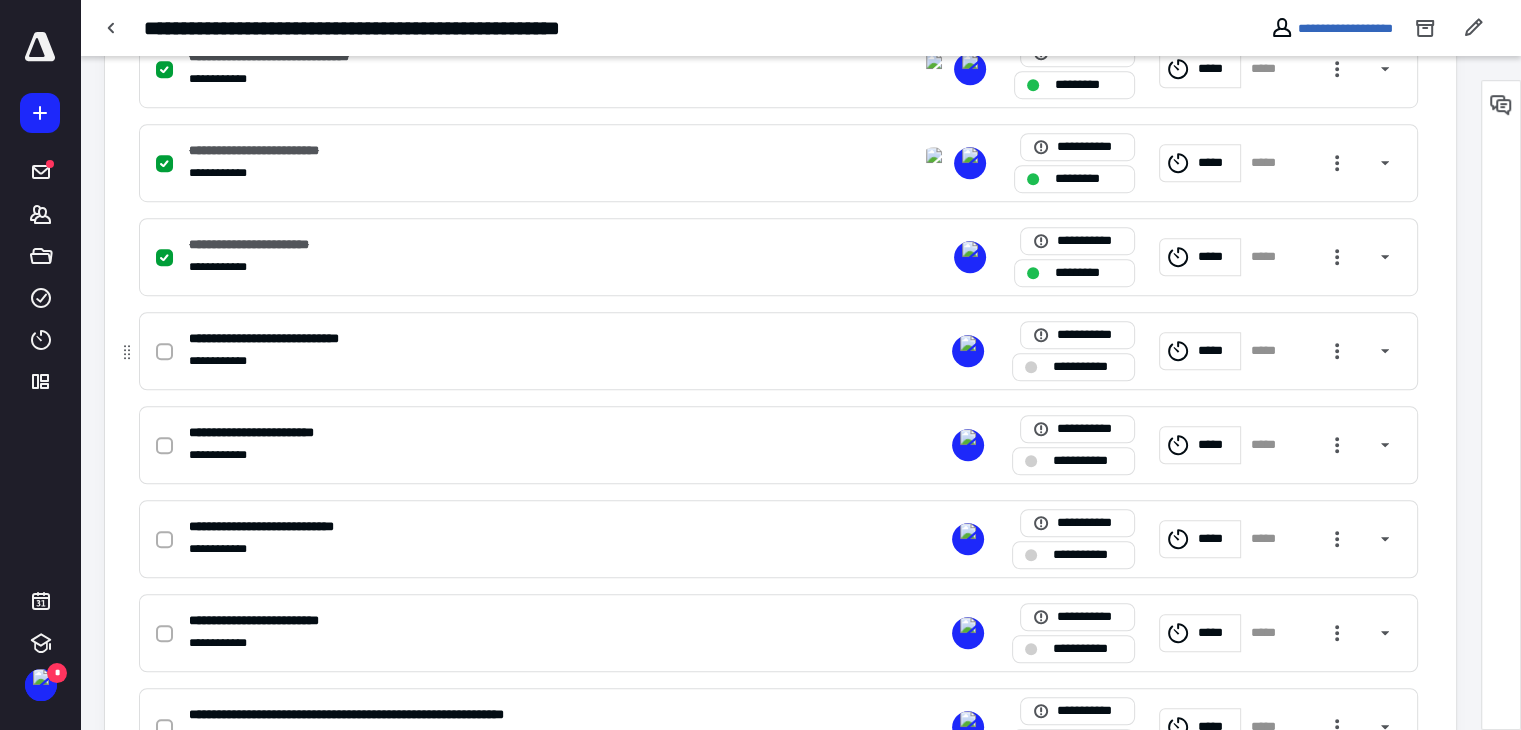 click 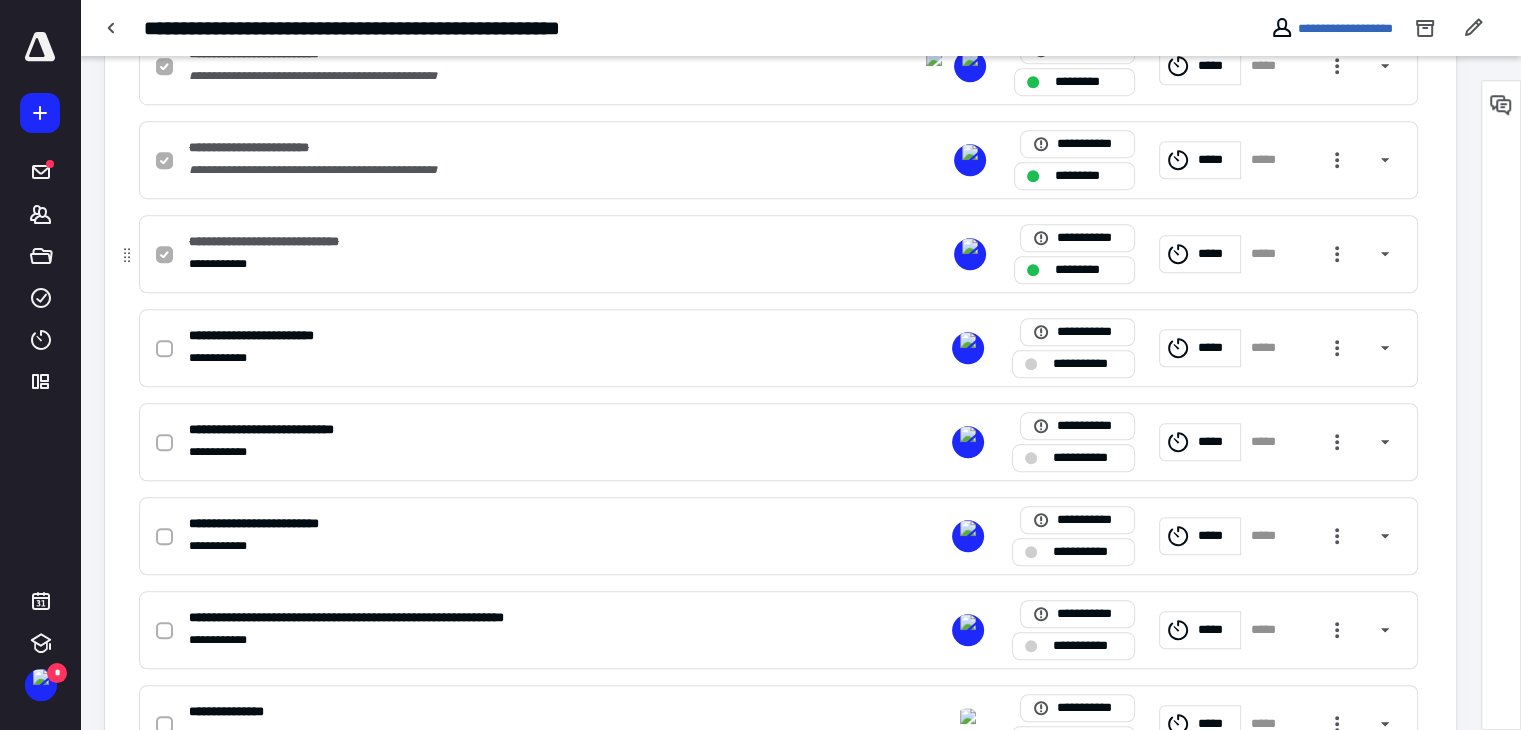 scroll, scrollTop: 1400, scrollLeft: 0, axis: vertical 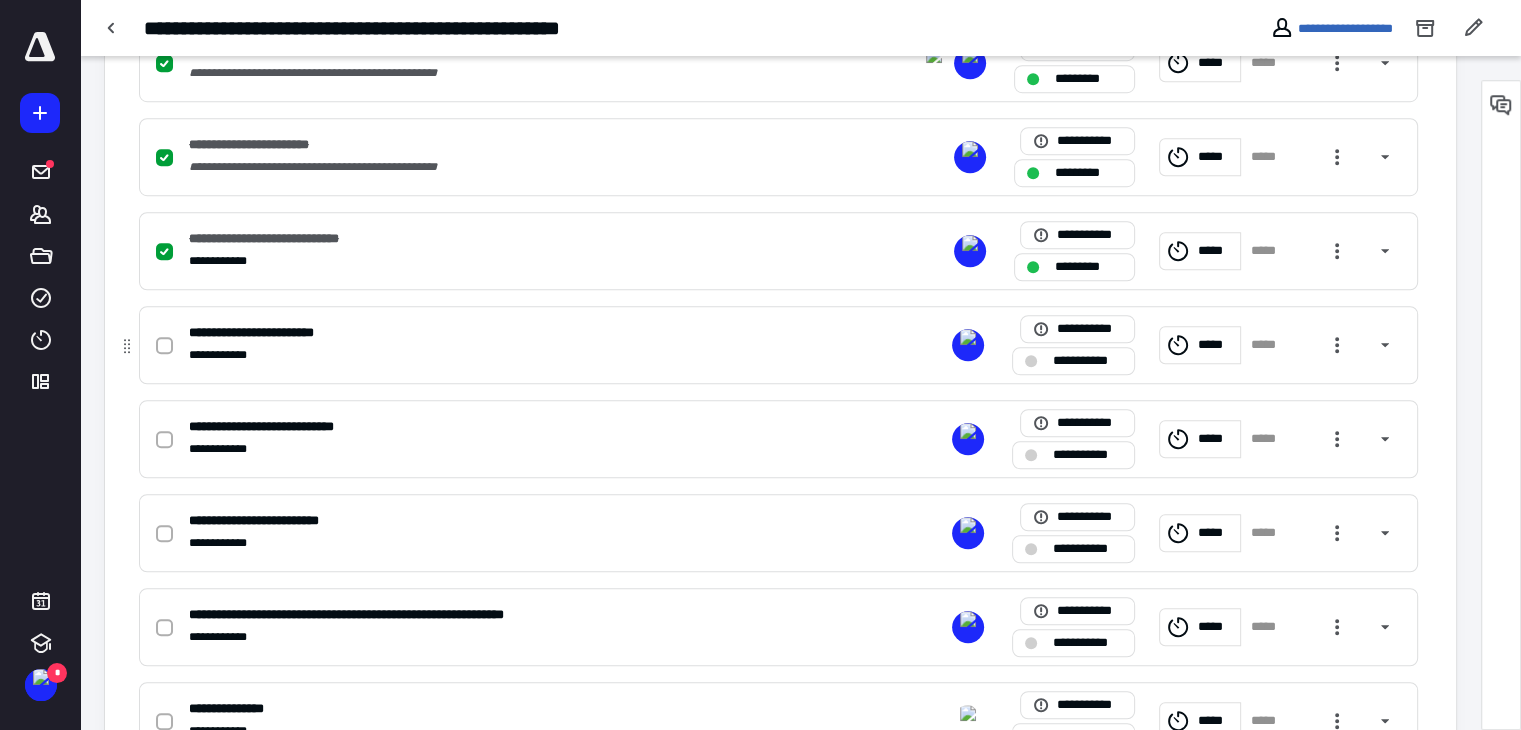 click 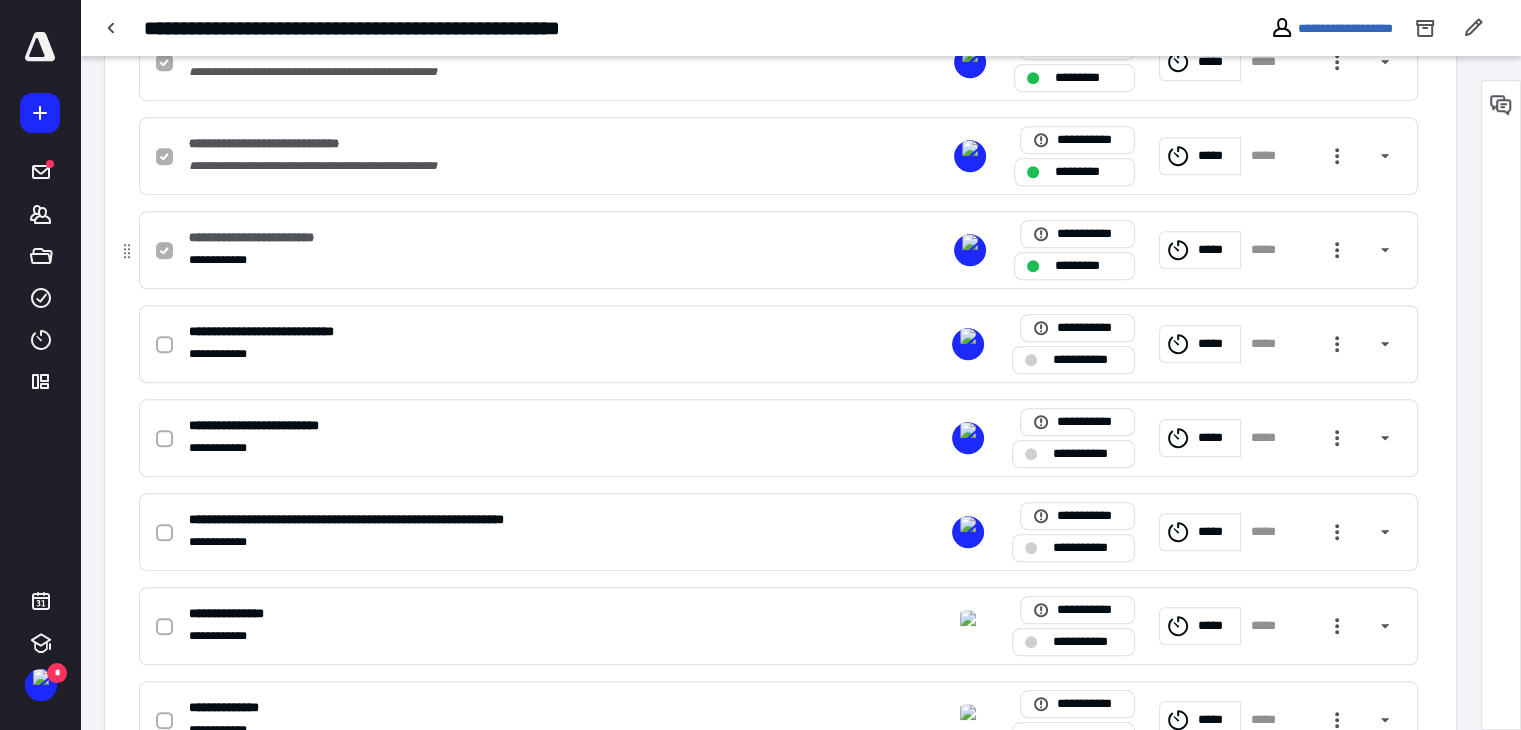 scroll, scrollTop: 1500, scrollLeft: 0, axis: vertical 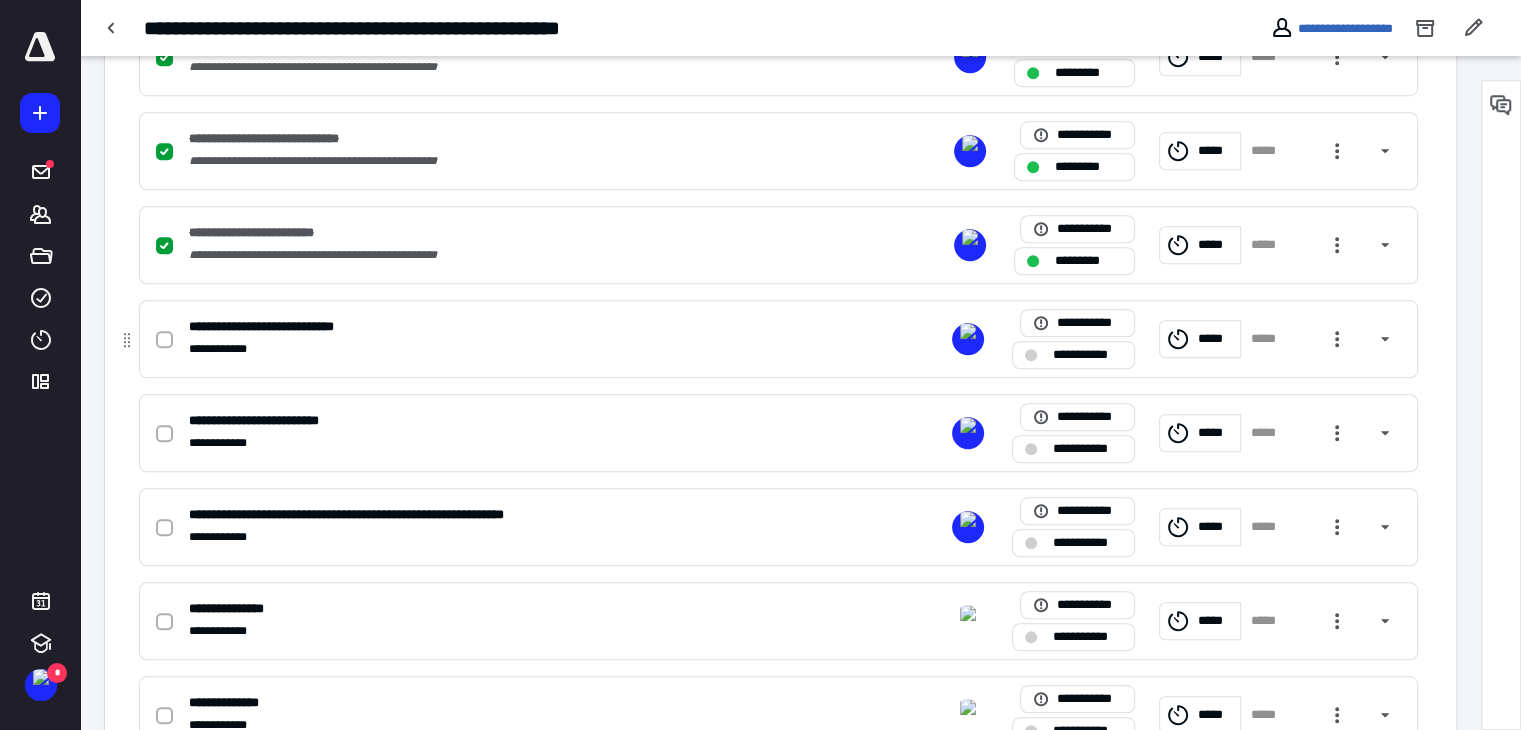 click 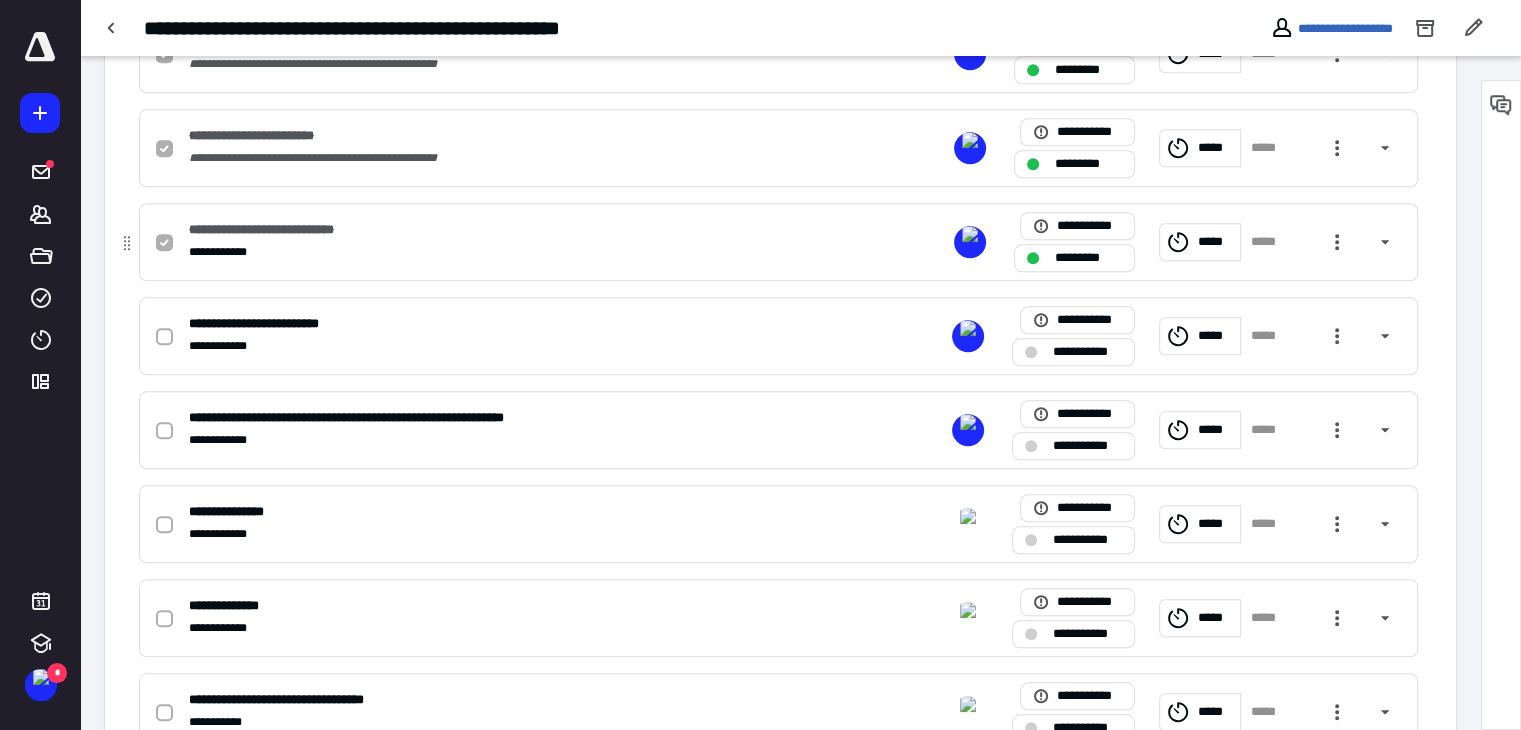 scroll, scrollTop: 1600, scrollLeft: 0, axis: vertical 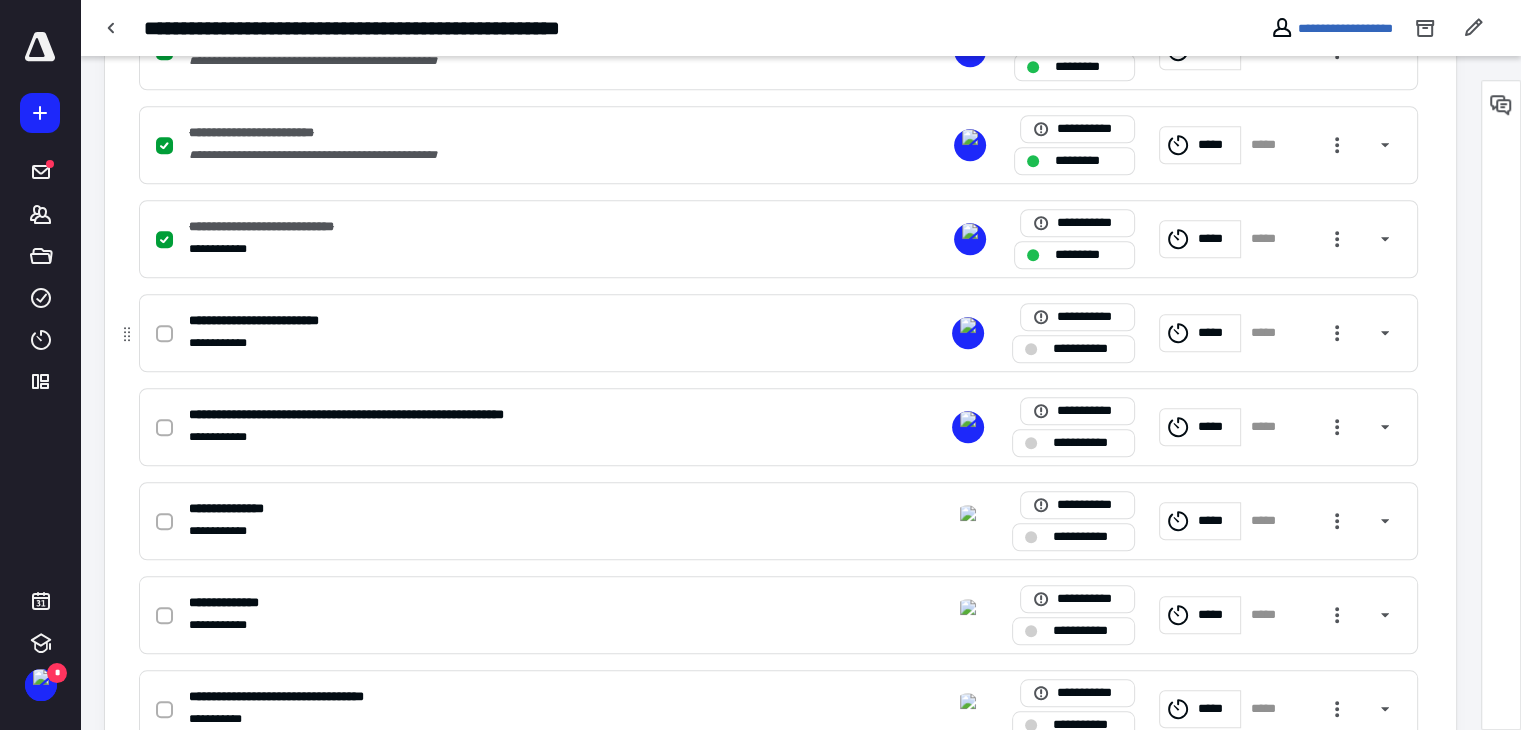 click at bounding box center (164, 334) 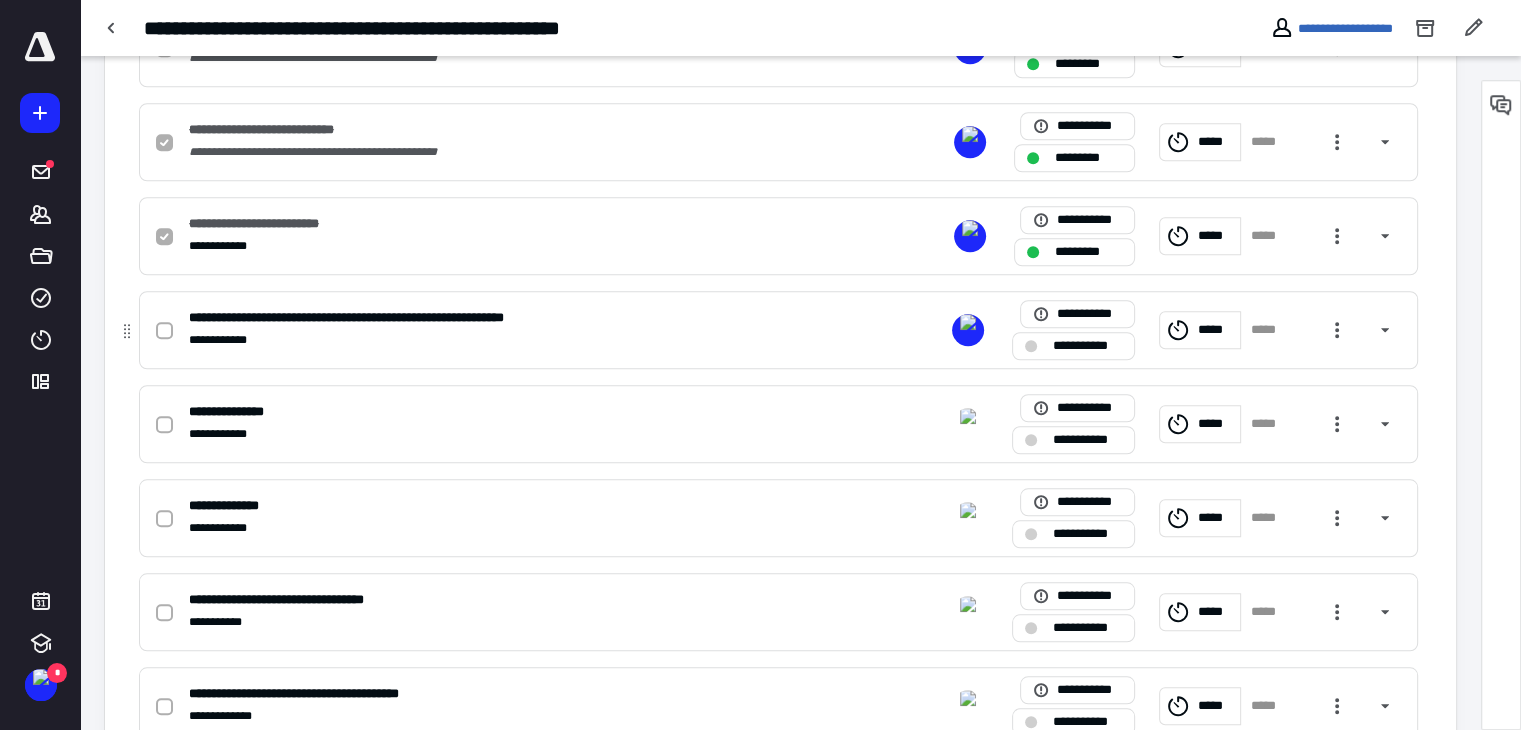 scroll, scrollTop: 1700, scrollLeft: 0, axis: vertical 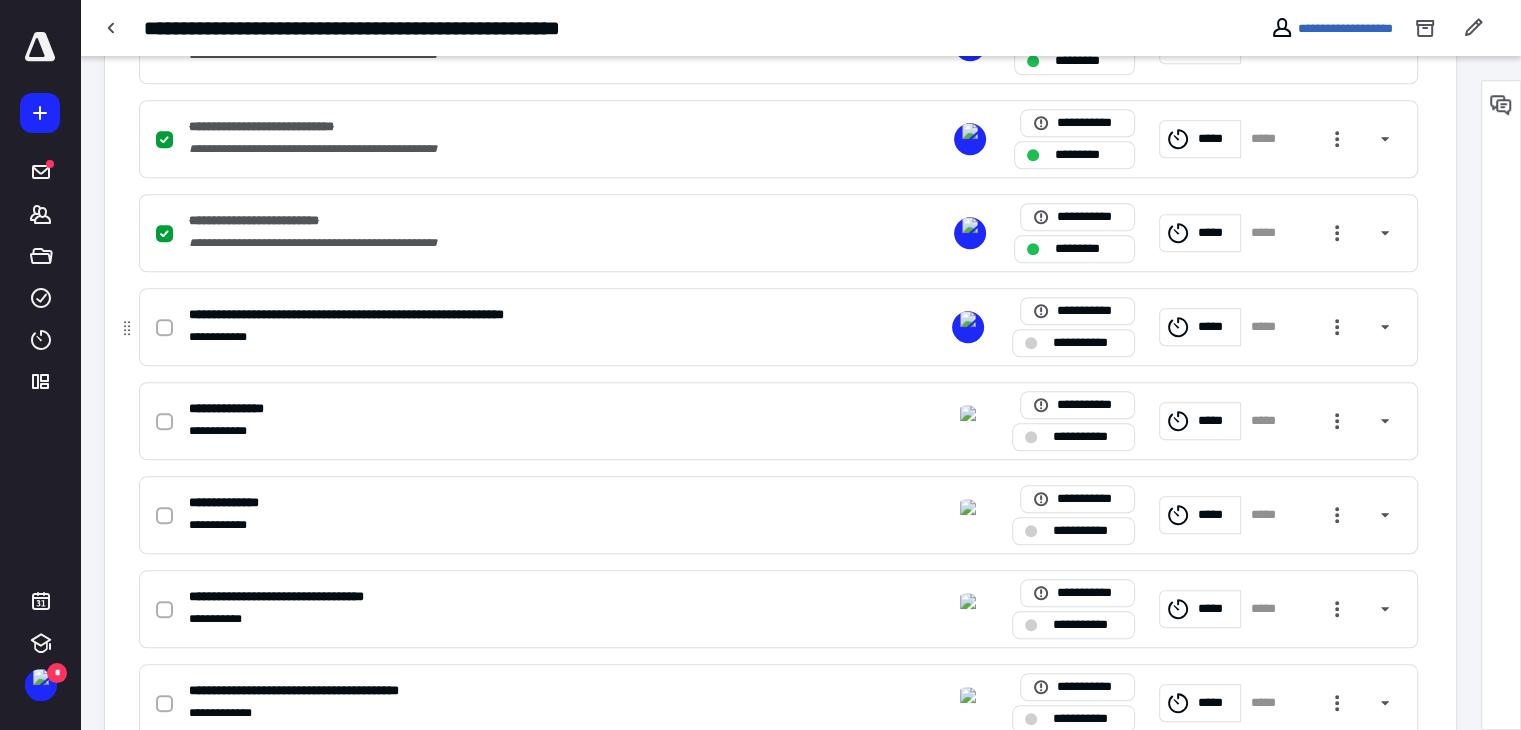 click 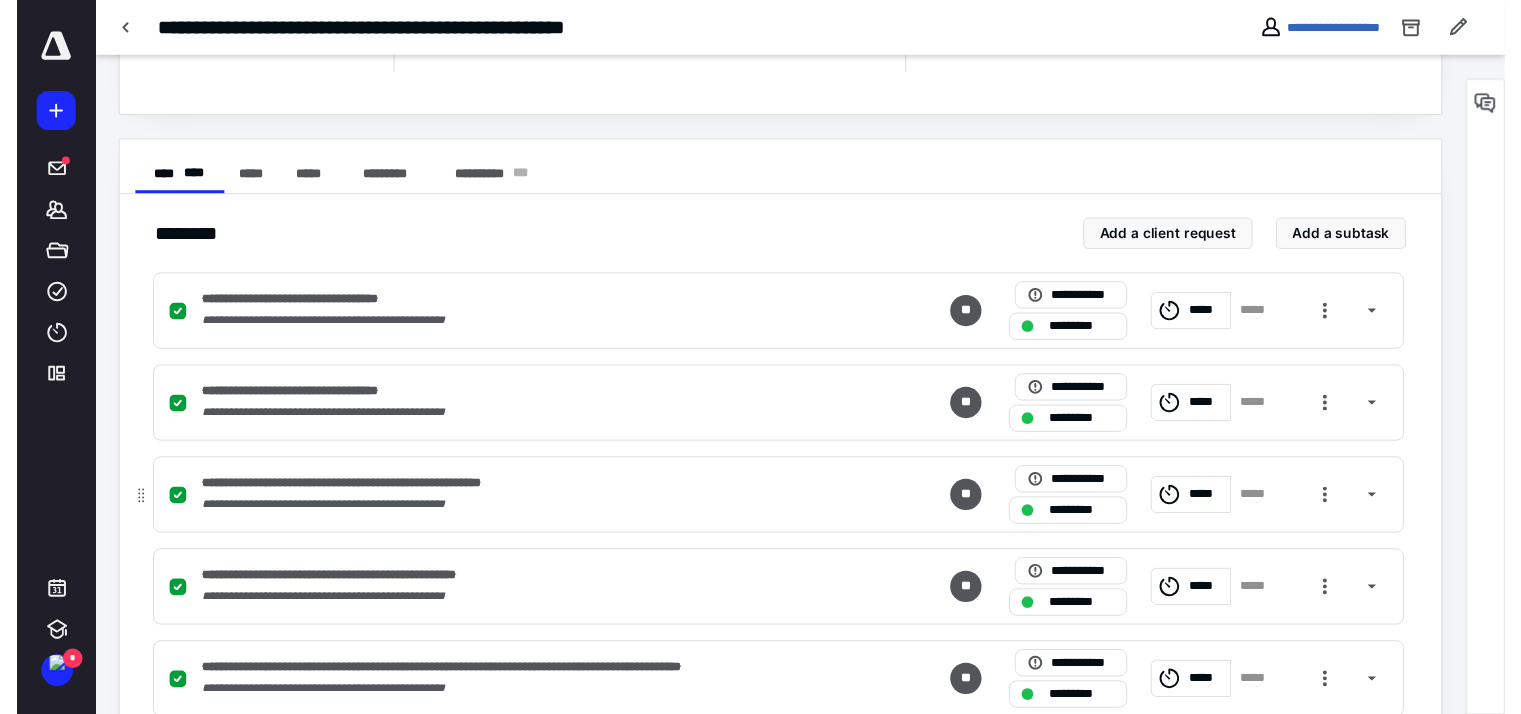 scroll, scrollTop: 0, scrollLeft: 0, axis: both 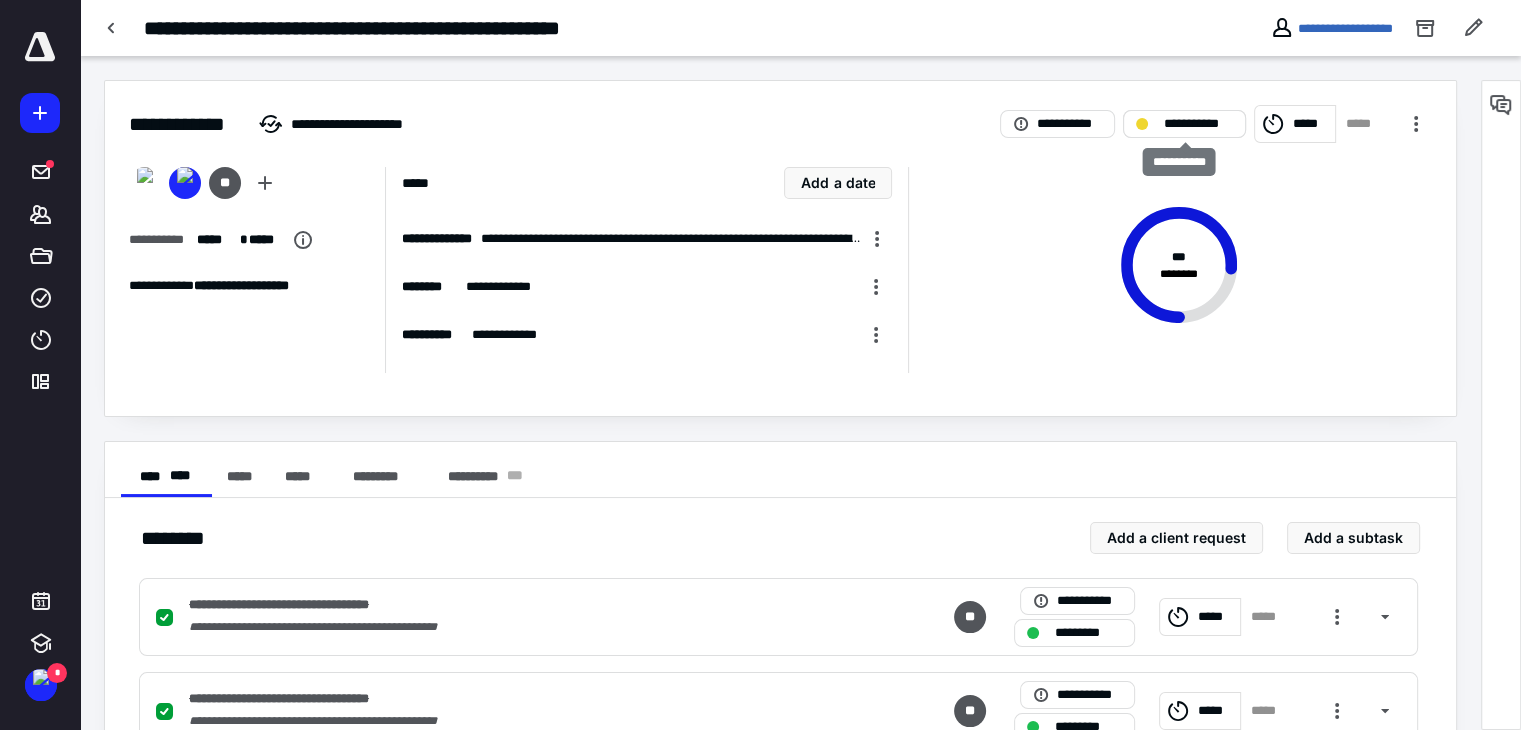 click on "**********" at bounding box center [1184, 124] 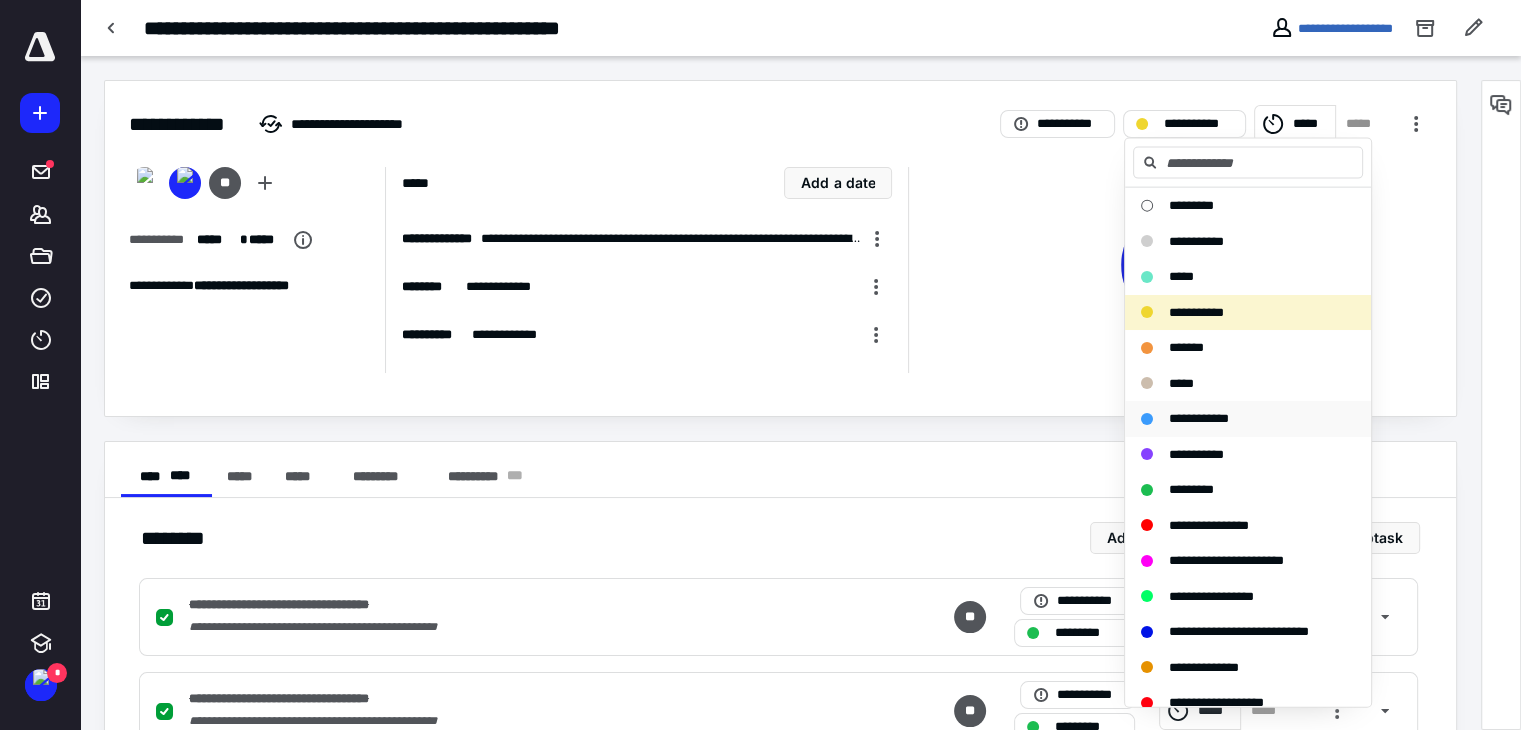 click on "**********" at bounding box center (1199, 418) 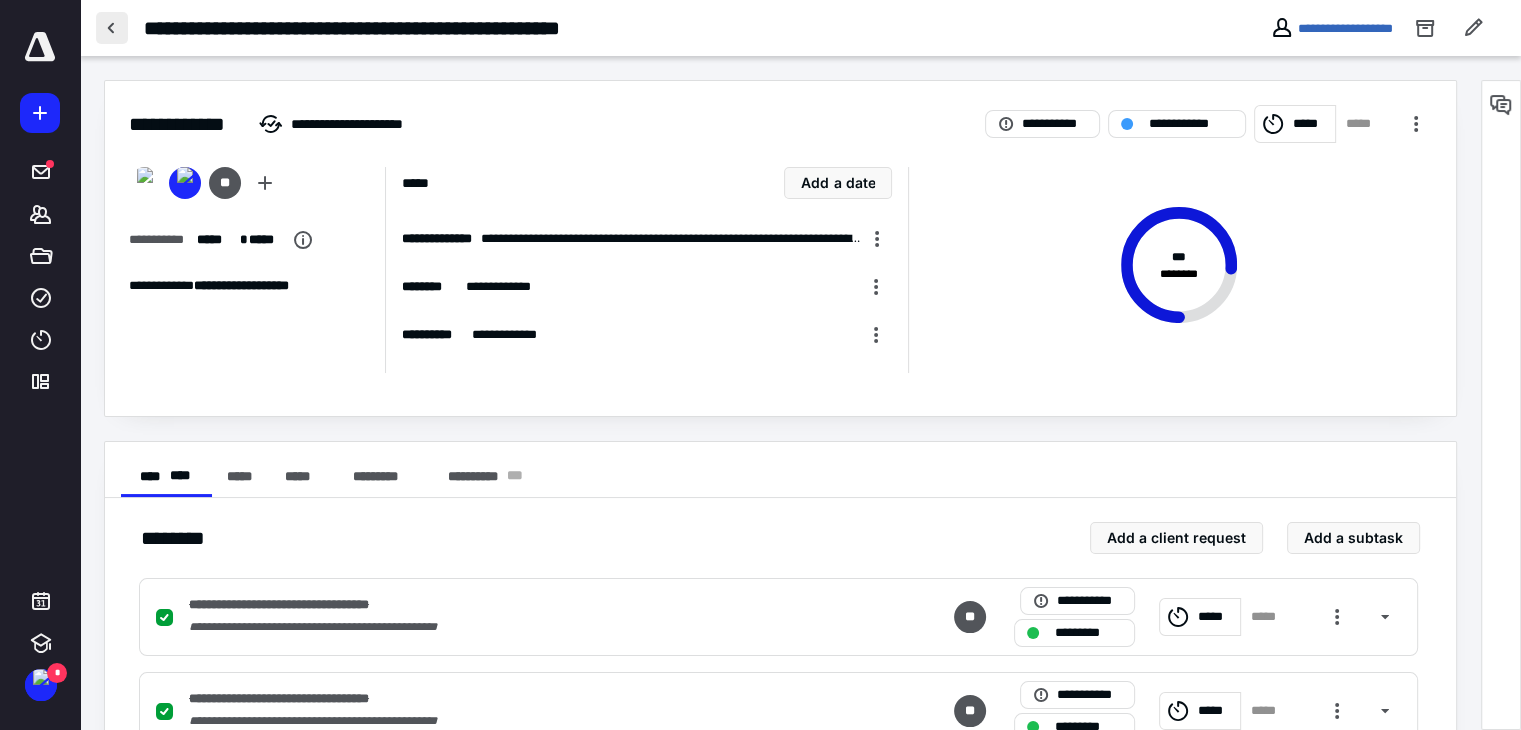click at bounding box center (112, 28) 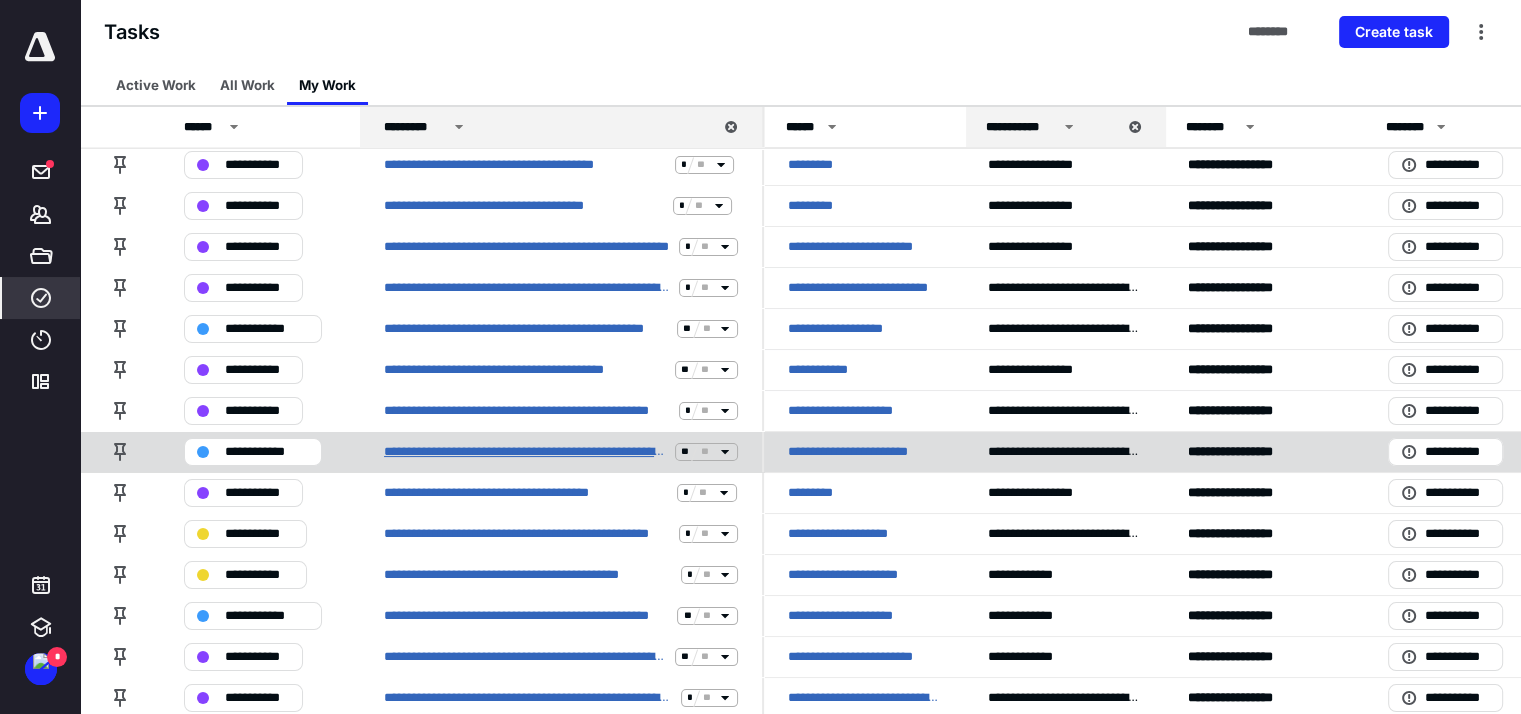 scroll, scrollTop: 100, scrollLeft: 0, axis: vertical 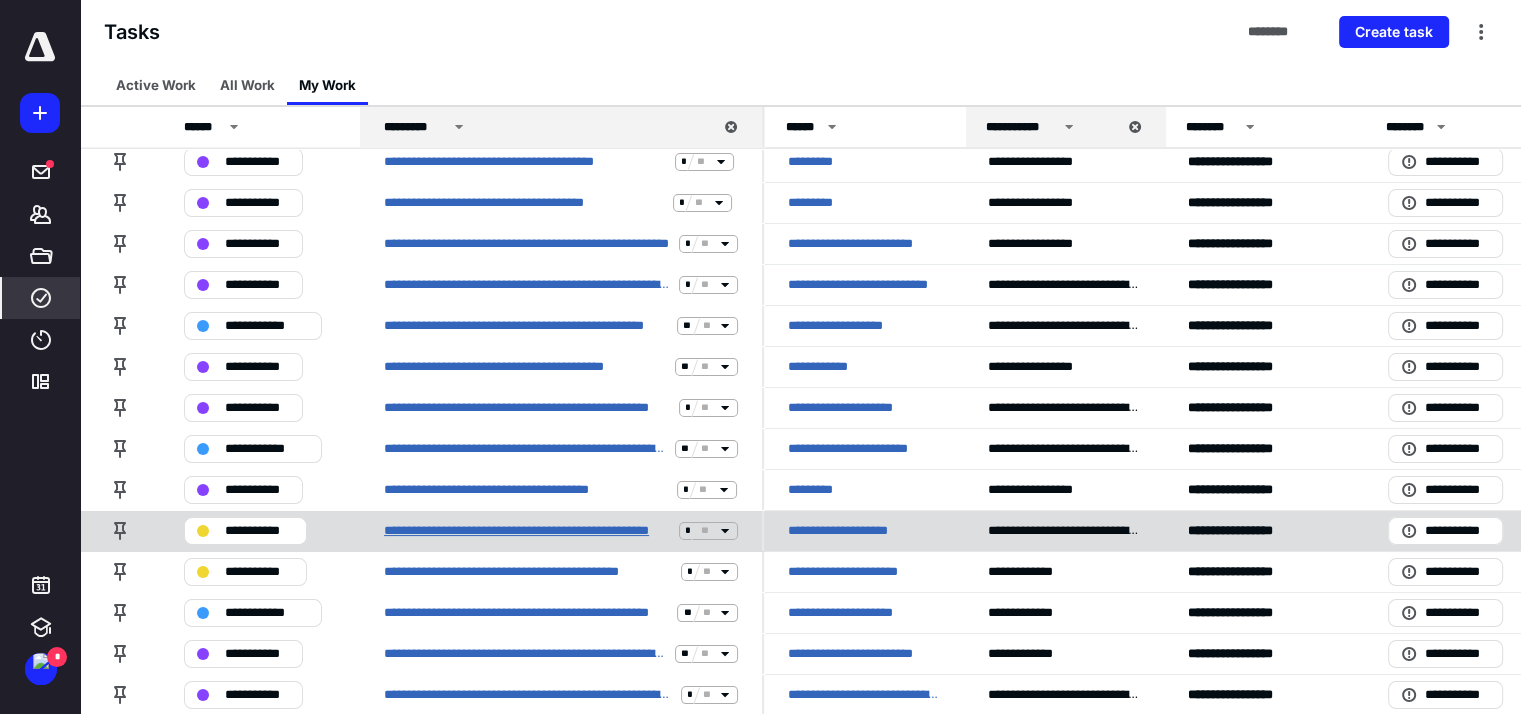 click on "**********" at bounding box center [527, 531] 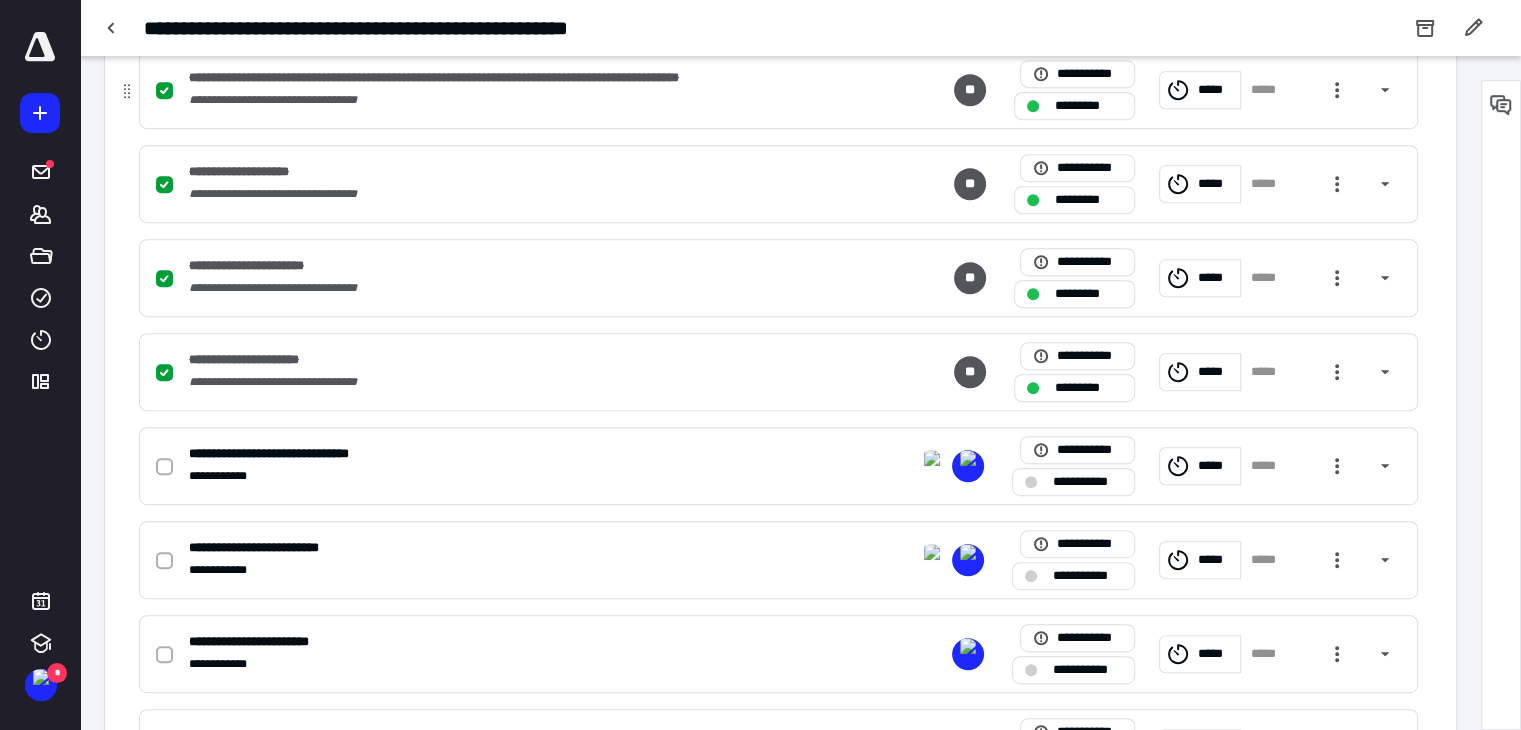 scroll, scrollTop: 1000, scrollLeft: 0, axis: vertical 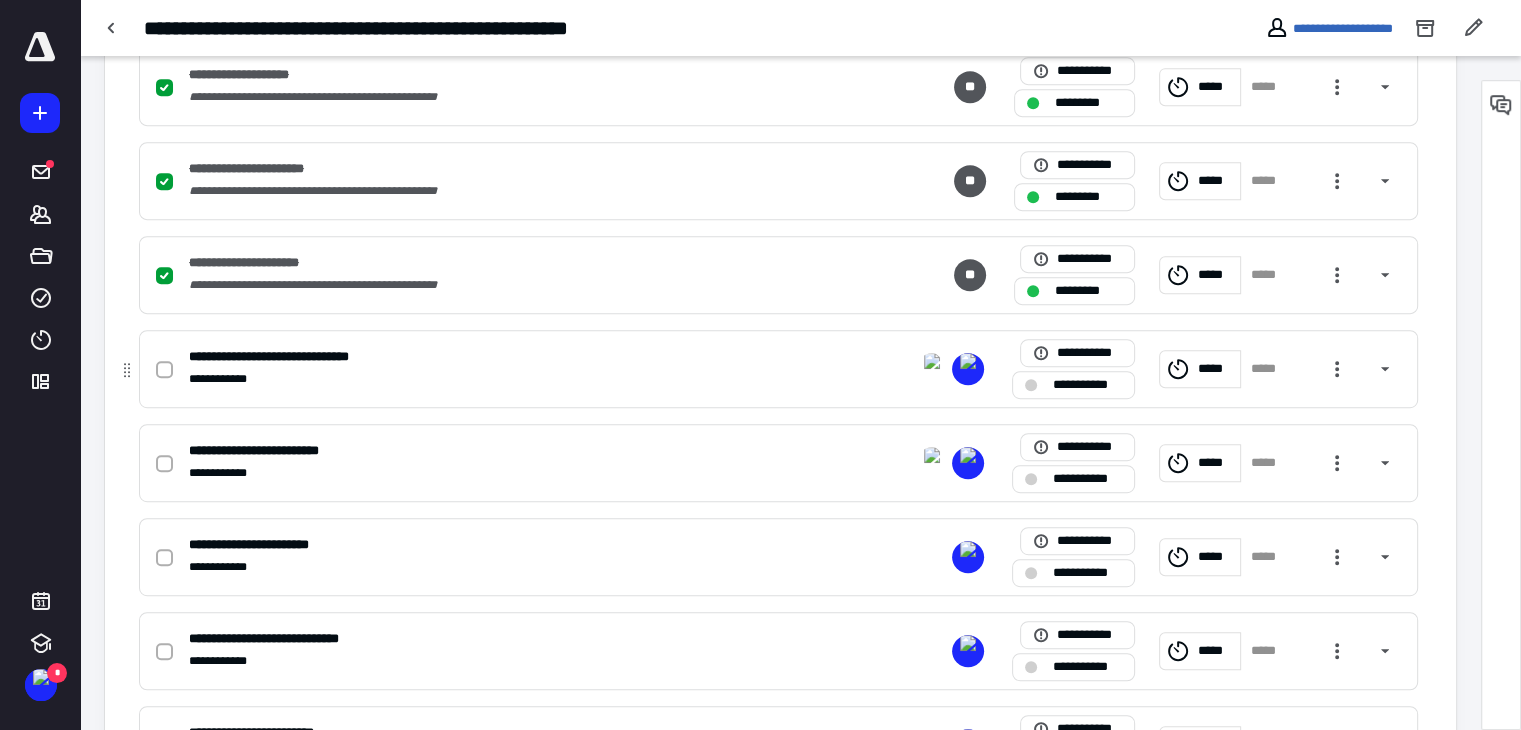 click at bounding box center [164, 370] 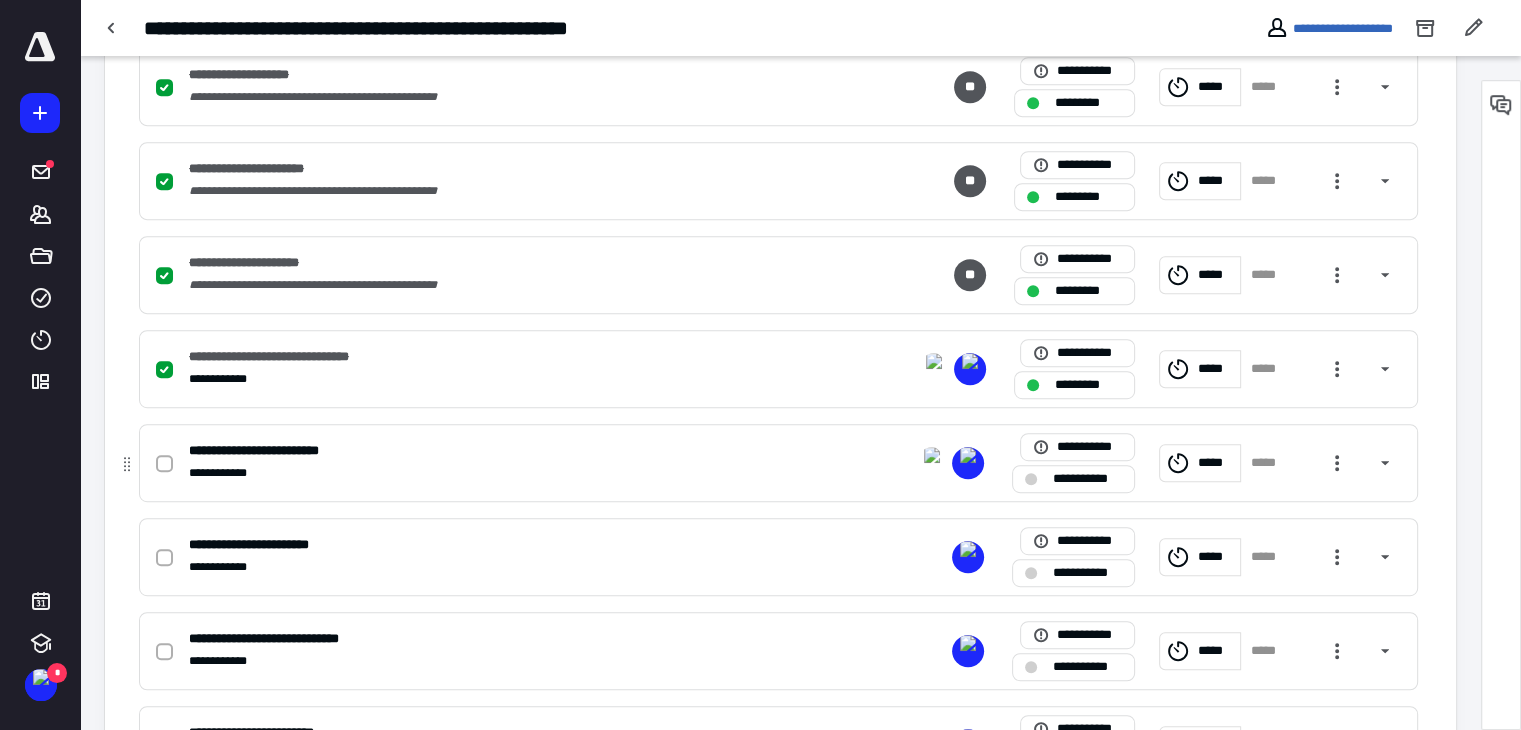 click 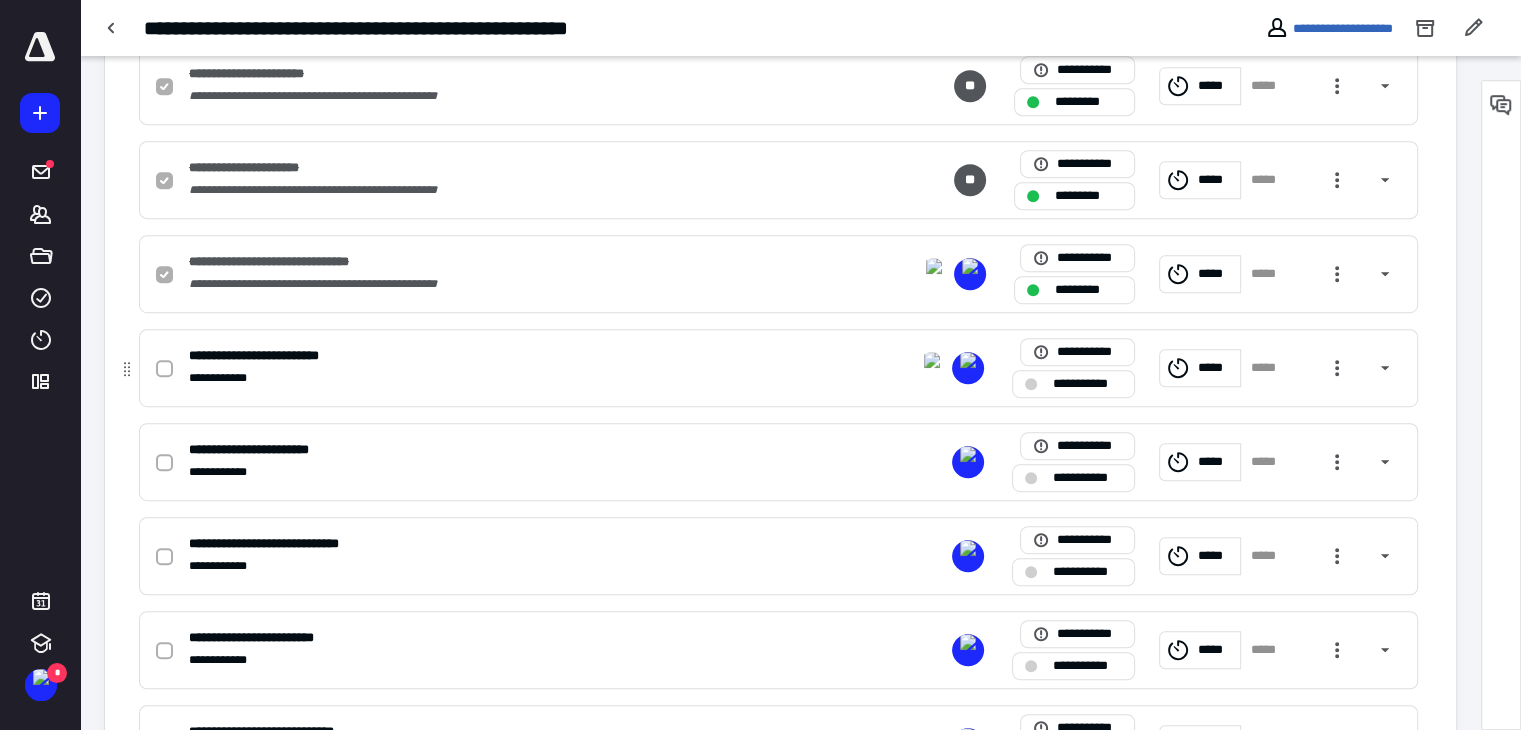 scroll, scrollTop: 1100, scrollLeft: 0, axis: vertical 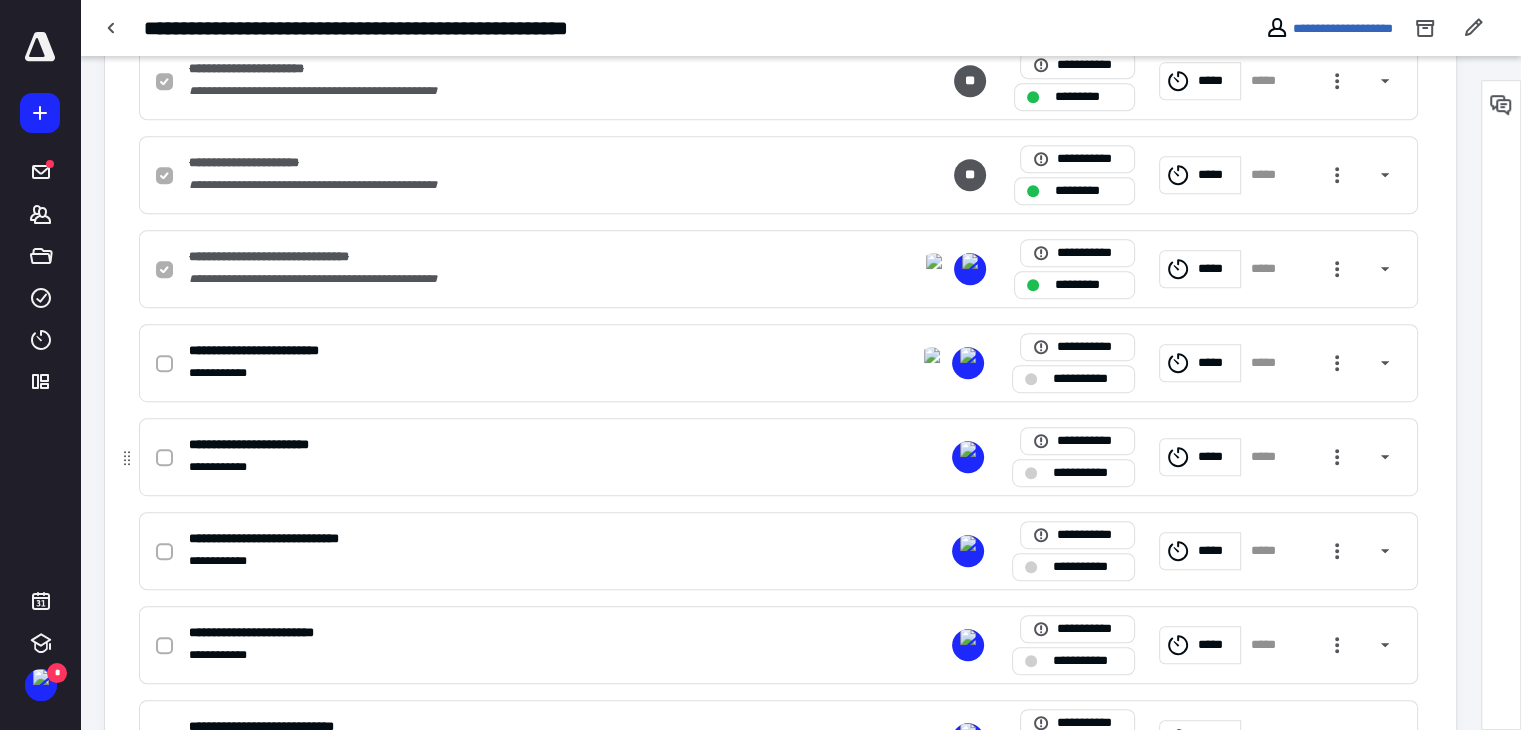 checkbox on "true" 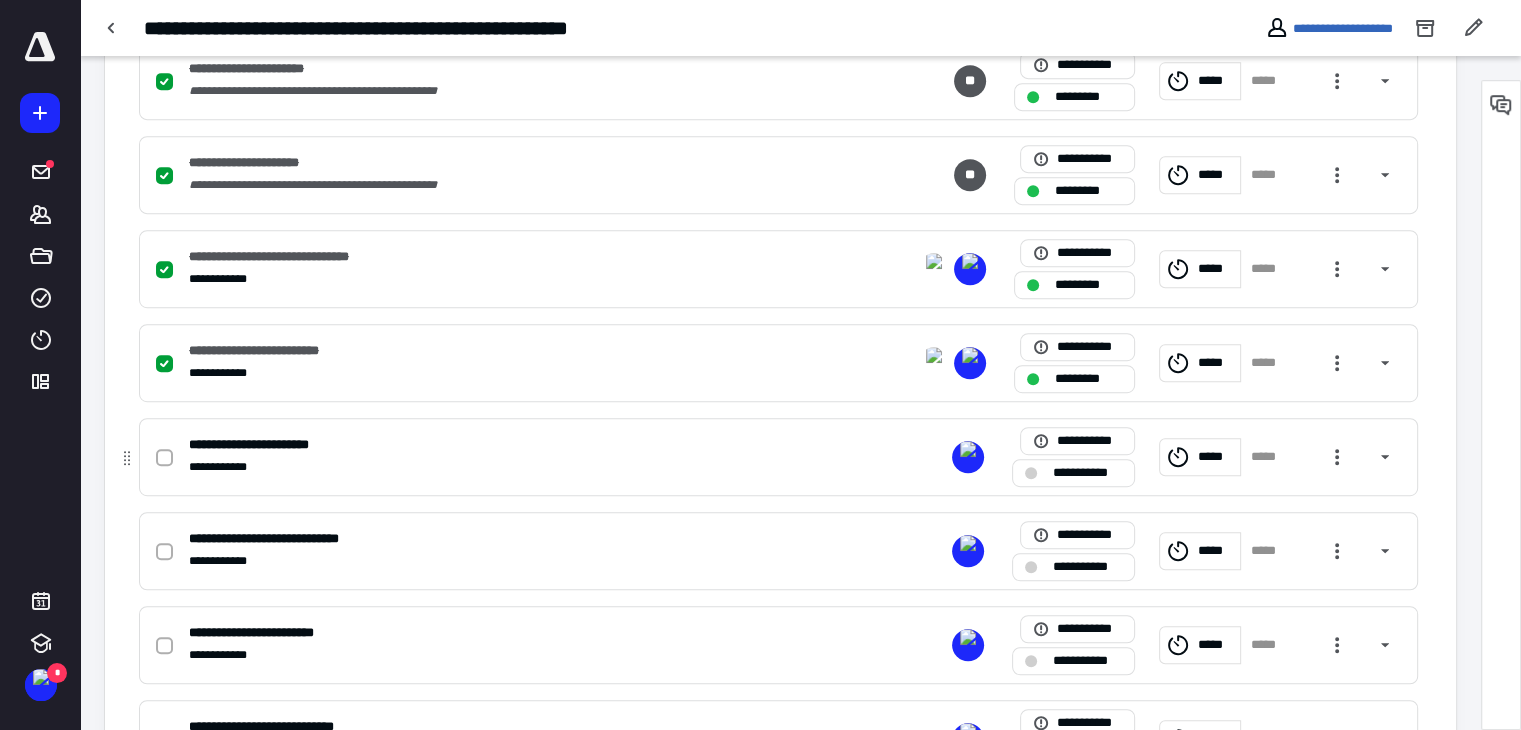 click 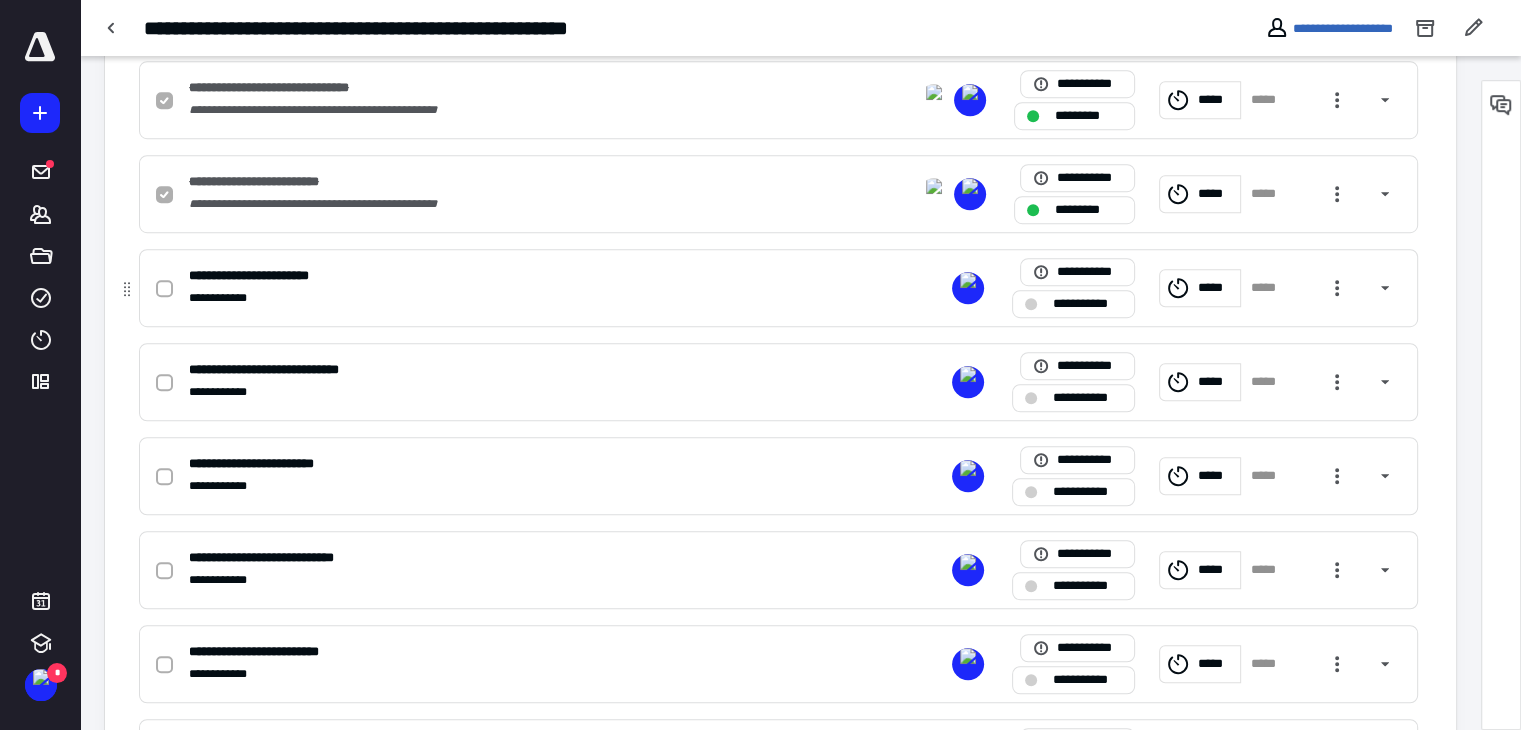 scroll, scrollTop: 1300, scrollLeft: 0, axis: vertical 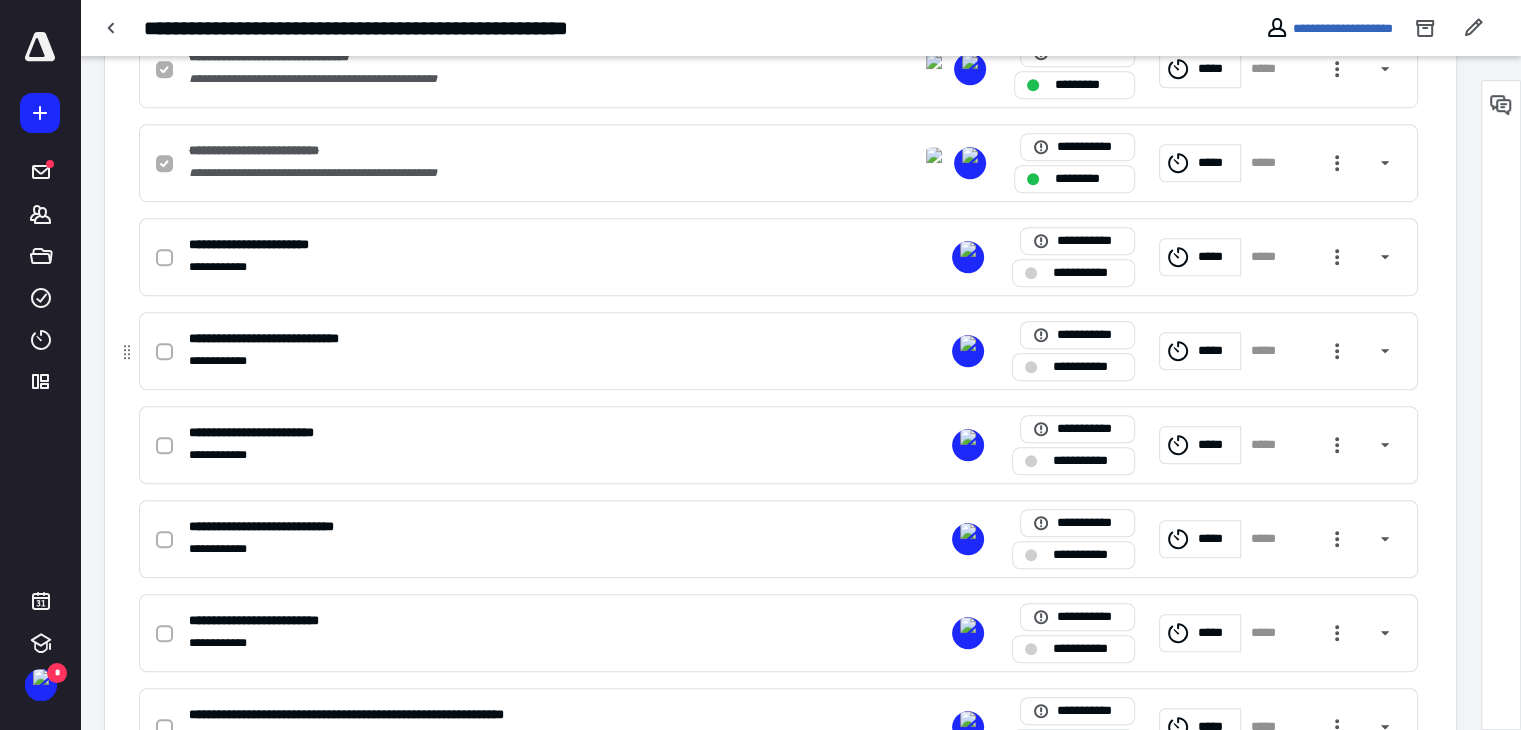 checkbox on "true" 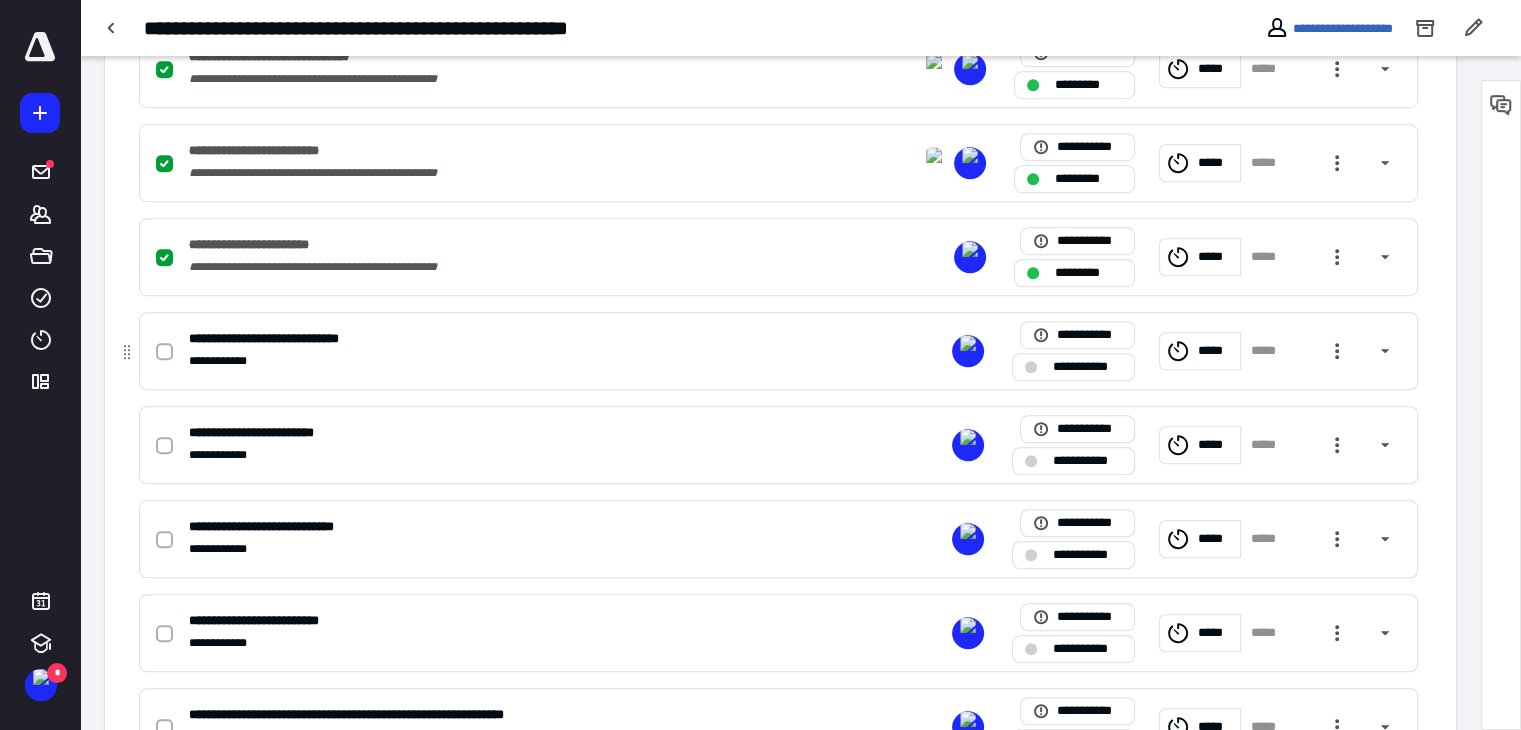 click 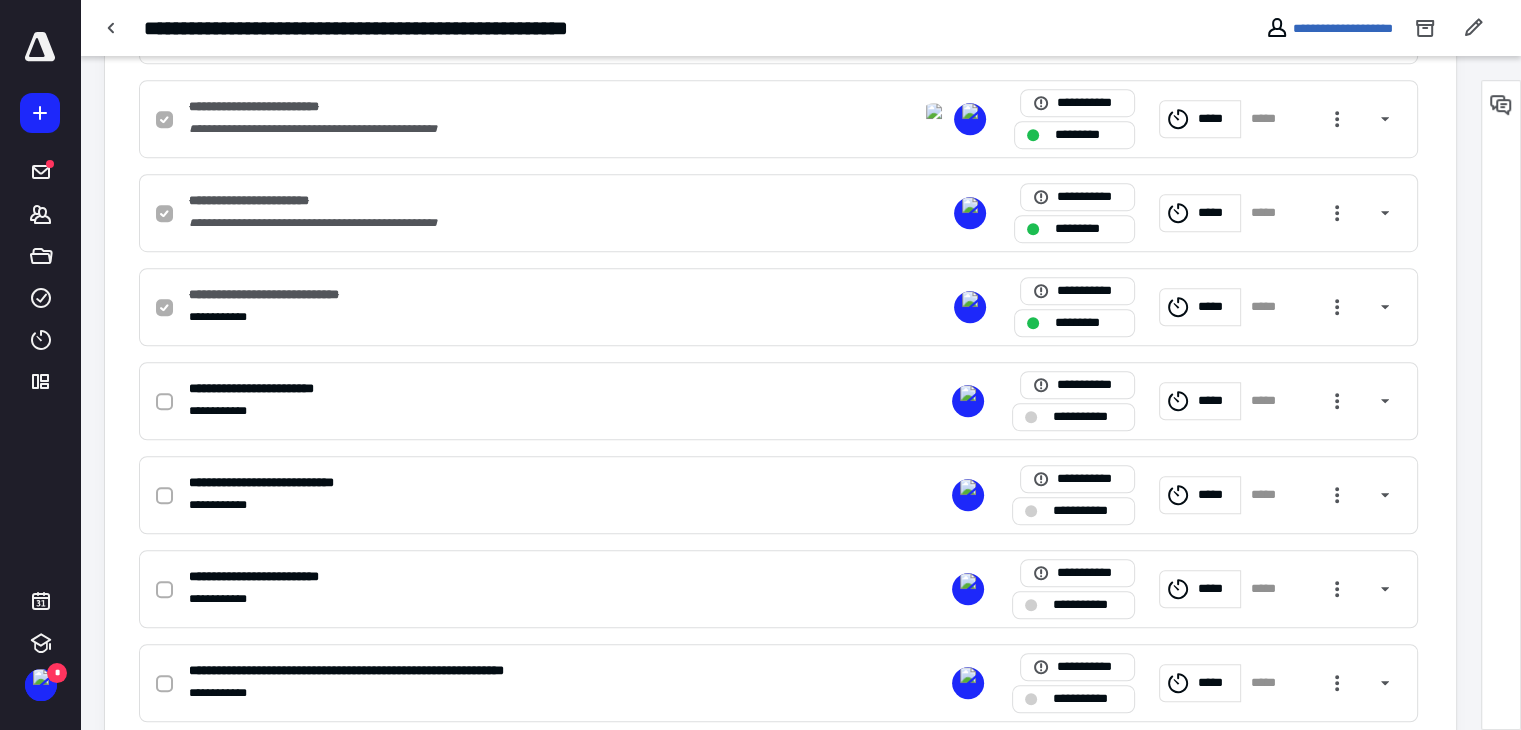 scroll, scrollTop: 1400, scrollLeft: 0, axis: vertical 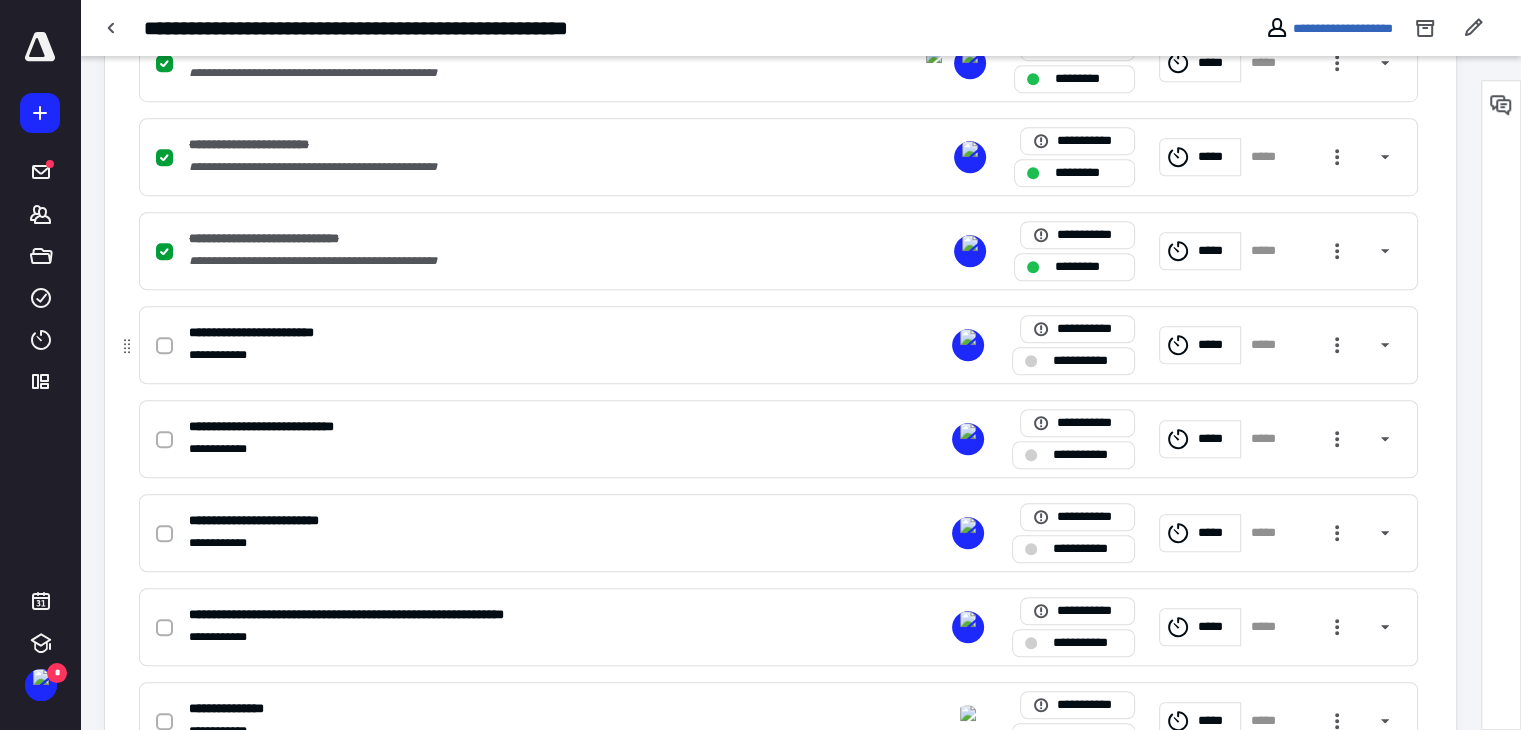 click 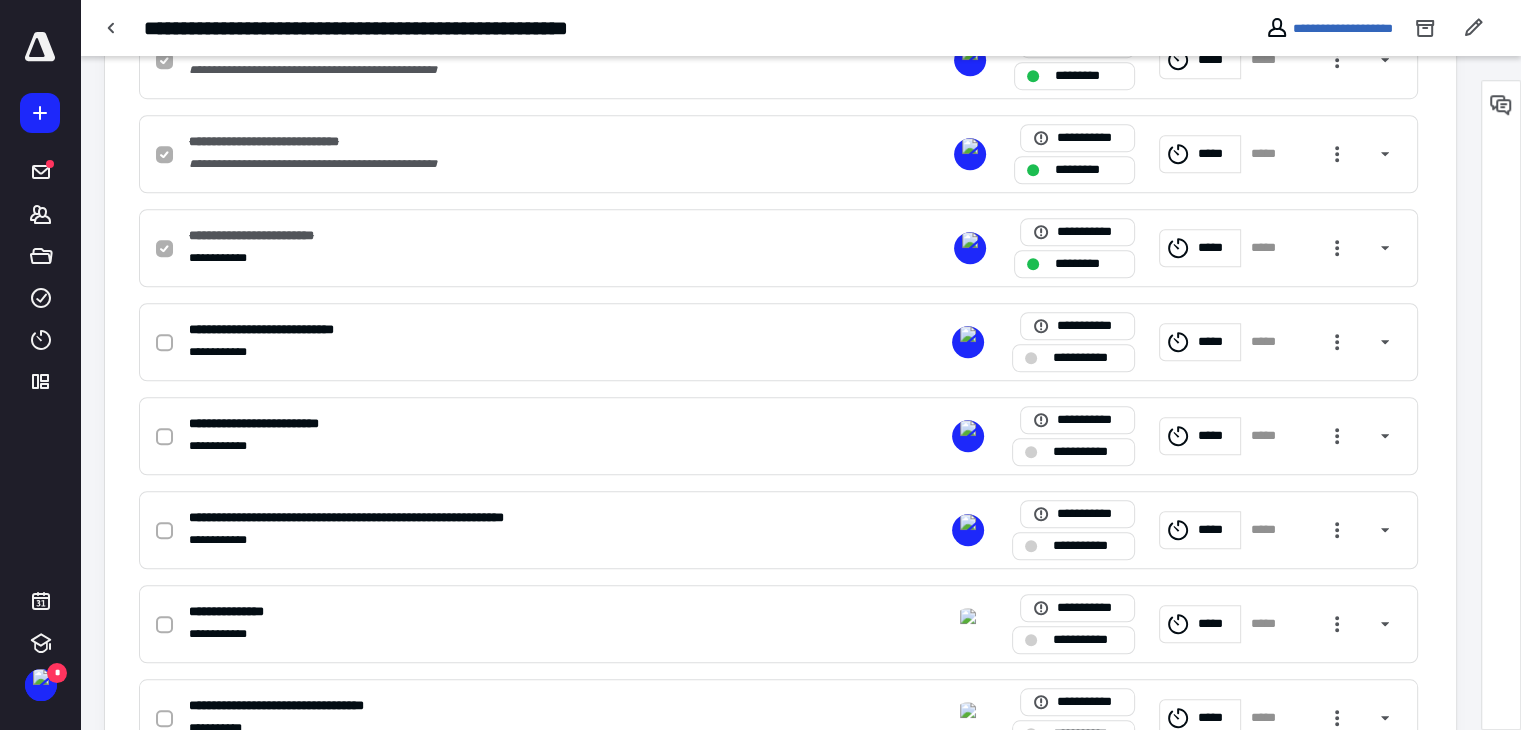 scroll, scrollTop: 1500, scrollLeft: 0, axis: vertical 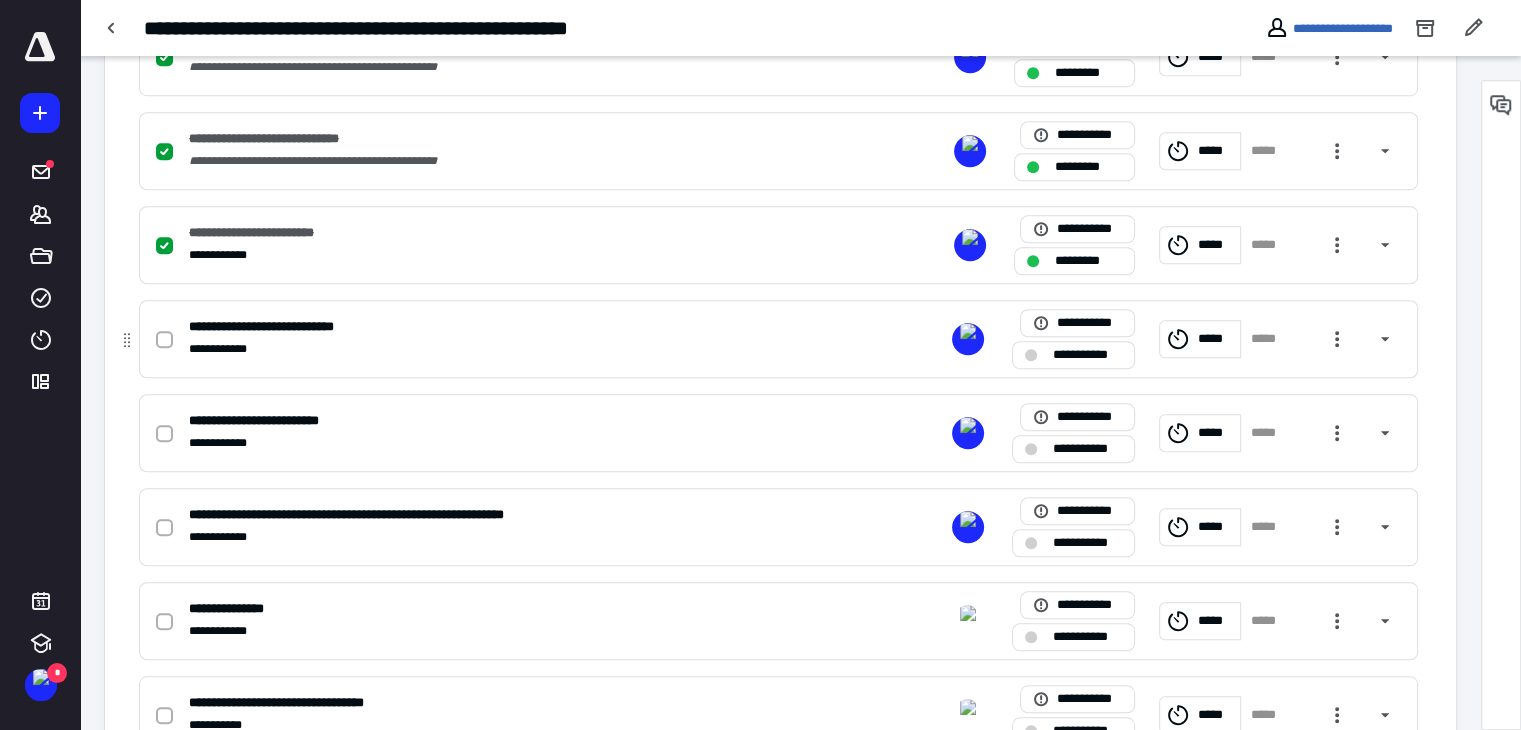 click 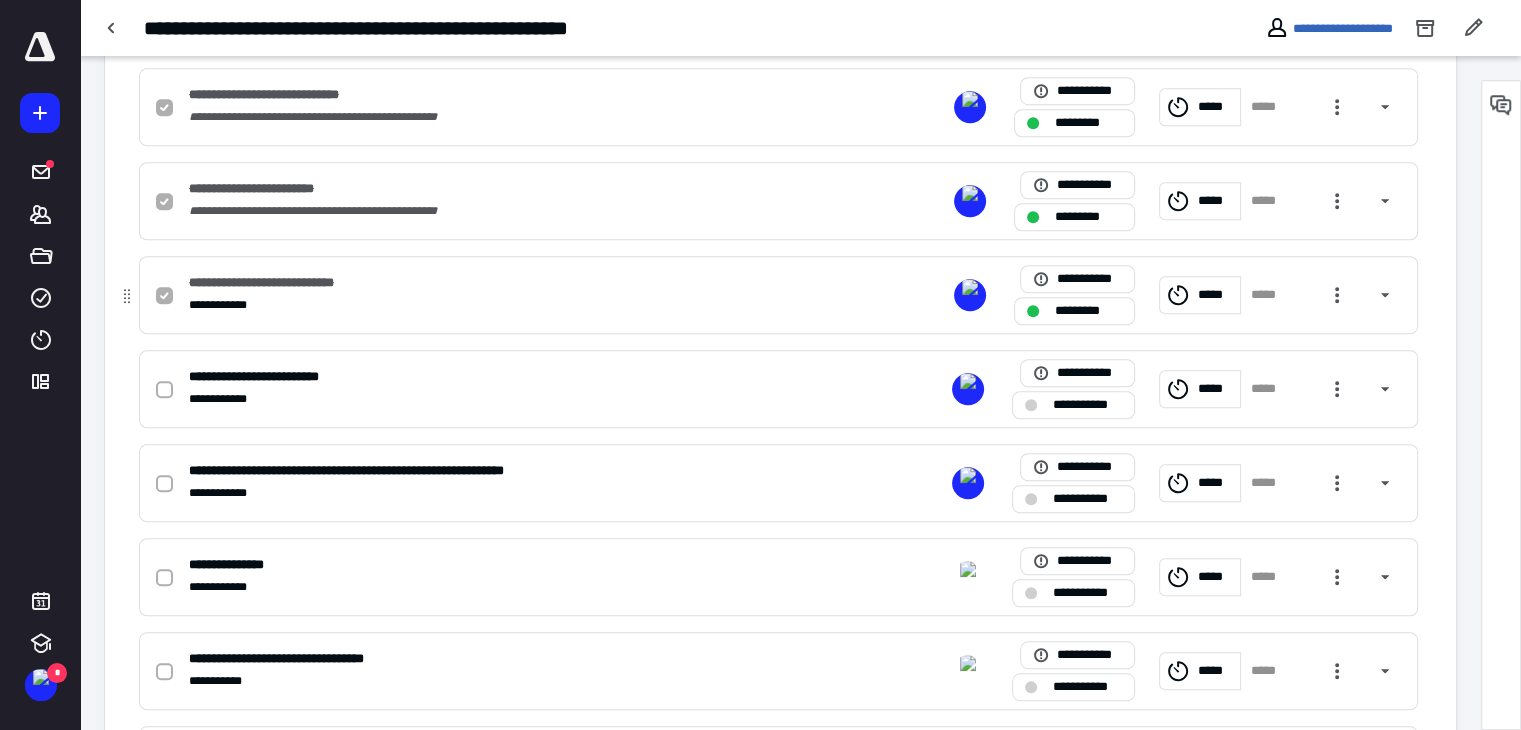 scroll, scrollTop: 1600, scrollLeft: 0, axis: vertical 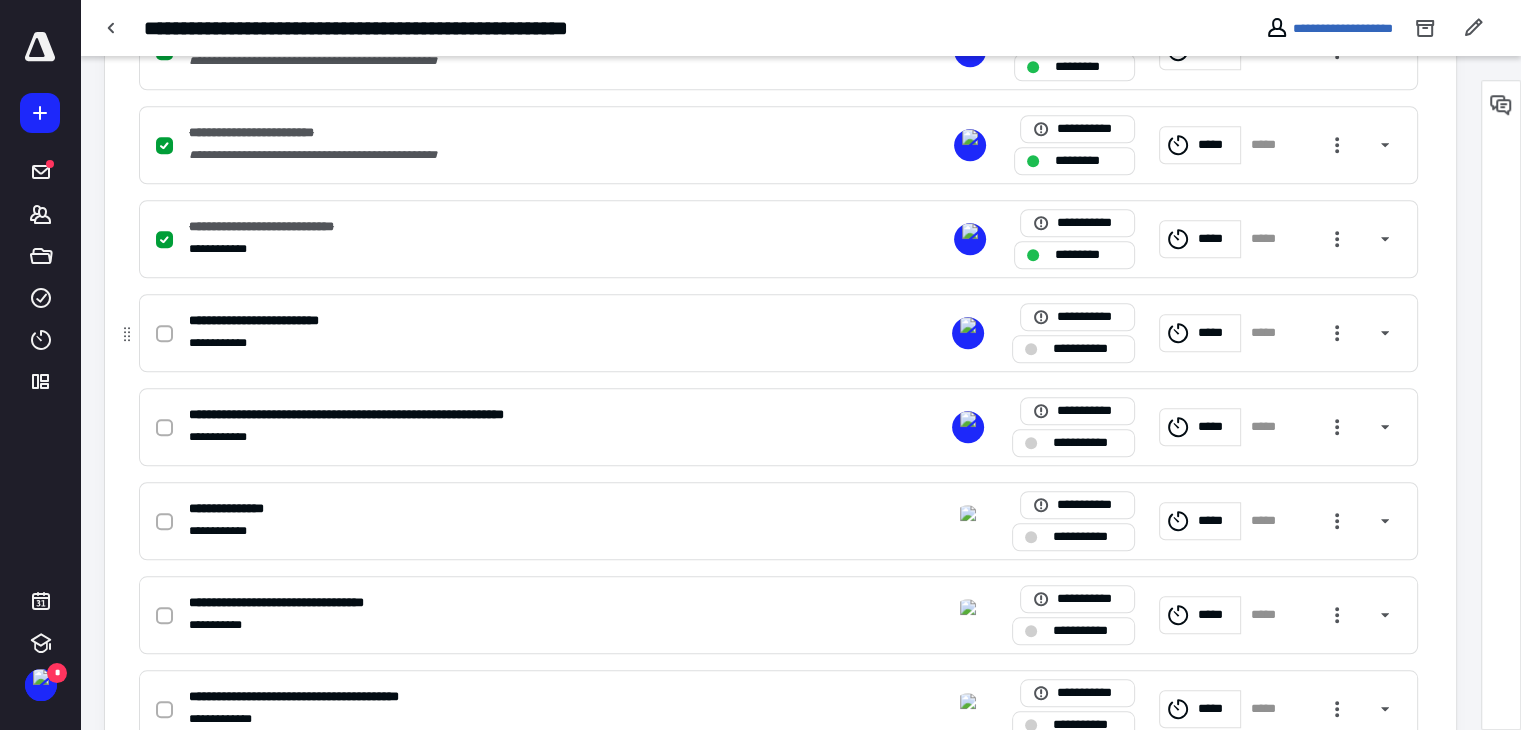 click 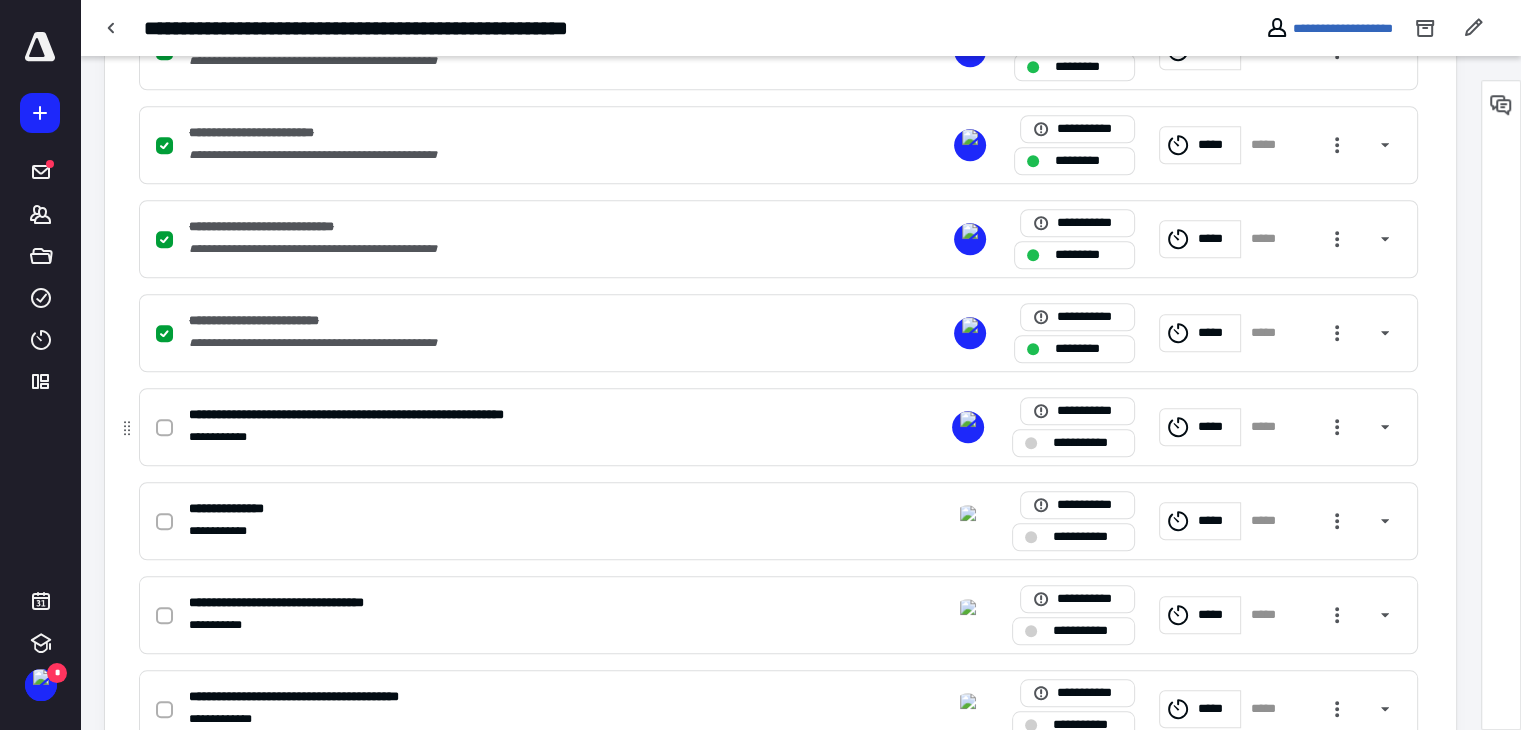click 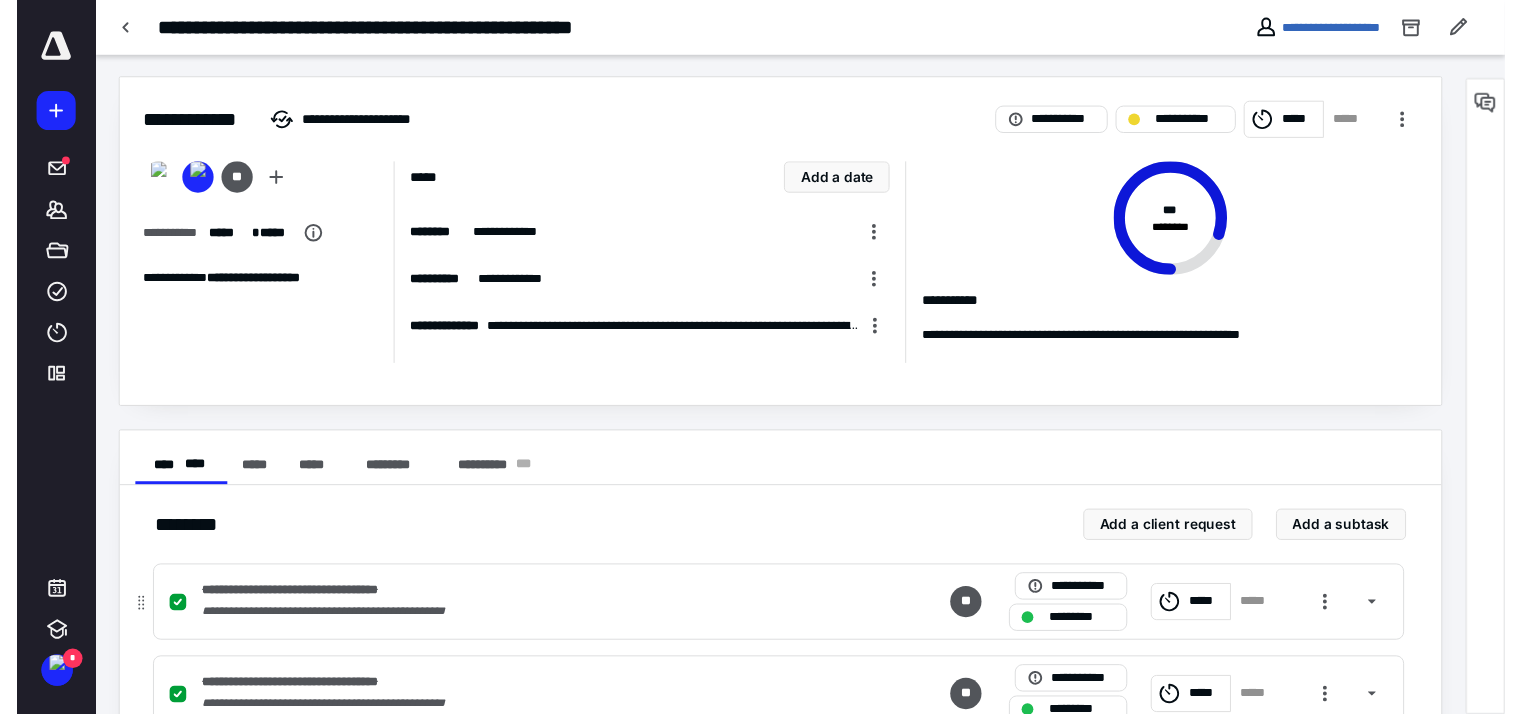 scroll, scrollTop: 0, scrollLeft: 0, axis: both 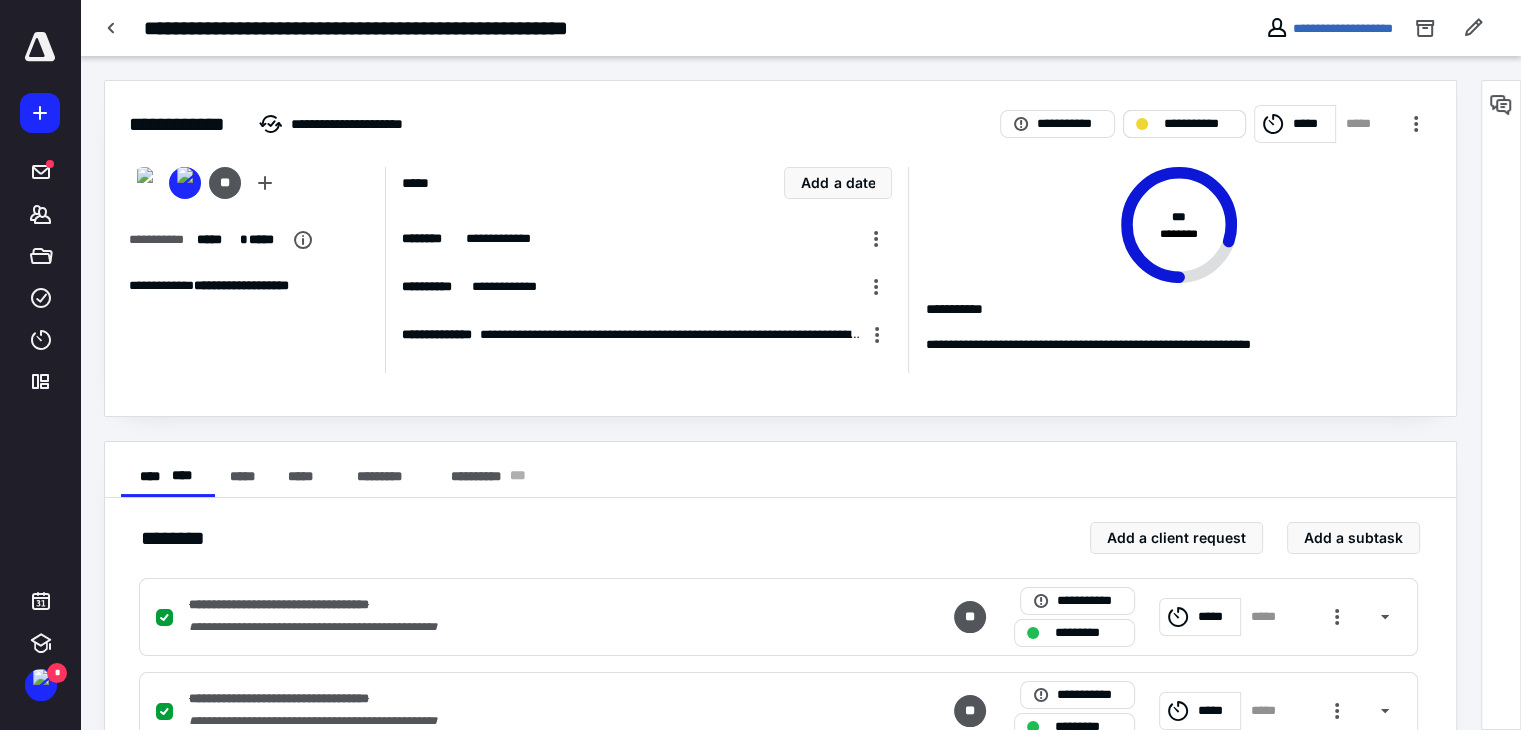 click on "**********" at bounding box center [1198, 124] 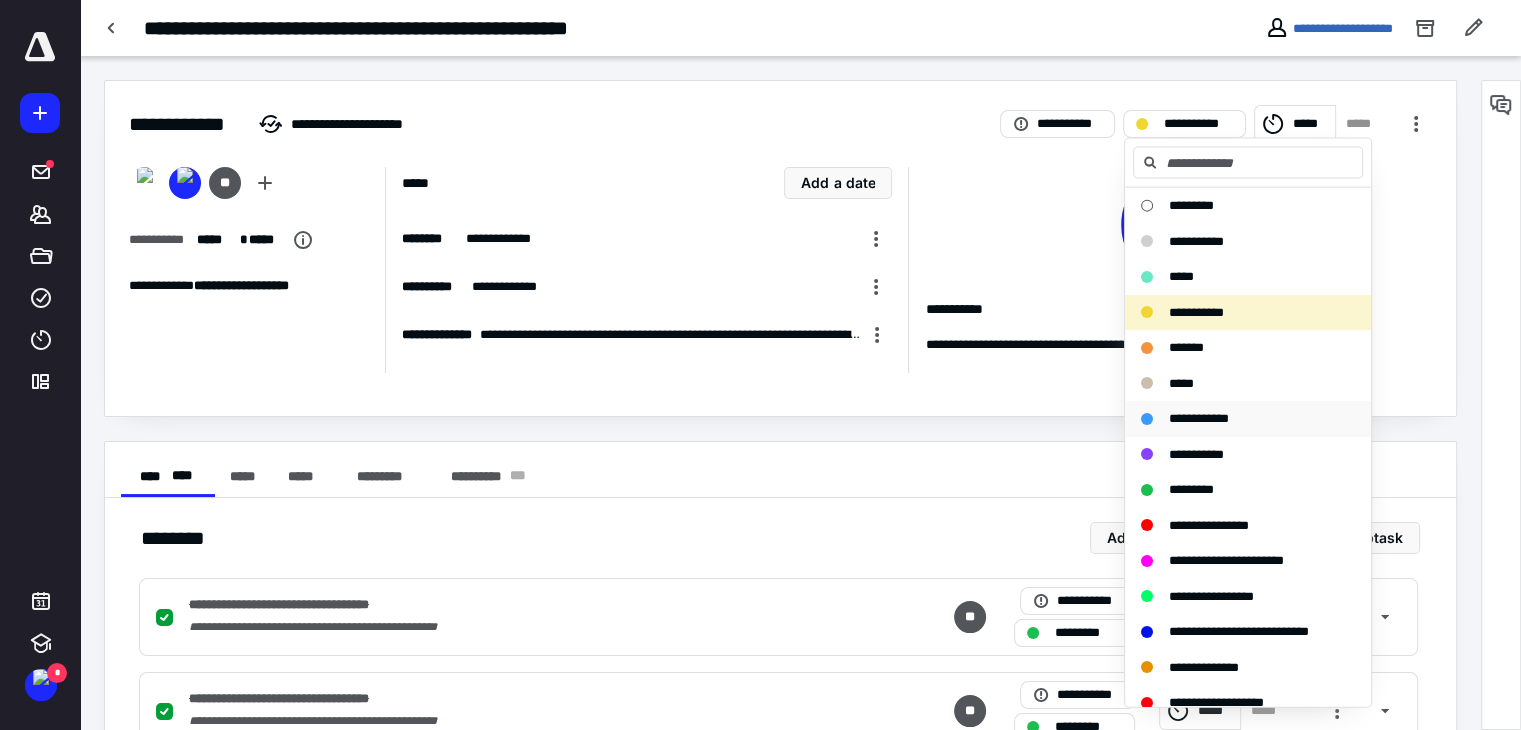 click on "**********" at bounding box center [1199, 418] 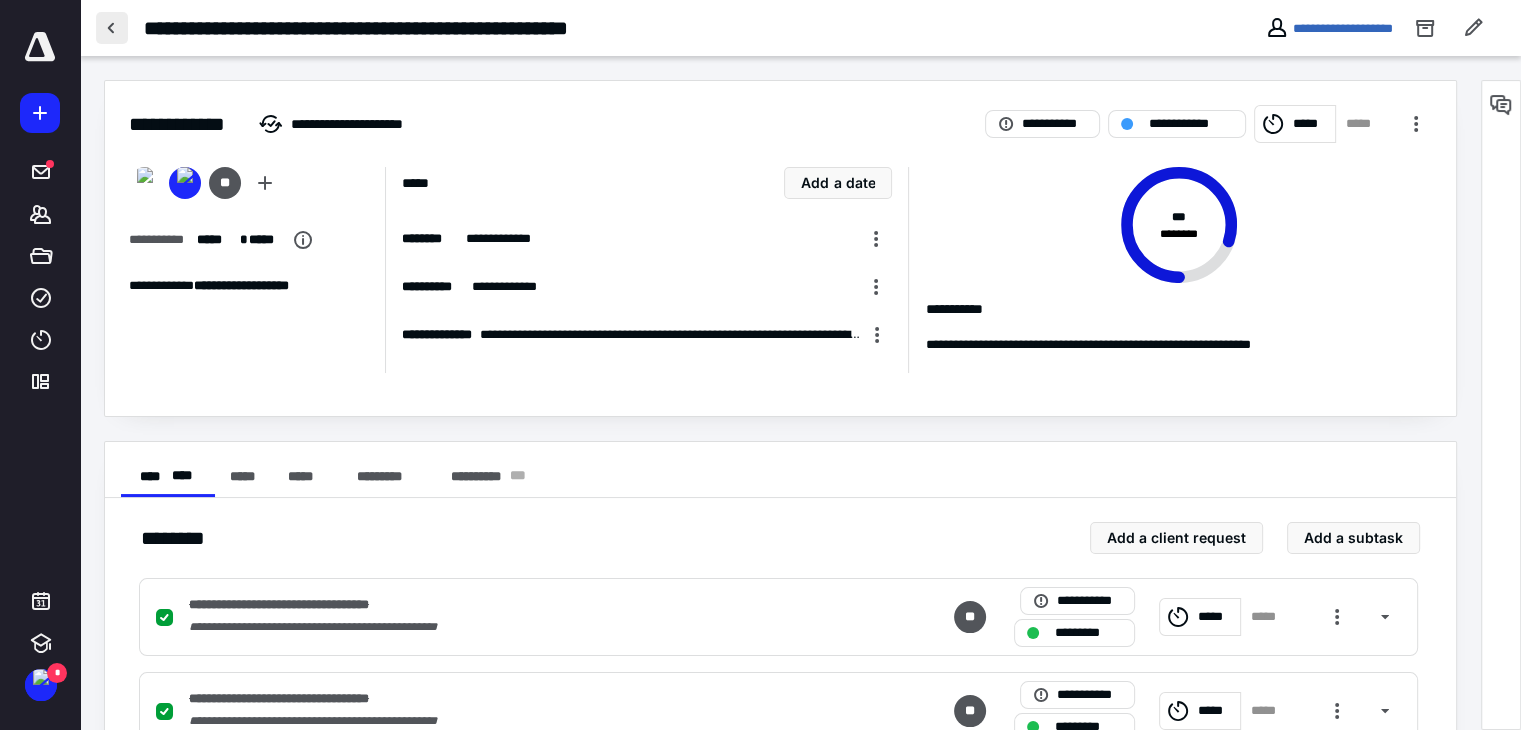 click at bounding box center [112, 28] 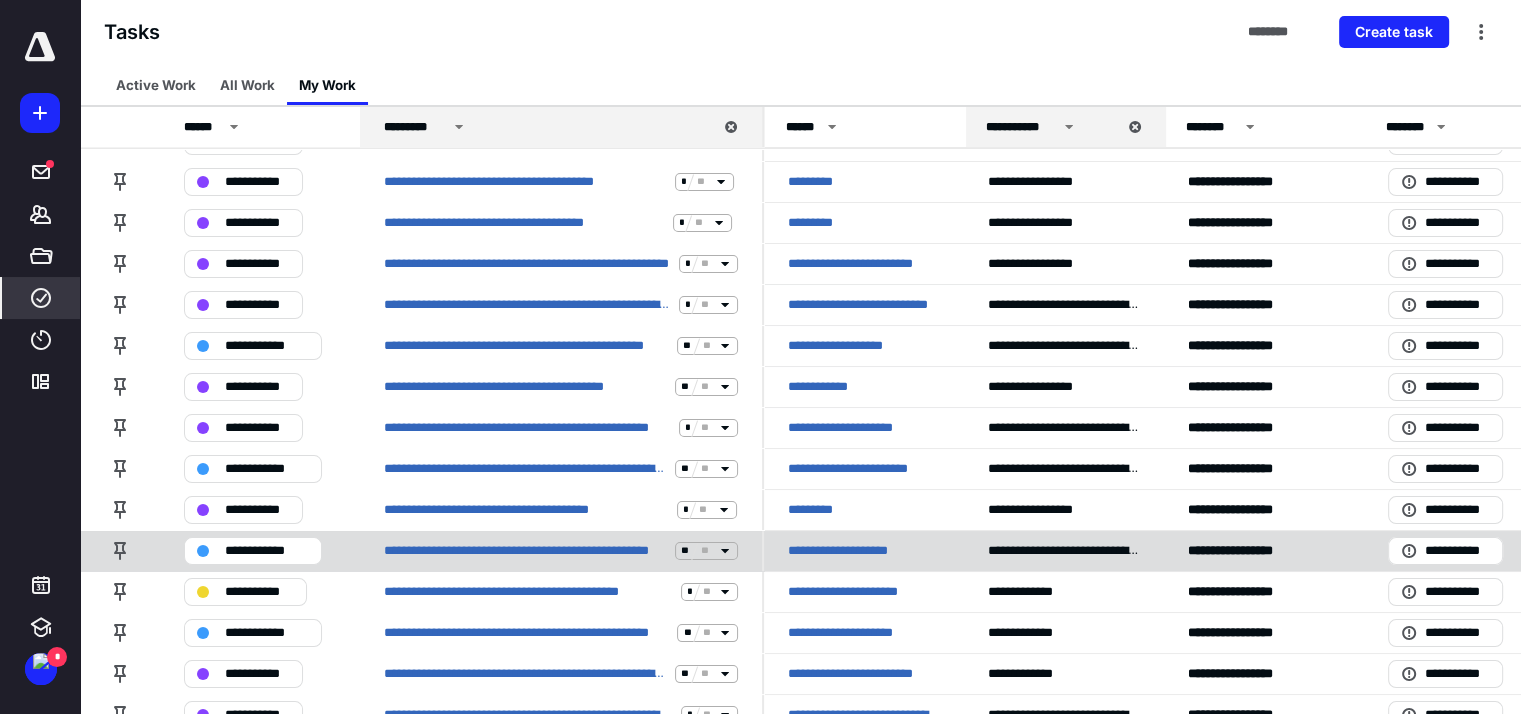 scroll, scrollTop: 0, scrollLeft: 0, axis: both 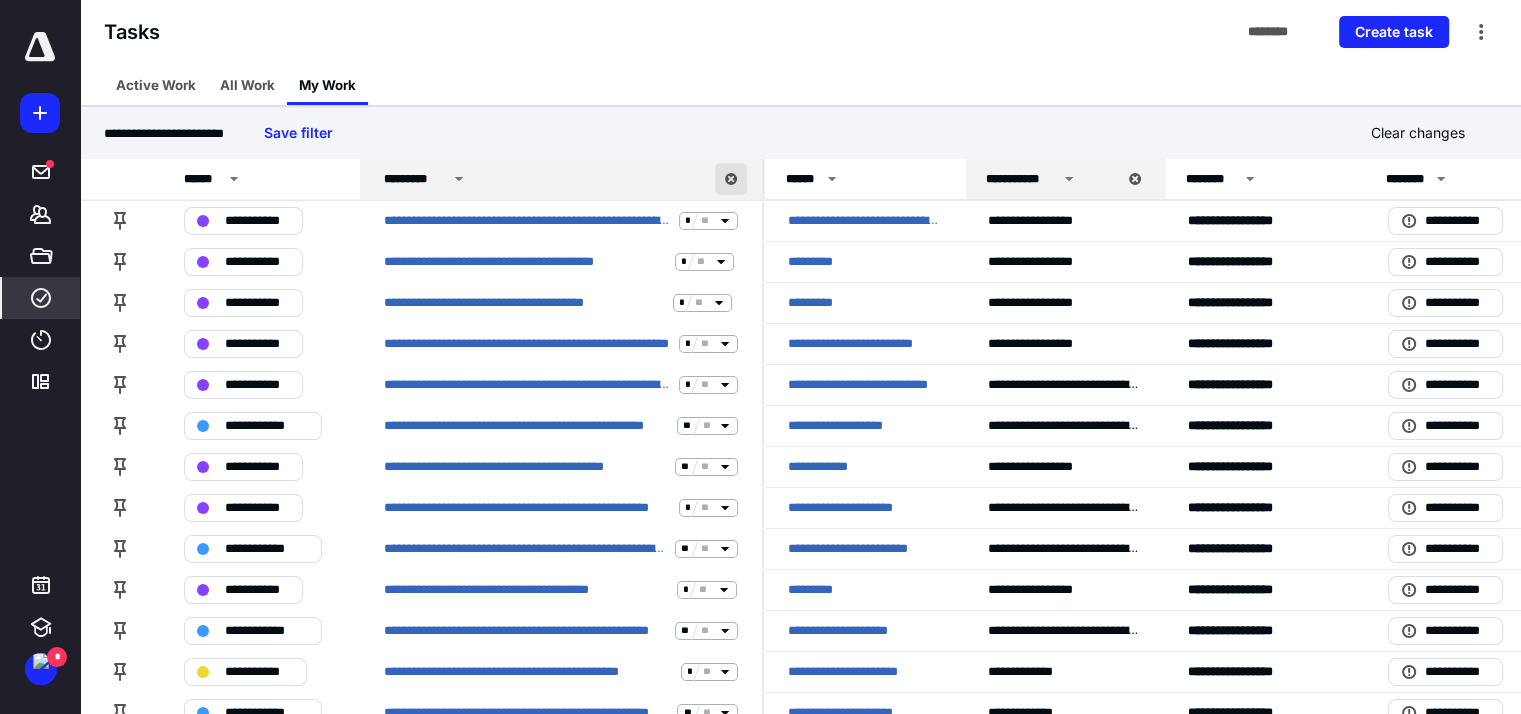 click at bounding box center (731, 179) 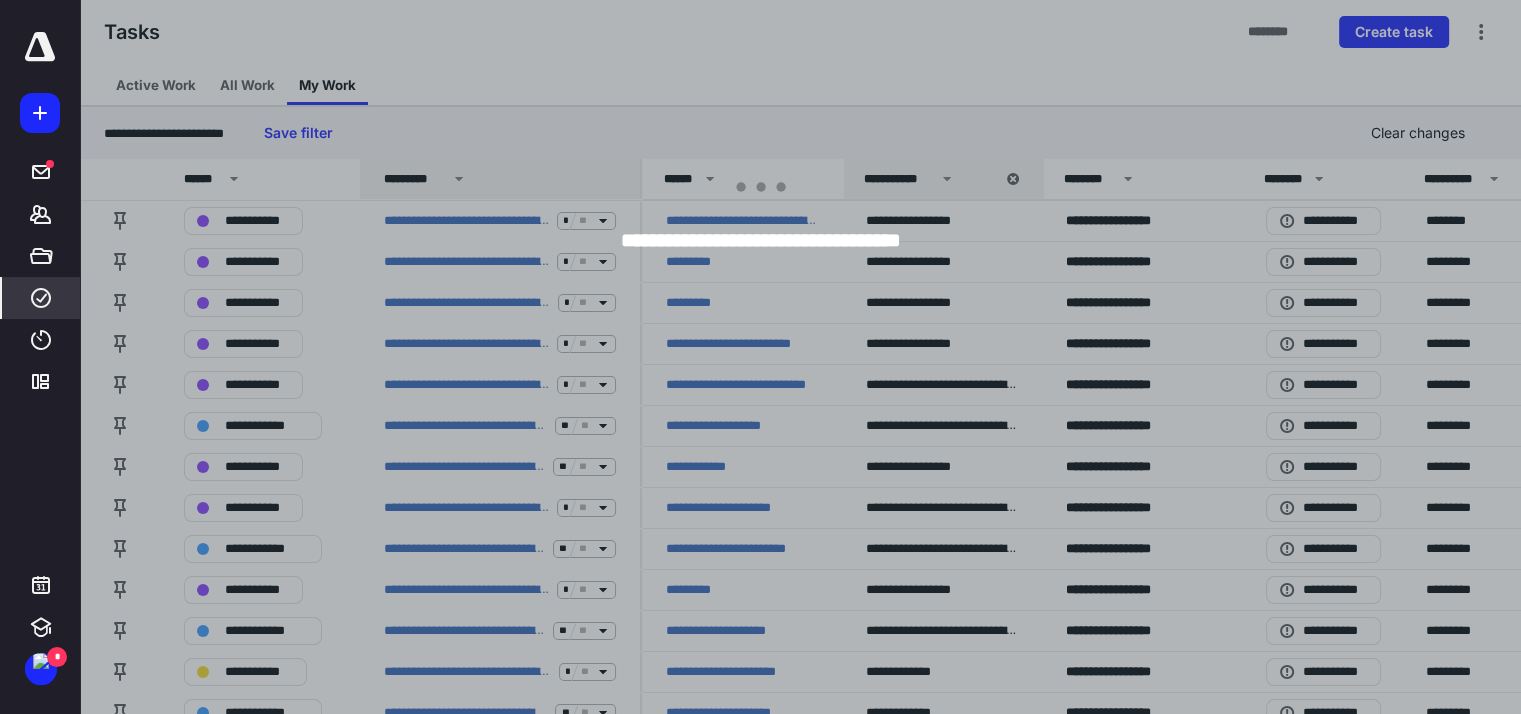 click 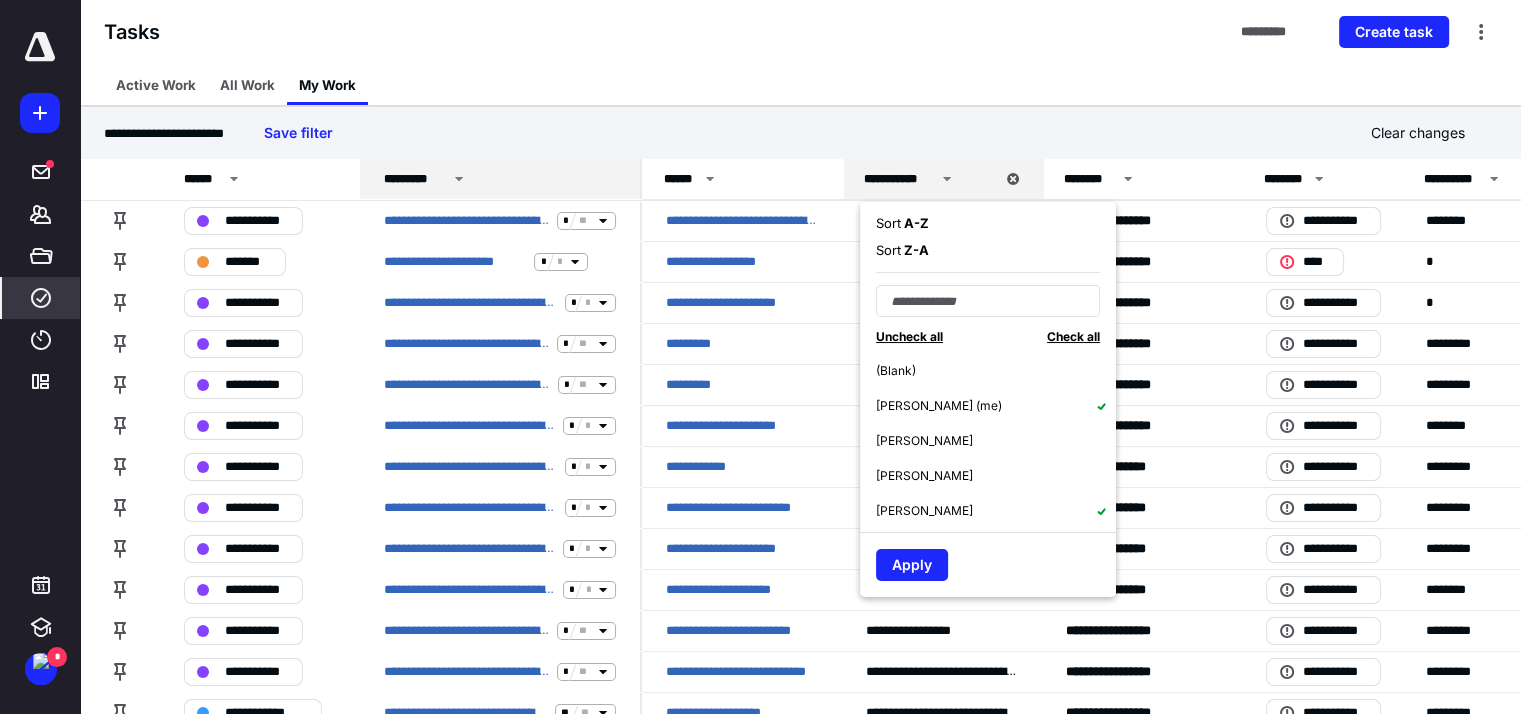 click 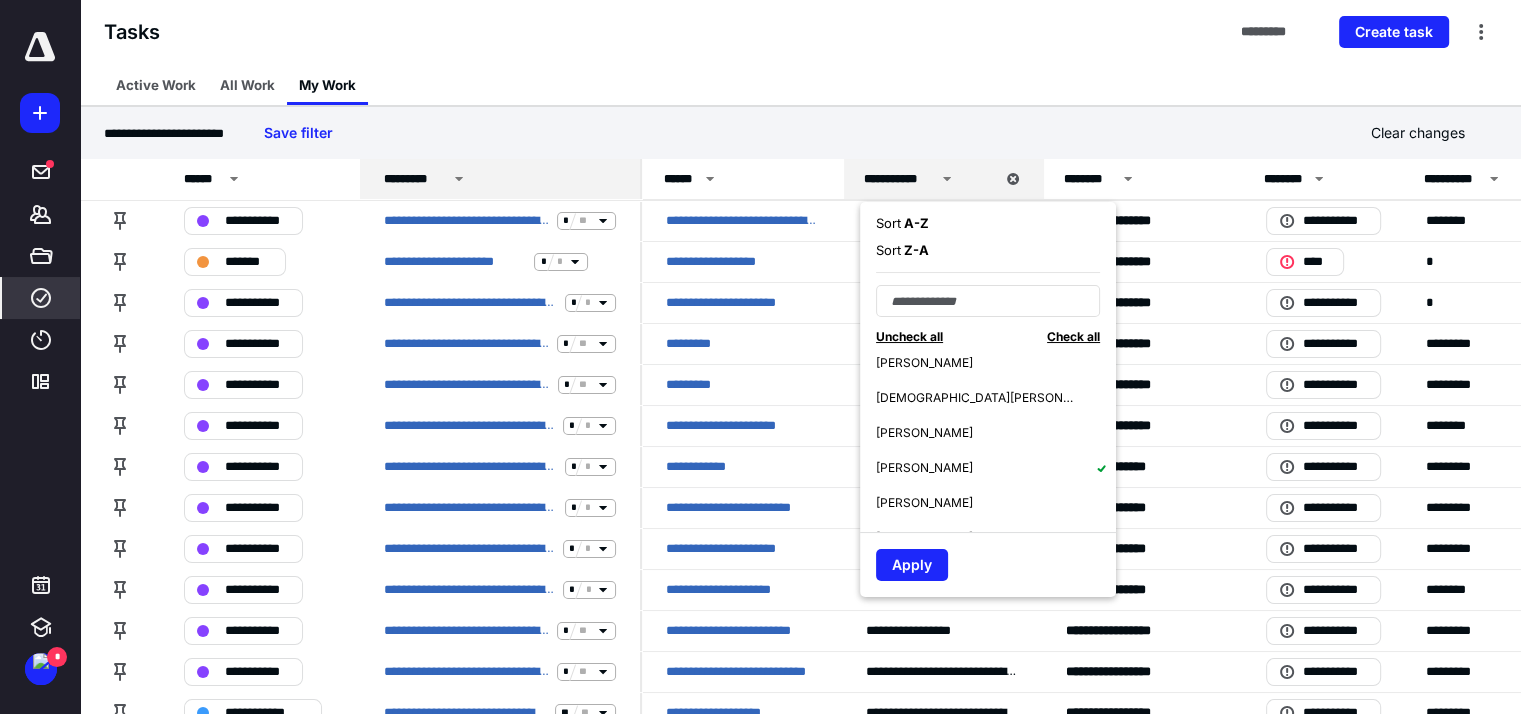 scroll, scrollTop: 200, scrollLeft: 0, axis: vertical 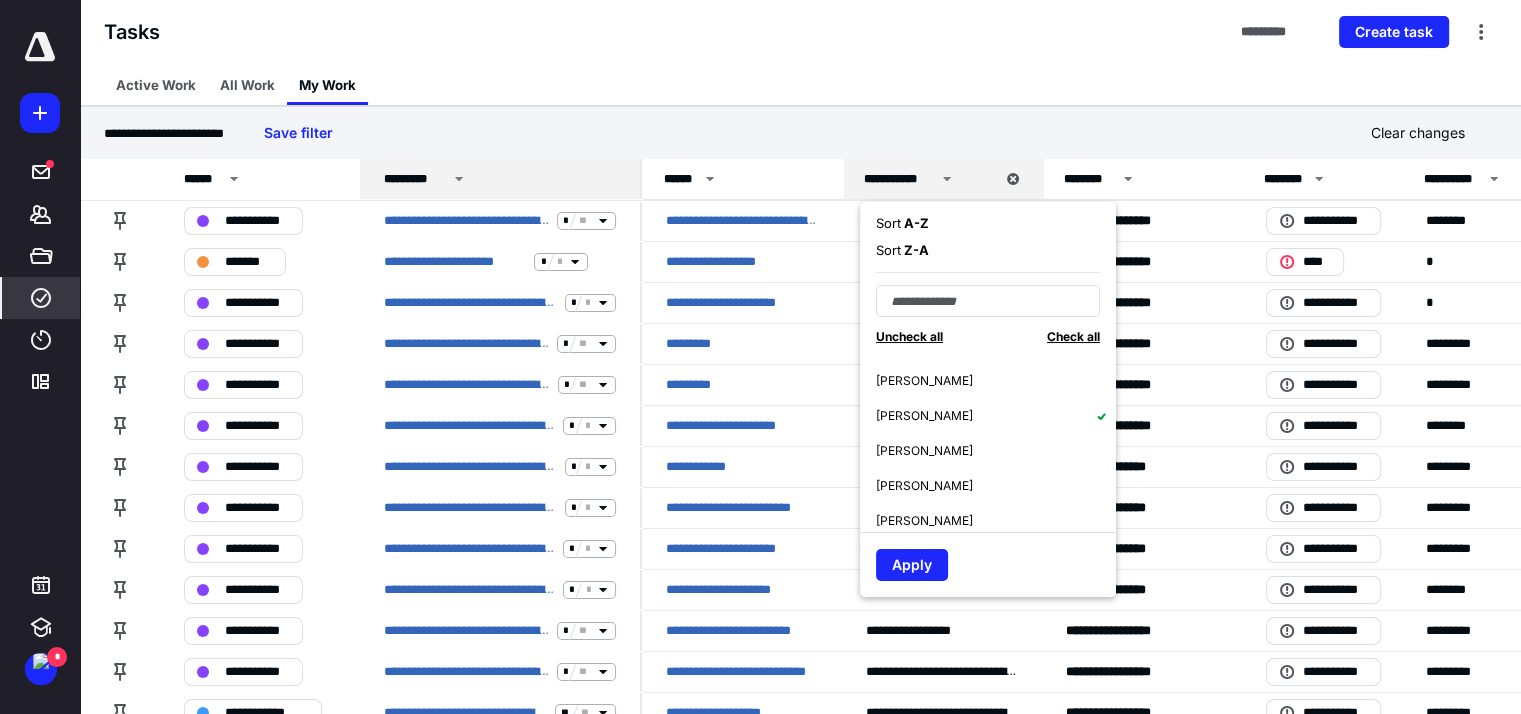 click 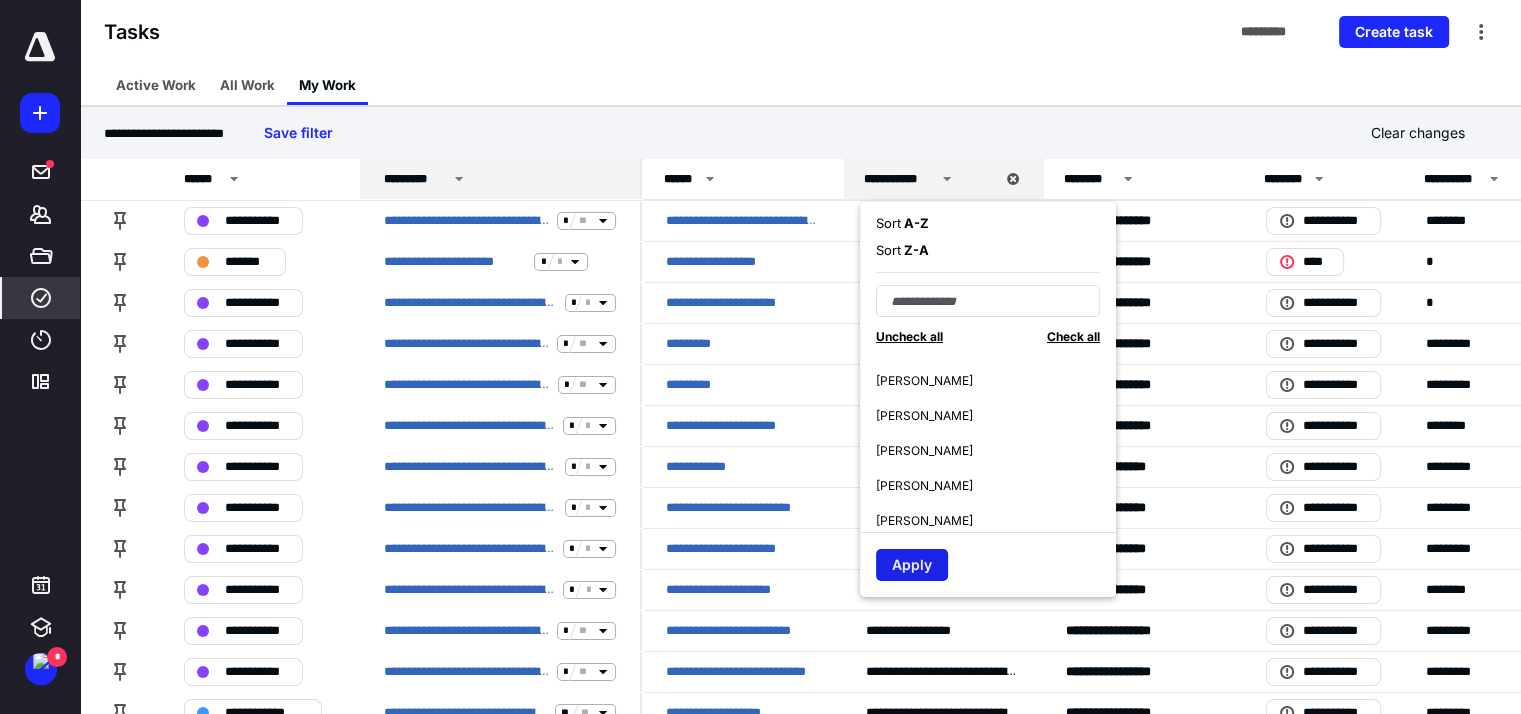 click on "Apply" at bounding box center (912, 565) 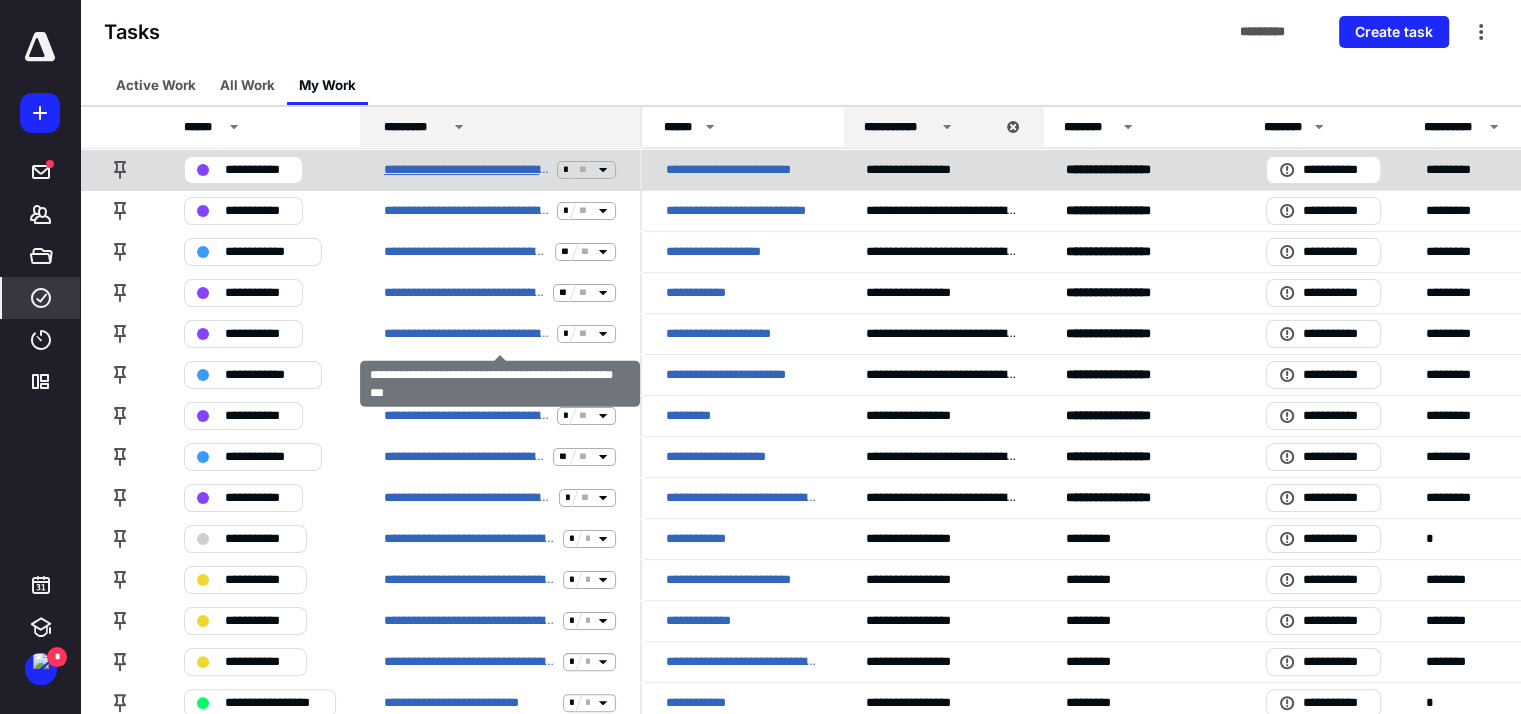 scroll, scrollTop: 300, scrollLeft: 0, axis: vertical 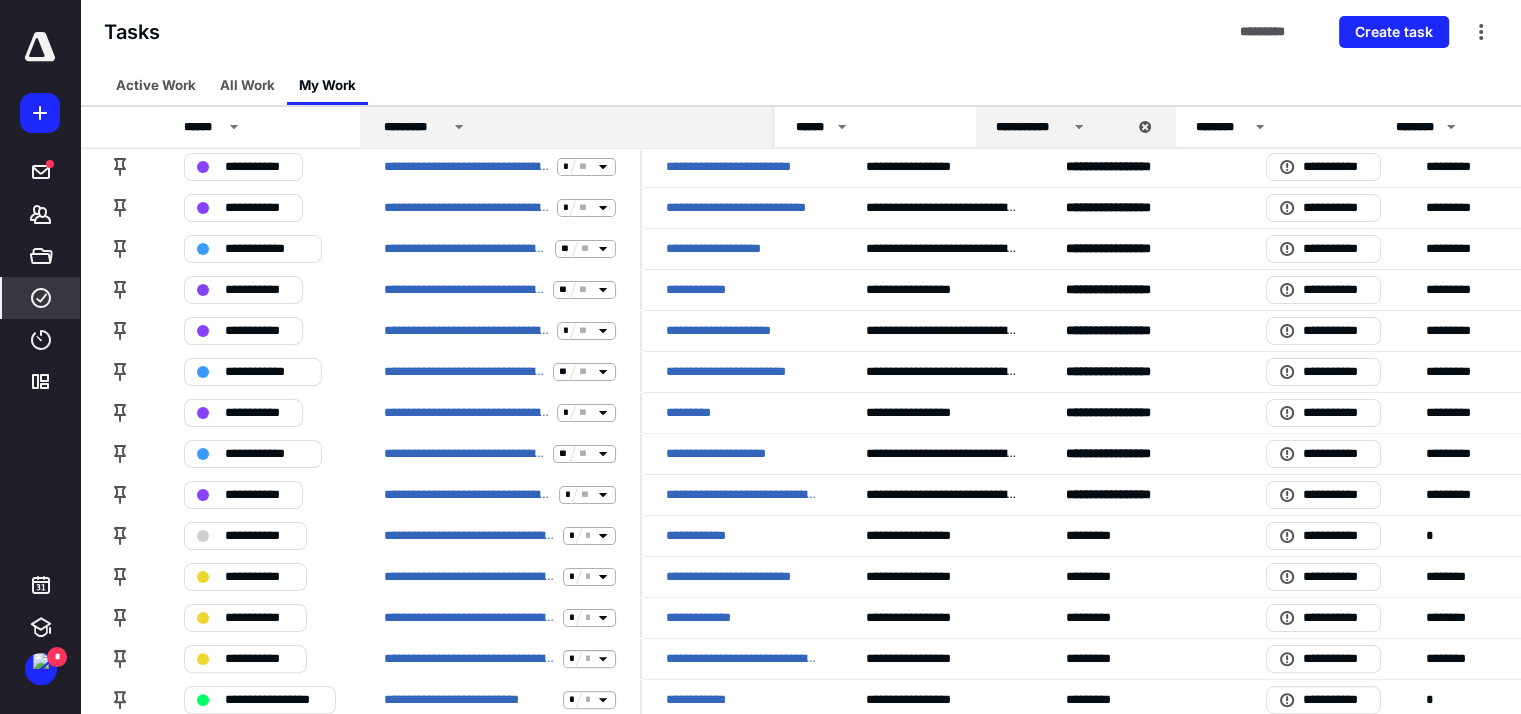 drag, startPoint x: 637, startPoint y: 117, endPoint x: 769, endPoint y: 115, distance: 132.01515 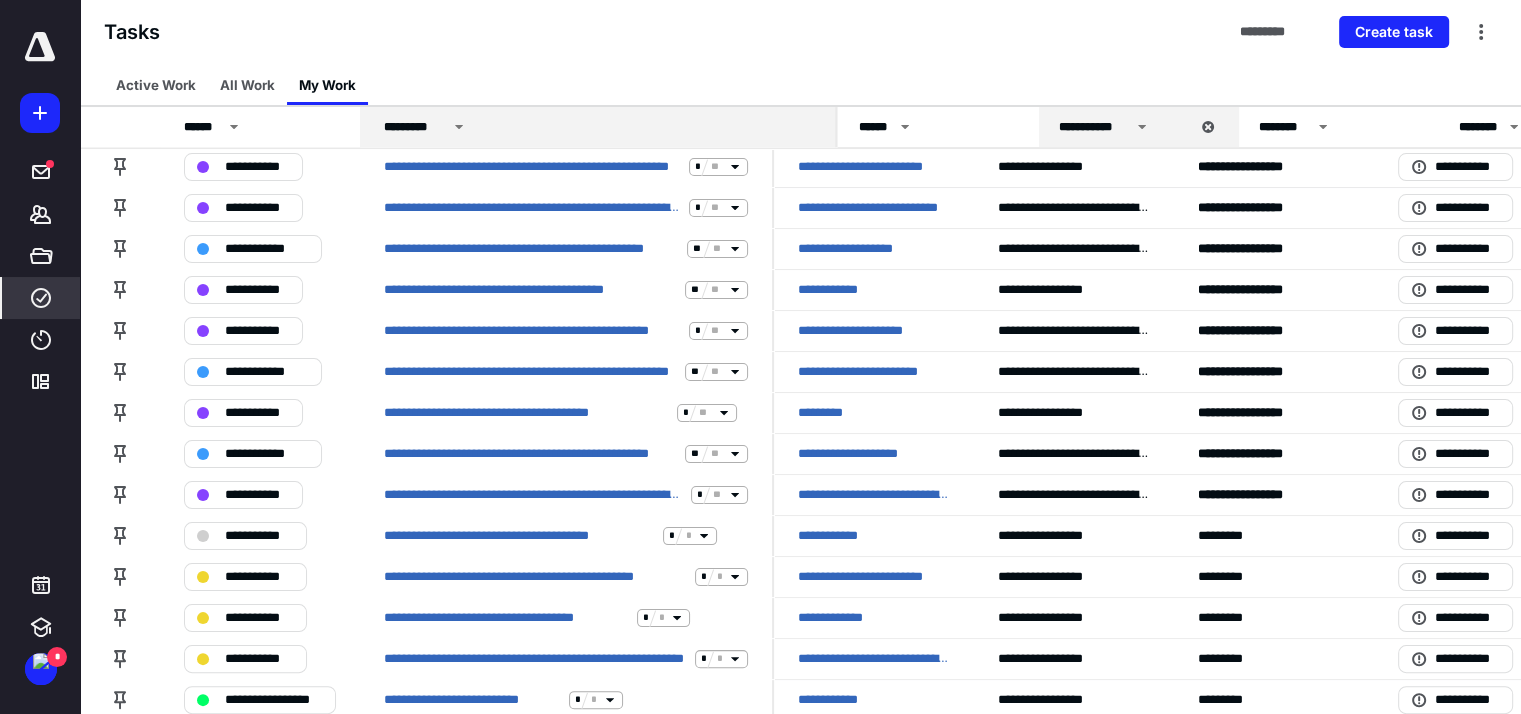 drag, startPoint x: 769, startPoint y: 115, endPoint x: 834, endPoint y: 120, distance: 65.192024 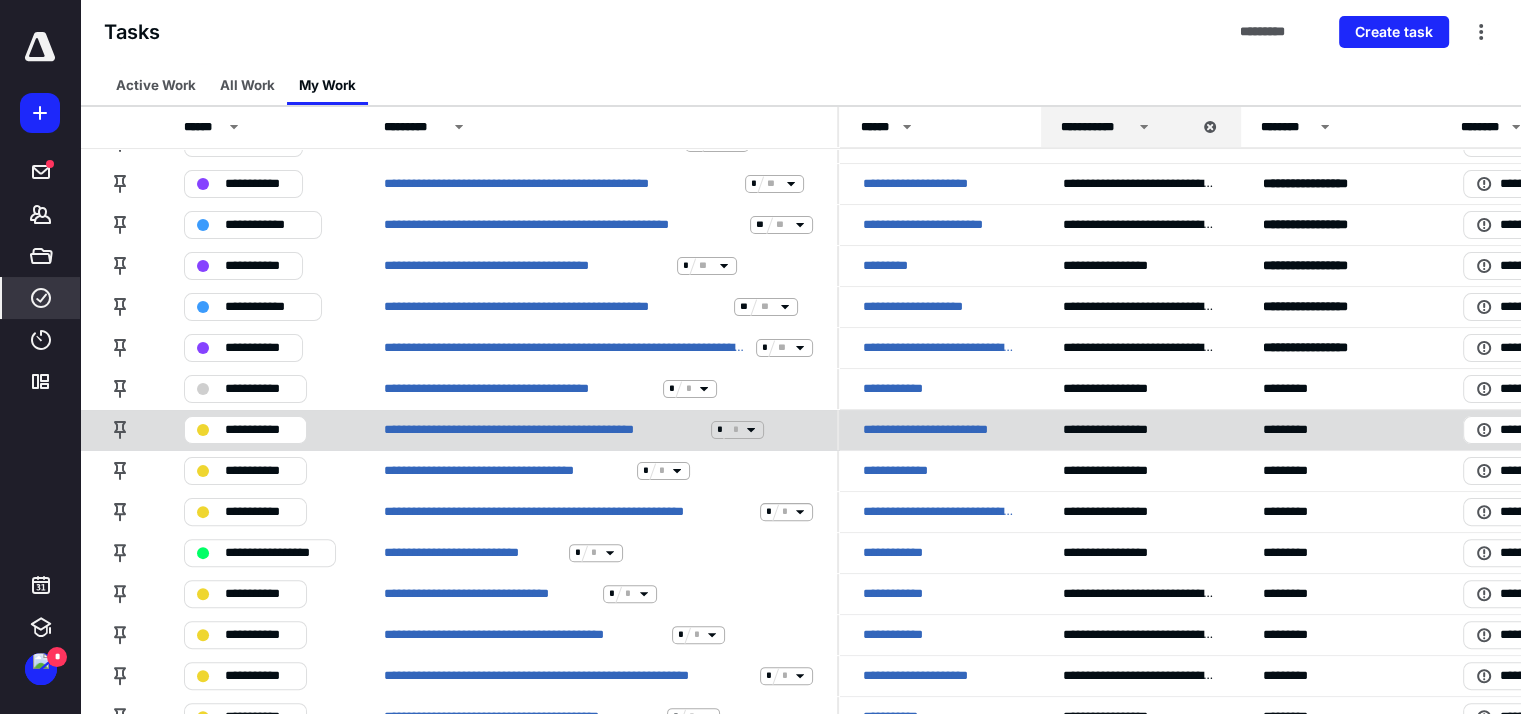 scroll, scrollTop: 300, scrollLeft: 0, axis: vertical 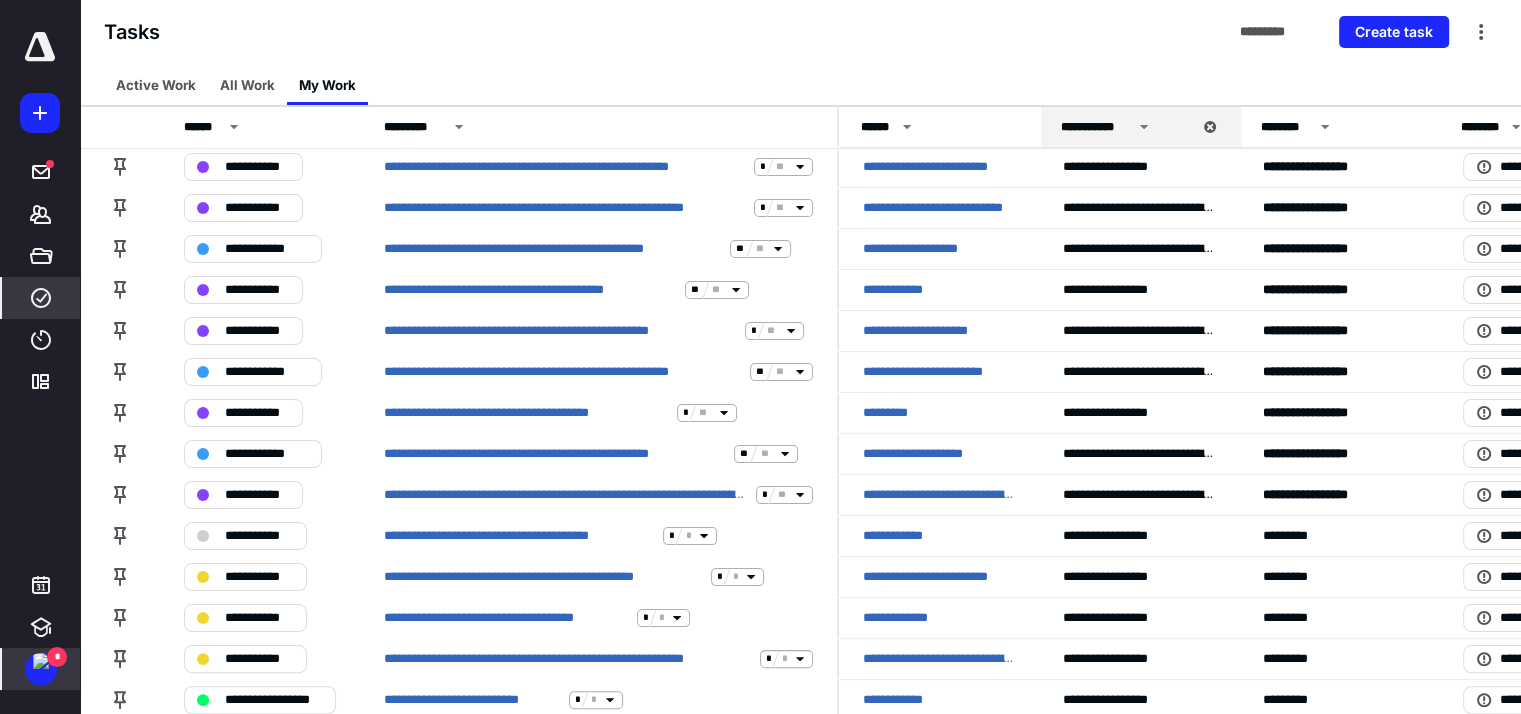 click at bounding box center (41, 661) 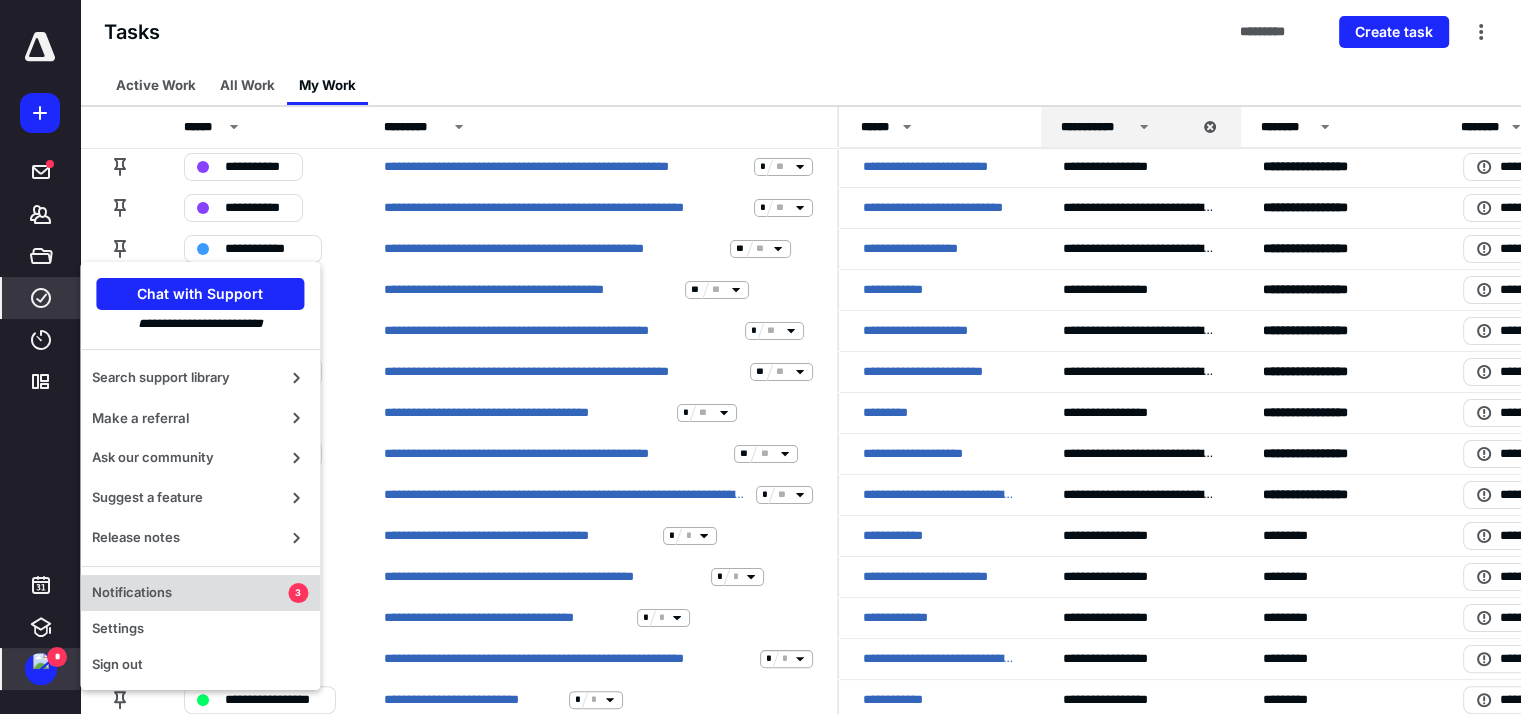 click on "Notifications 3" at bounding box center (200, 593) 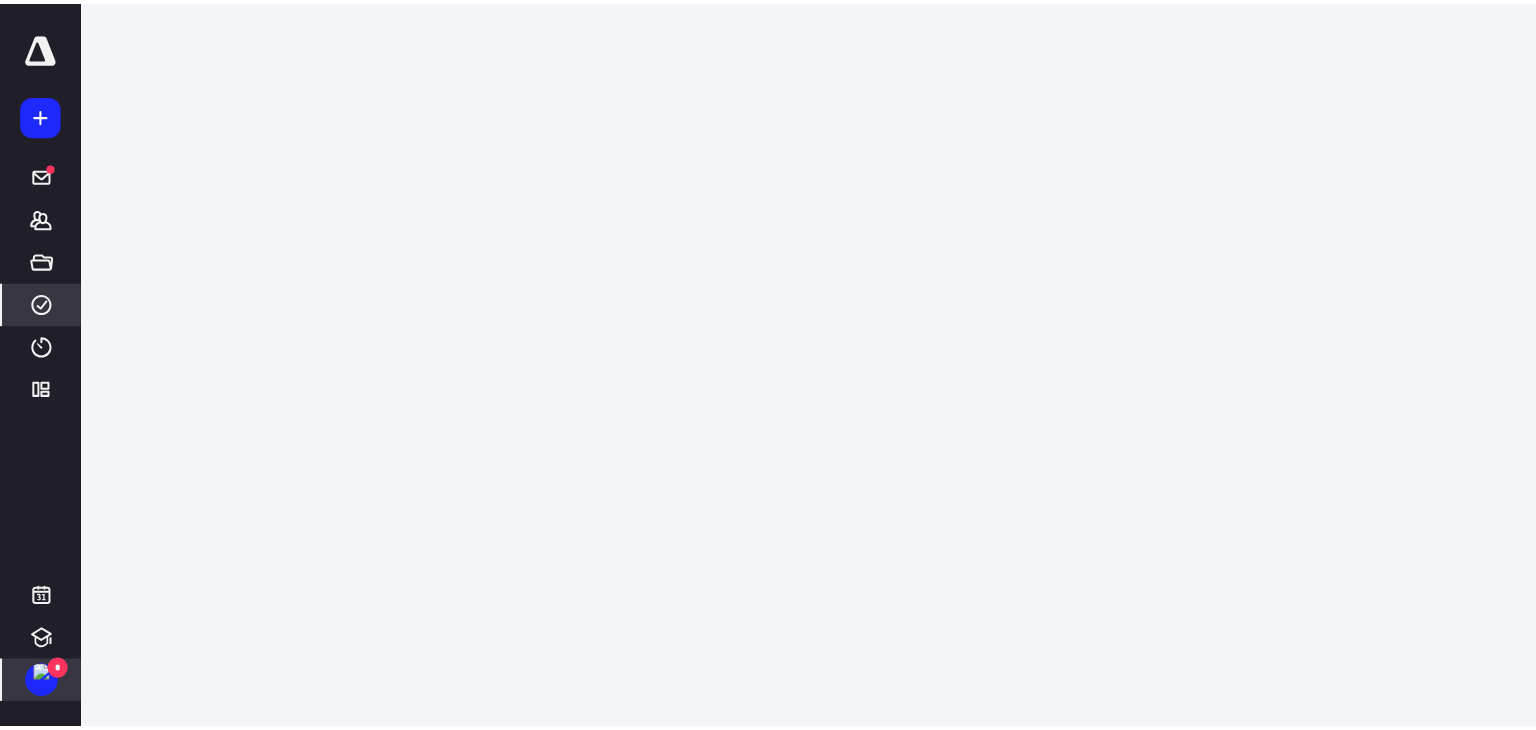 scroll, scrollTop: 0, scrollLeft: 0, axis: both 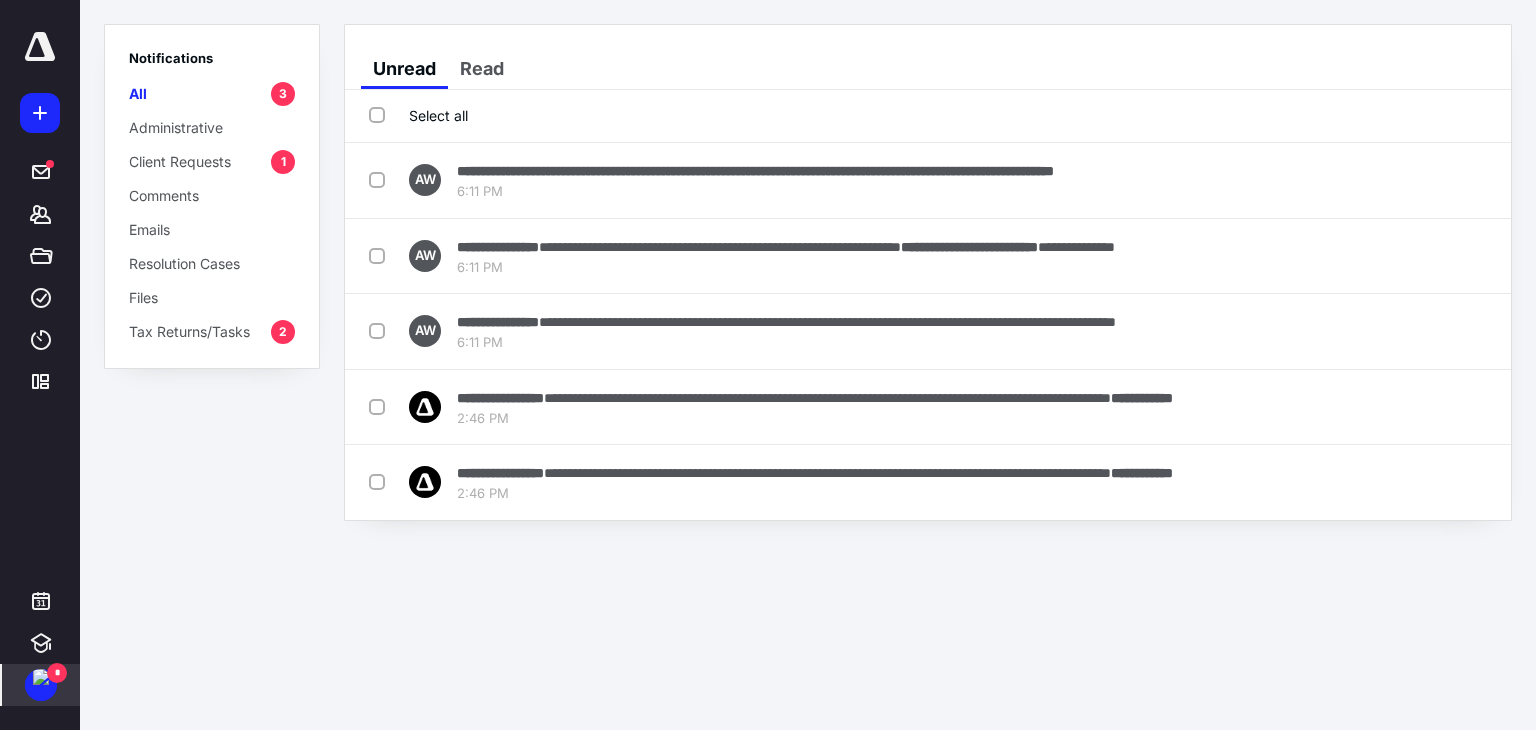 click on "Client Requests" at bounding box center (180, 161) 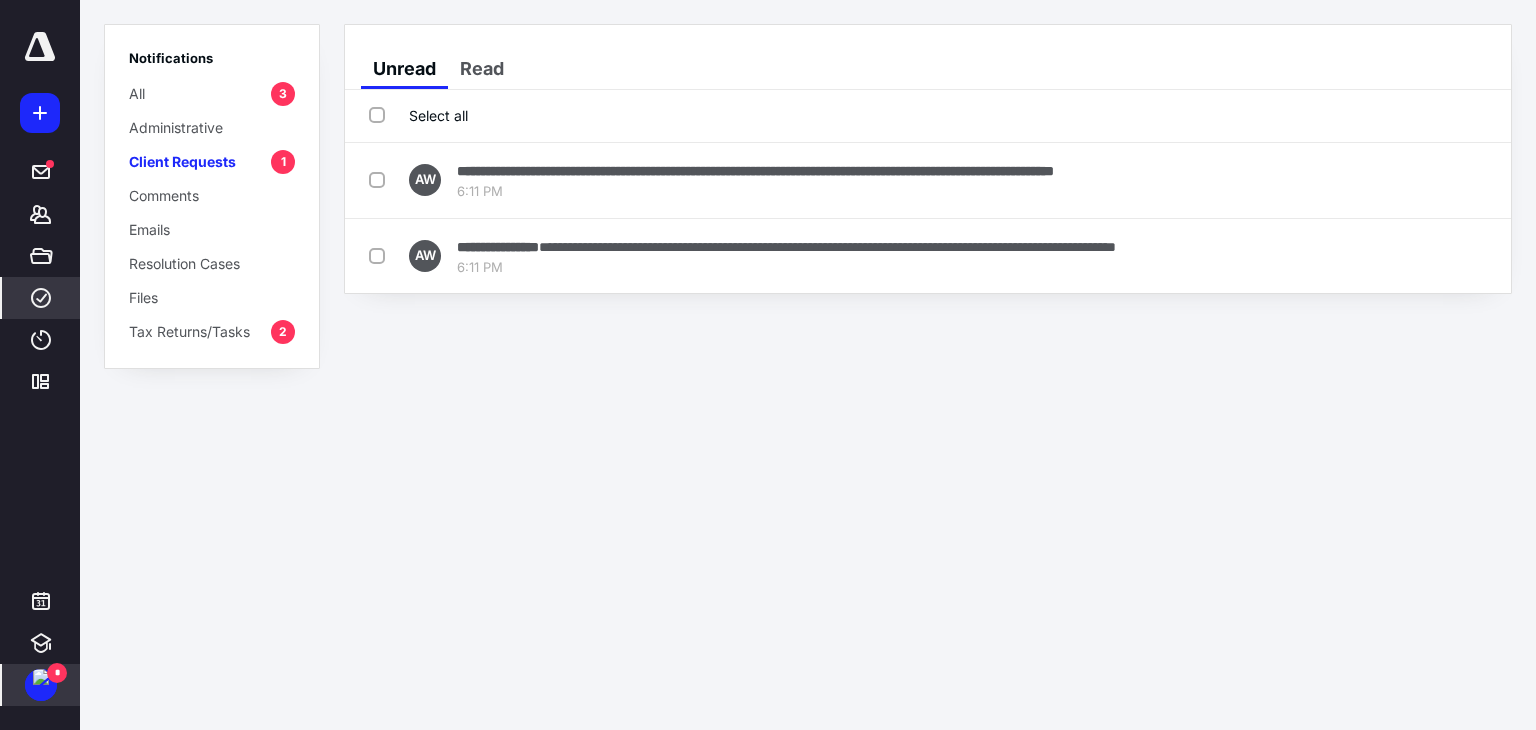 click 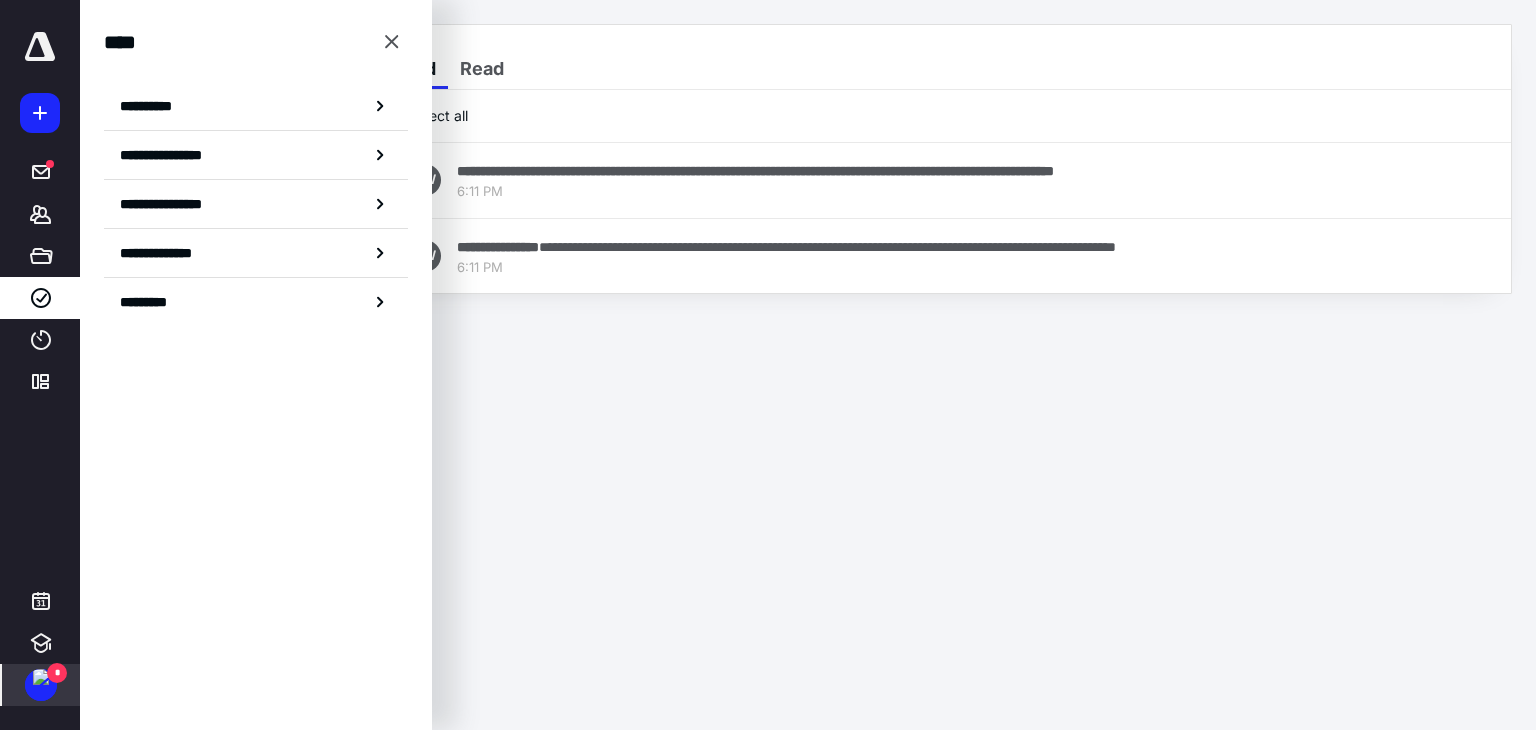click on "**********" at bounding box center (153, 106) 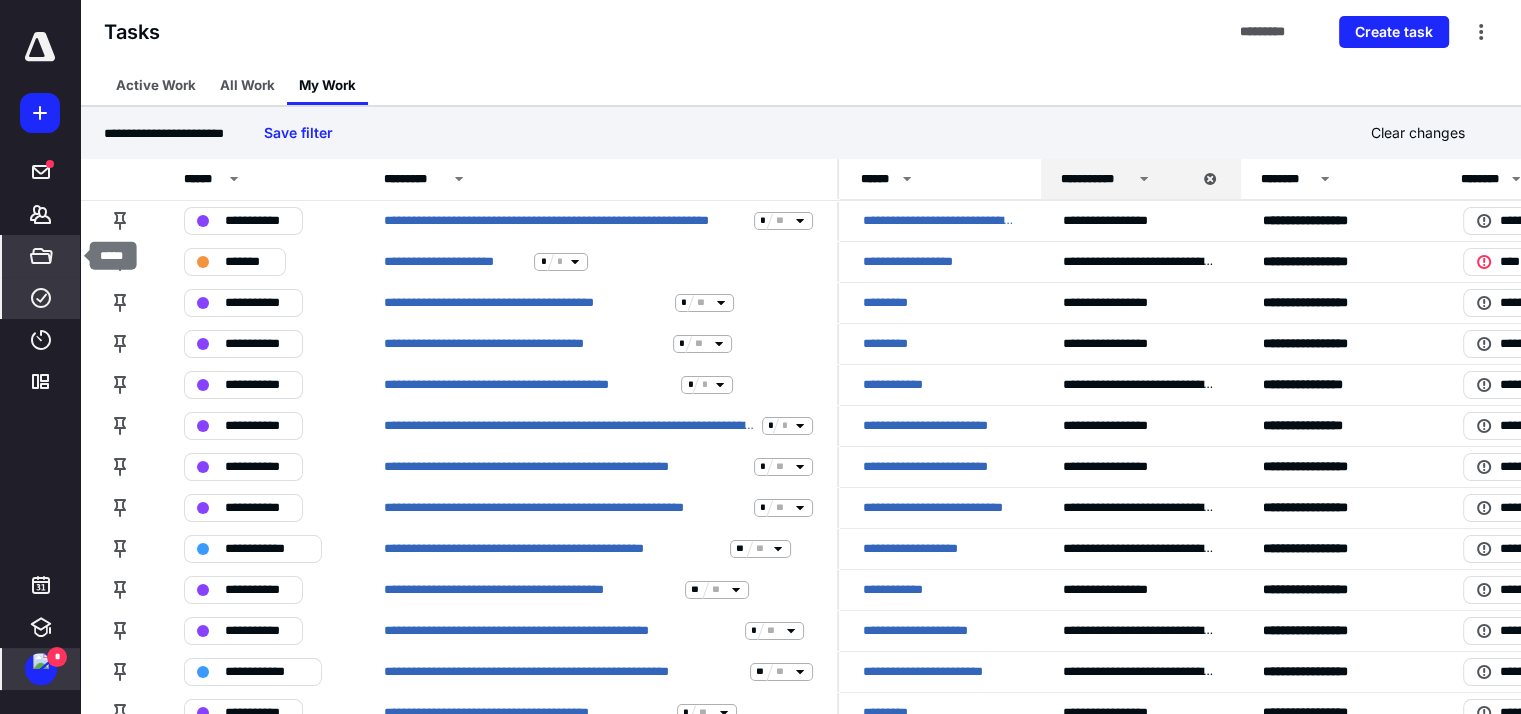 click on "*****" at bounding box center (41, 256) 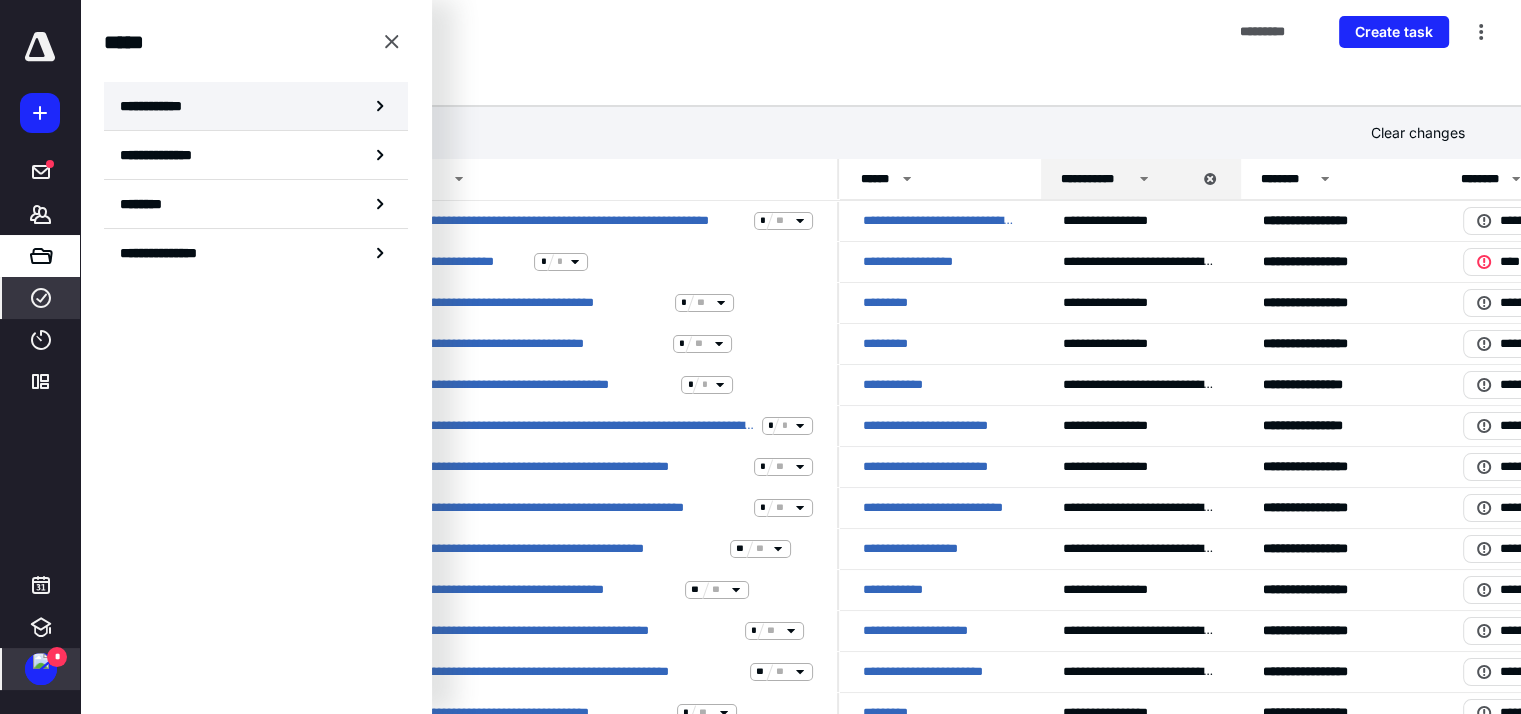 click on "**********" at bounding box center (157, 106) 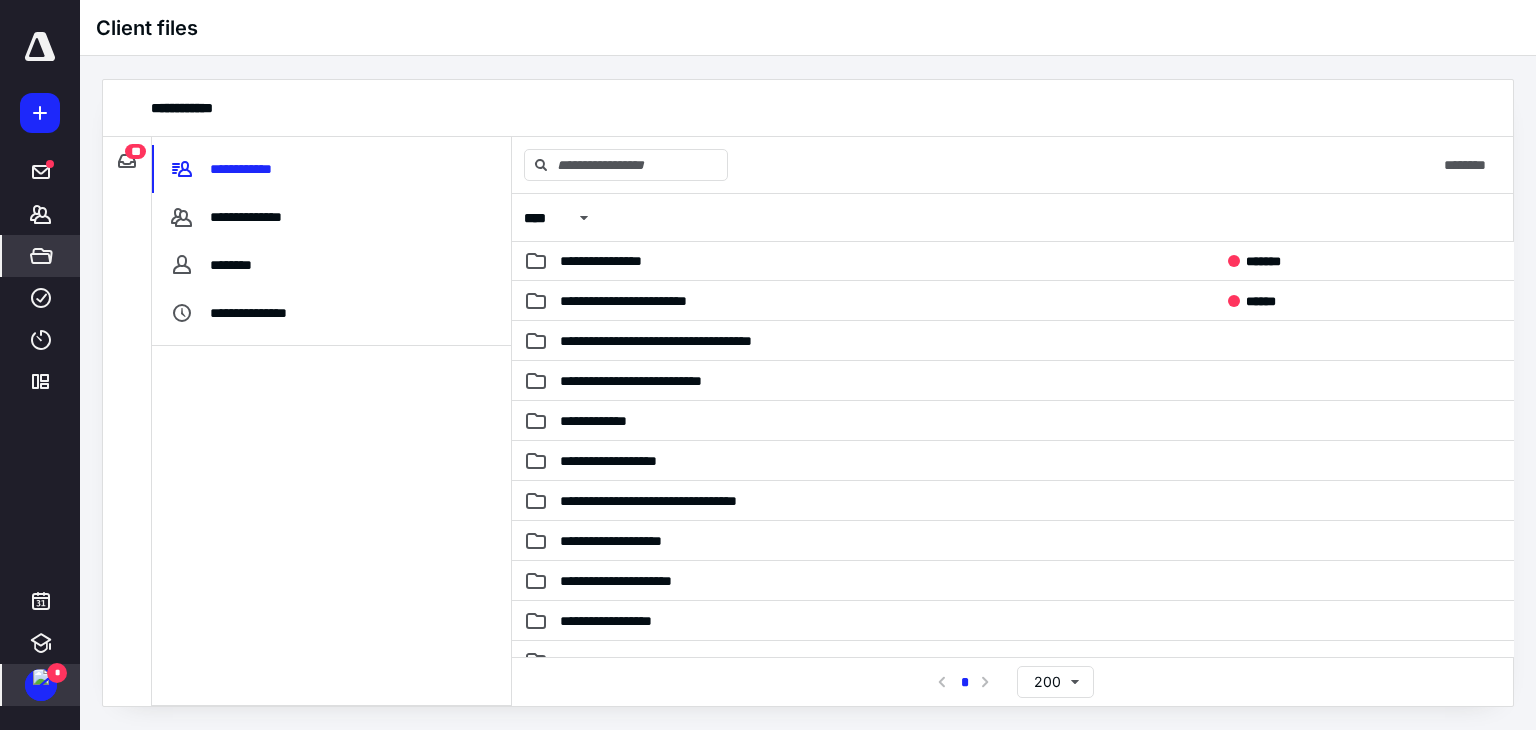 scroll, scrollTop: 0, scrollLeft: 0, axis: both 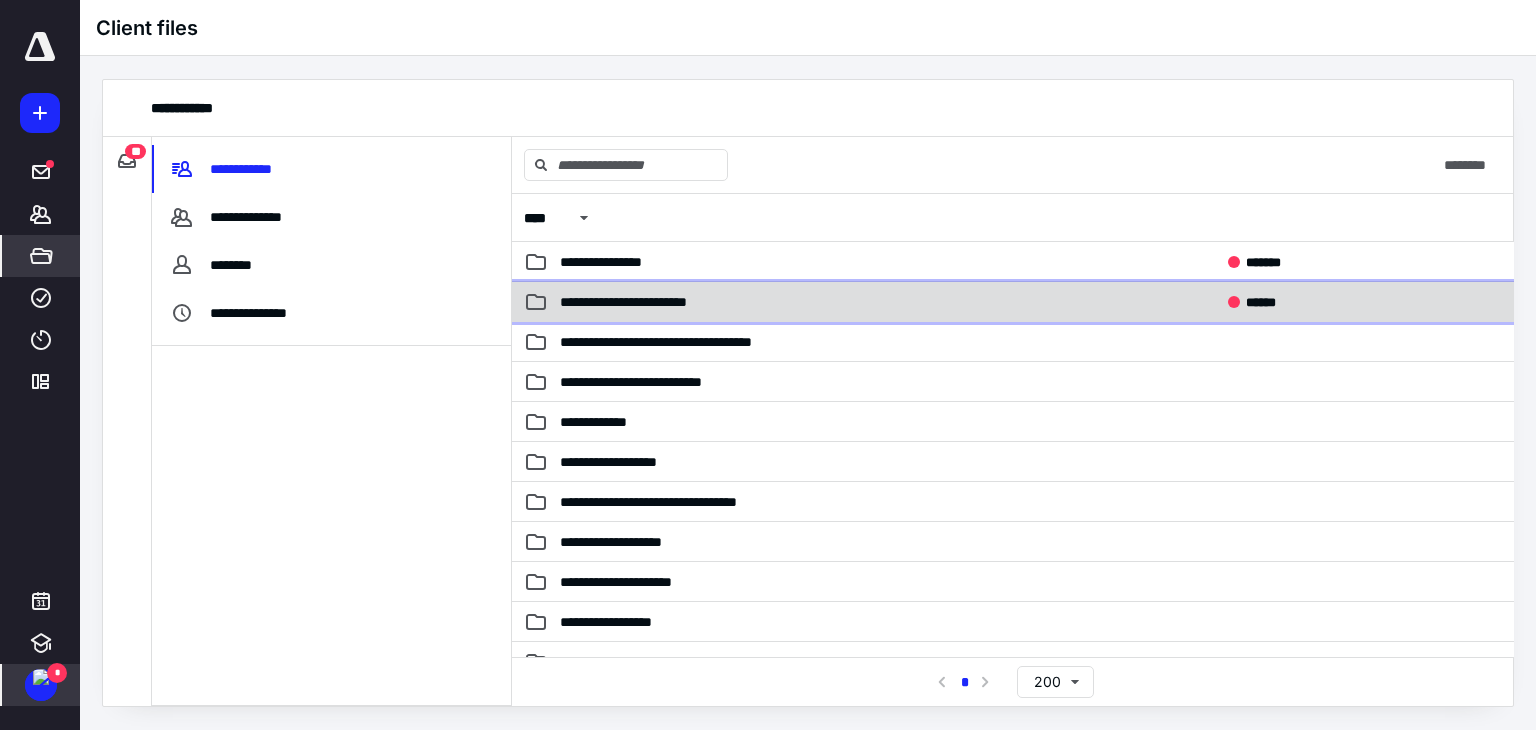 click on "**********" at bounding box center [873, 302] 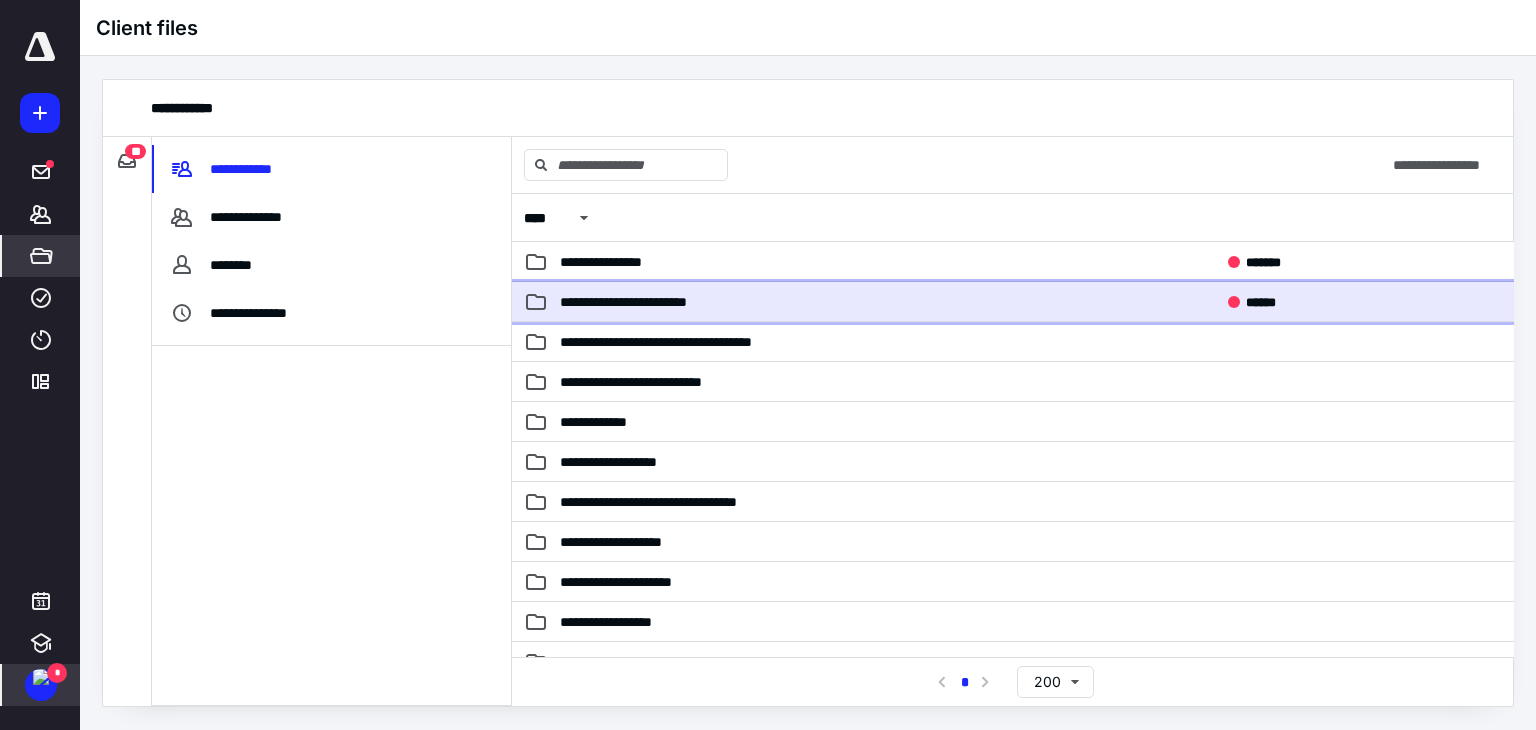 click on "**********" at bounding box center [648, 302] 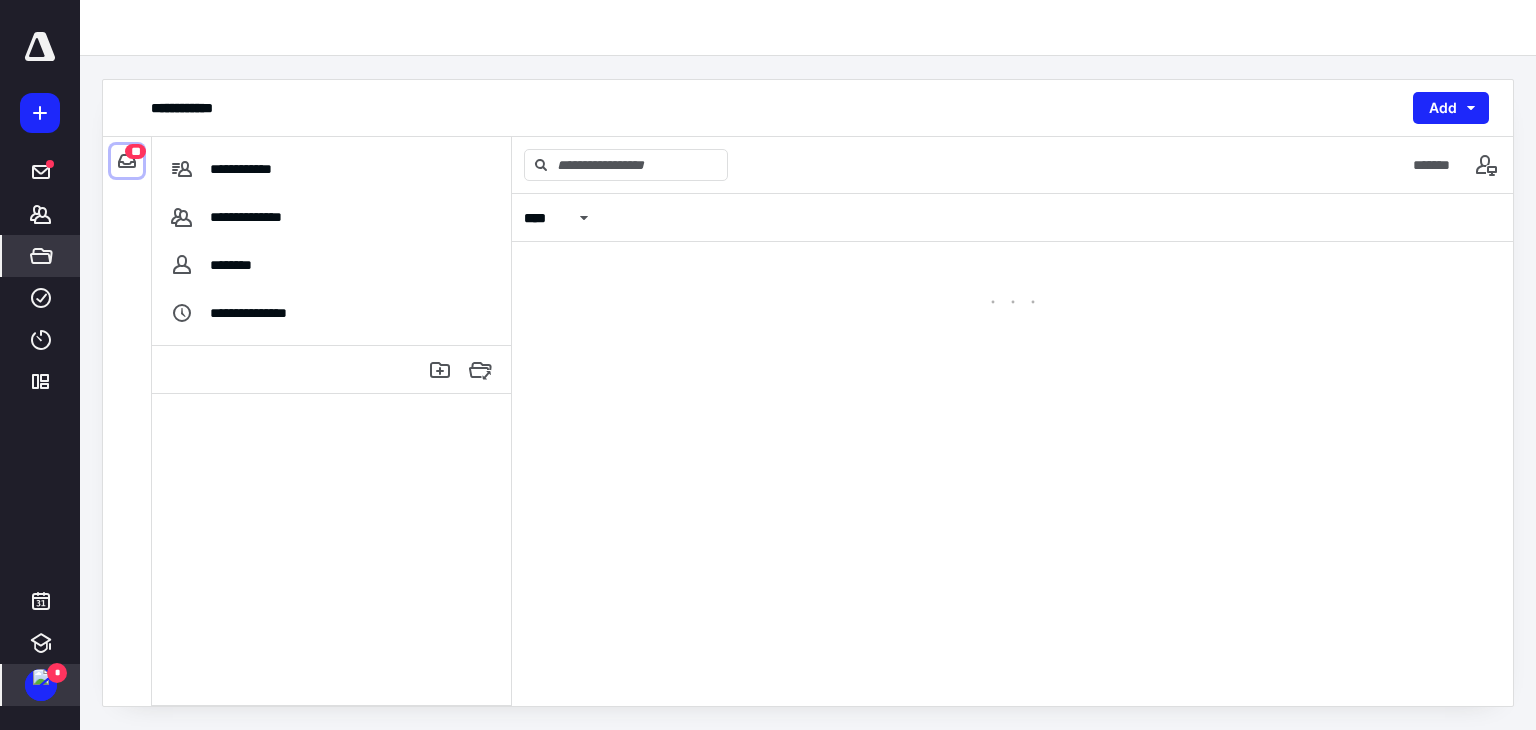 click at bounding box center [127, 161] 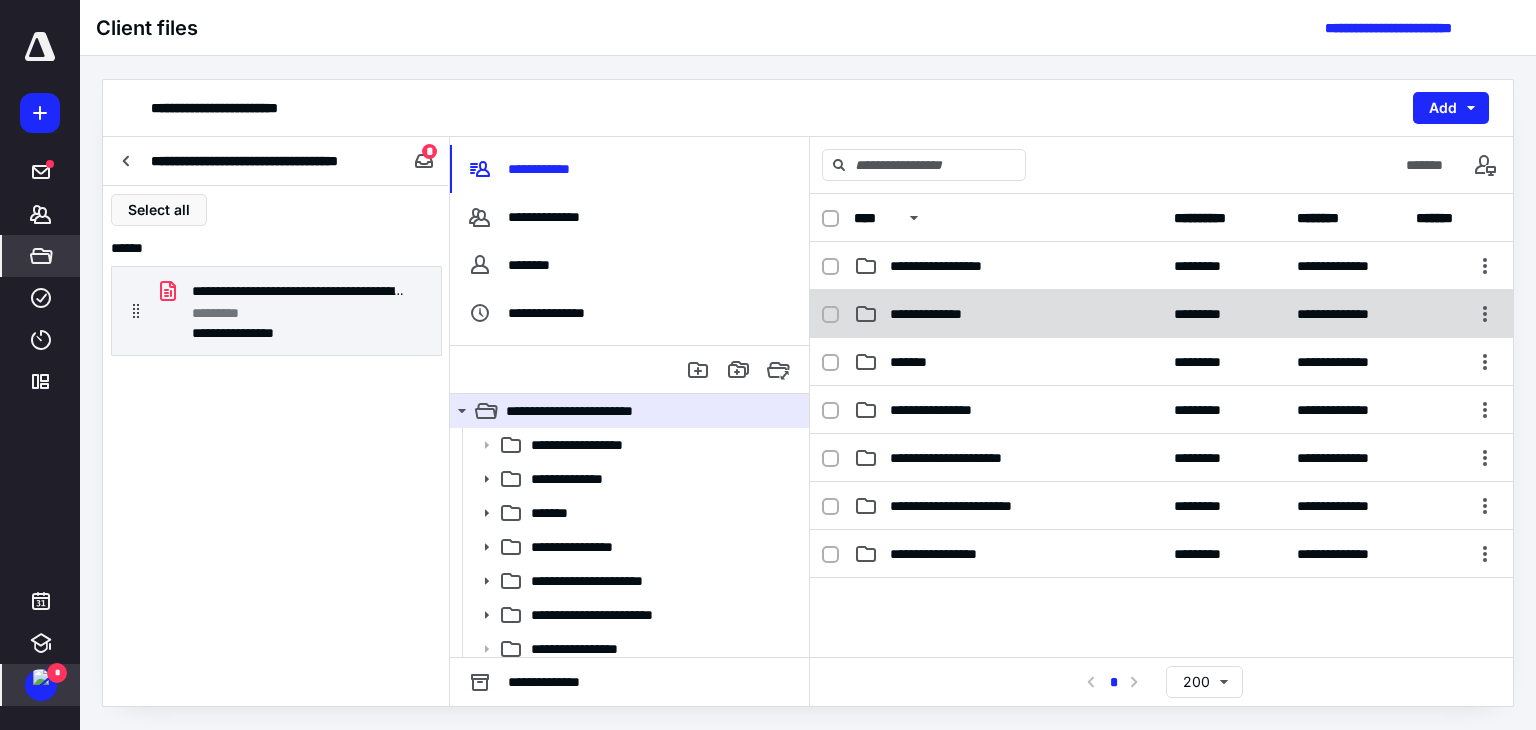 click on "**********" at bounding box center [940, 314] 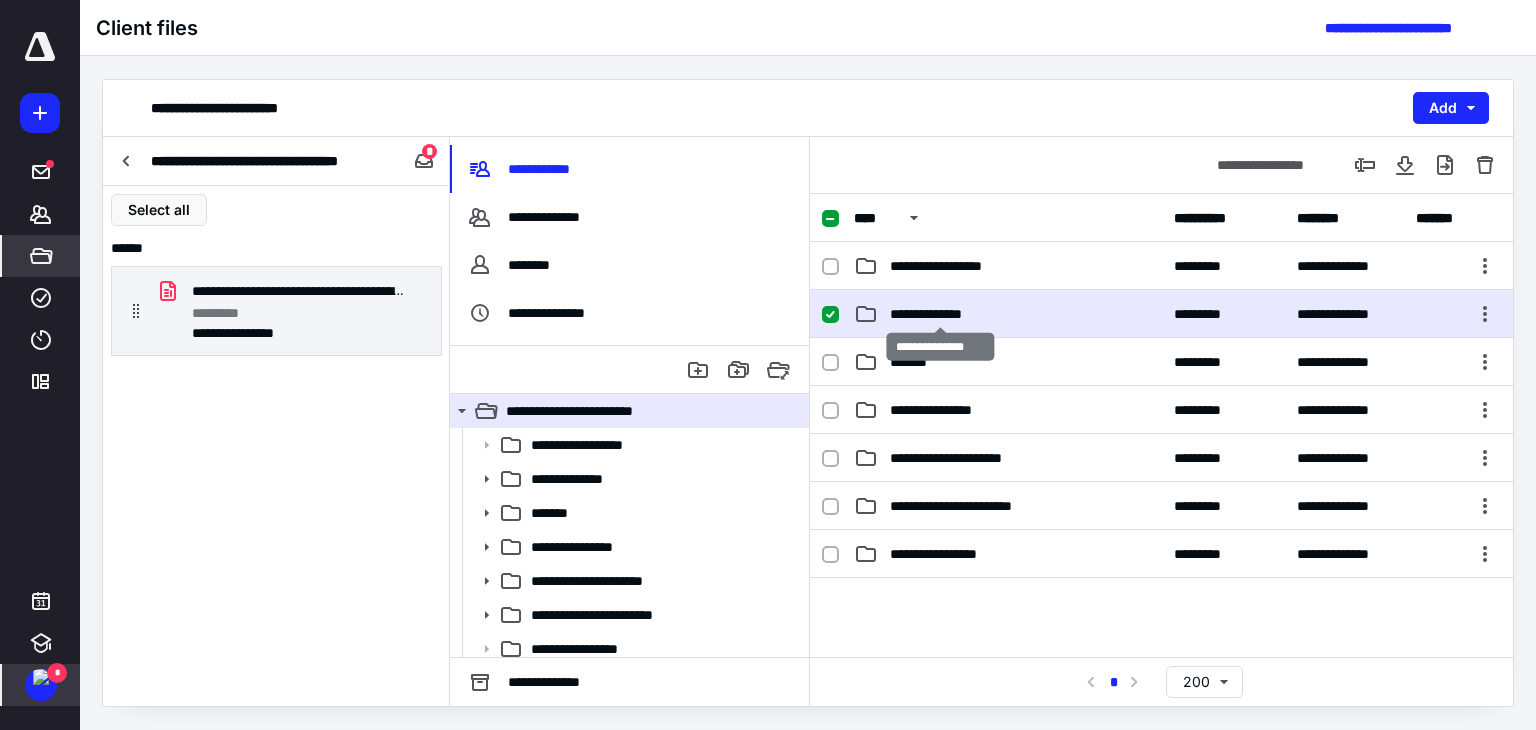 click on "**********" at bounding box center (940, 314) 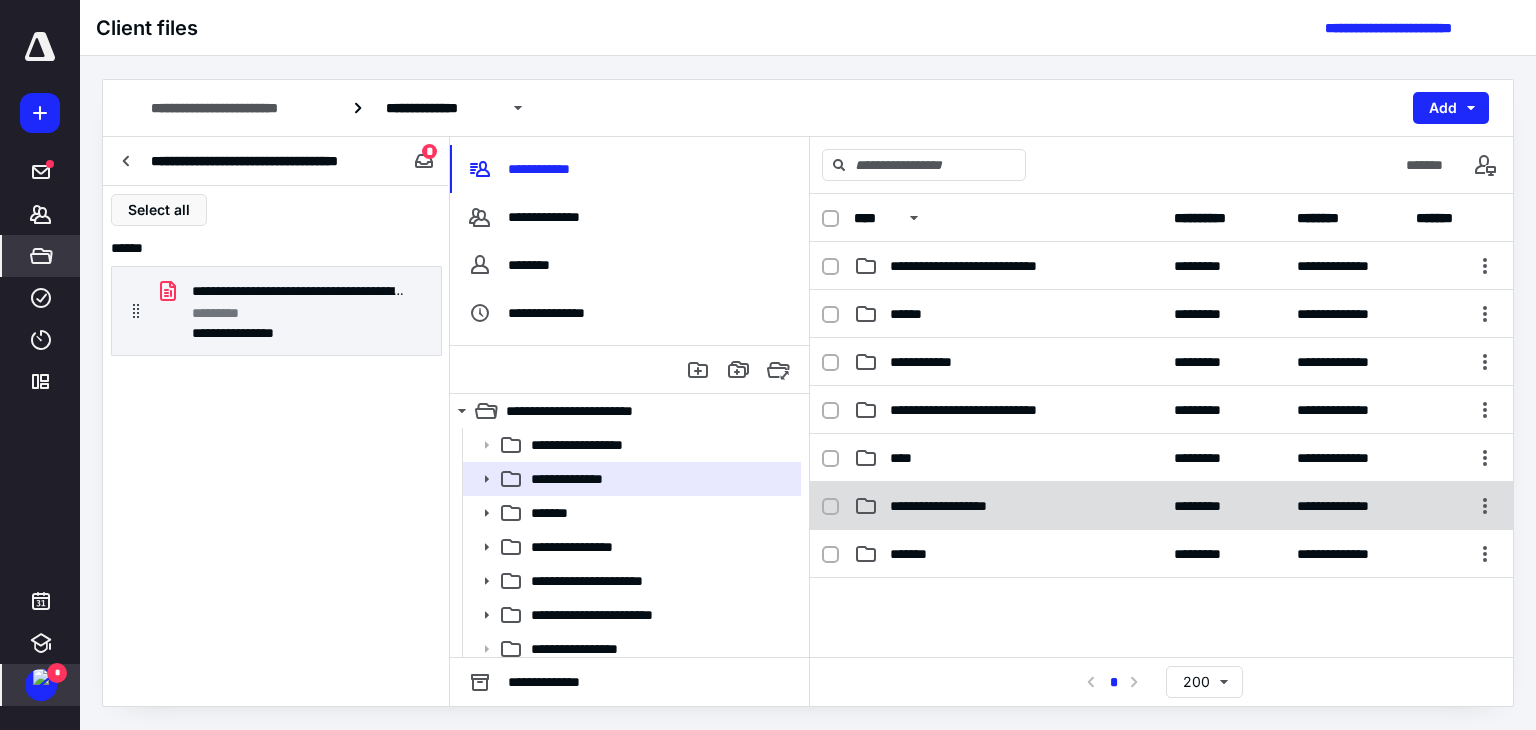 click on "**********" at bounding box center [1008, 506] 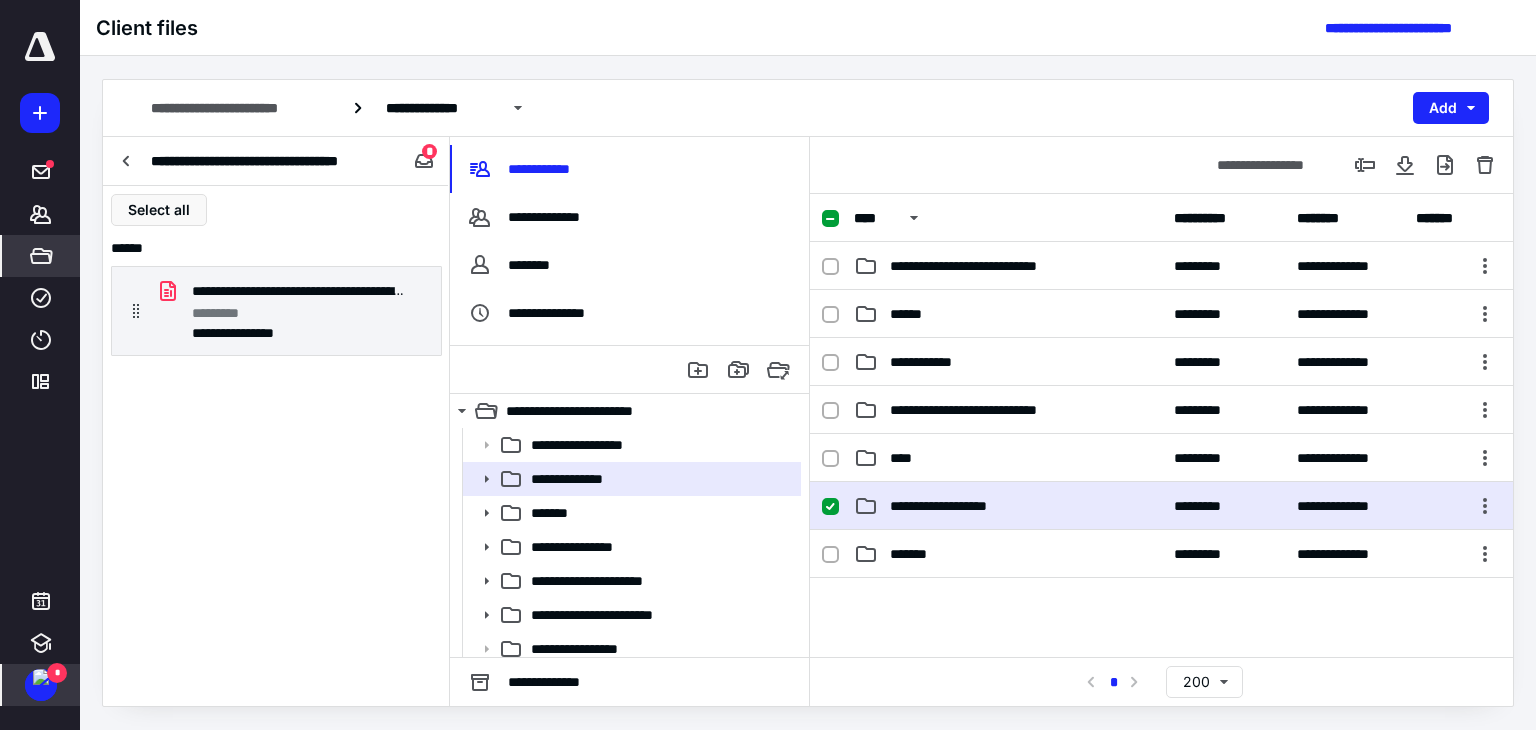 click on "**********" at bounding box center (1008, 506) 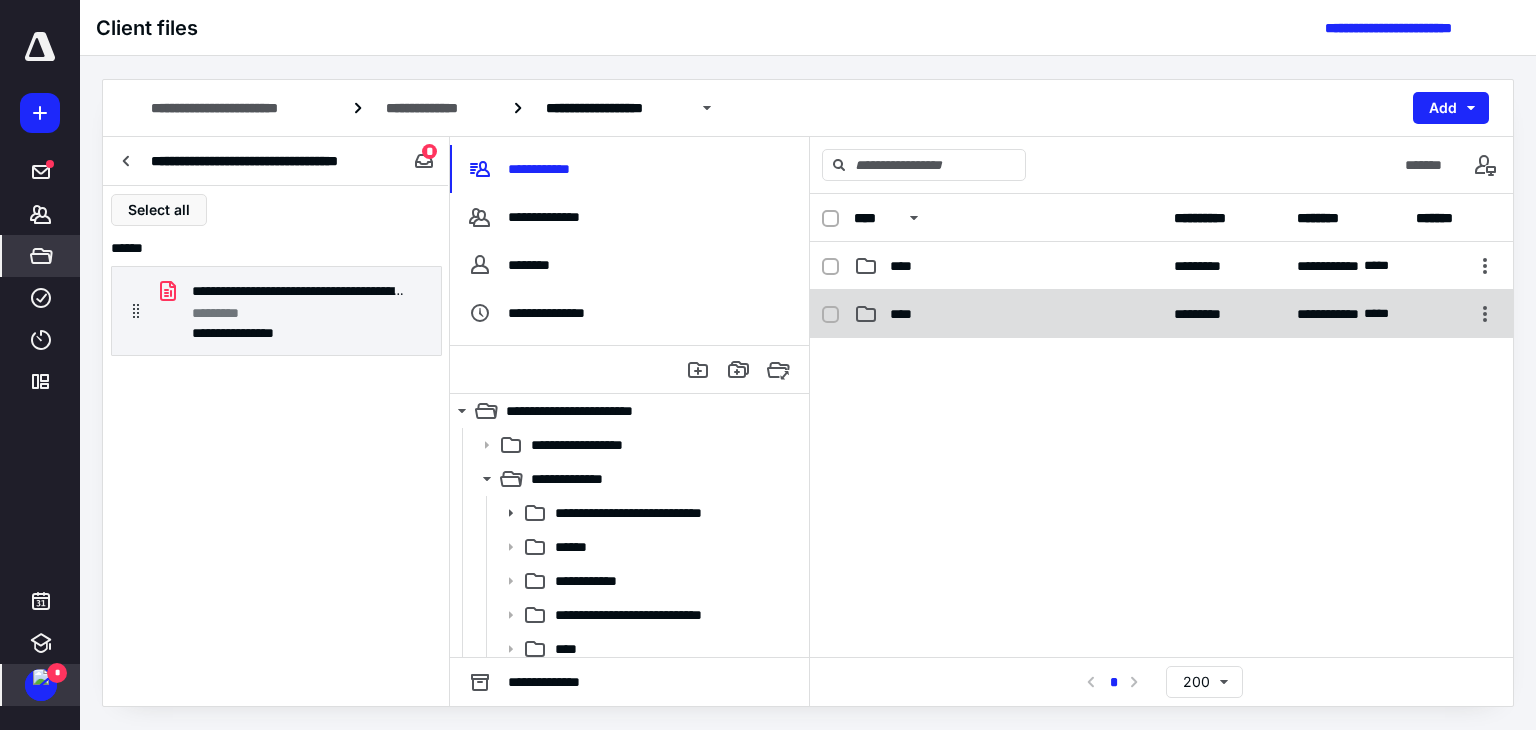 click on "****" at bounding box center [1008, 314] 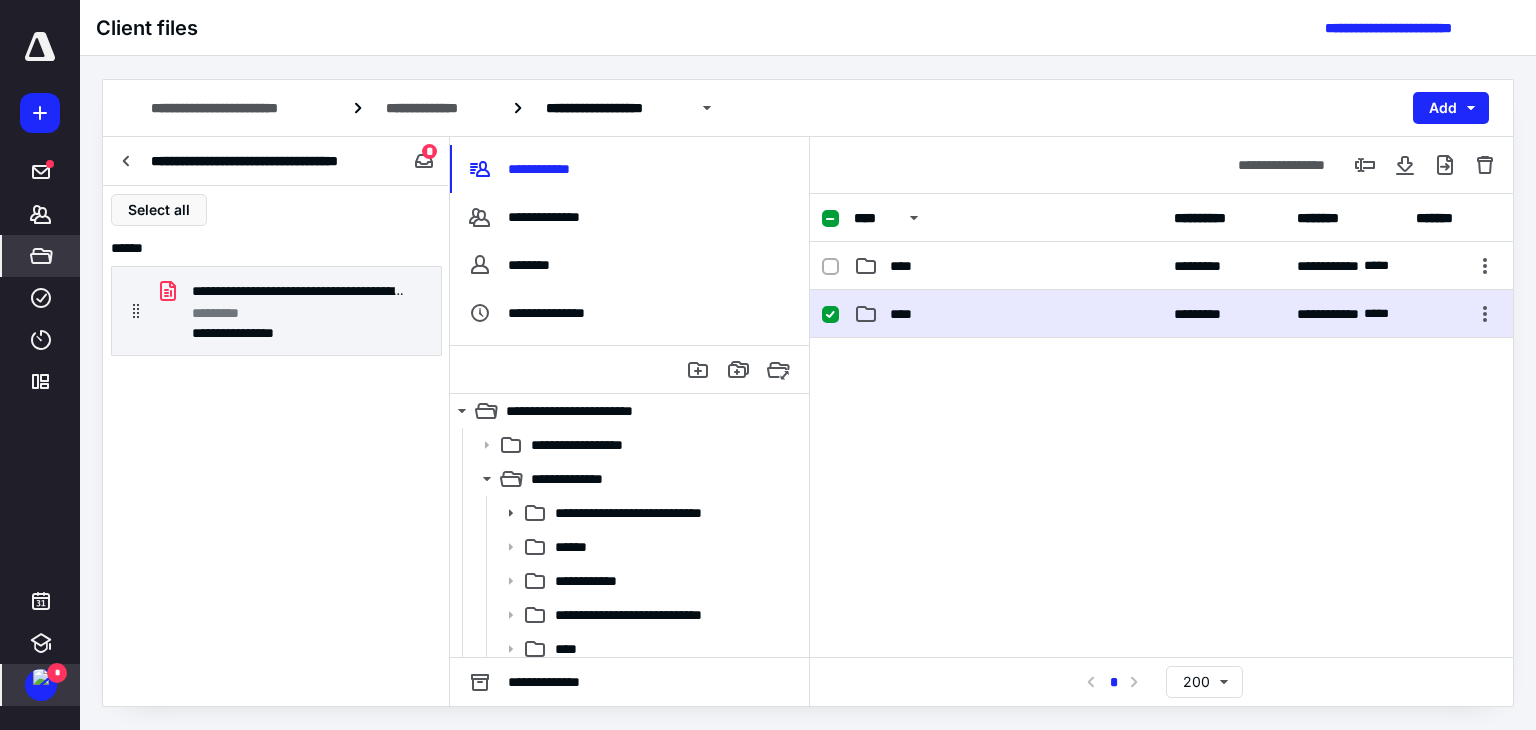 click on "****" at bounding box center [1008, 314] 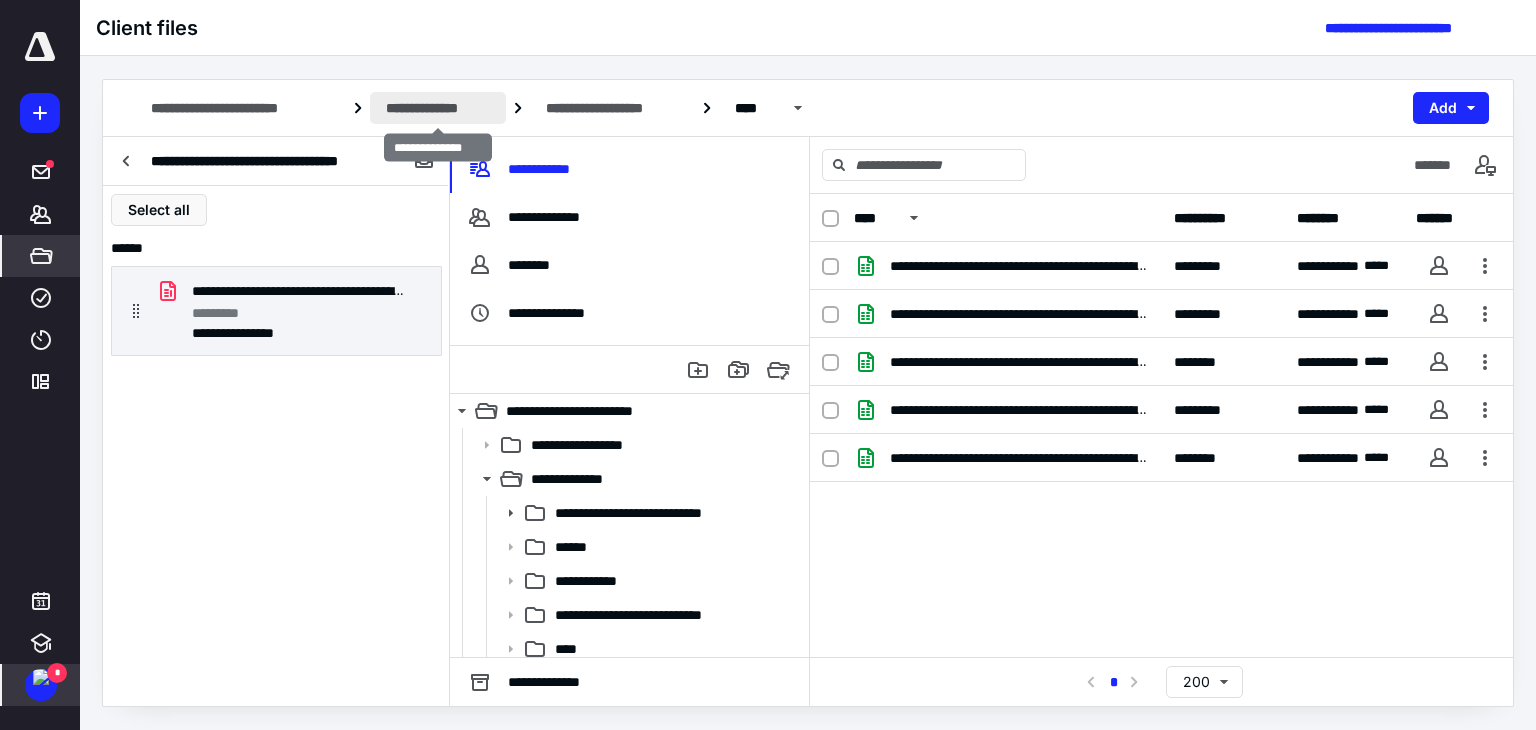 click on "**********" at bounding box center [438, 108] 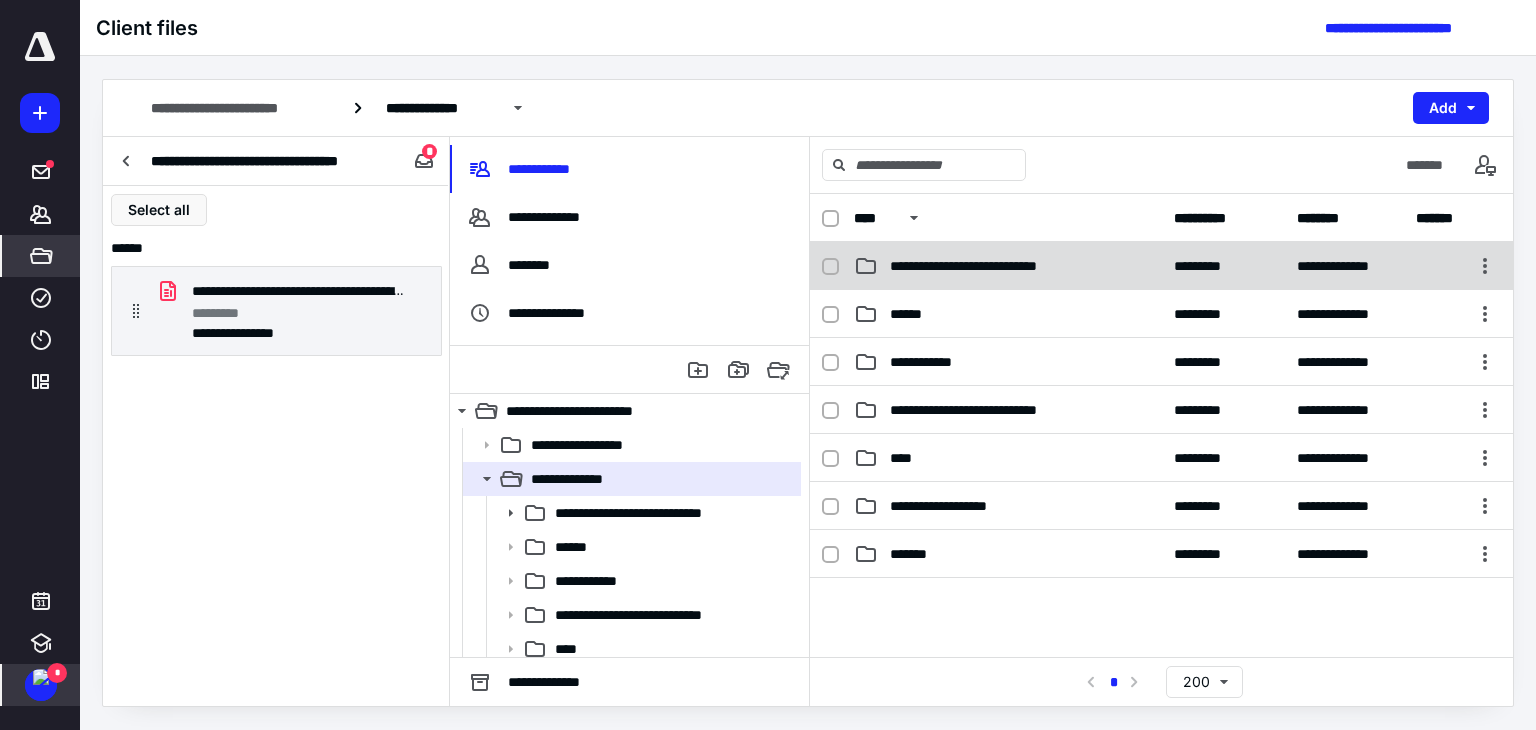 click on "**********" at bounding box center [992, 266] 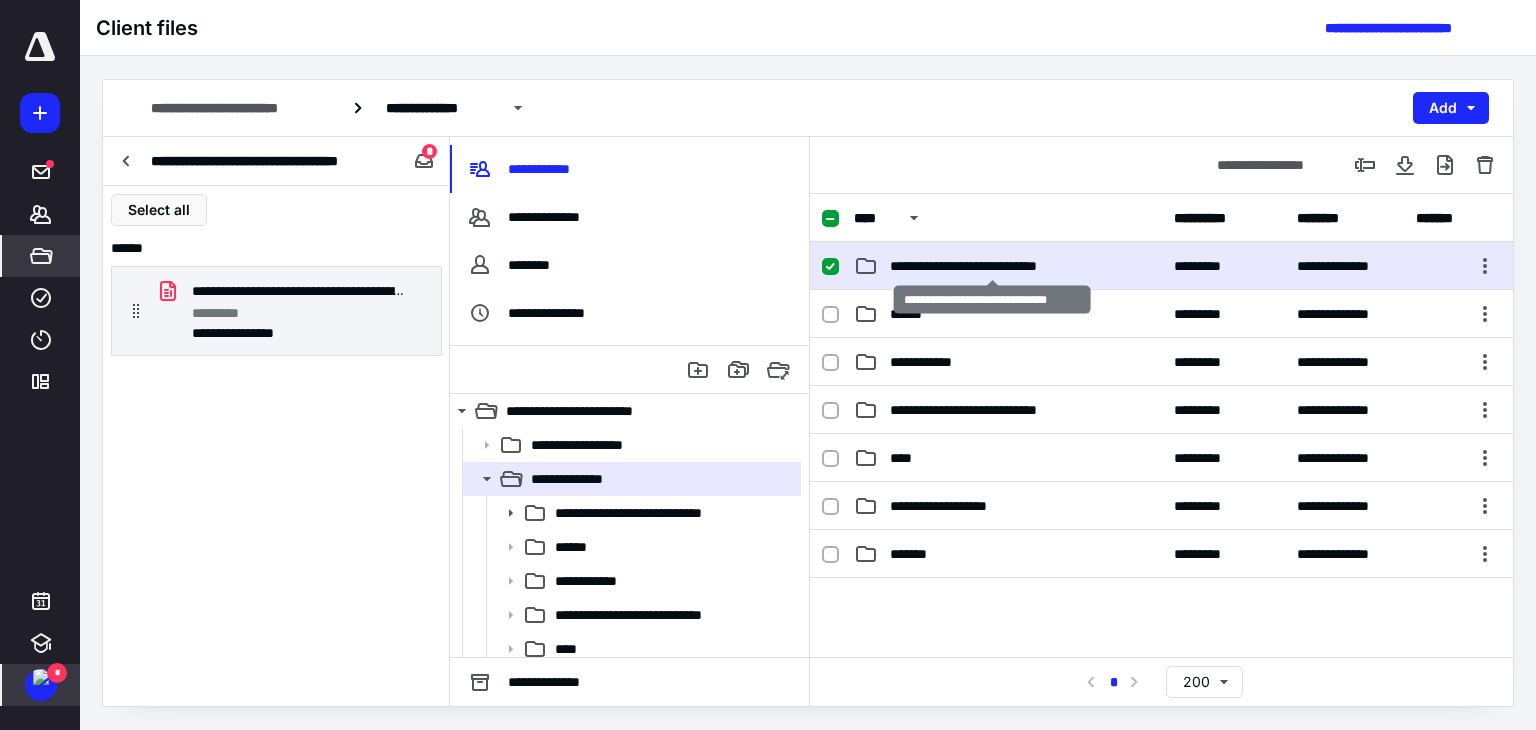 click on "**********" at bounding box center (992, 266) 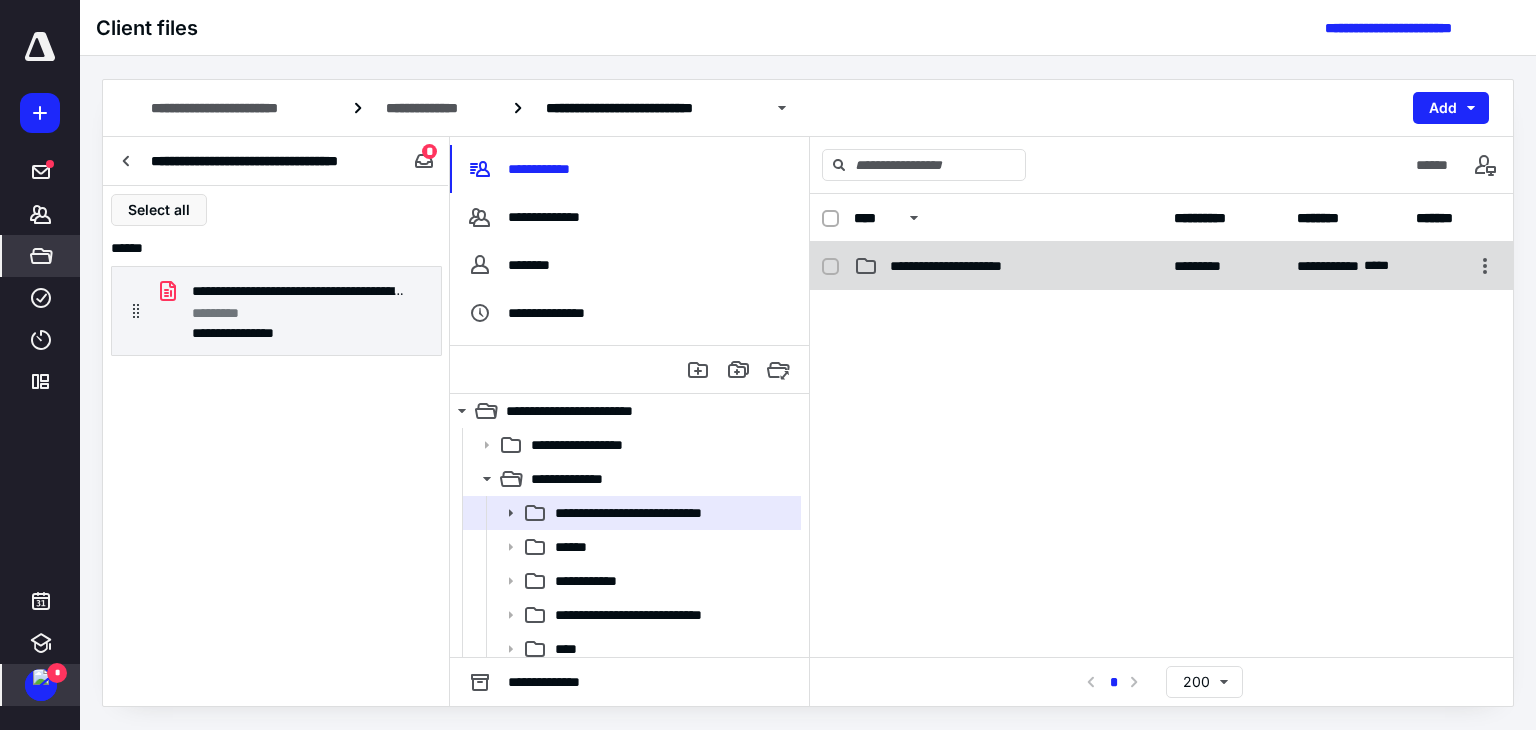 click on "**********" at bounding box center (1008, 266) 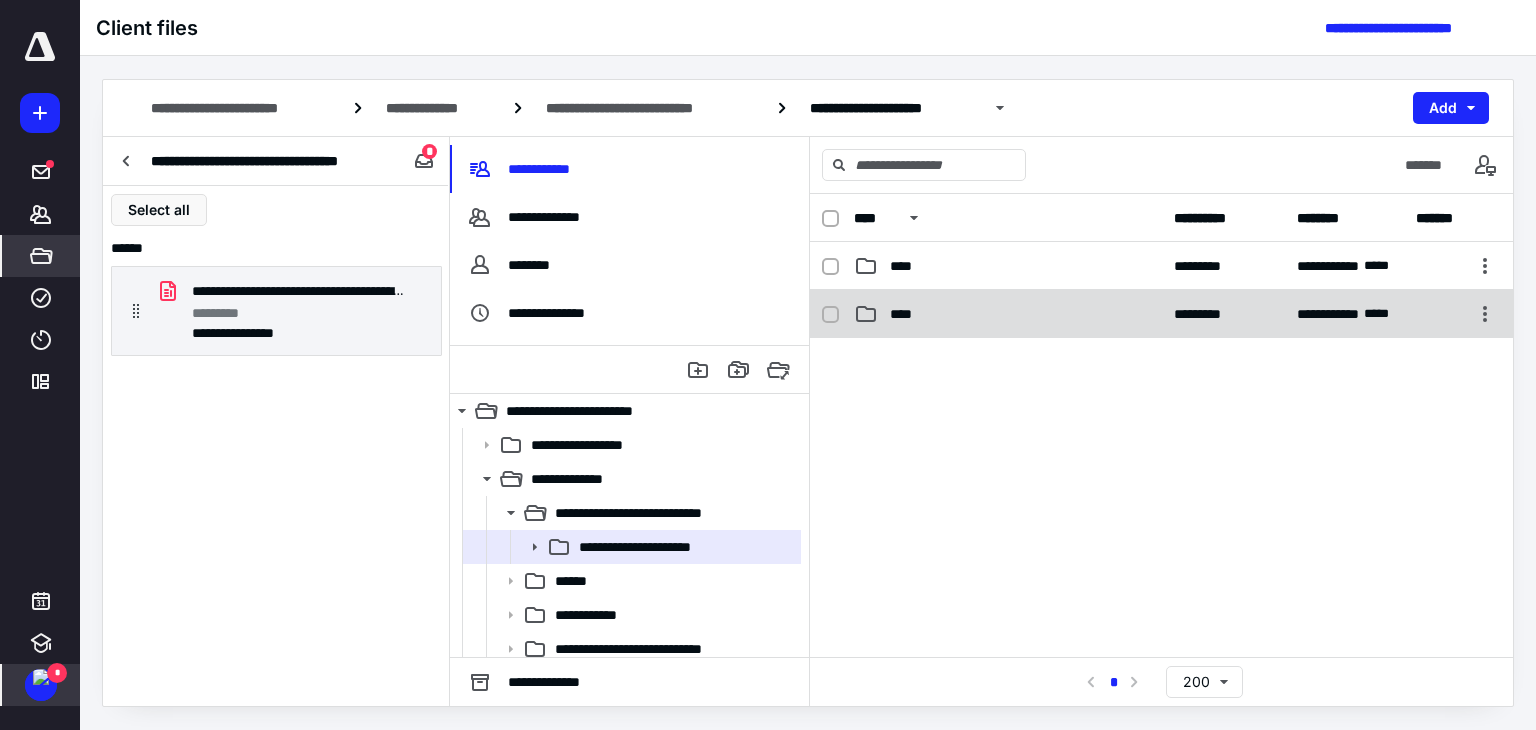 click on "****" at bounding box center (907, 314) 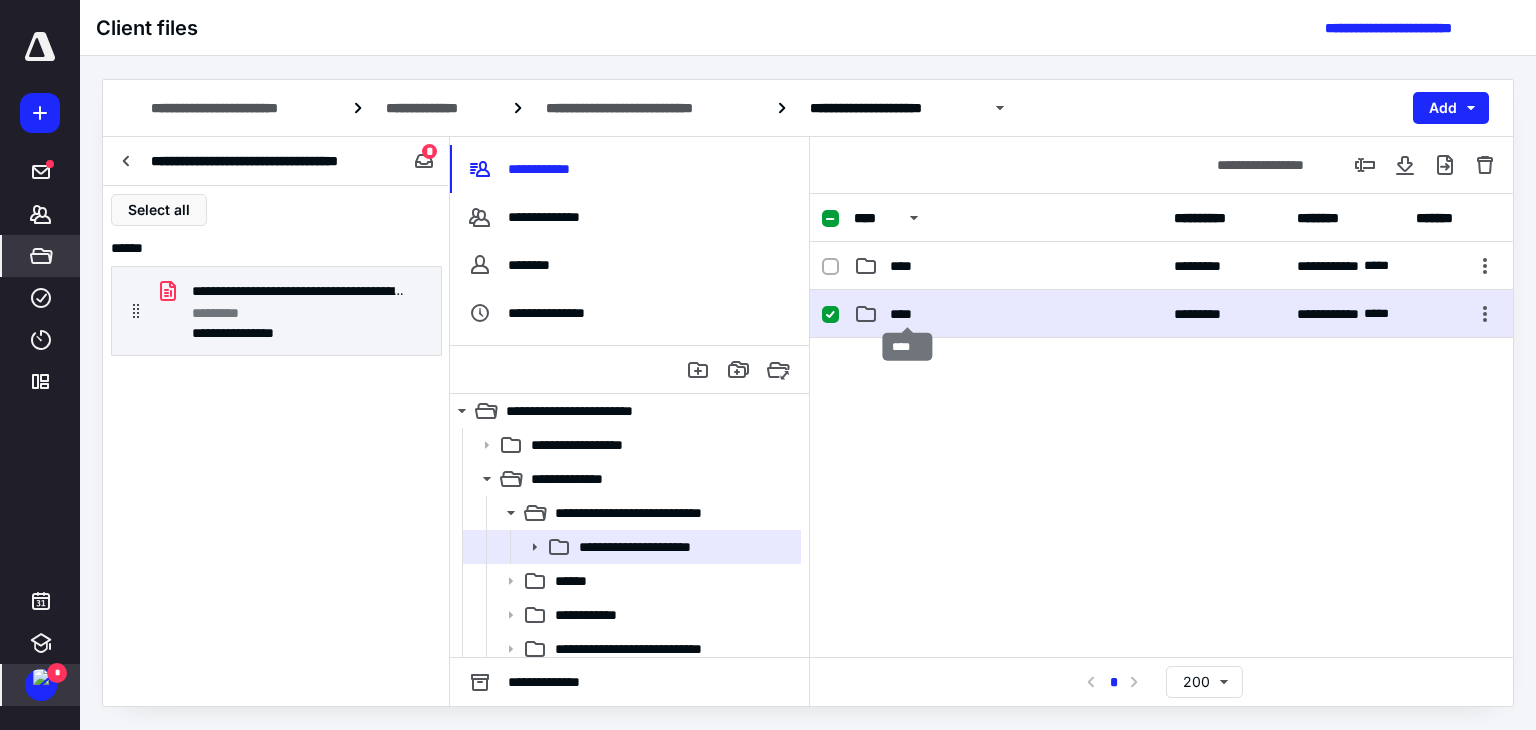 click on "****" at bounding box center (907, 314) 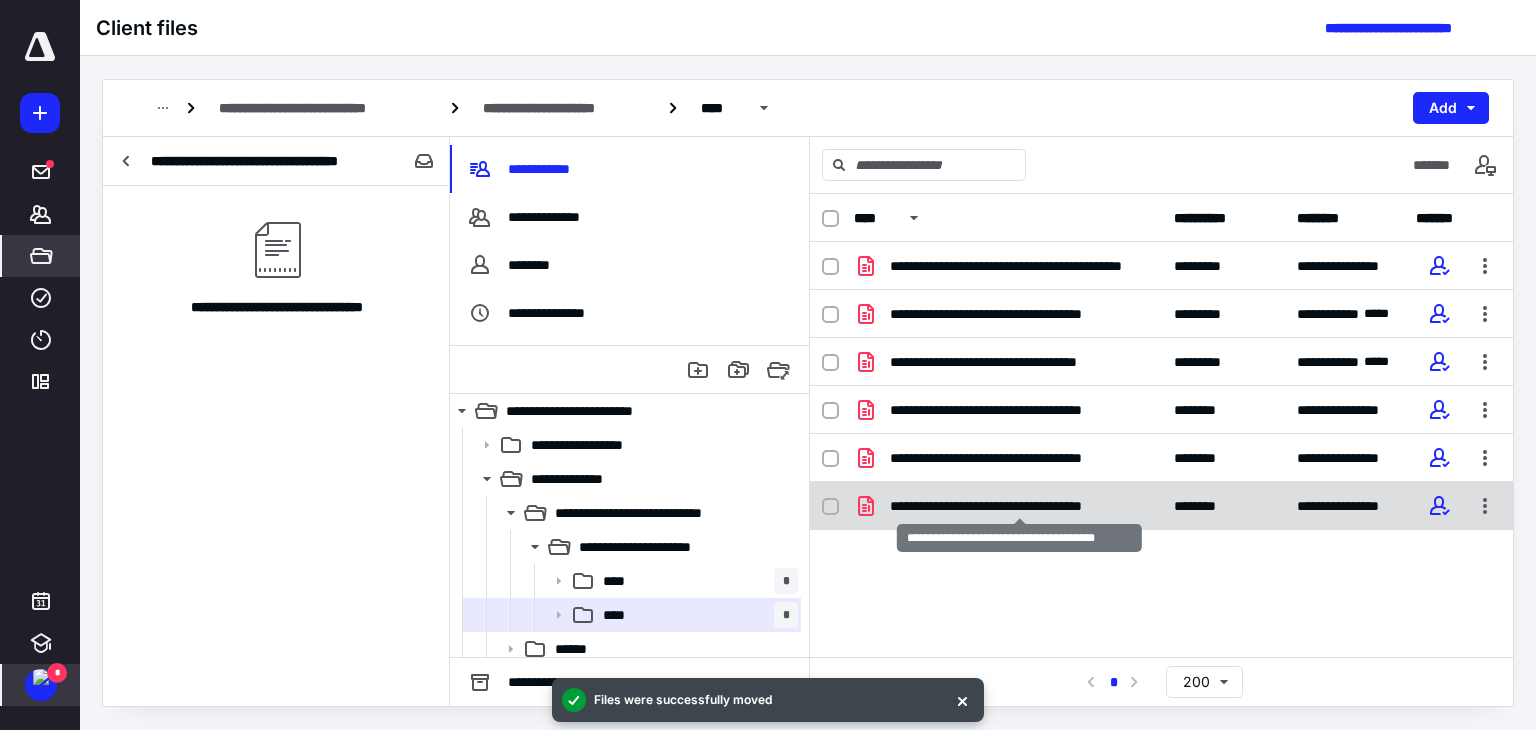 checkbox on "true" 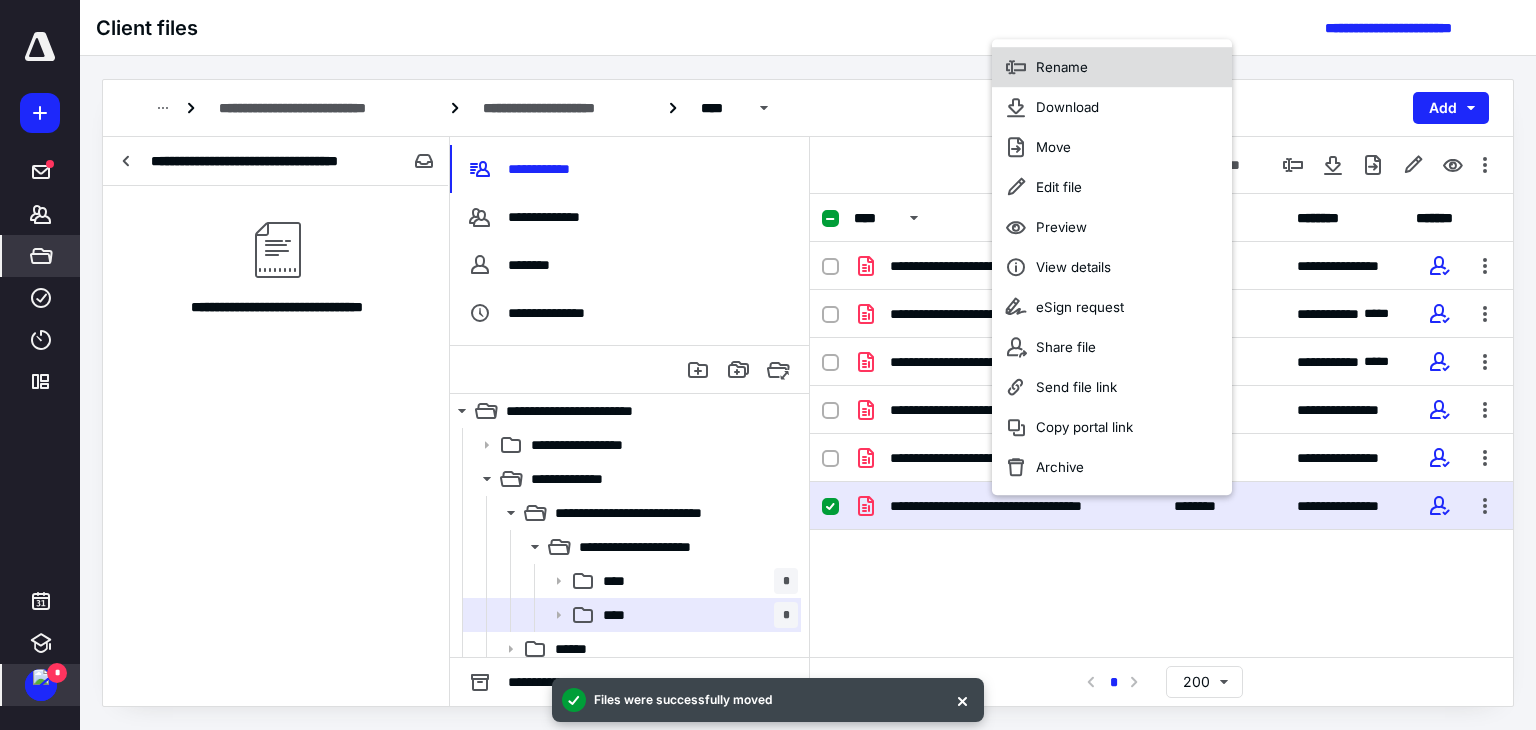 click on "Rename" at bounding box center [1112, 67] 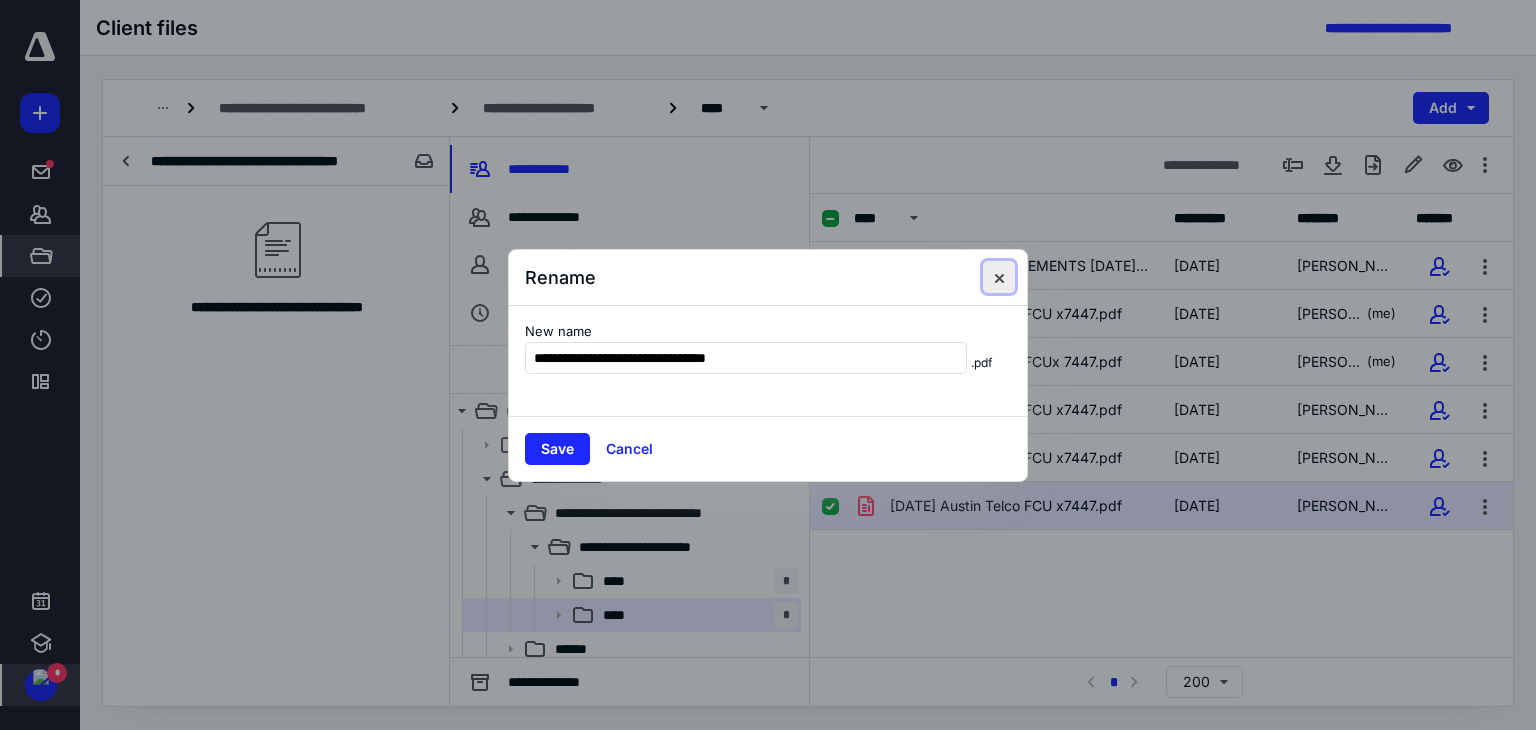 click at bounding box center (999, 277) 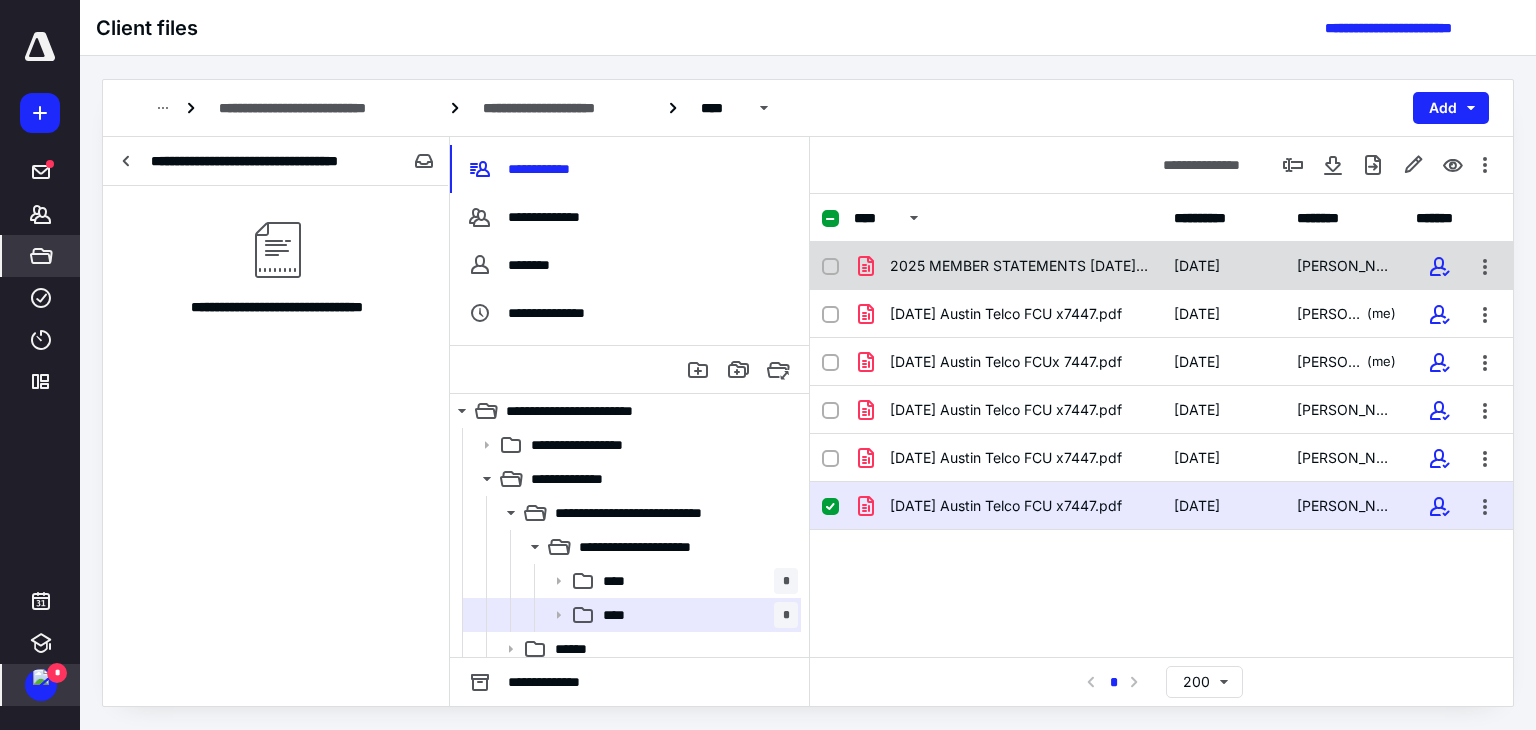 click on "2025 MEMBER STATEMENTS [DATE]-document.pdf" at bounding box center [1020, 266] 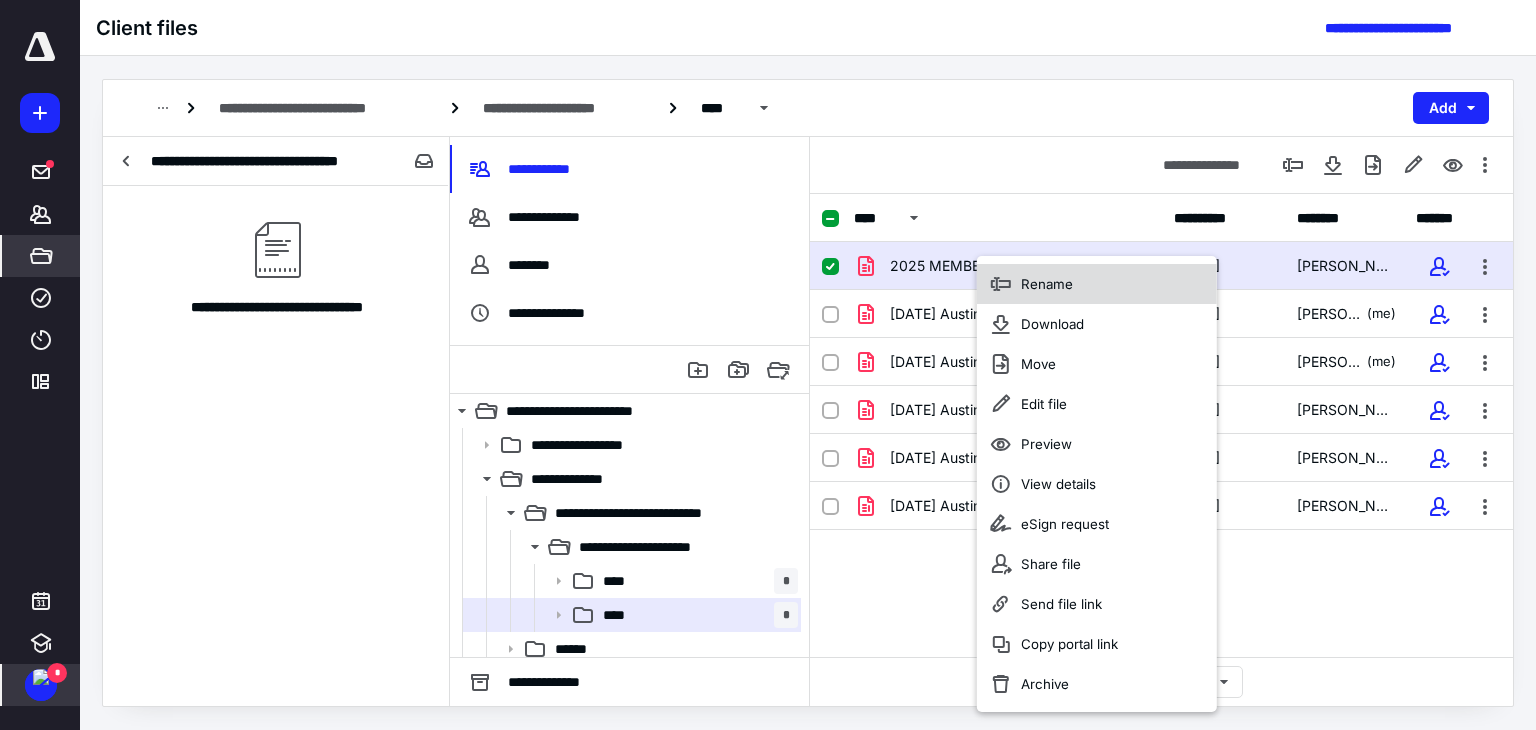 click on "Rename" at bounding box center (1047, 284) 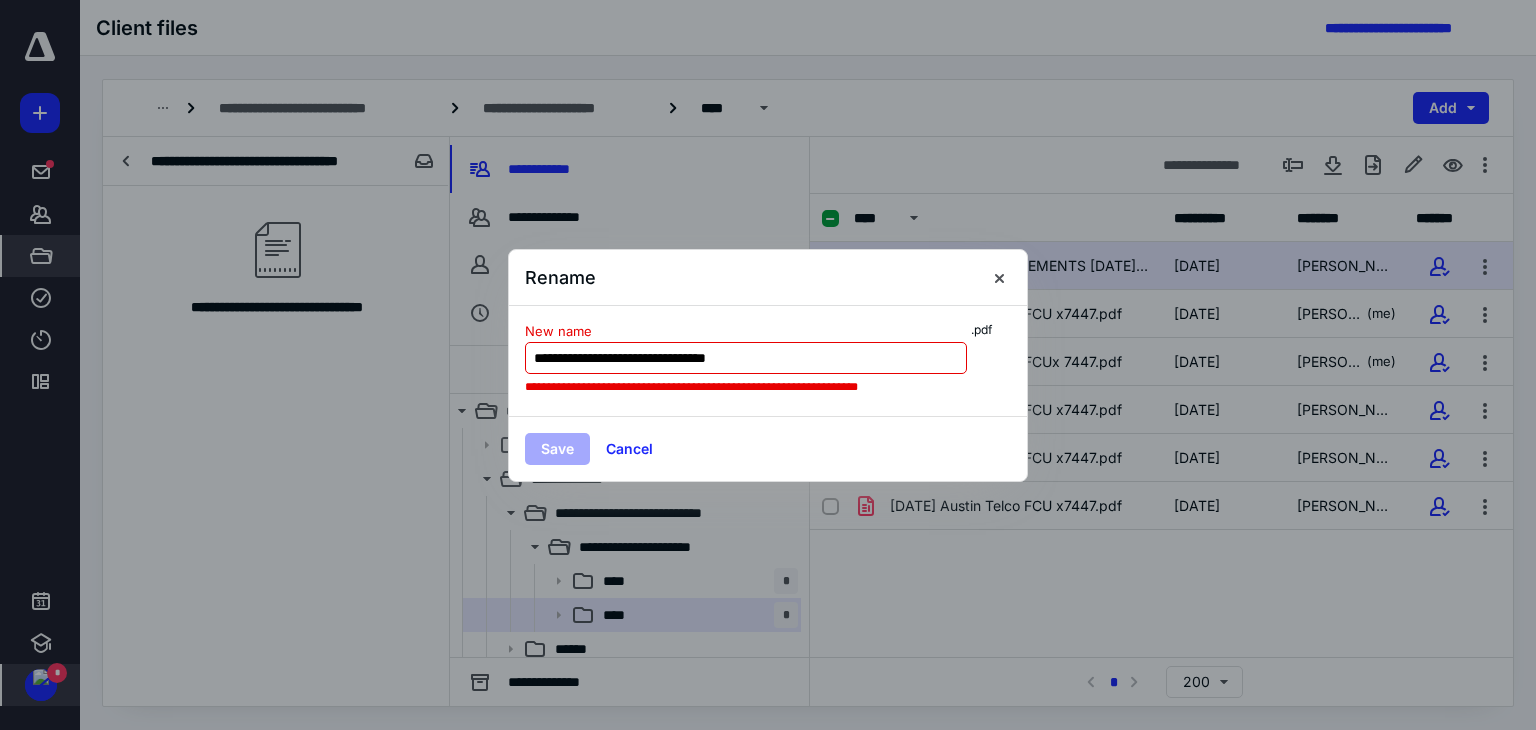 click on "**********" at bounding box center (746, 358) 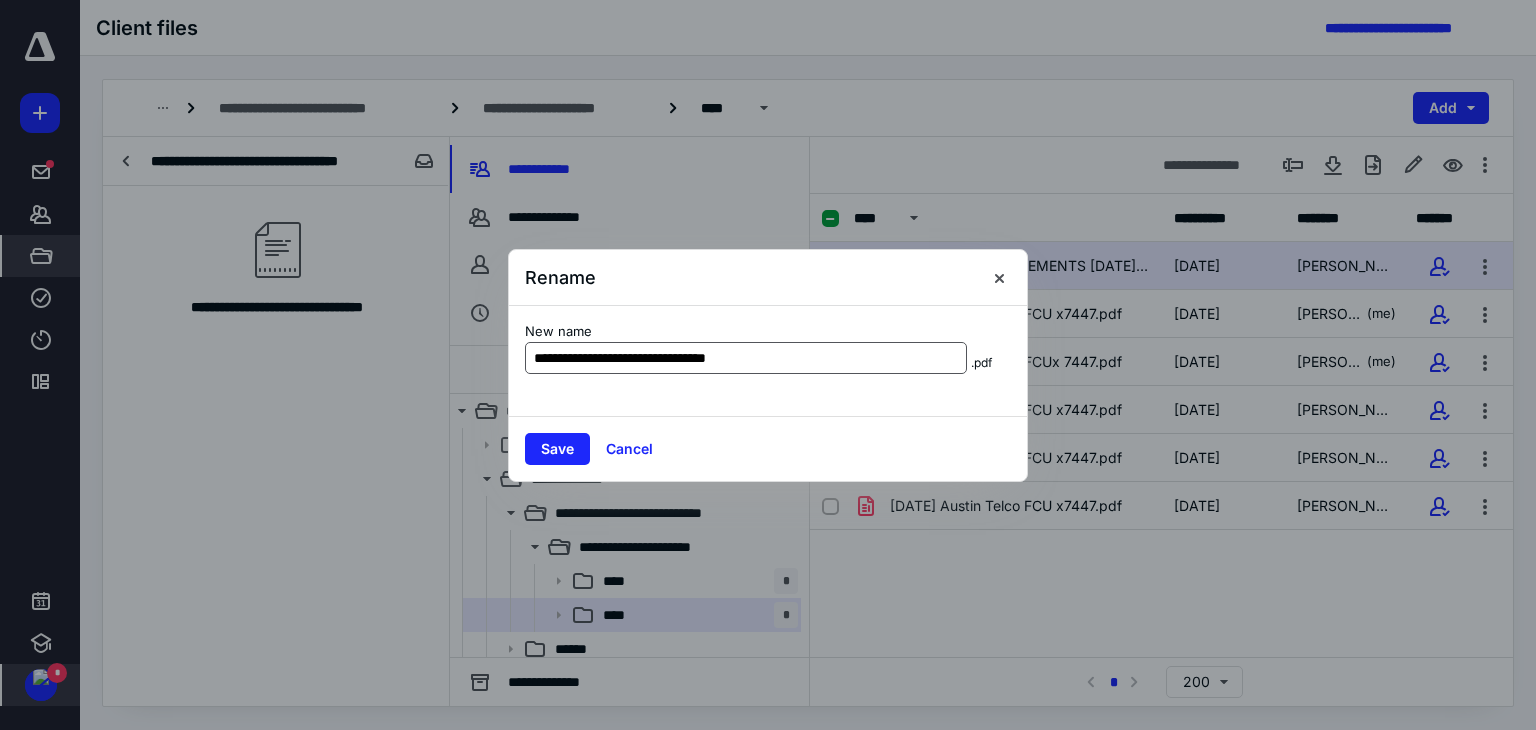 click on "**********" at bounding box center (746, 358) 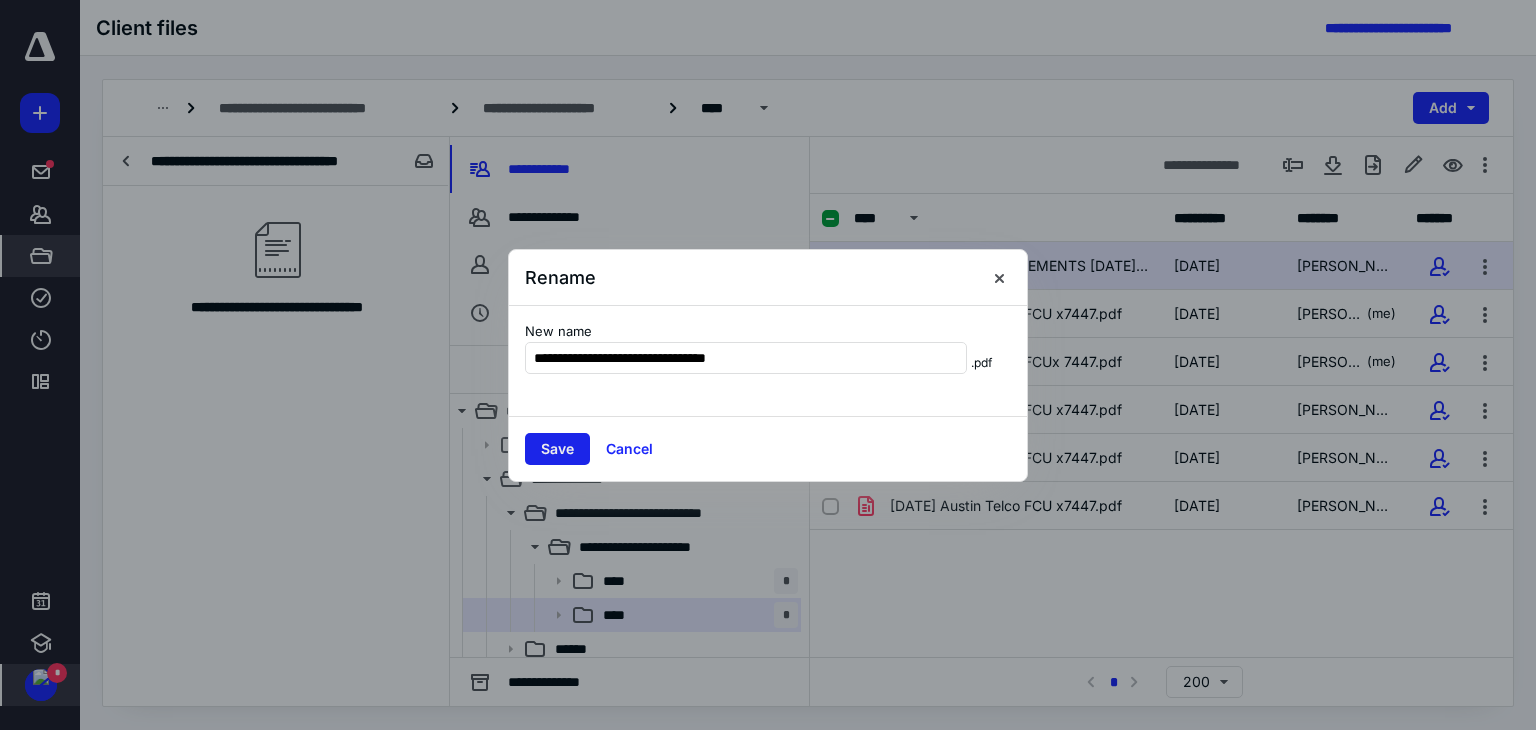 type on "**********" 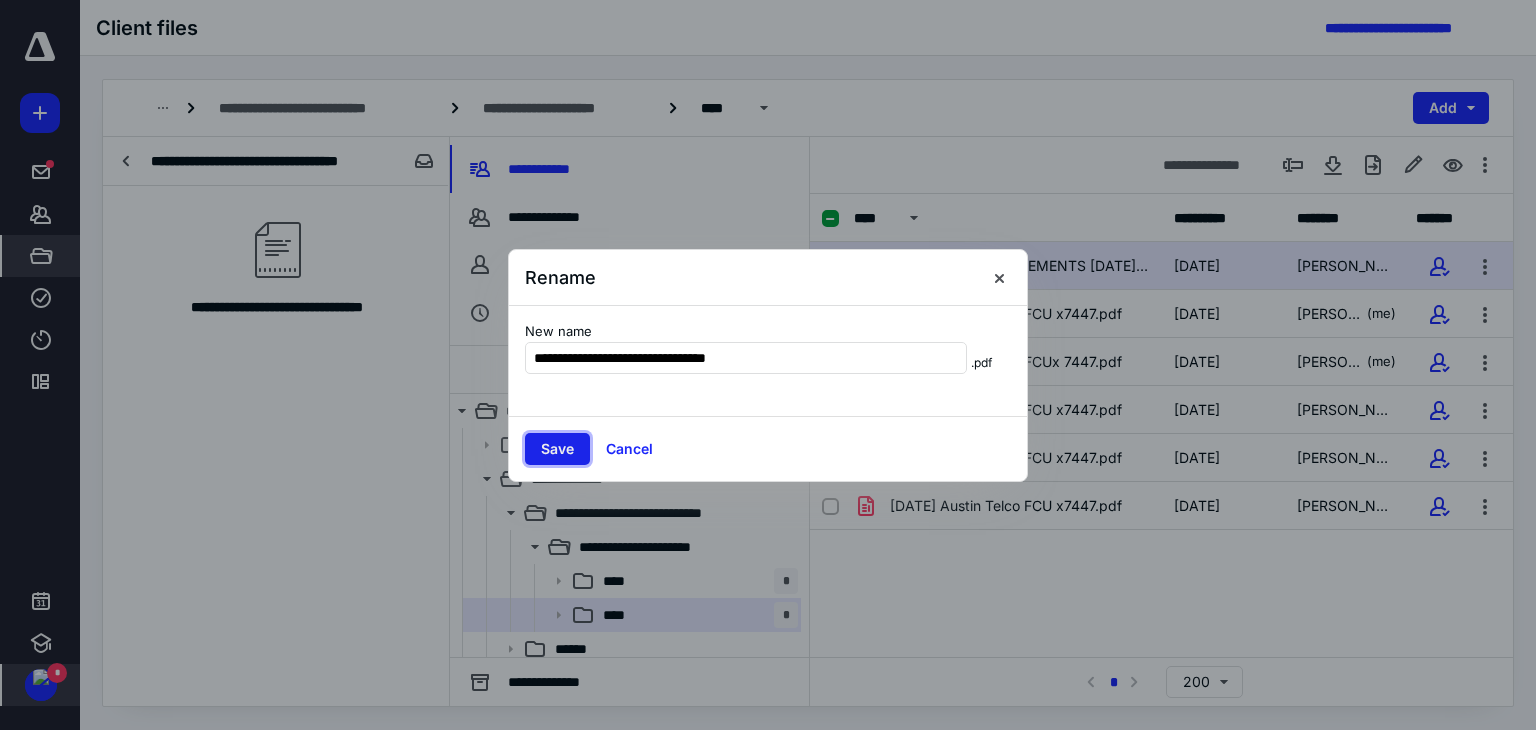 click on "Save" at bounding box center (557, 449) 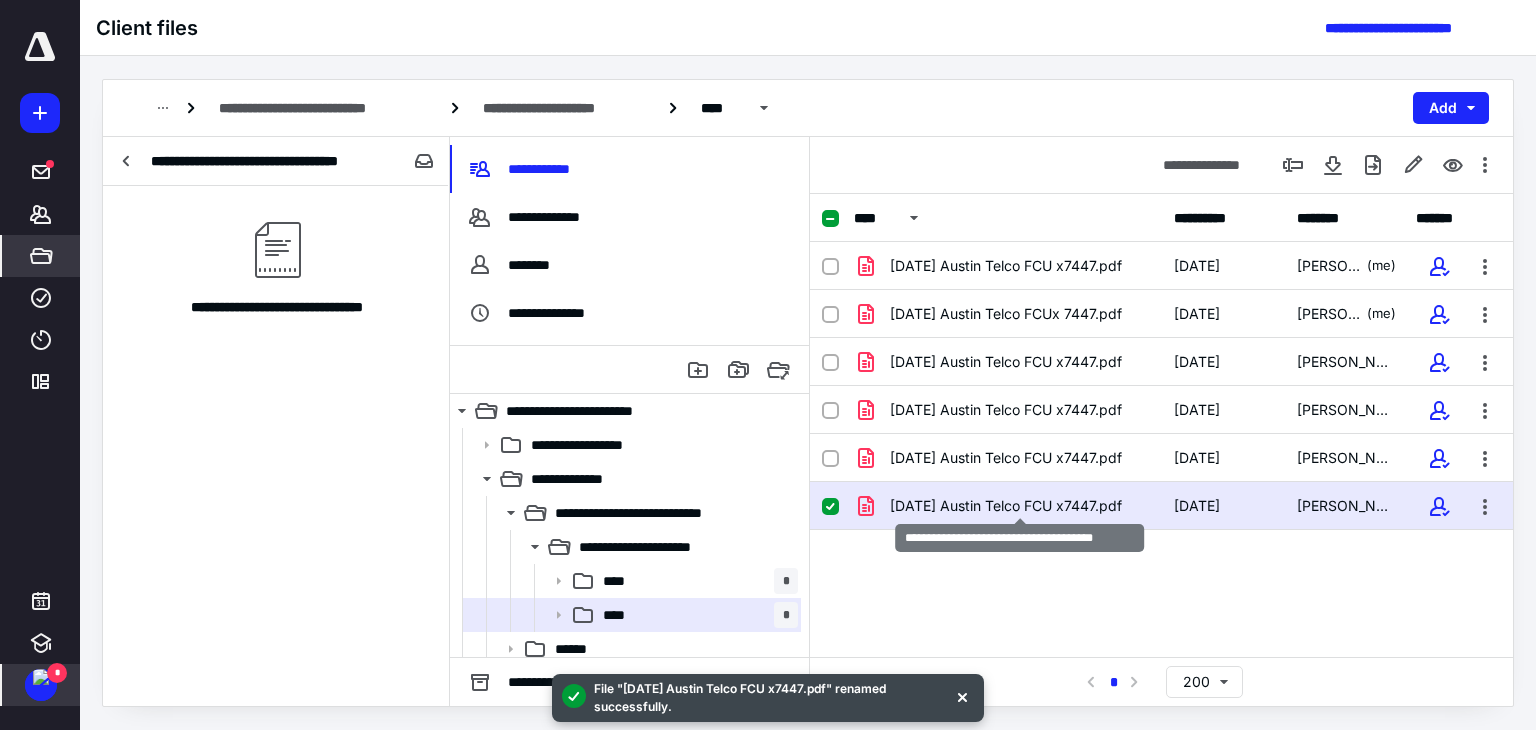 click on "[DATE]  Austin Telco FCU x7447.pdf" at bounding box center (1006, 506) 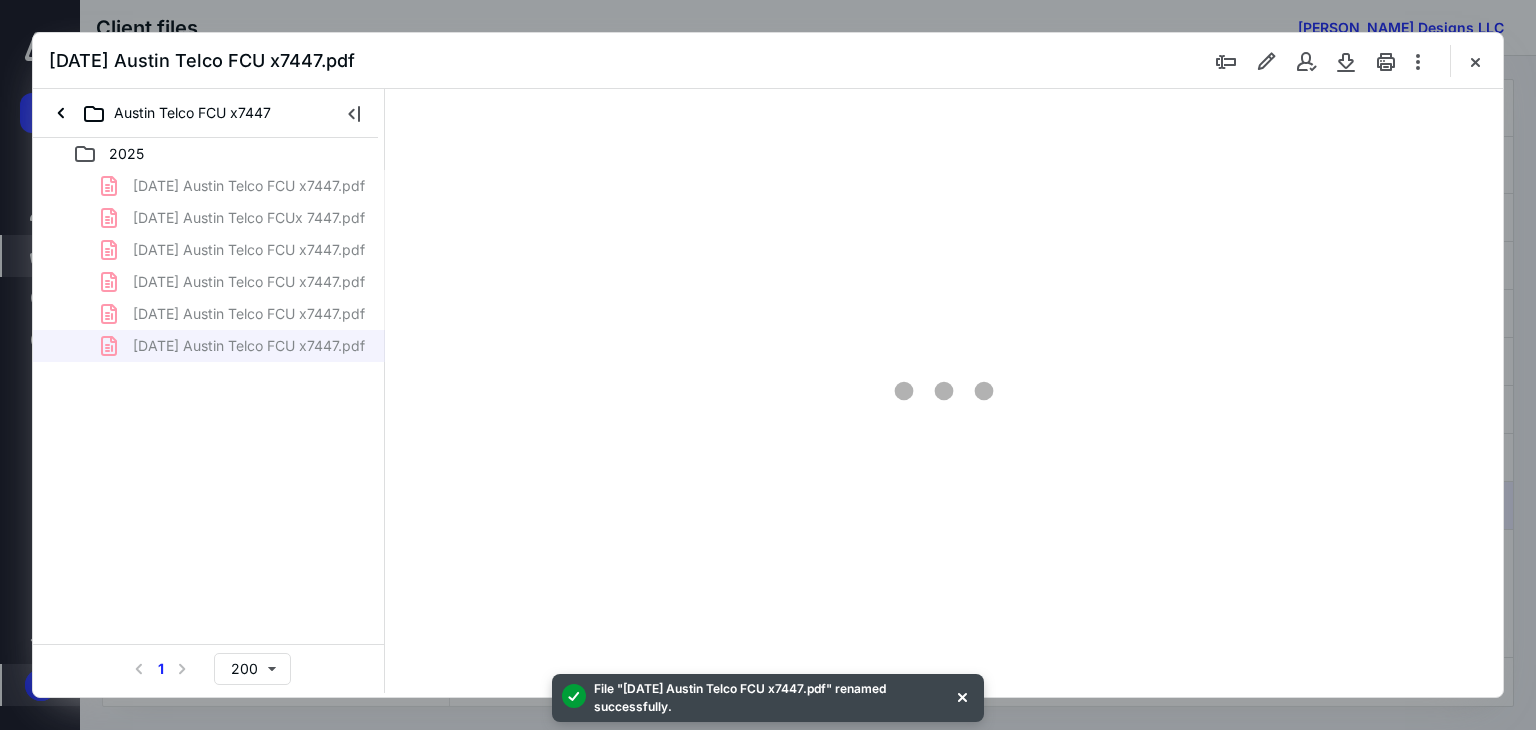 scroll, scrollTop: 0, scrollLeft: 0, axis: both 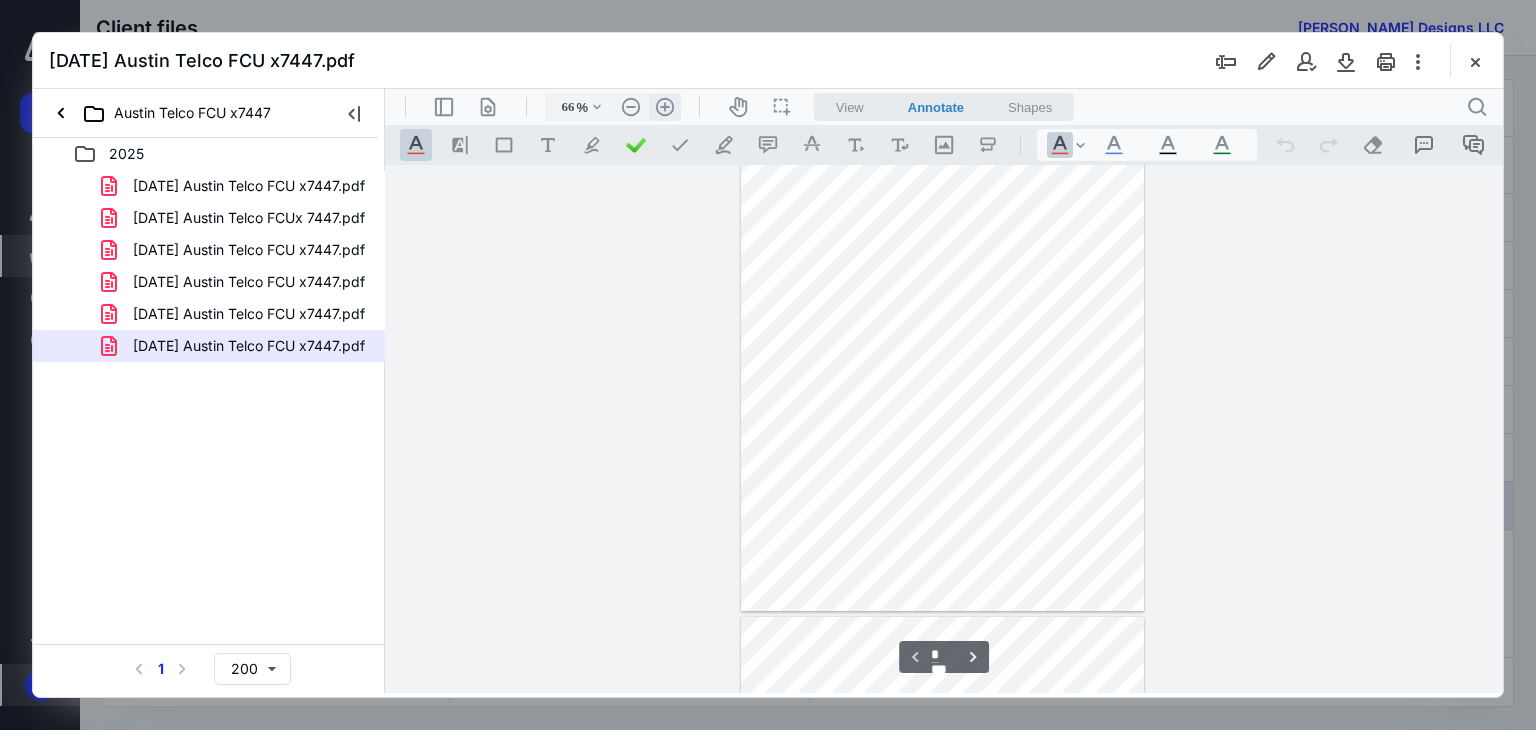 click on ".cls-1{fill:#abb0c4;} icon - header - zoom - in - line" at bounding box center [665, 107] 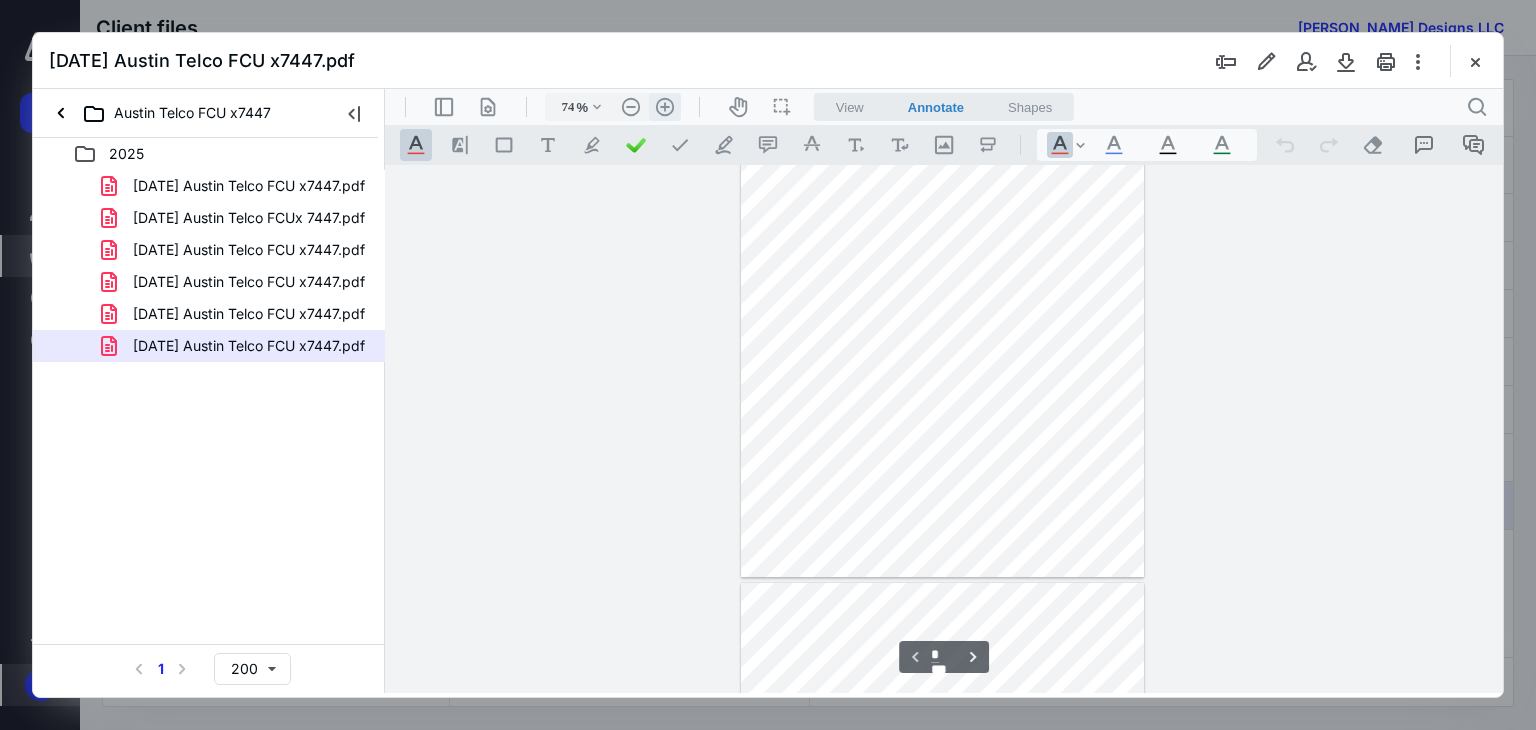 click on ".cls-1{fill:#abb0c4;} icon - header - zoom - in - line" at bounding box center [665, 107] 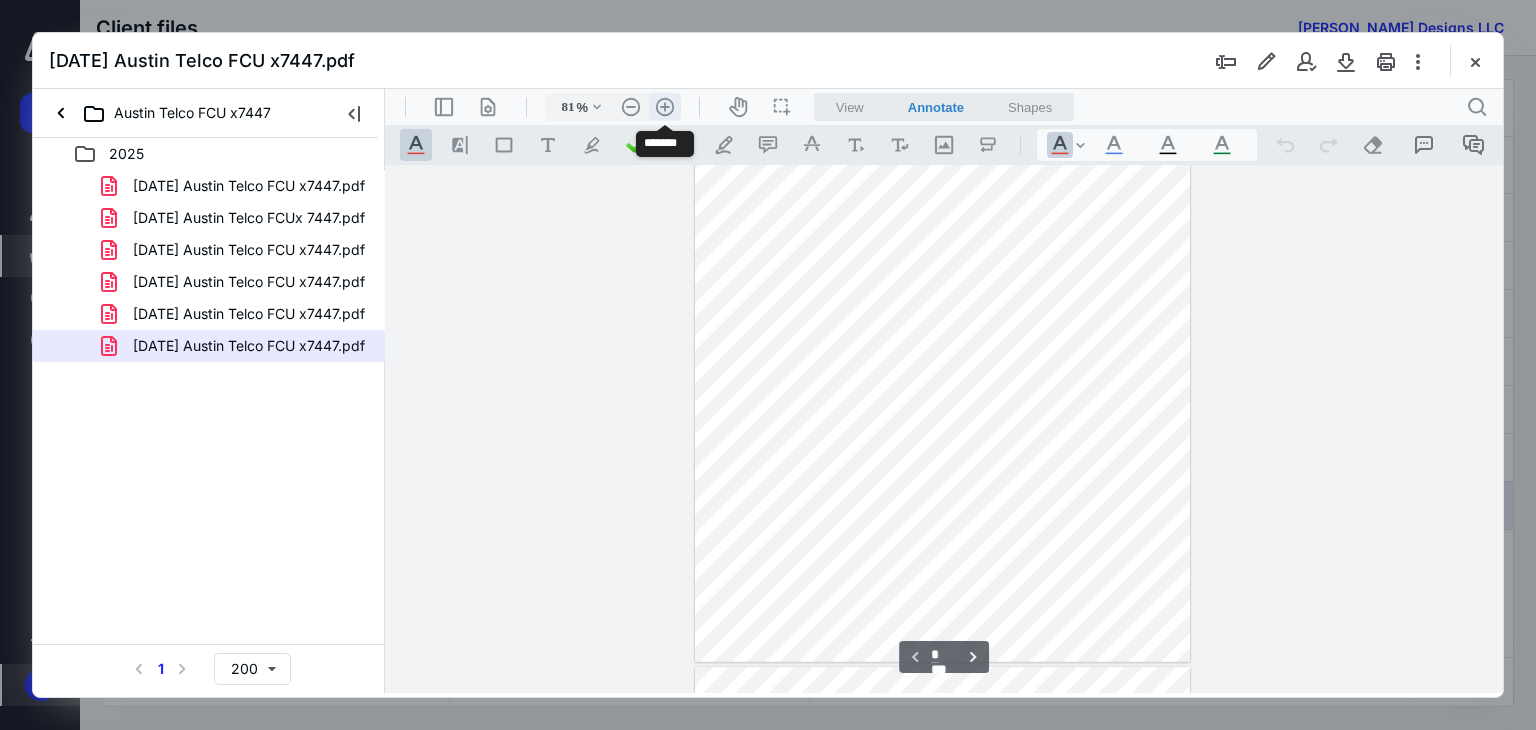 click on ".cls-1{fill:#abb0c4;} icon - header - zoom - in - line" at bounding box center [665, 107] 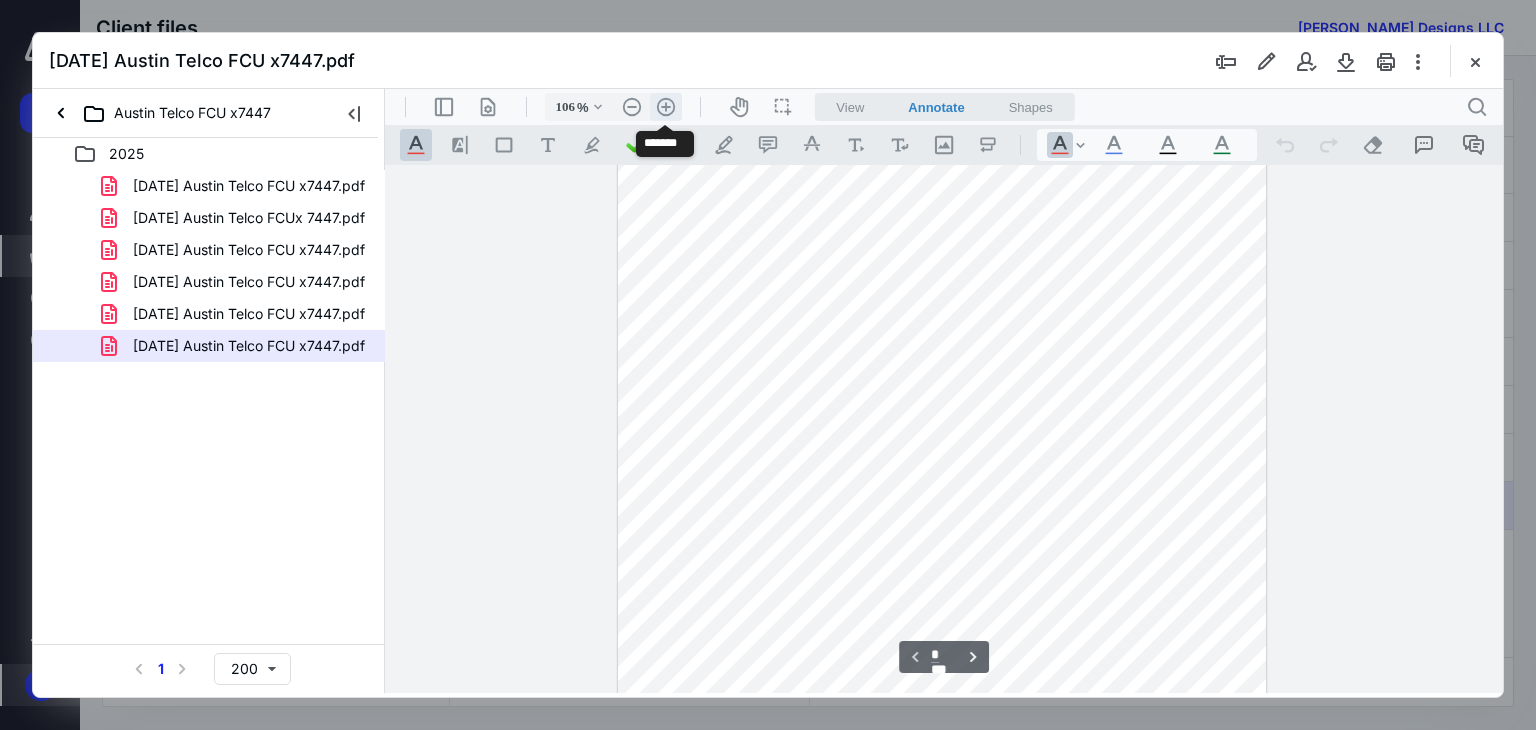 scroll, scrollTop: 378, scrollLeft: 0, axis: vertical 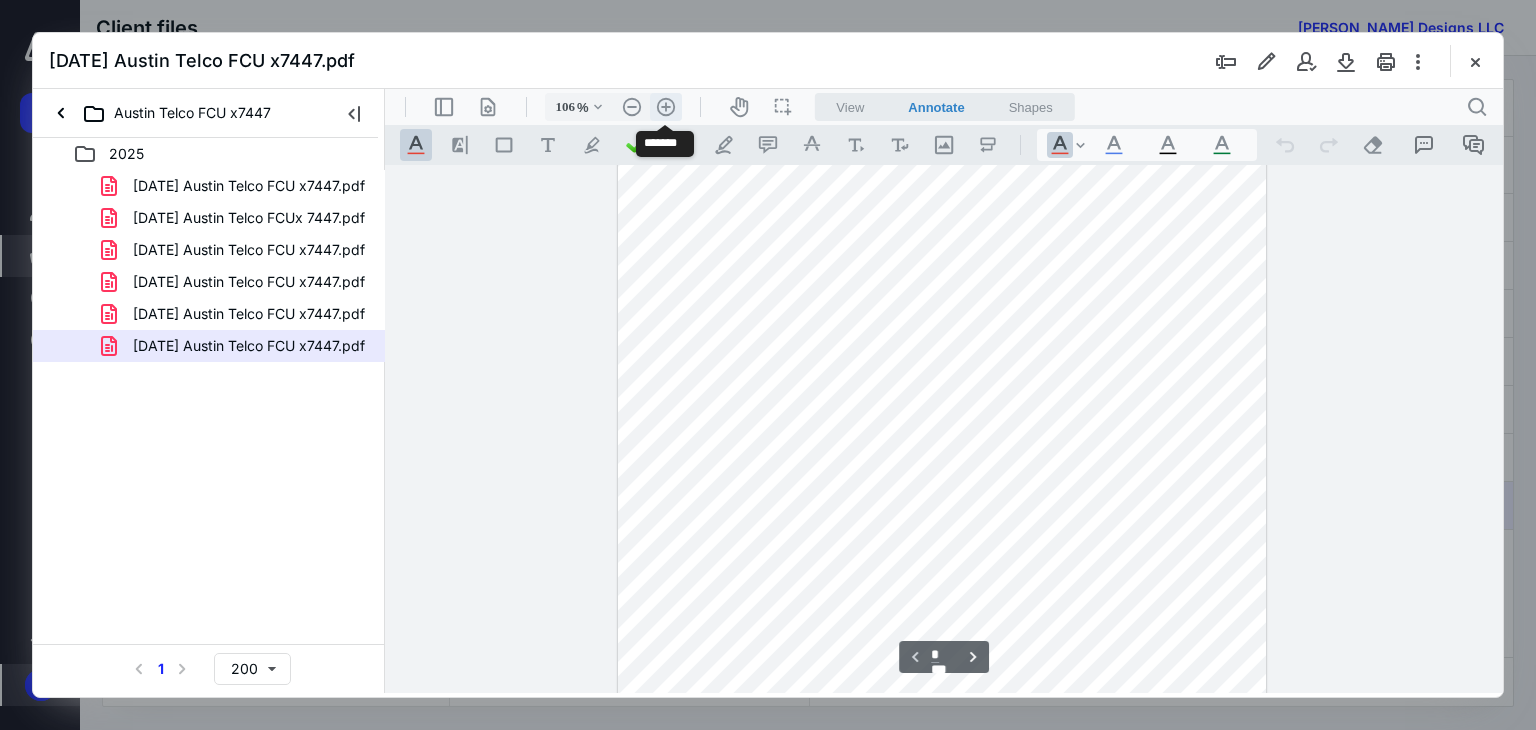 click on ".cls-1{fill:#abb0c4;} icon - header - zoom - in - line" at bounding box center [666, 107] 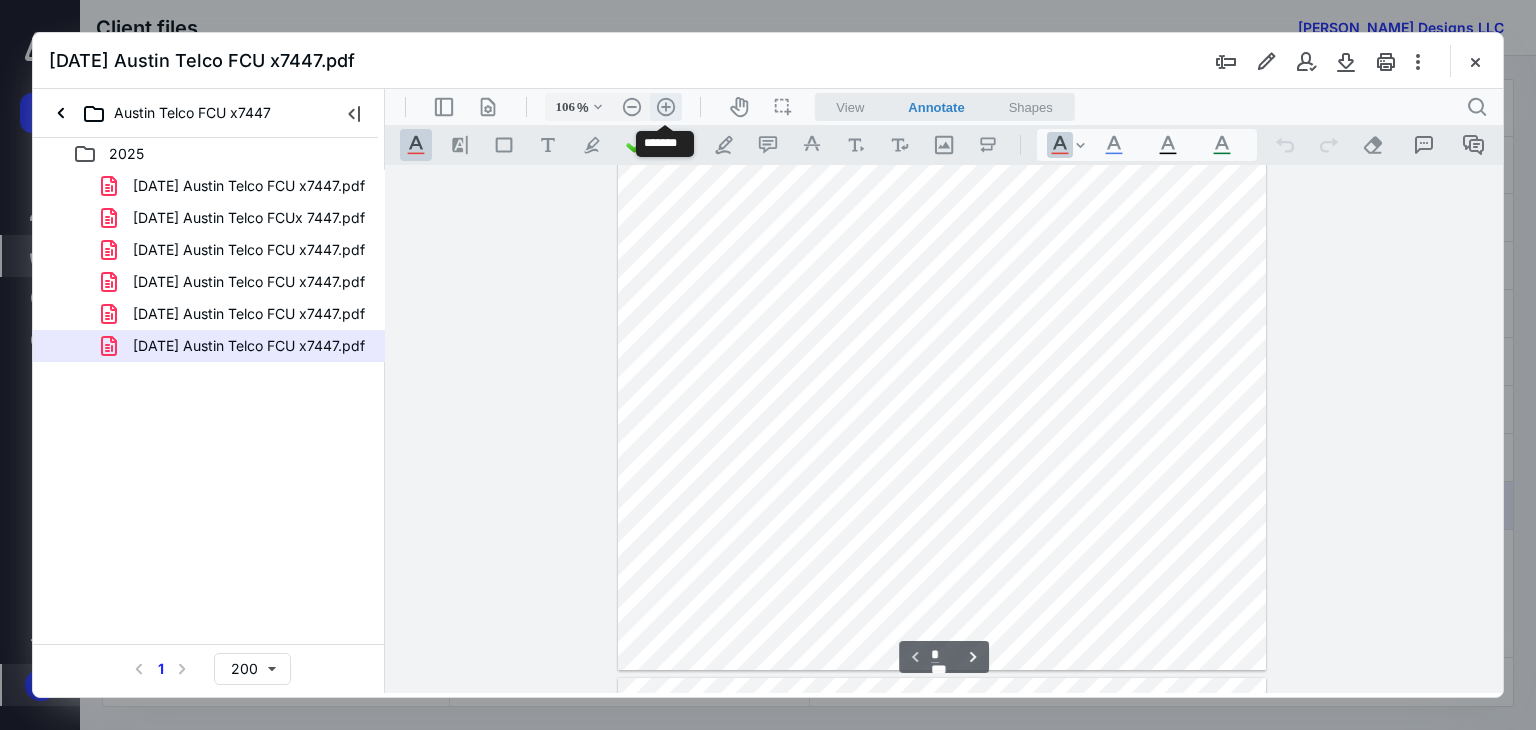 type on "131" 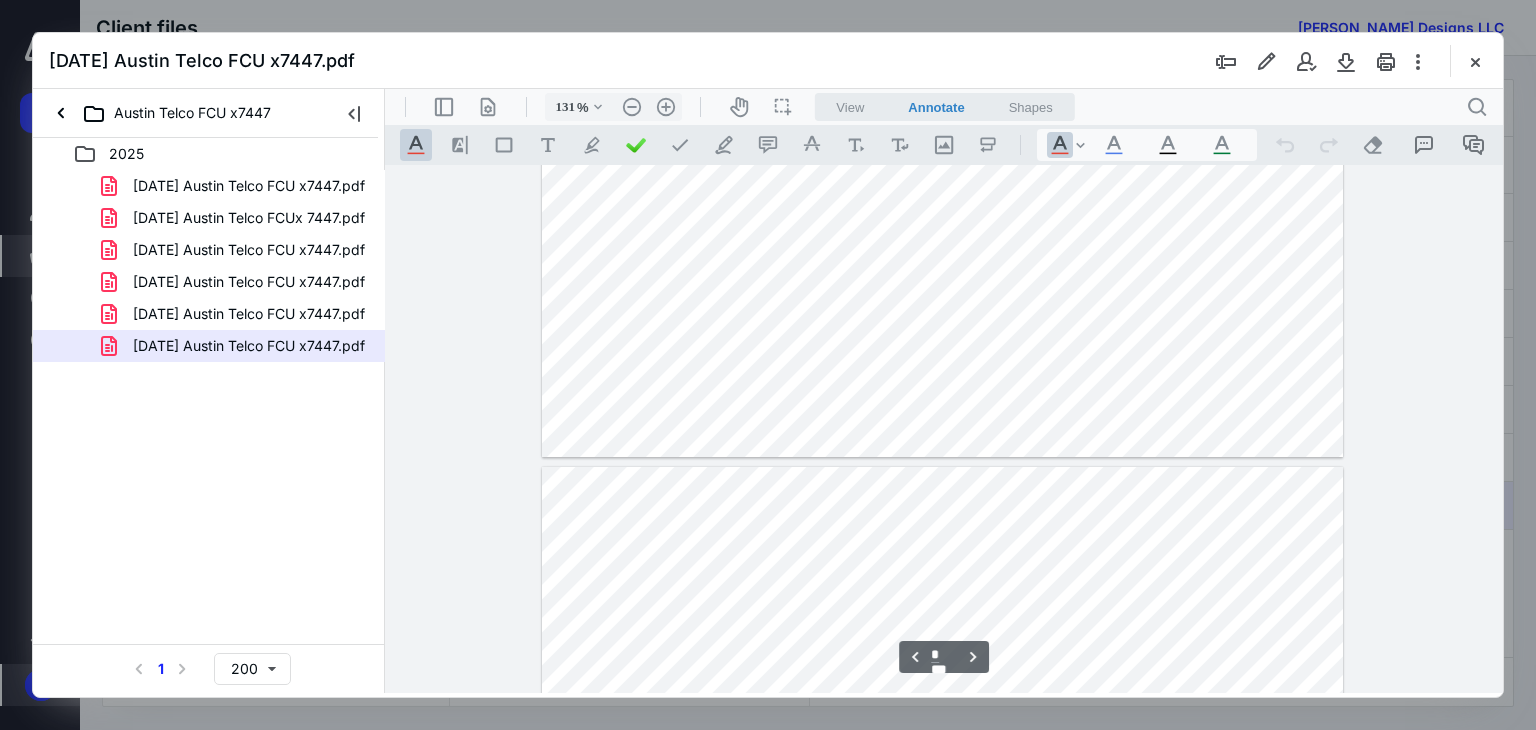 type on "*" 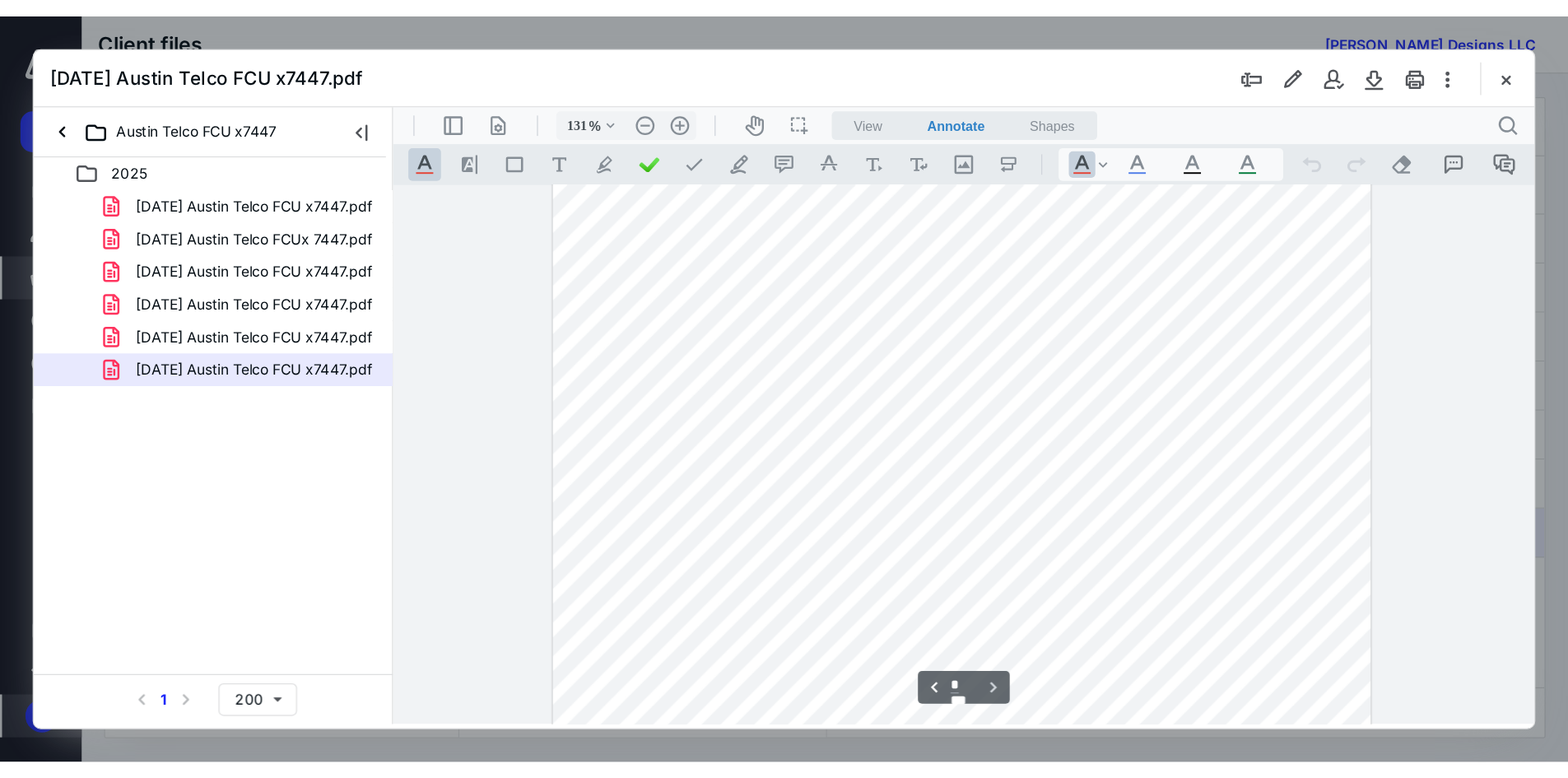 scroll, scrollTop: 5434, scrollLeft: 0, axis: vertical 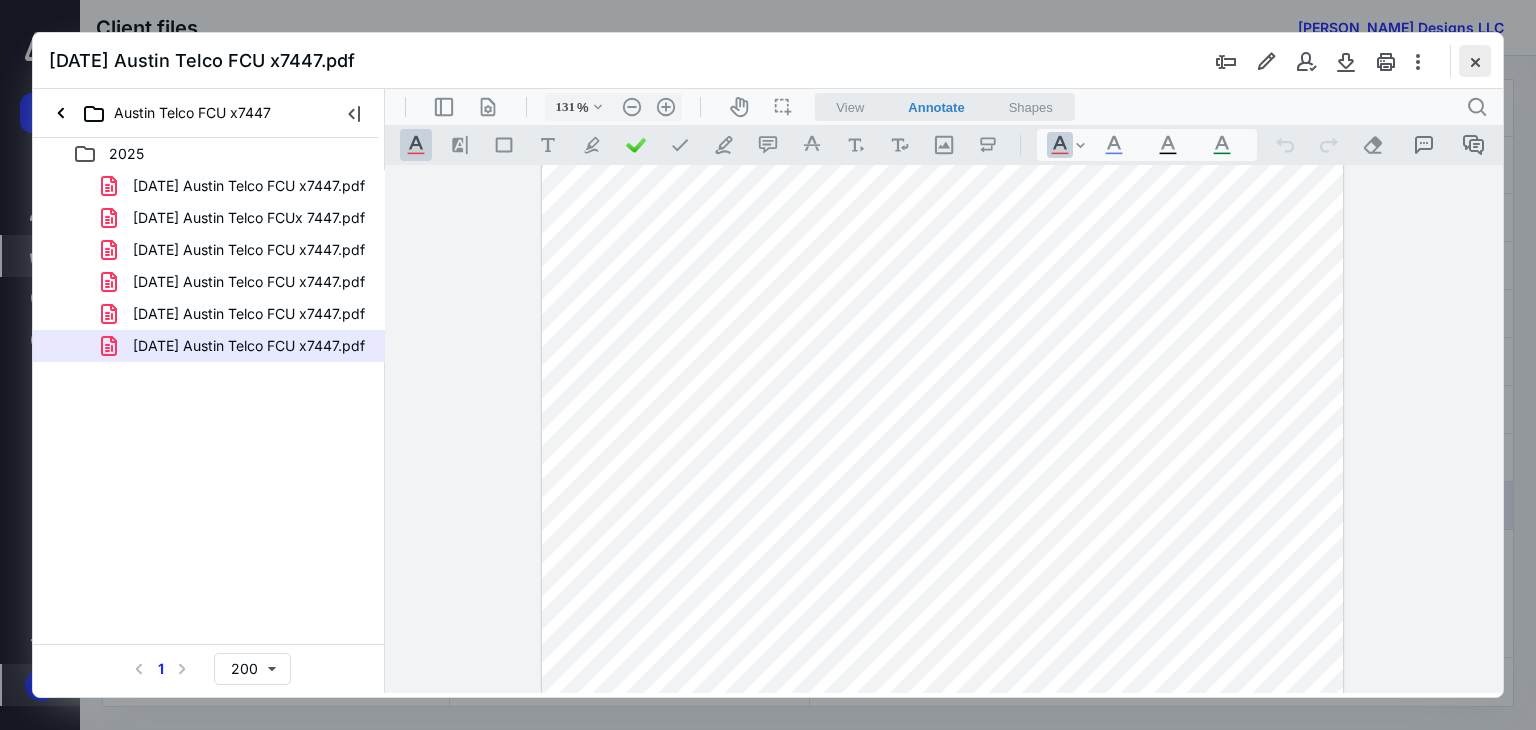 click at bounding box center (1475, 61) 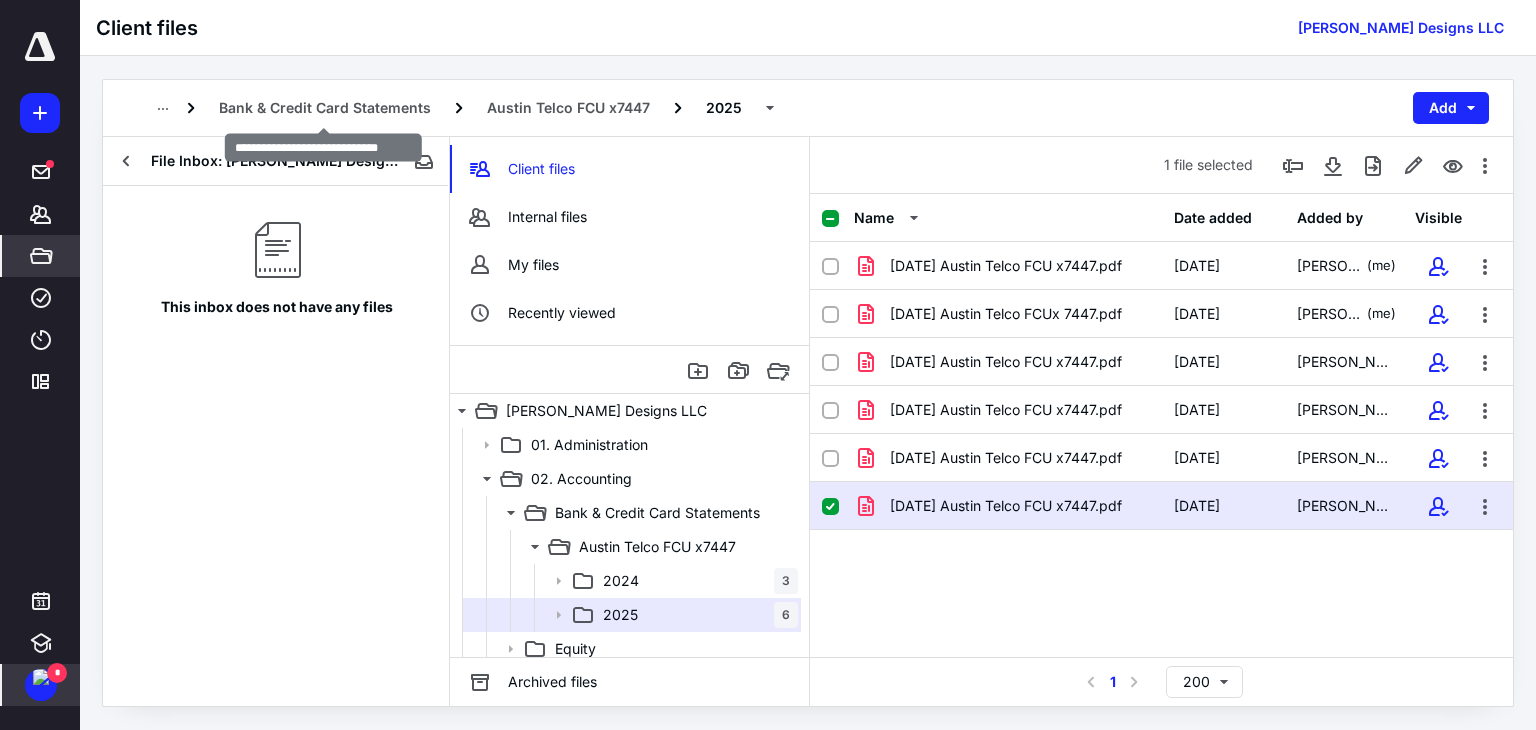 click on "Bank & Credit Card Statements" at bounding box center (325, 108) 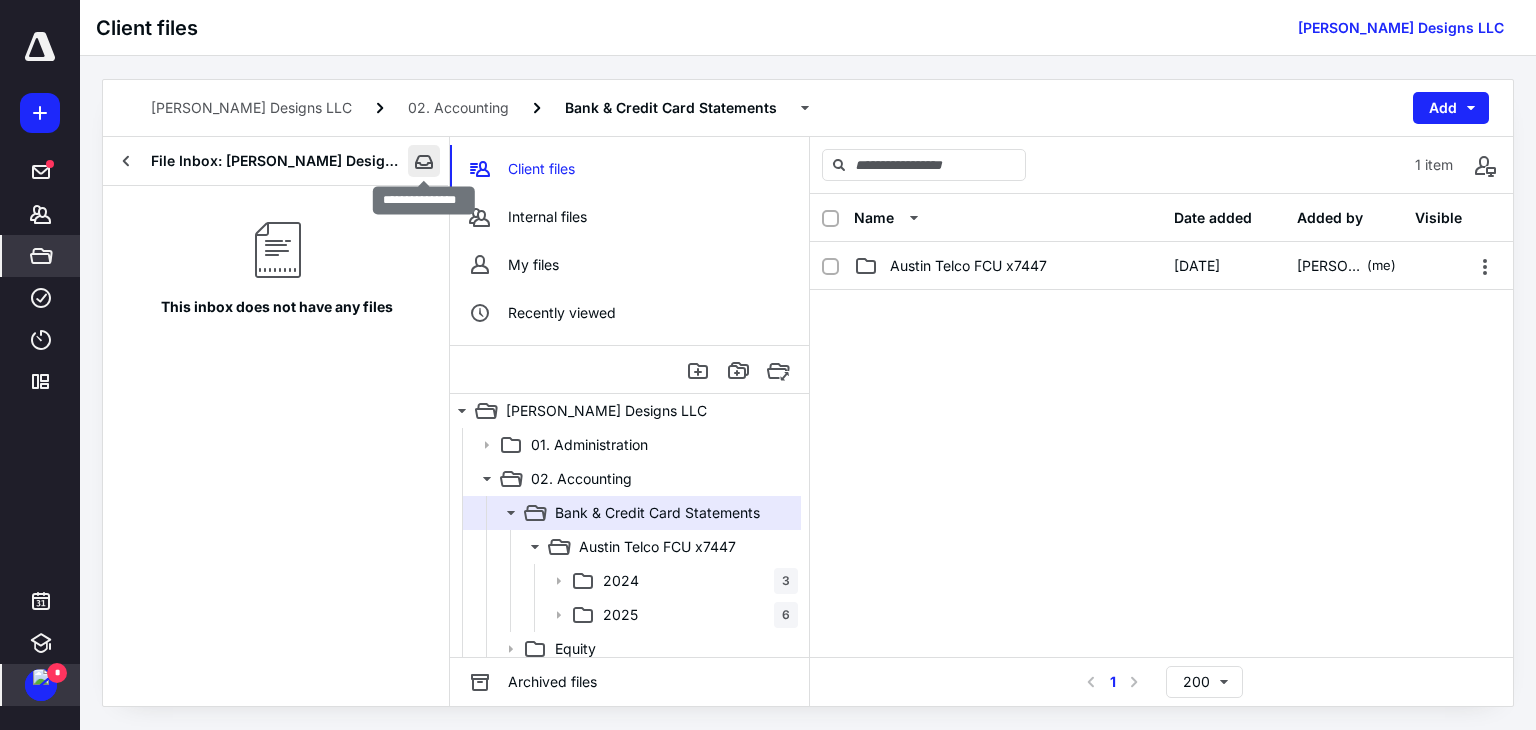 click at bounding box center [424, 161] 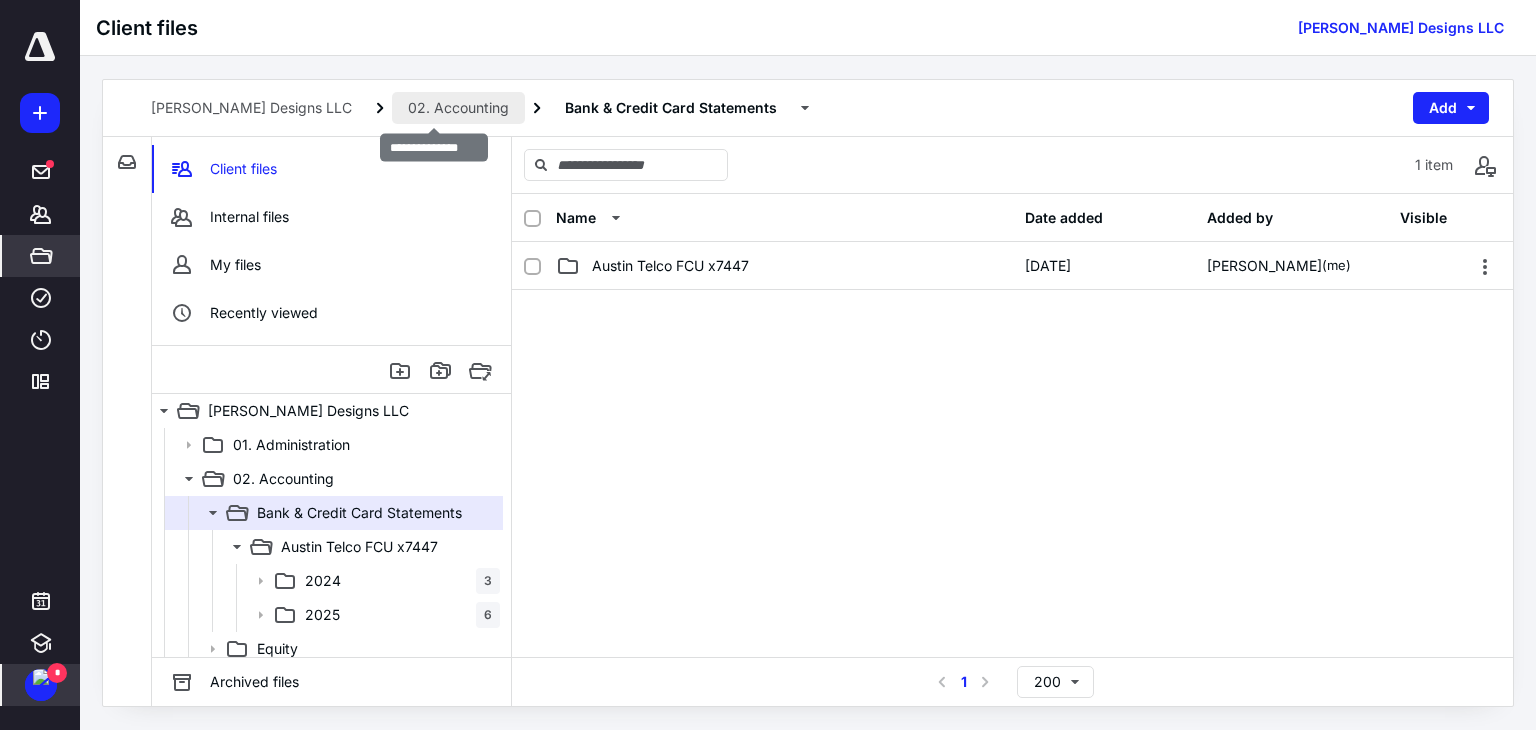 click on "02. Accounting" at bounding box center [458, 108] 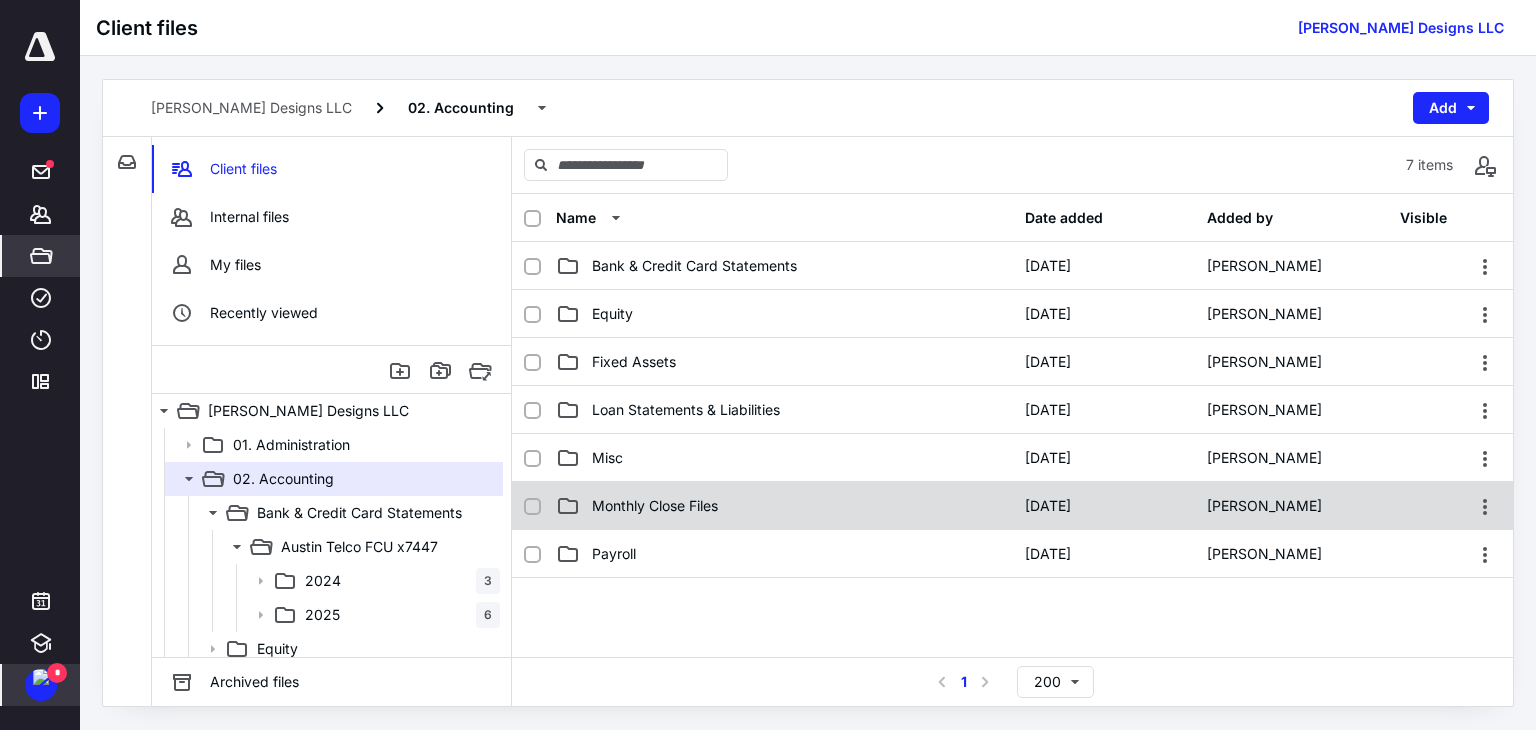 click on "Monthly Close Files" at bounding box center [655, 506] 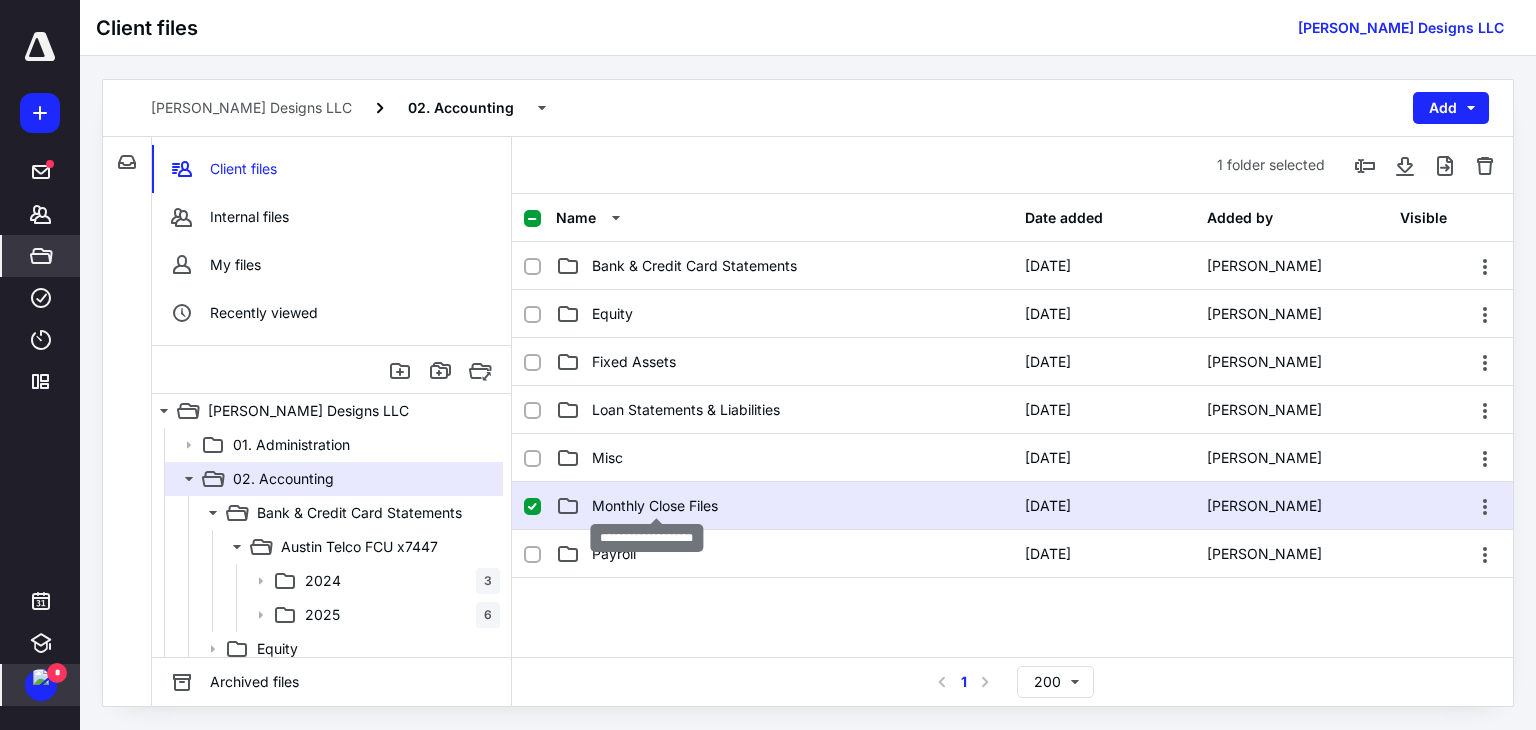 click on "Monthly Close Files" at bounding box center [655, 506] 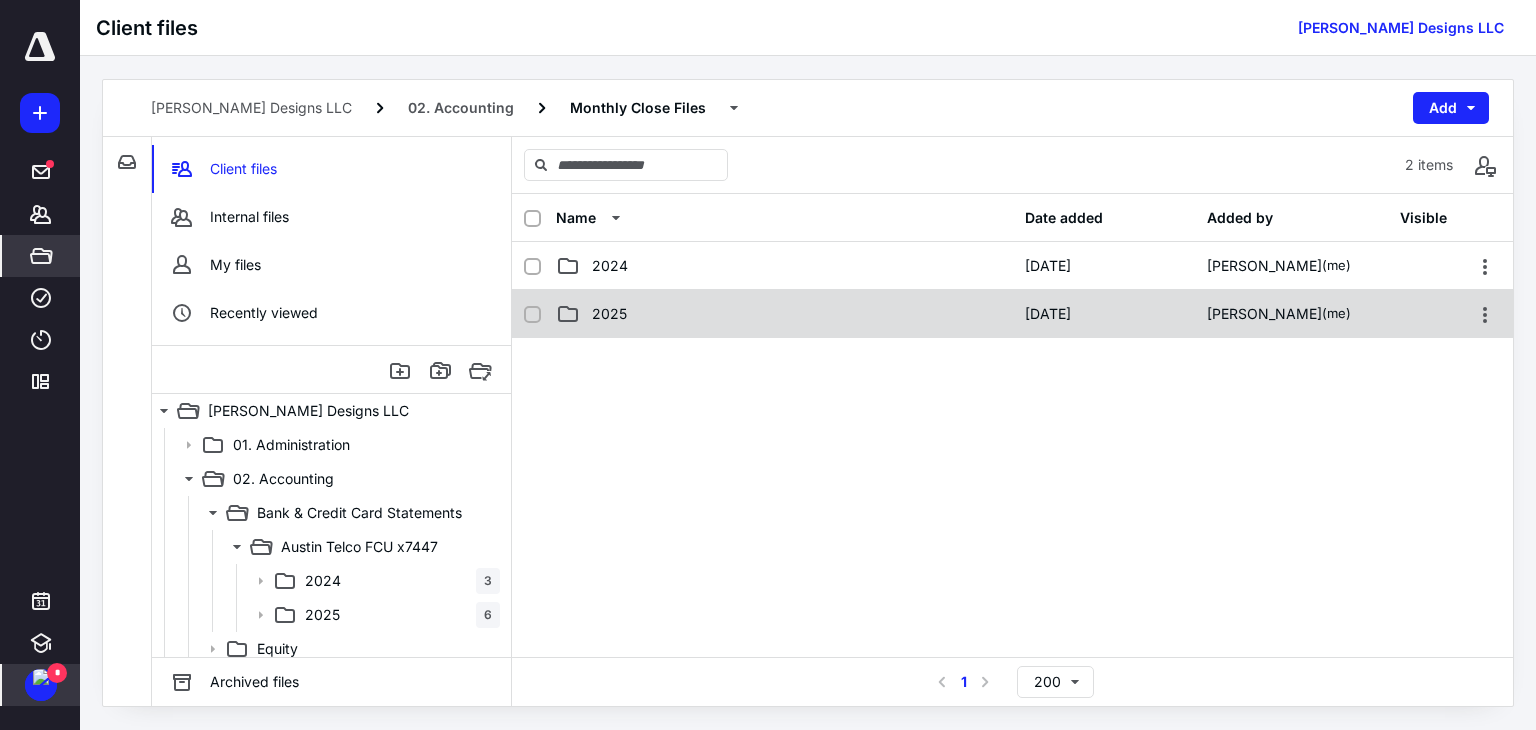 click on "2025" at bounding box center (609, 314) 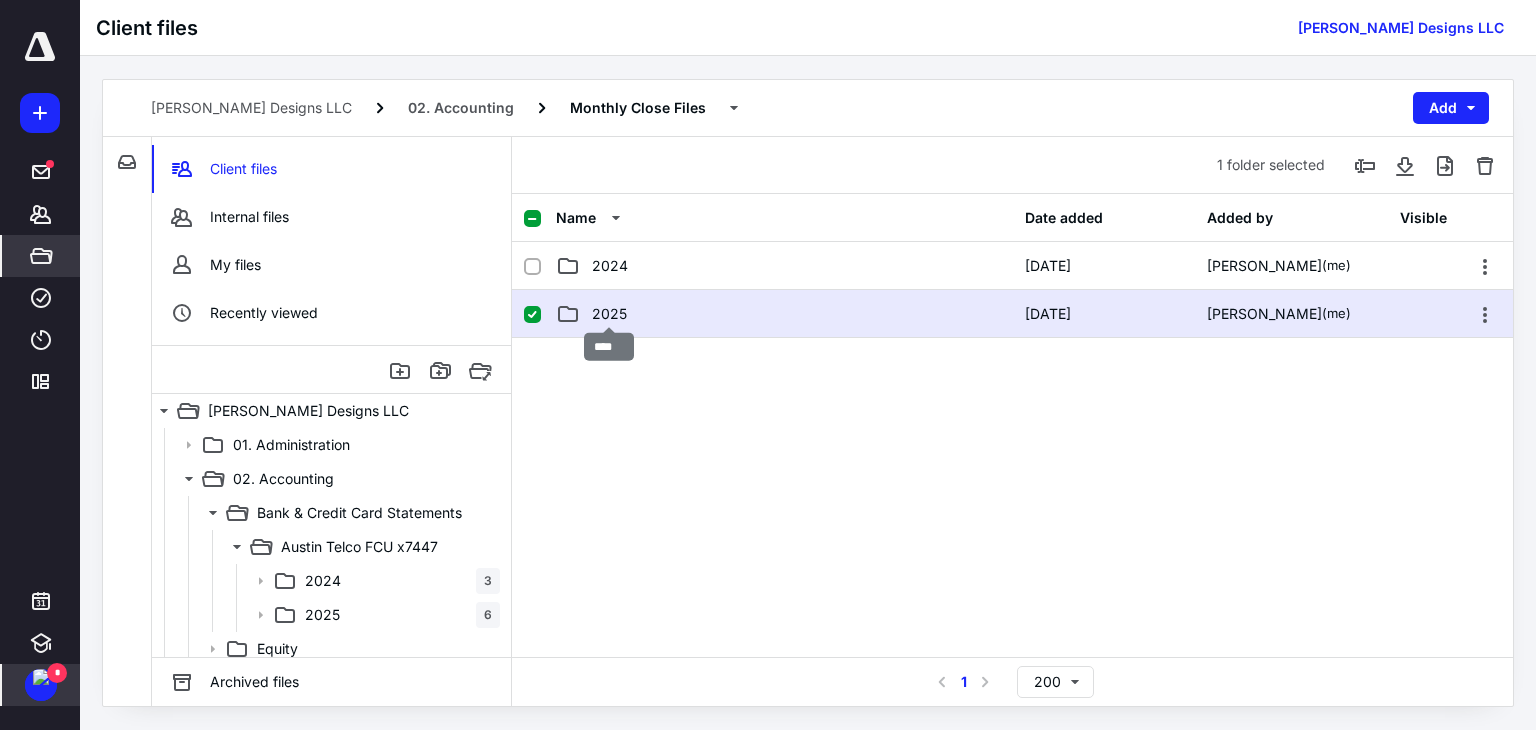 click on "2025" at bounding box center (609, 314) 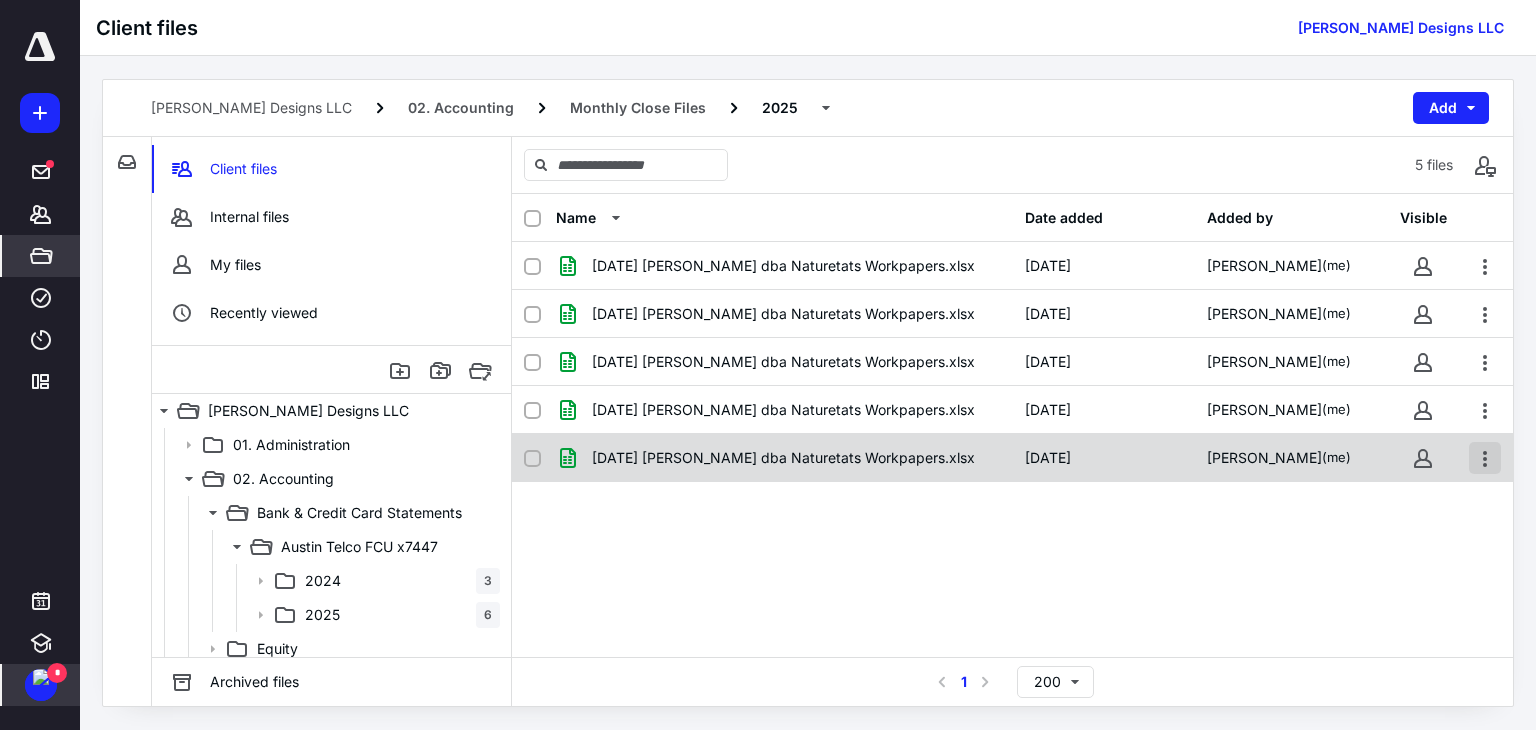 click at bounding box center (1485, 458) 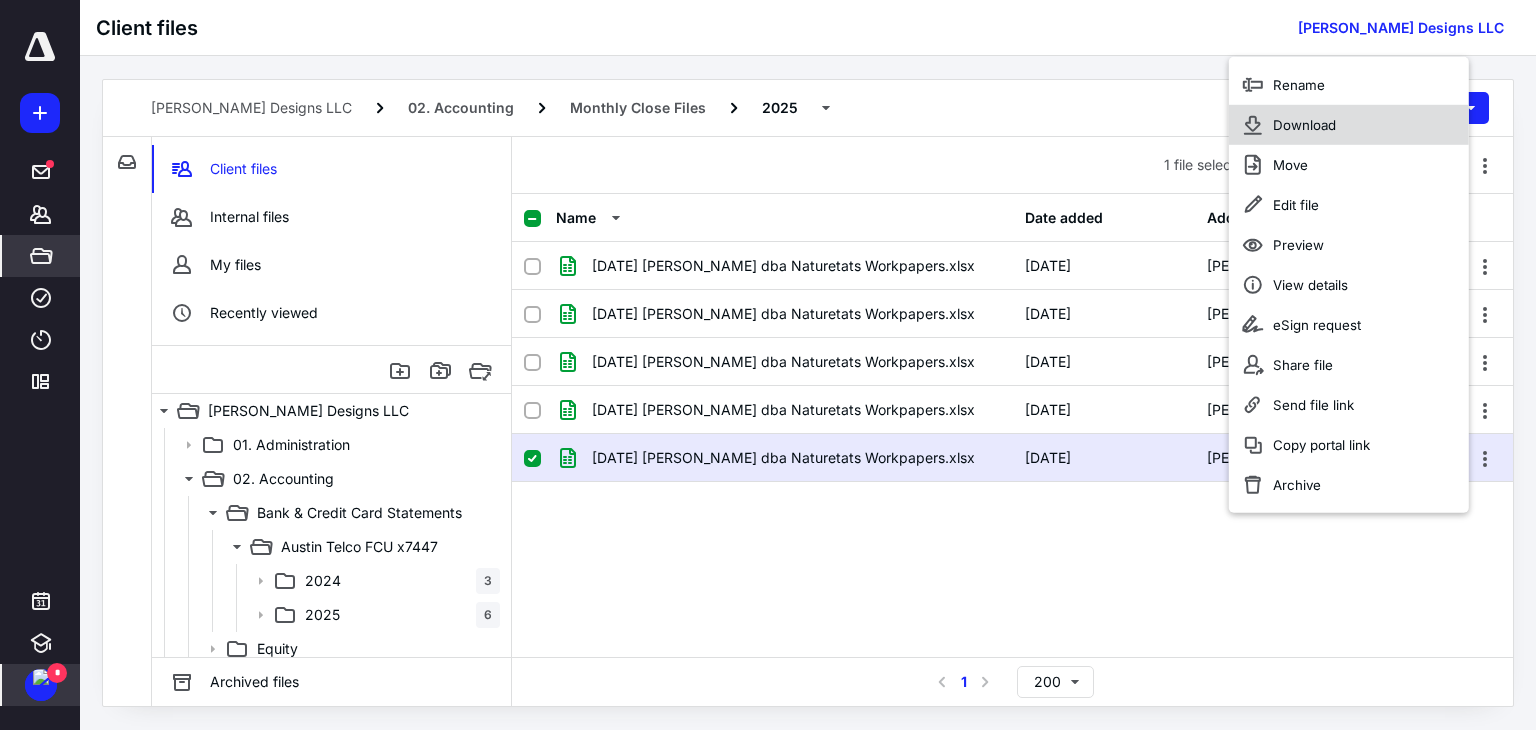 click on "Download" at bounding box center (1349, 125) 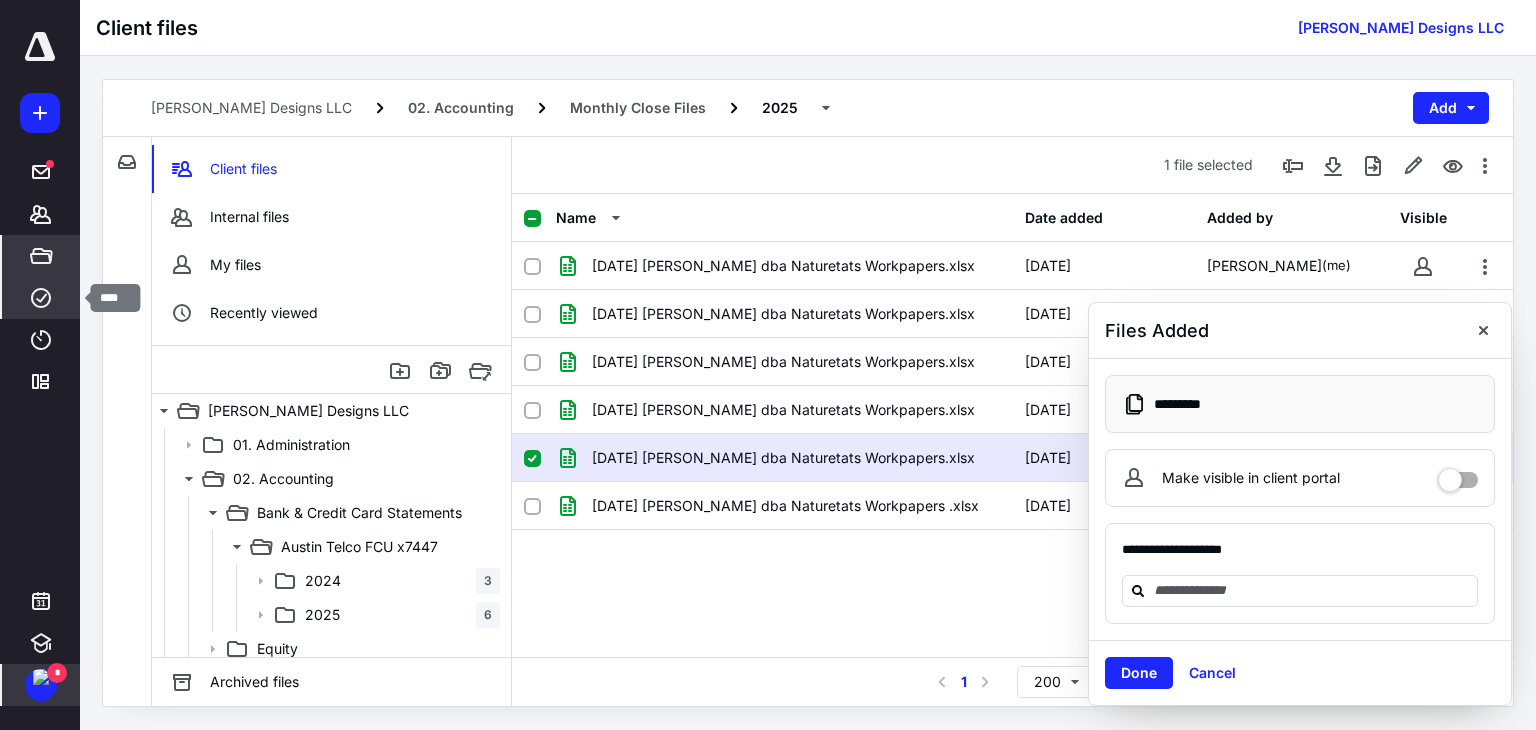 click 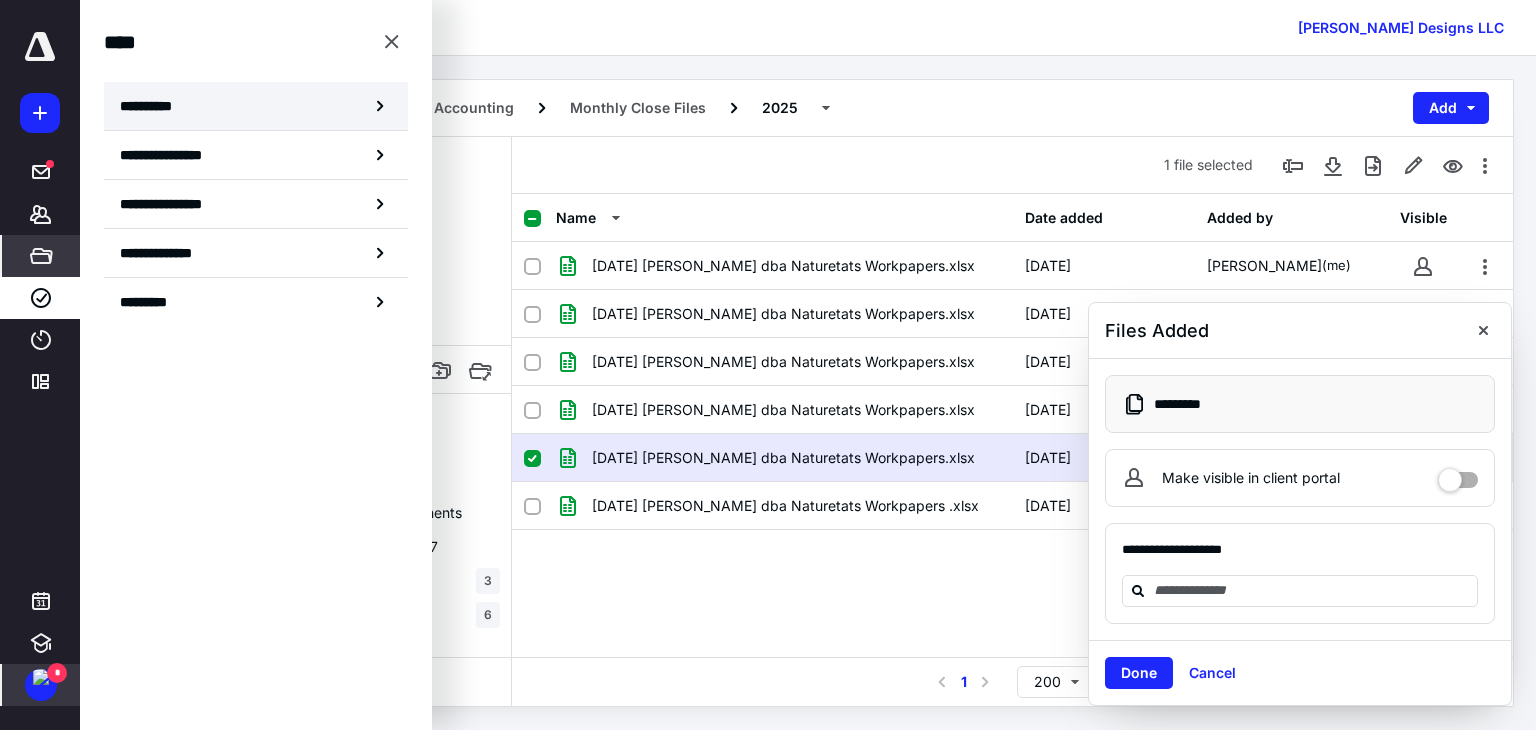 click on "**********" at bounding box center [256, 106] 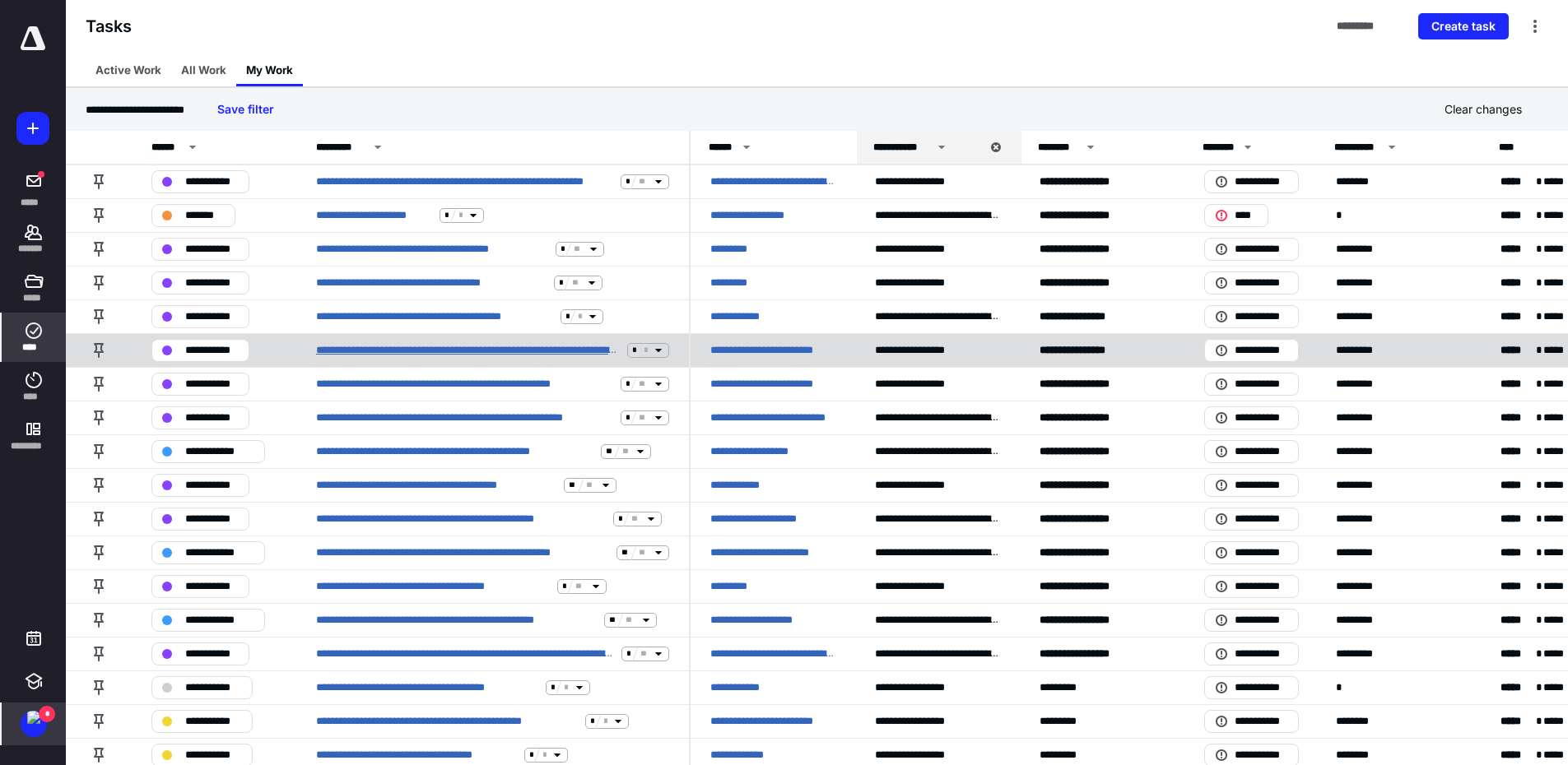 click on "**********" at bounding box center [468, 350] 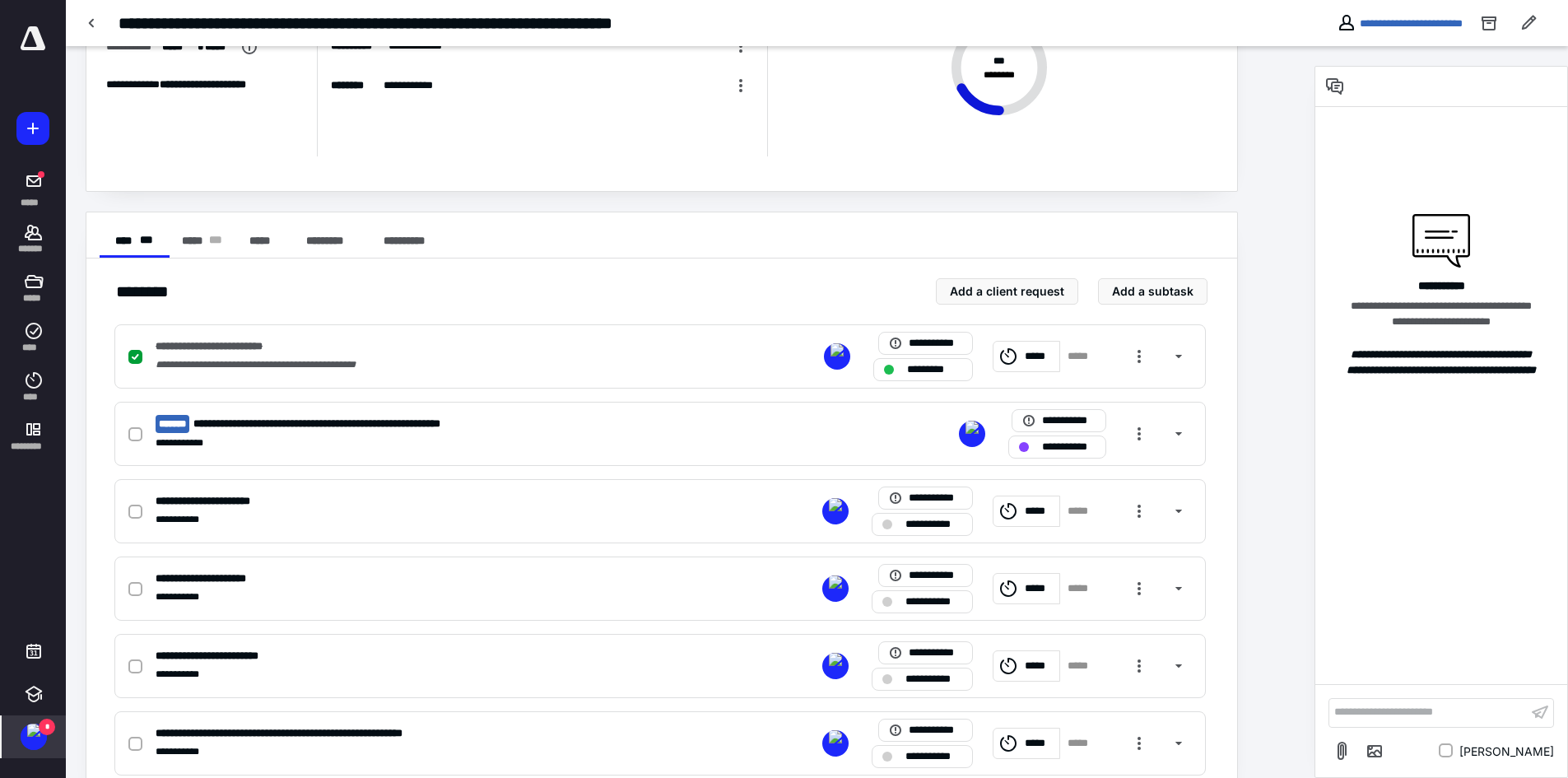 scroll, scrollTop: 189, scrollLeft: 0, axis: vertical 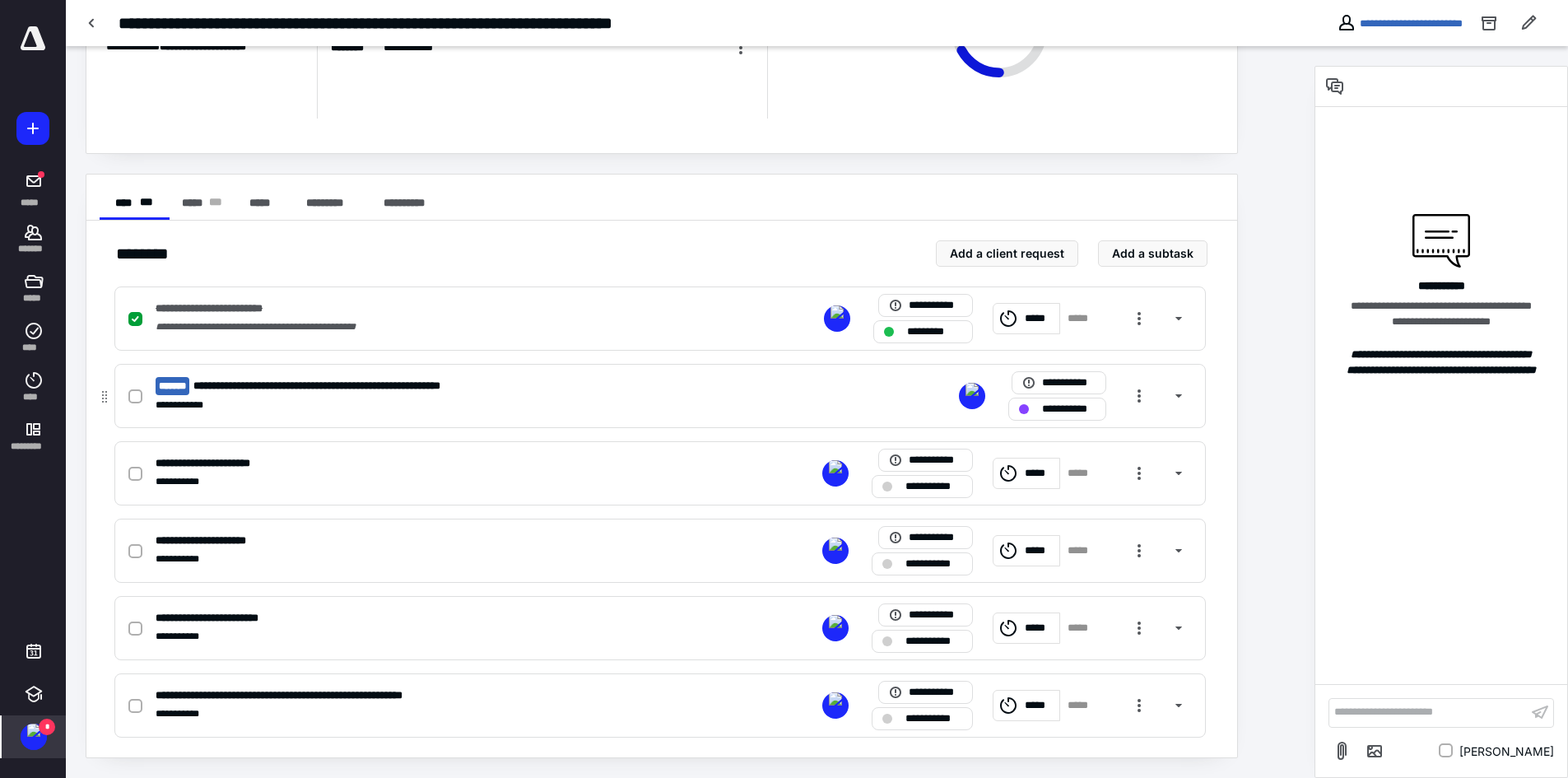 click 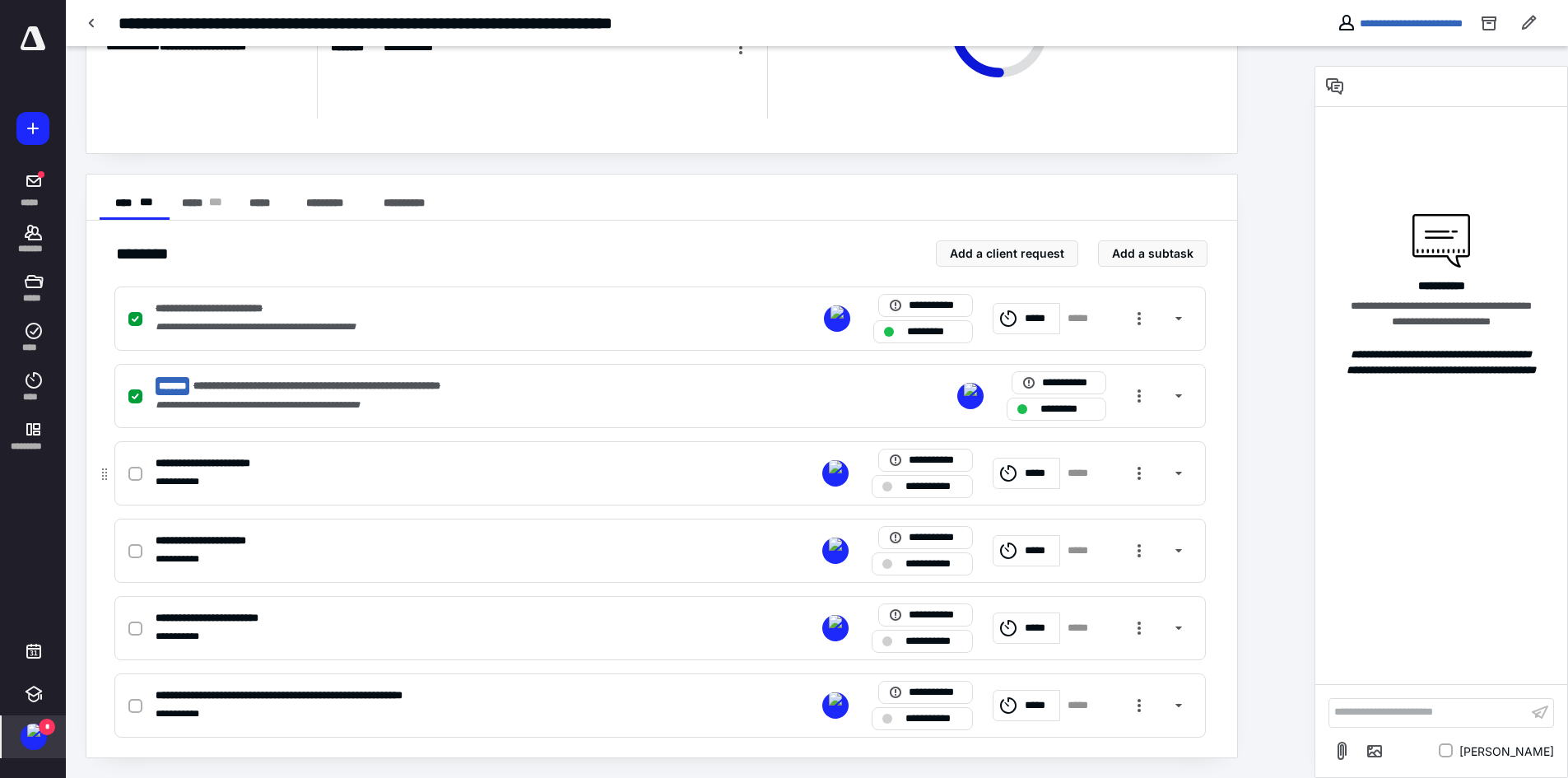 click 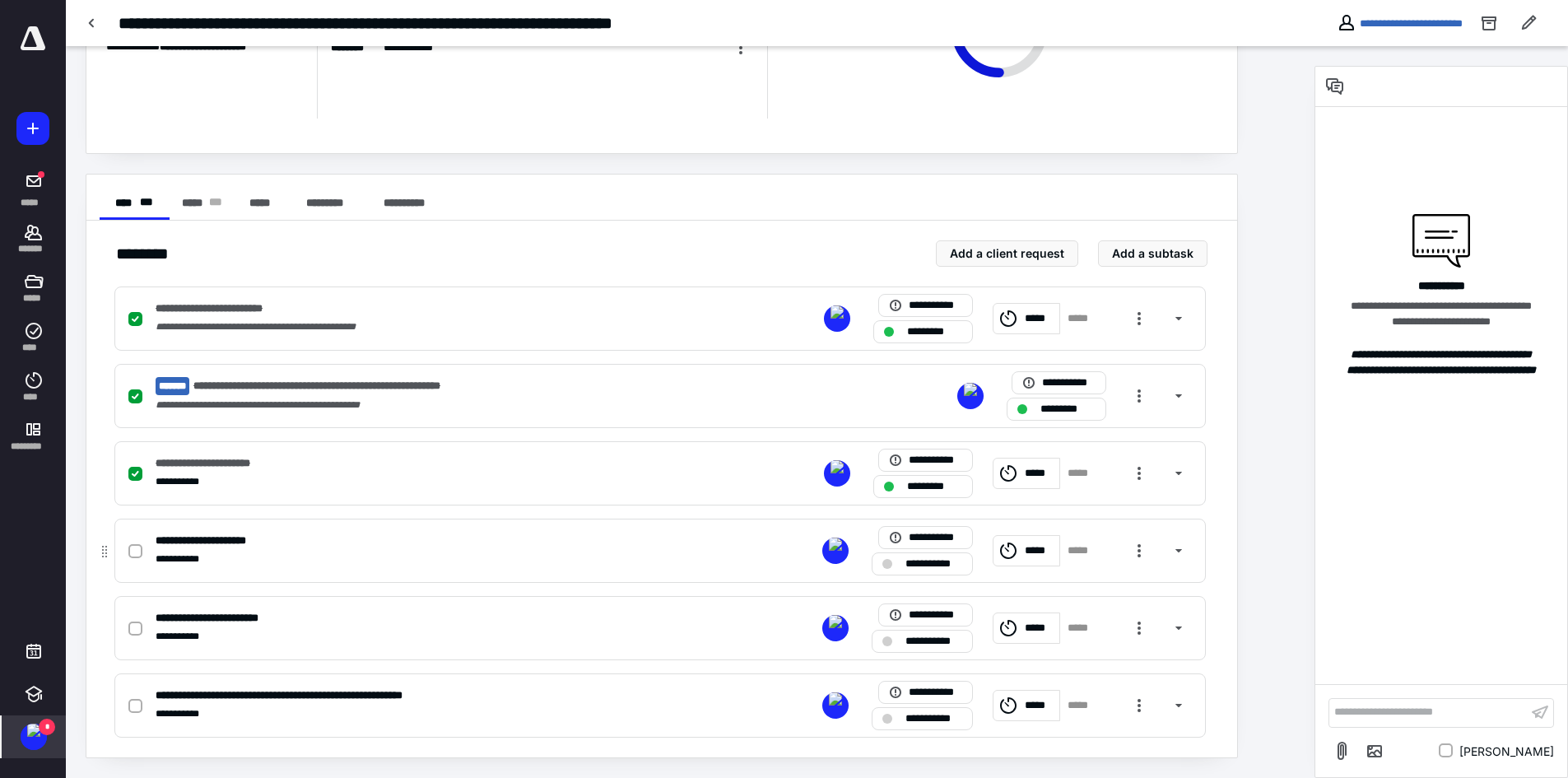 click 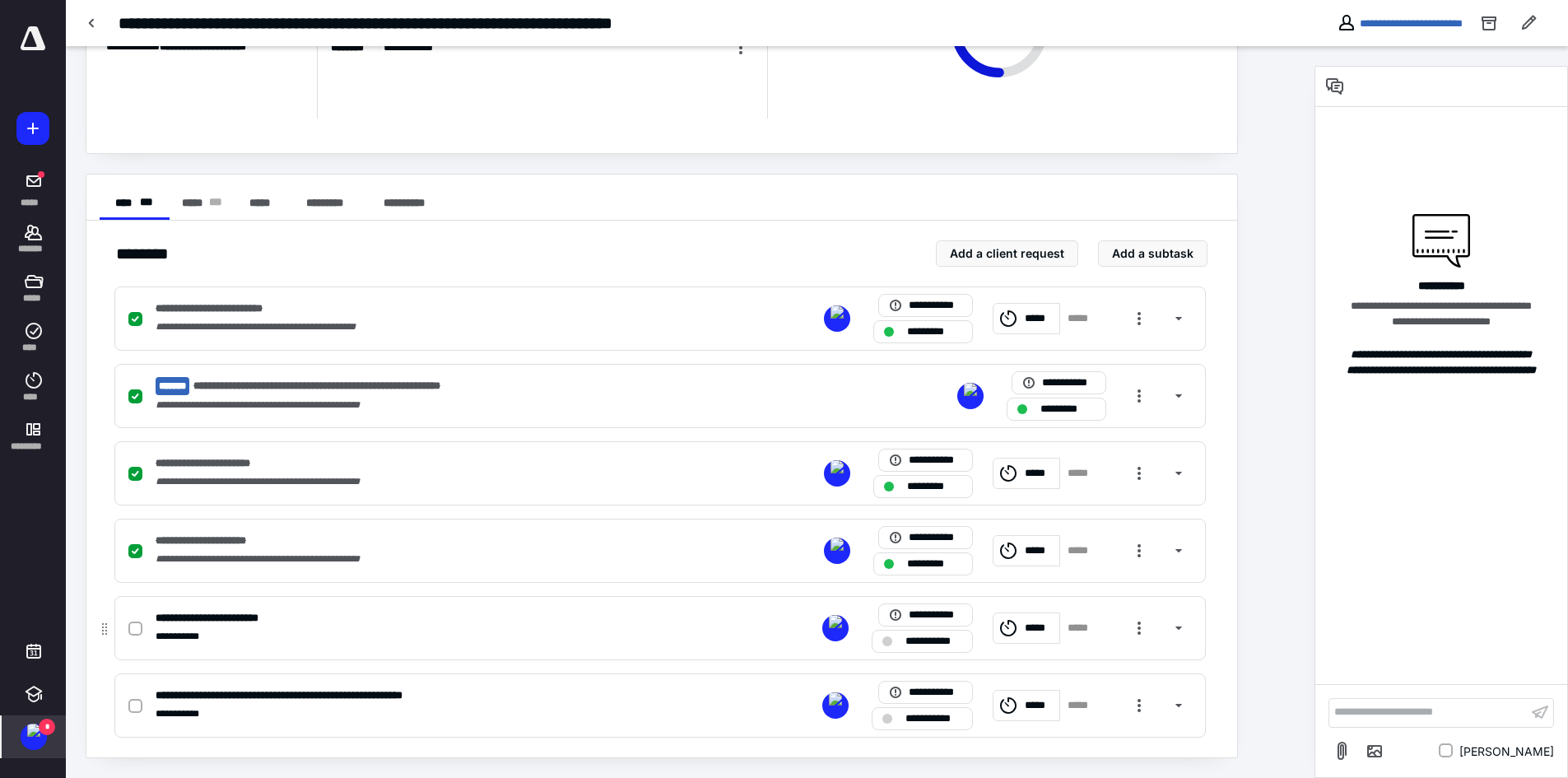 click 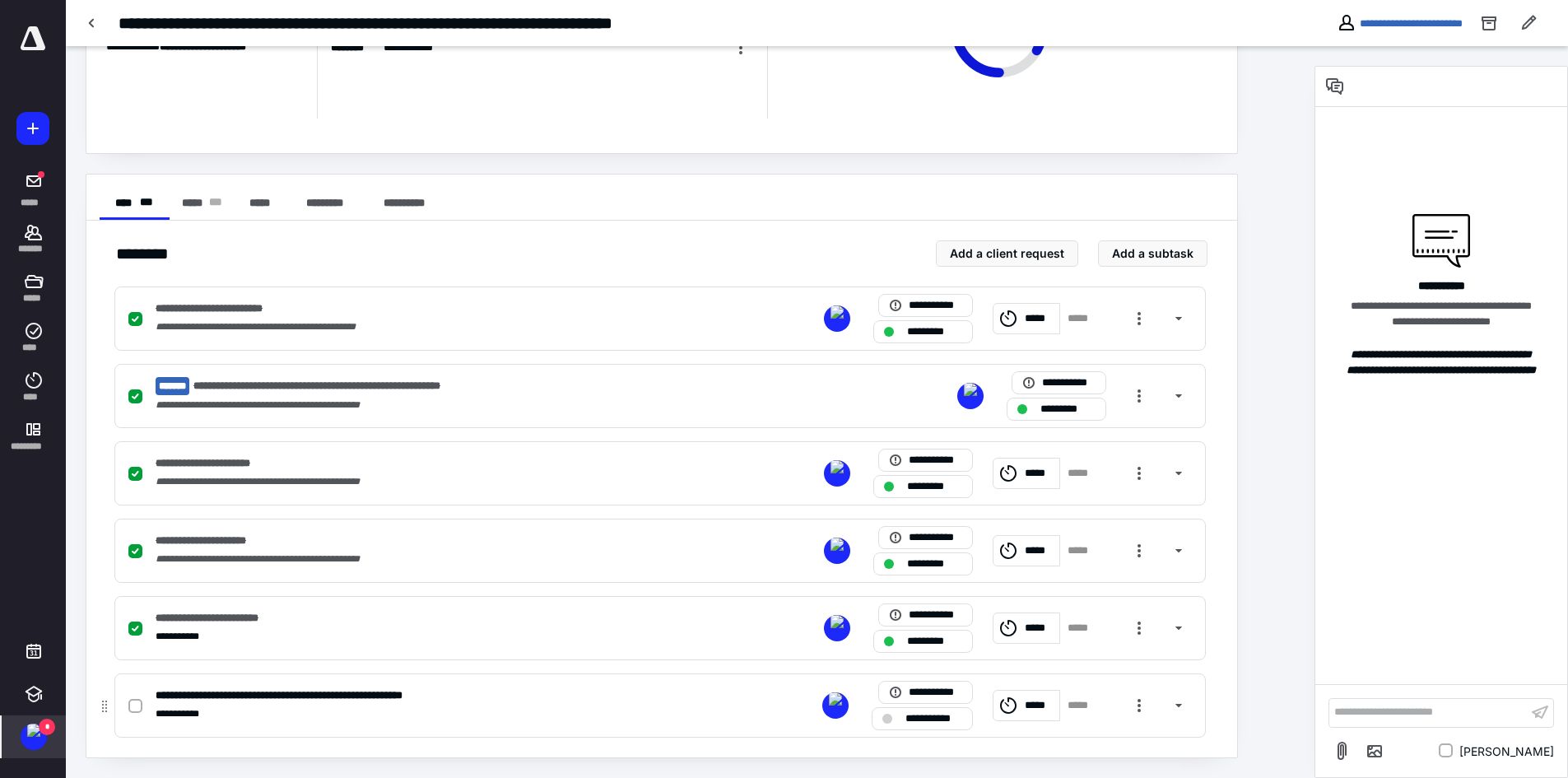 click 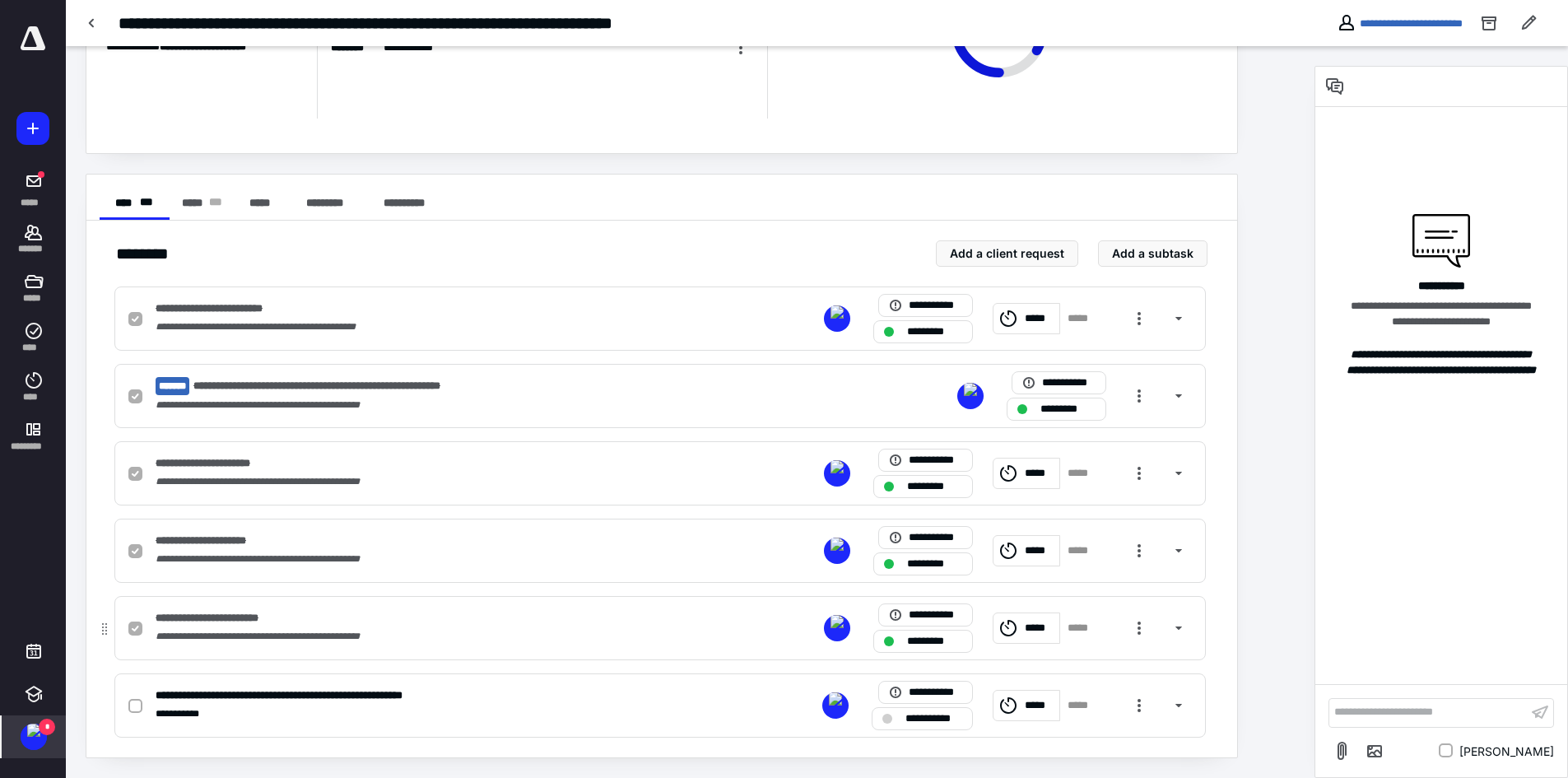 checkbox on "true" 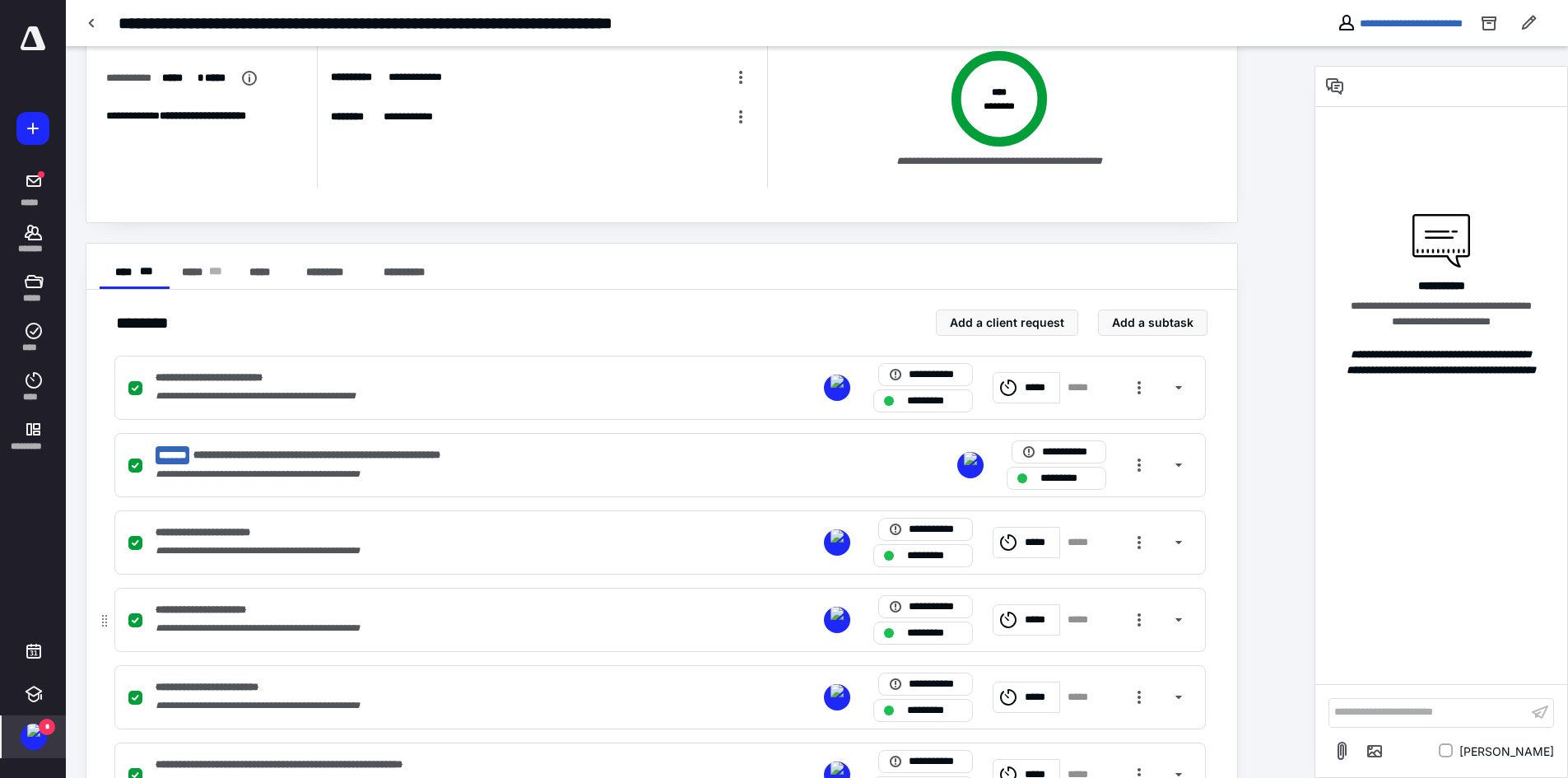 scroll, scrollTop: 0, scrollLeft: 0, axis: both 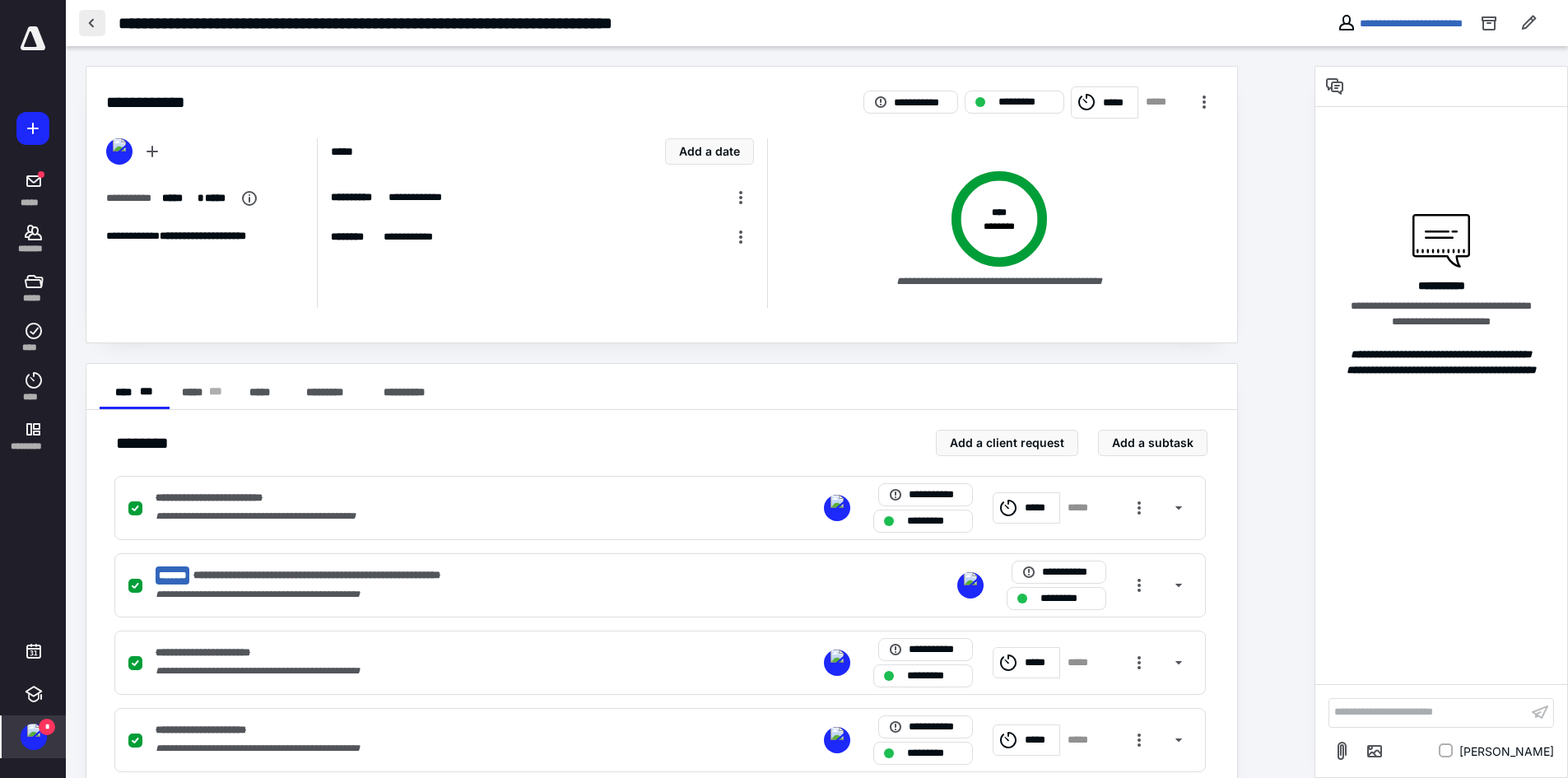 click at bounding box center [92, 23] 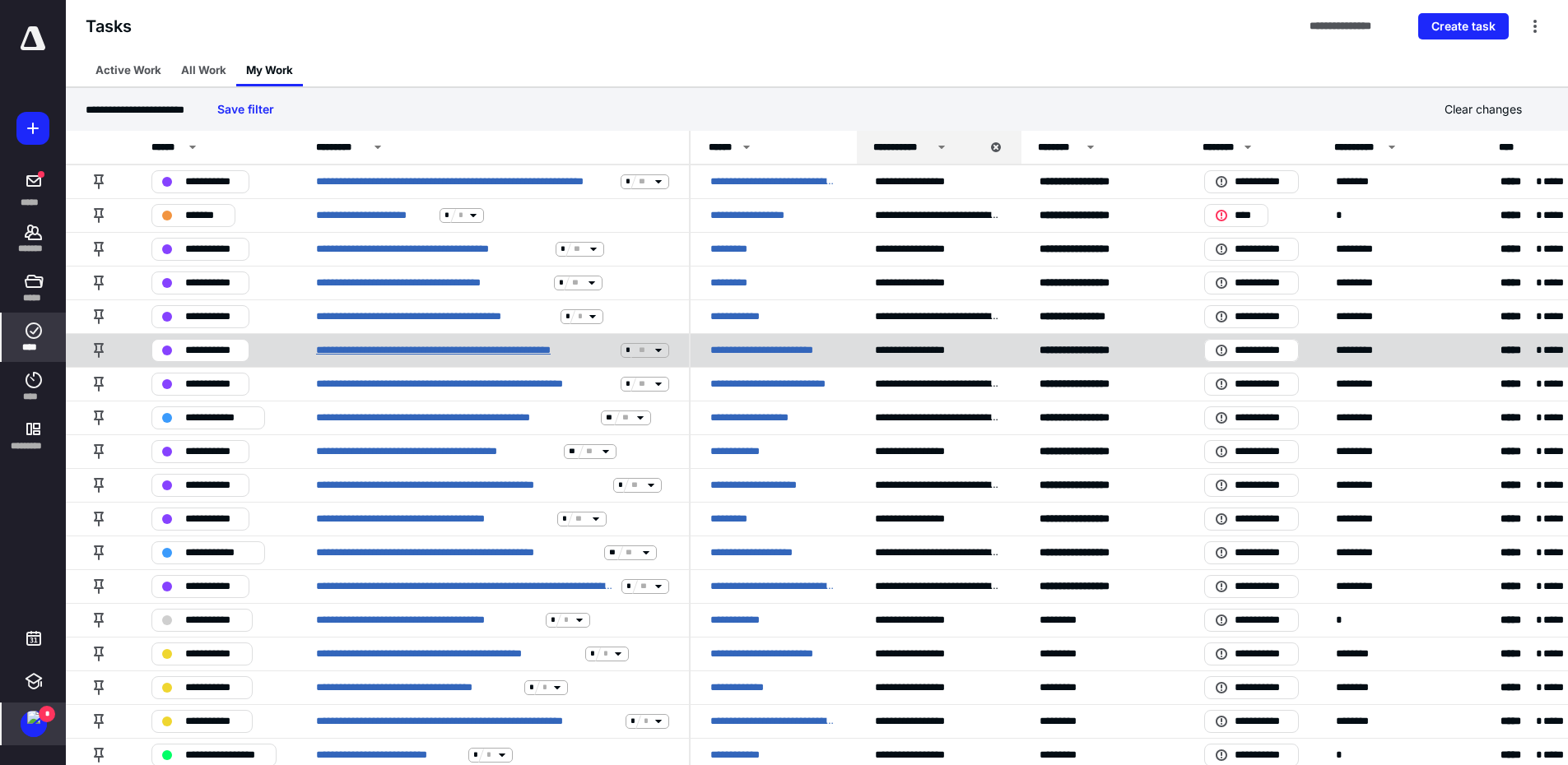 click on "**********" at bounding box center [465, 350] 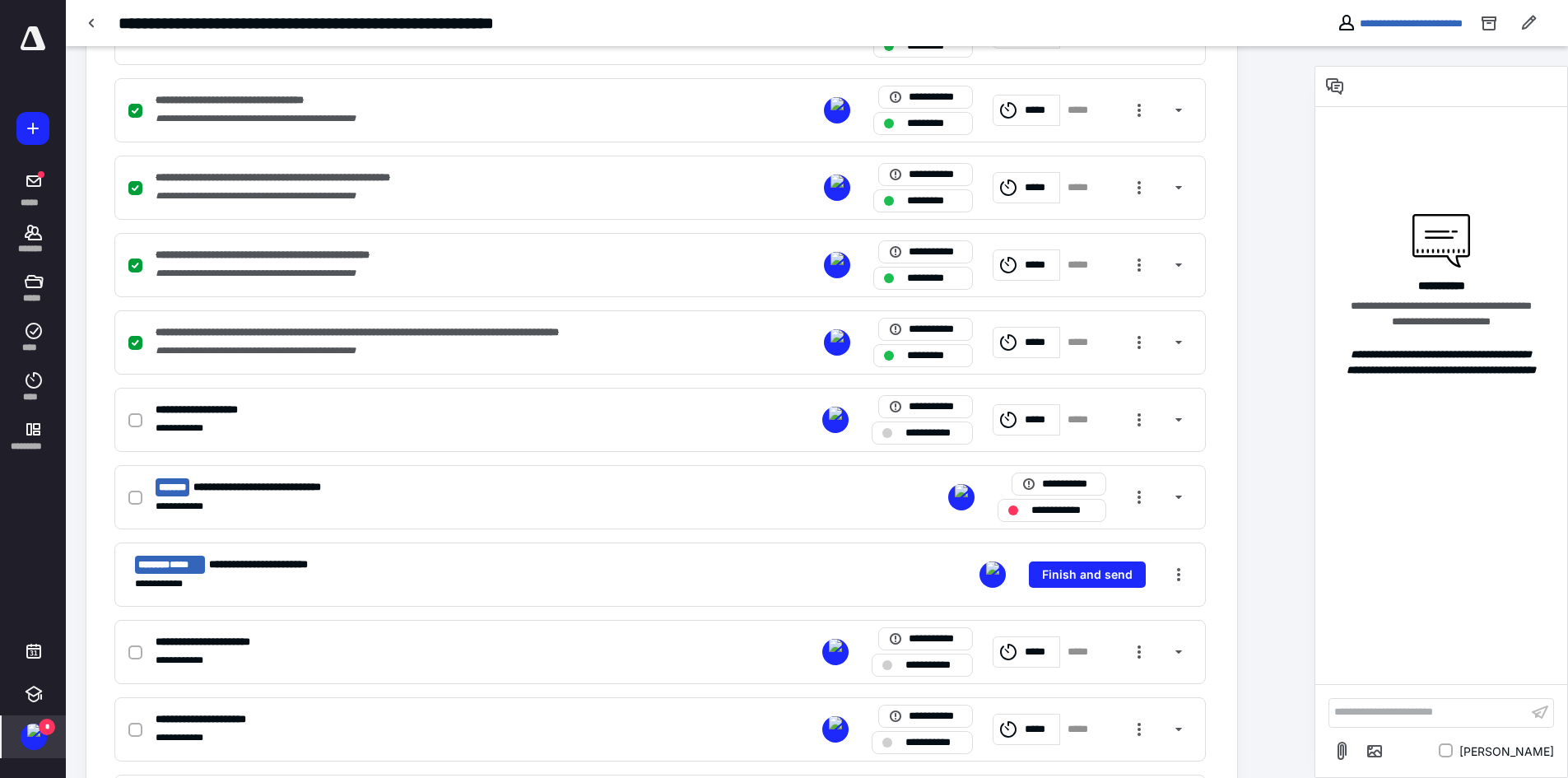 scroll, scrollTop: 494, scrollLeft: 0, axis: vertical 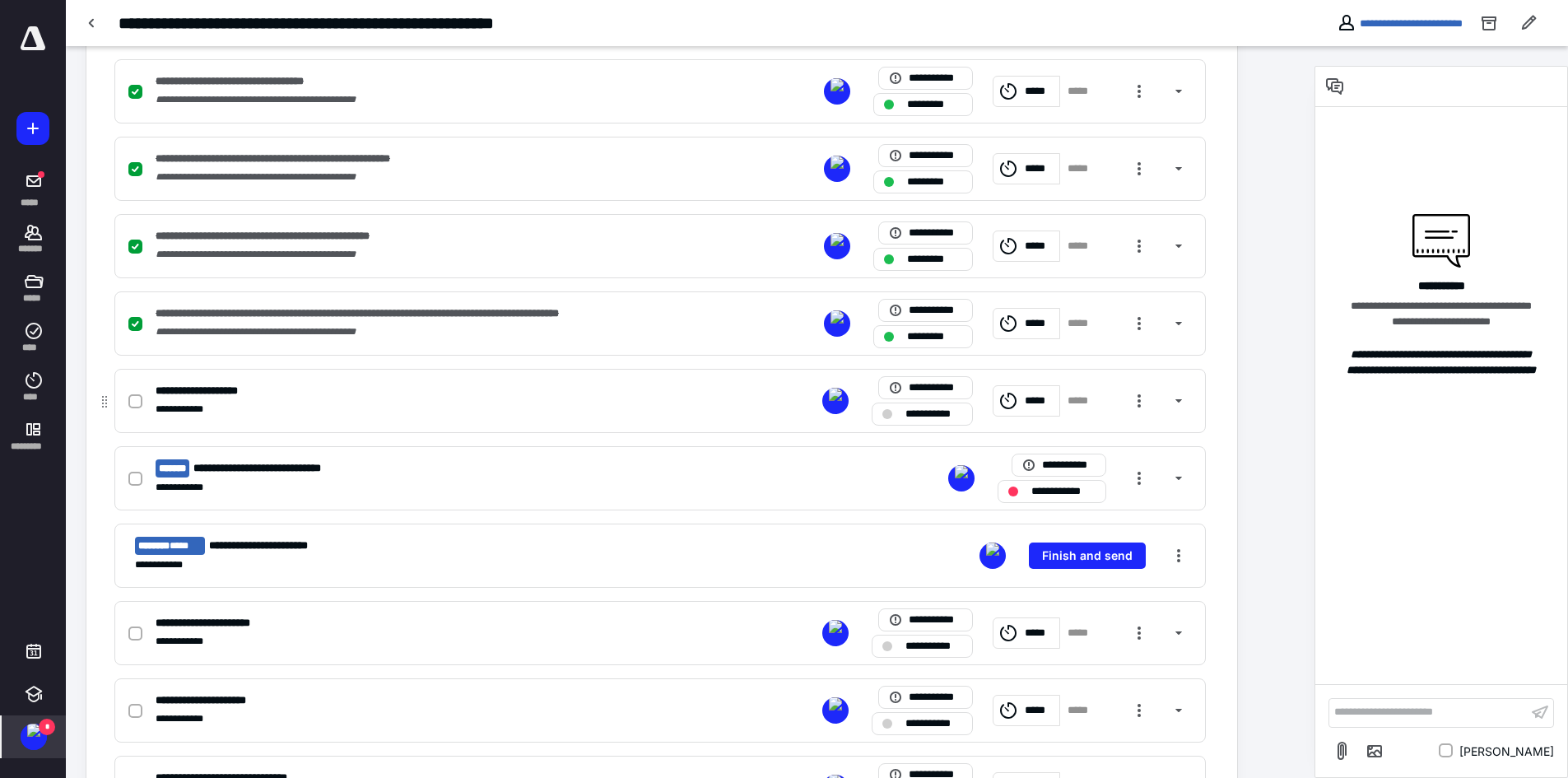click at bounding box center (135, 402) 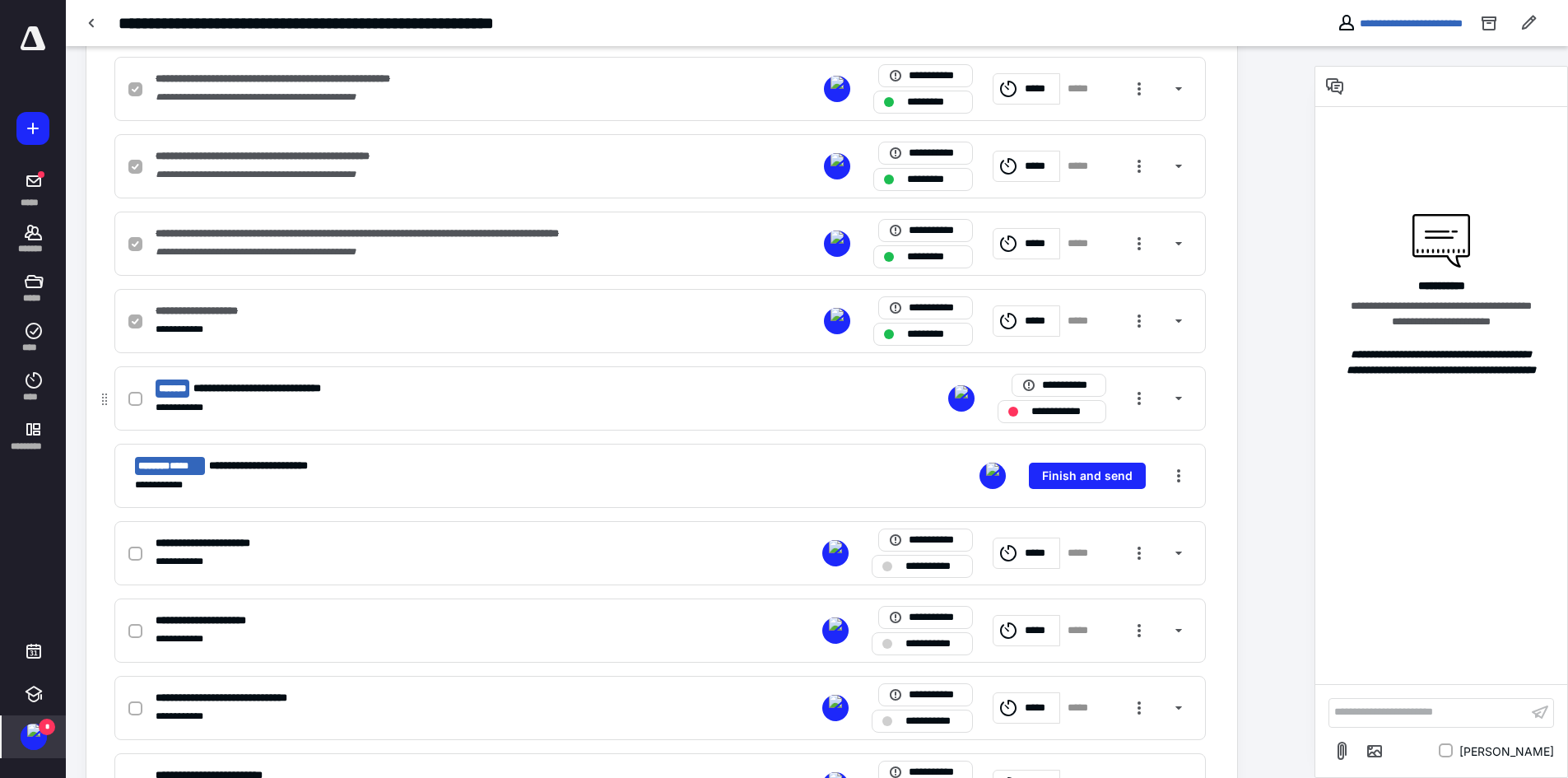 scroll, scrollTop: 576, scrollLeft: 0, axis: vertical 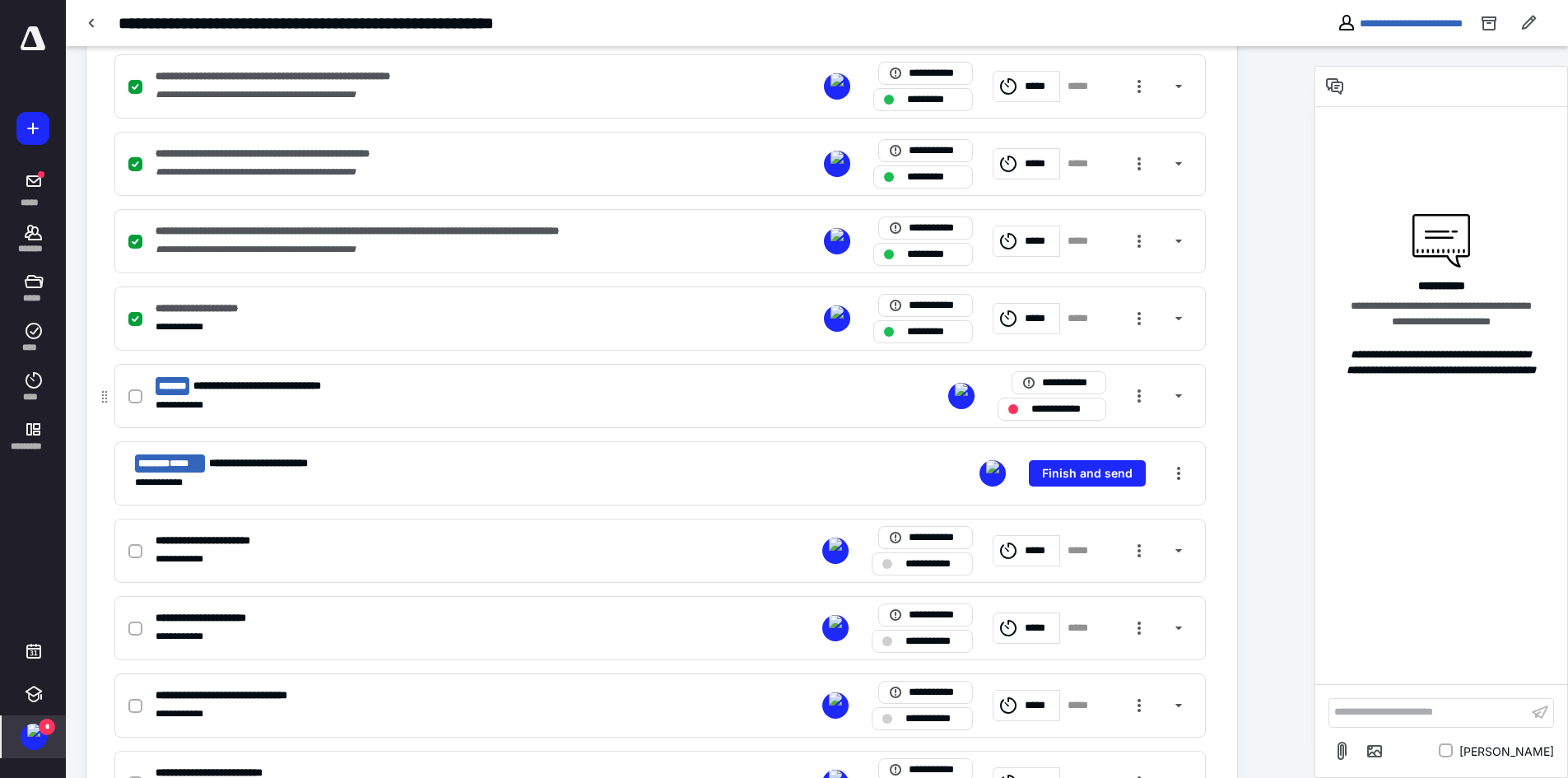 click at bounding box center [135, 397] 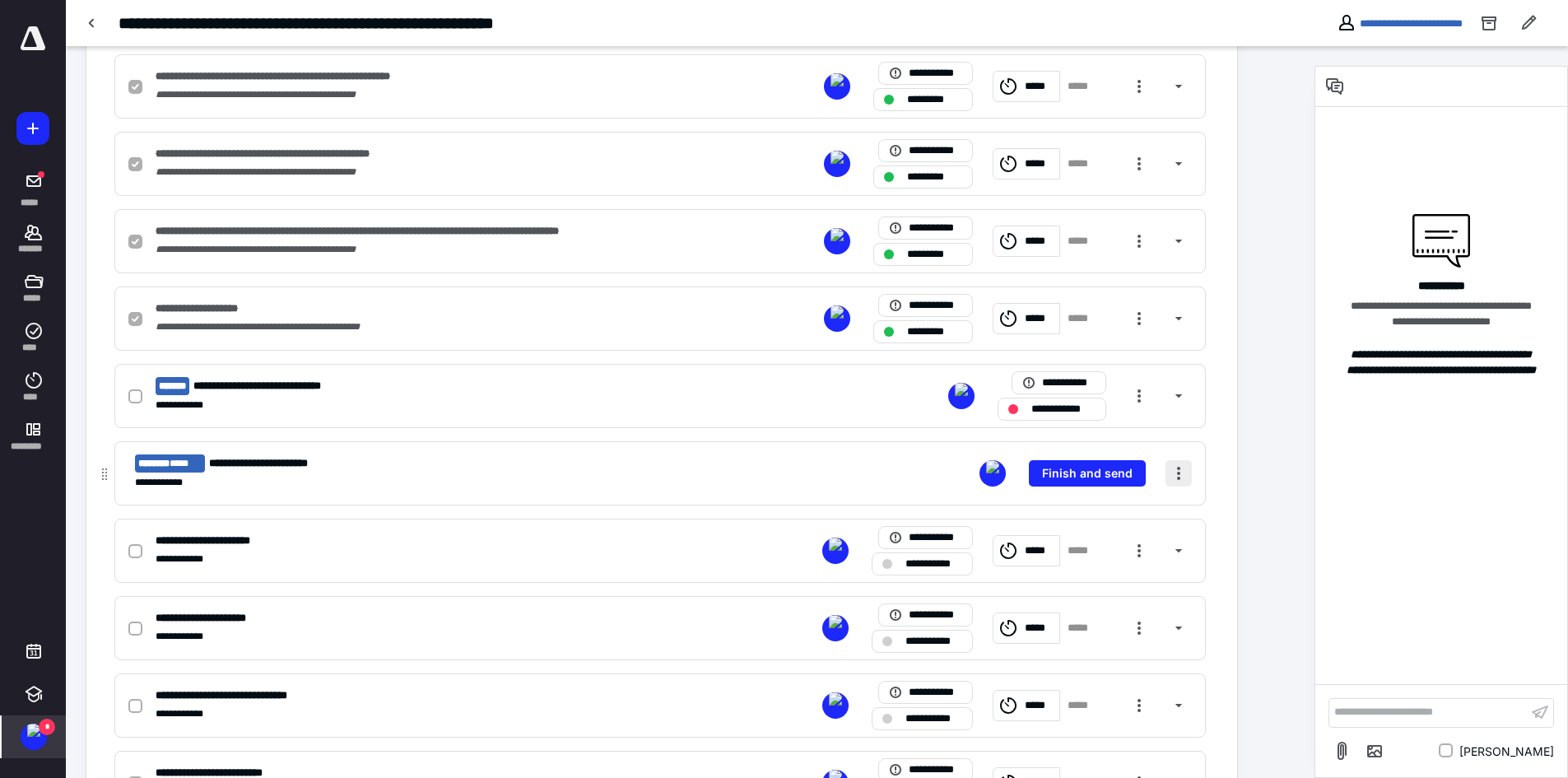 checkbox on "true" 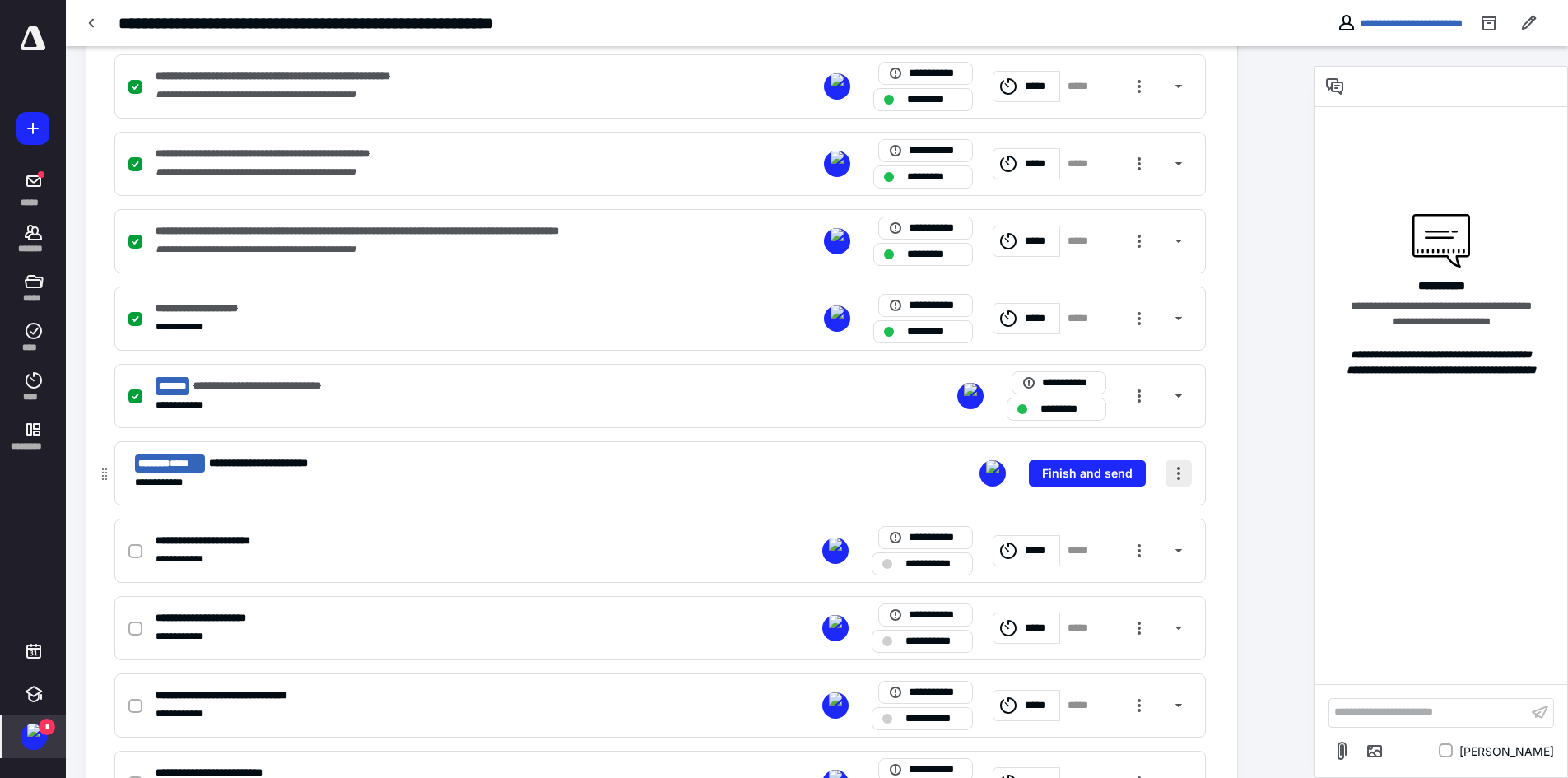 click at bounding box center [1179, 473] 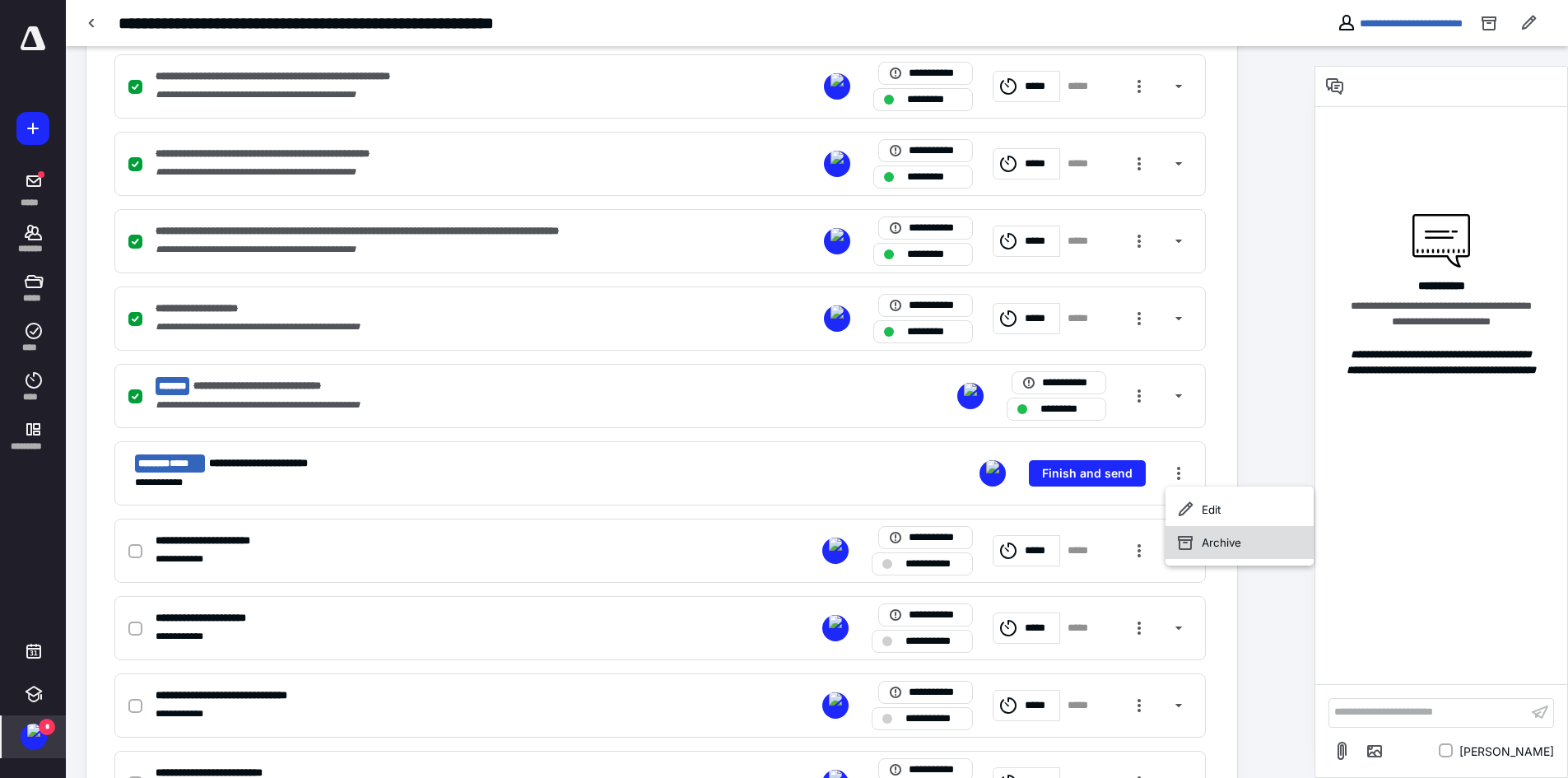 click on "Archive" at bounding box center [1240, 543] 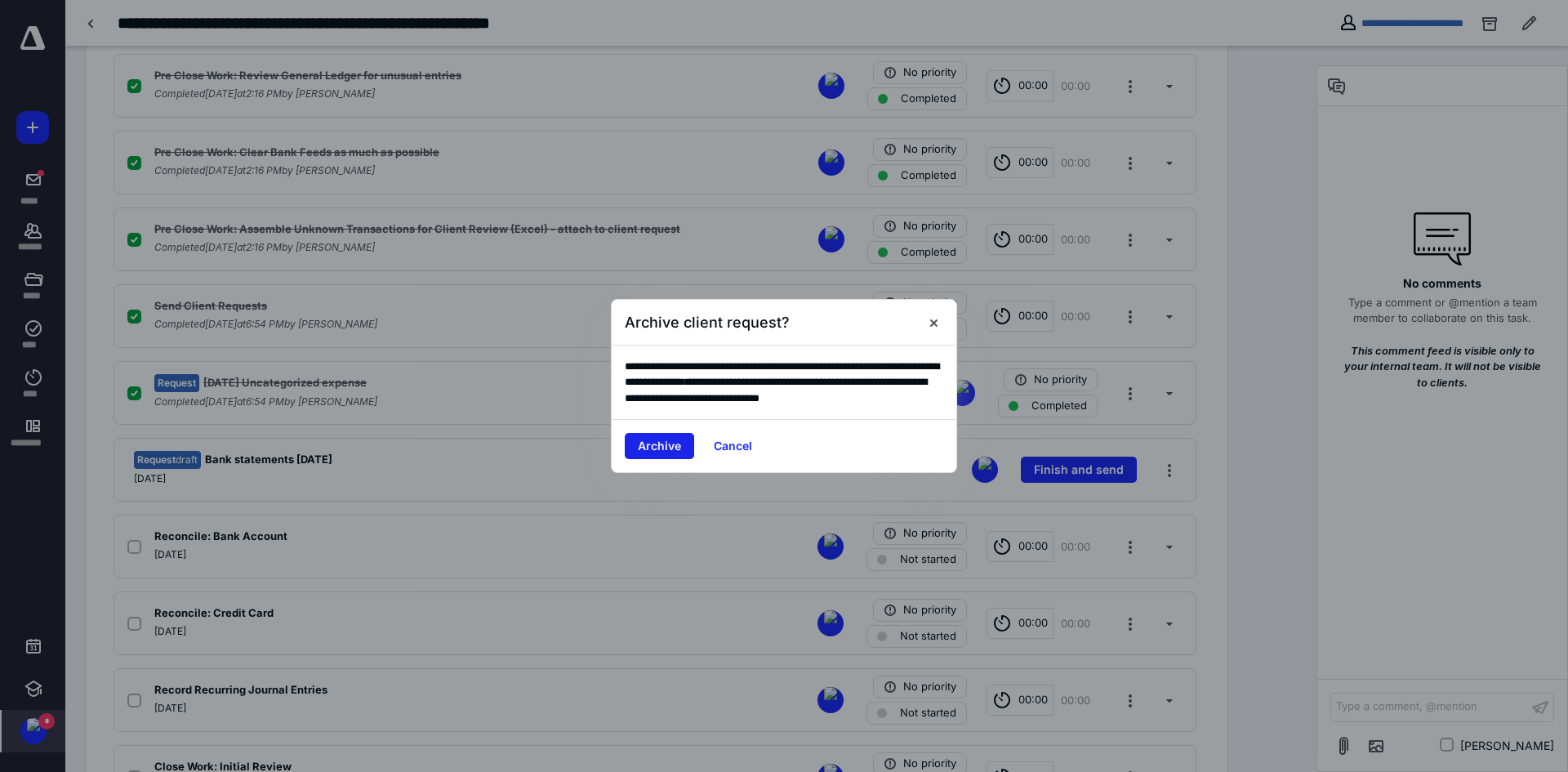 click on "Archive" at bounding box center [659, 446] 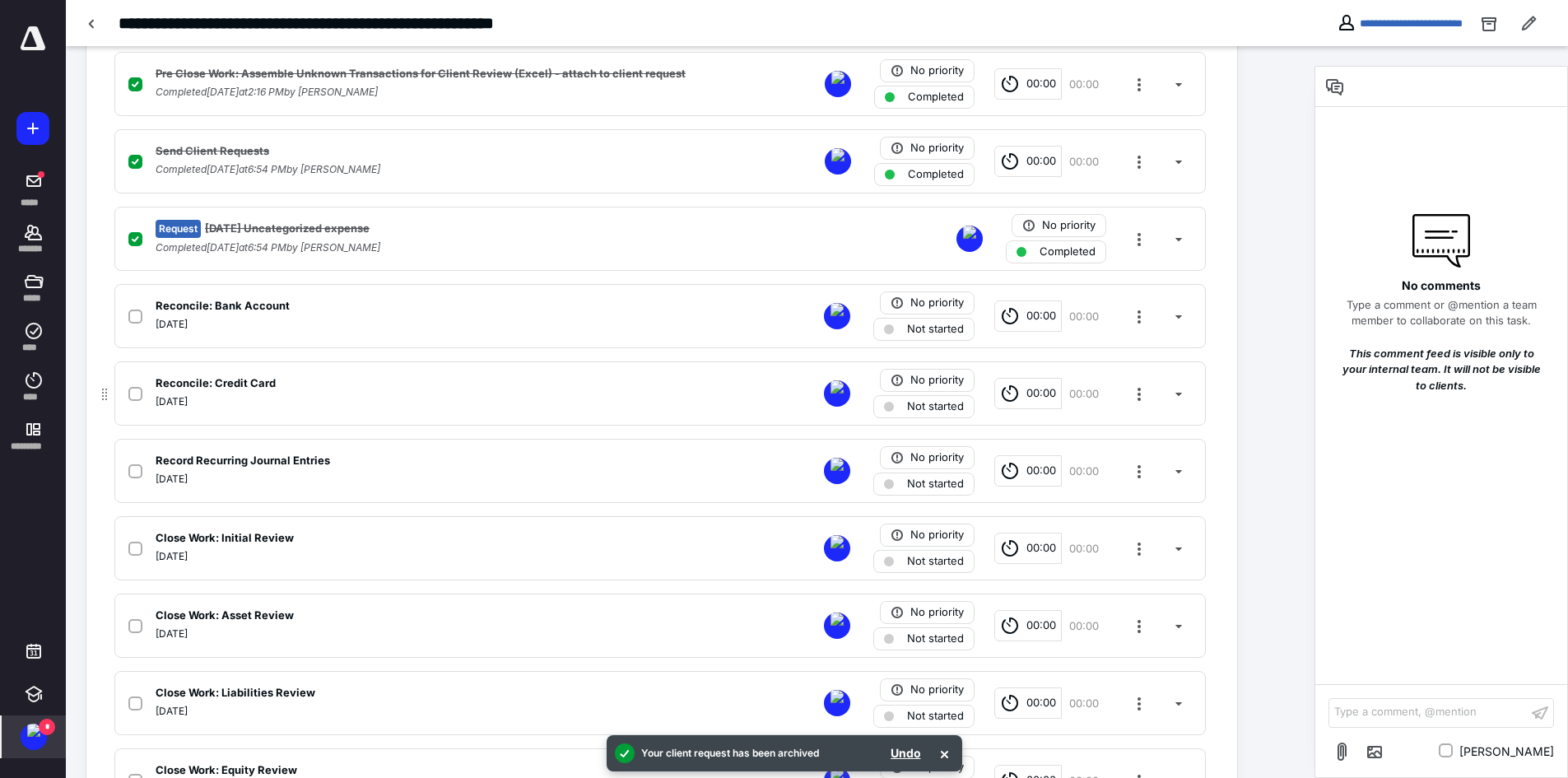 scroll, scrollTop: 741, scrollLeft: 0, axis: vertical 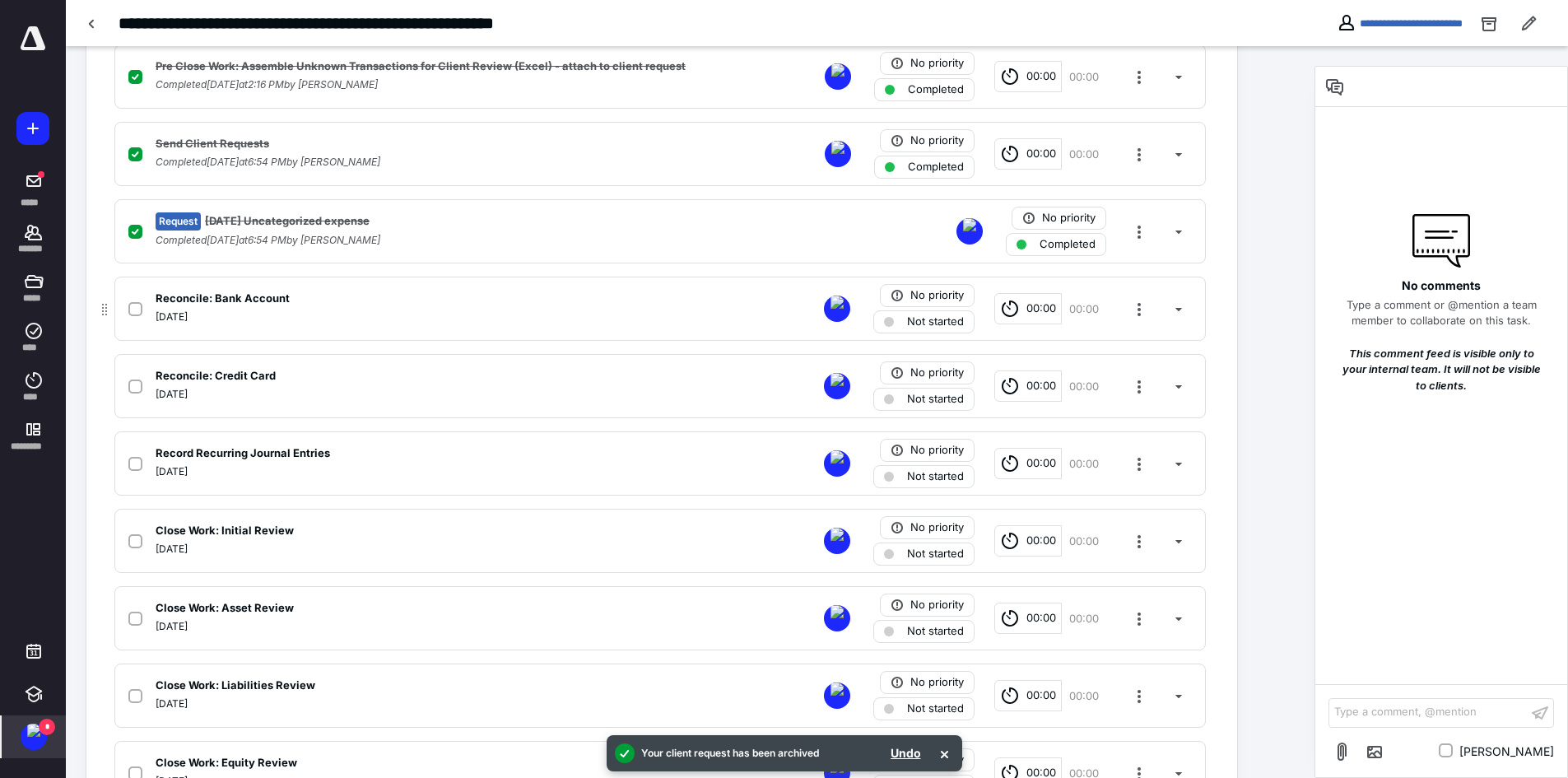 click at bounding box center (135, 310) 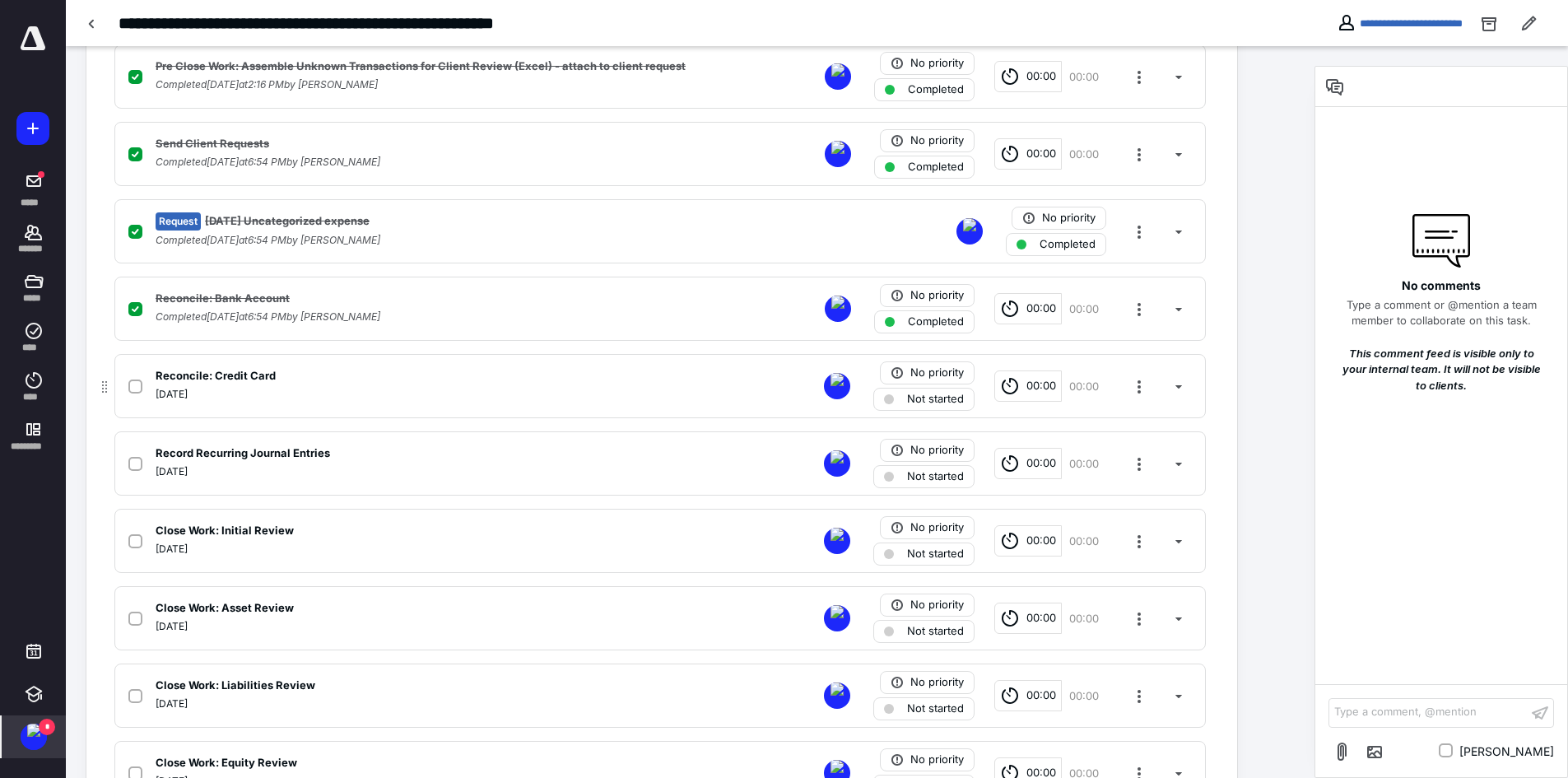 click at bounding box center [135, 387] 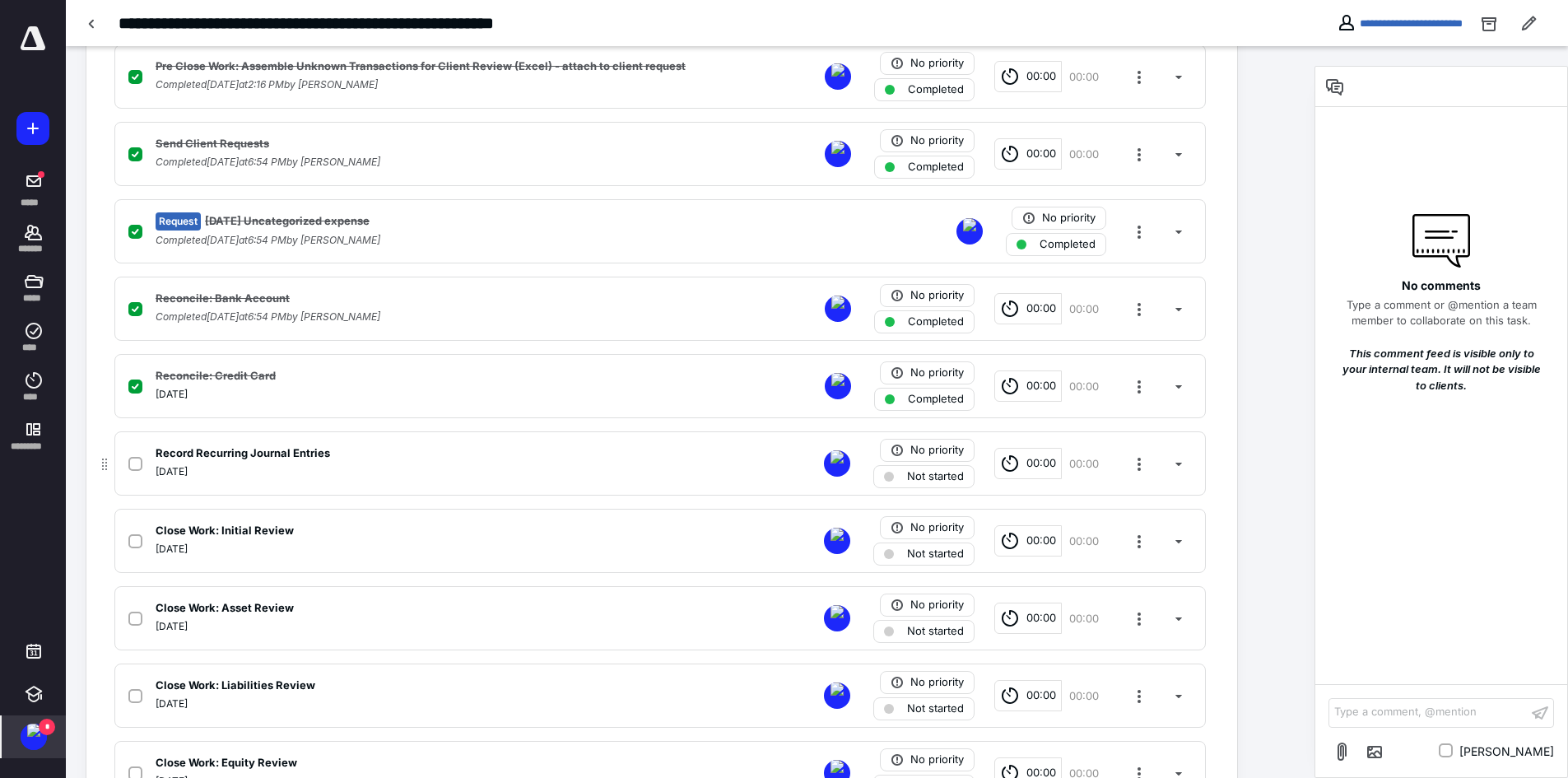 click 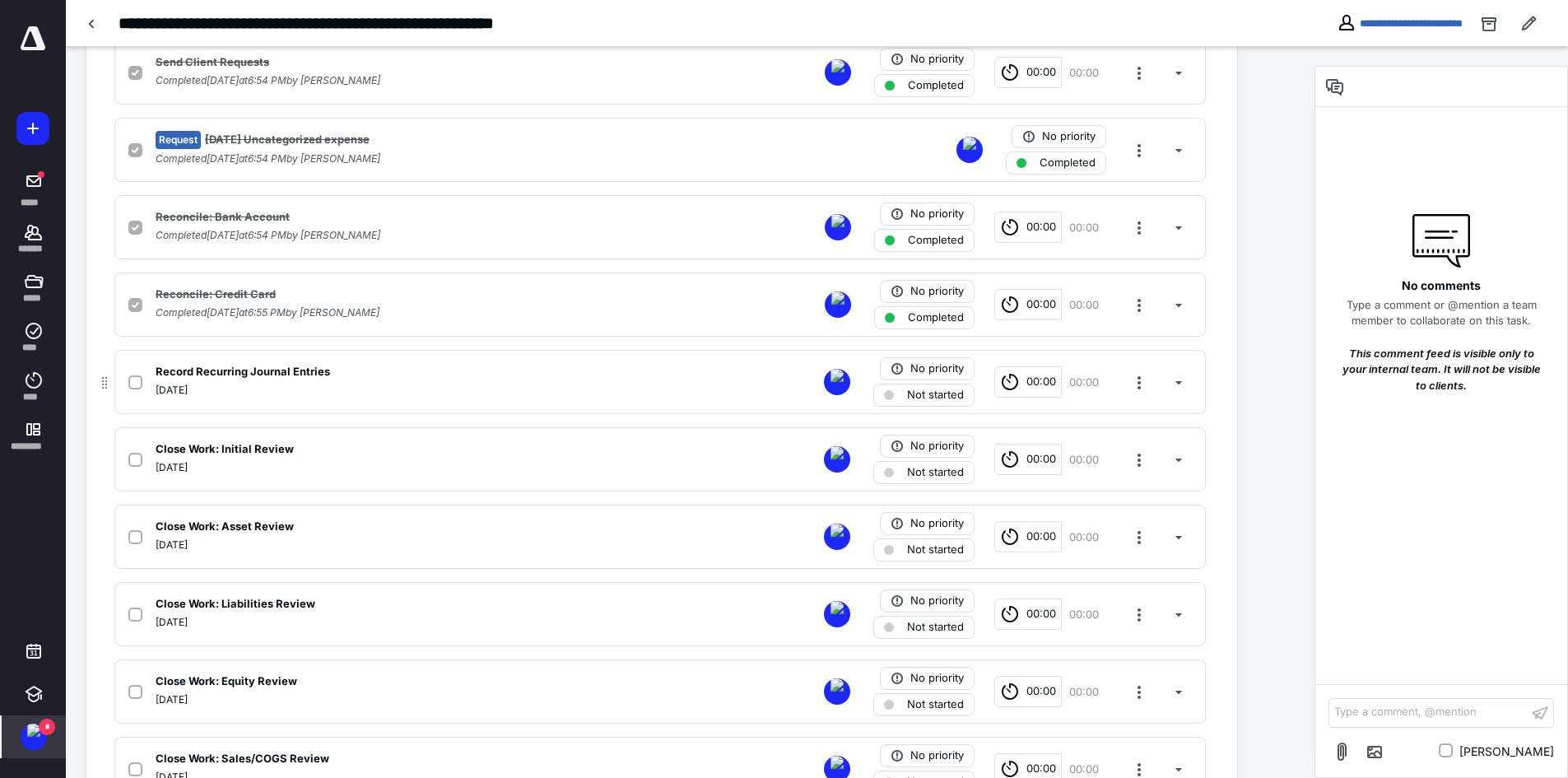 scroll, scrollTop: 823, scrollLeft: 0, axis: vertical 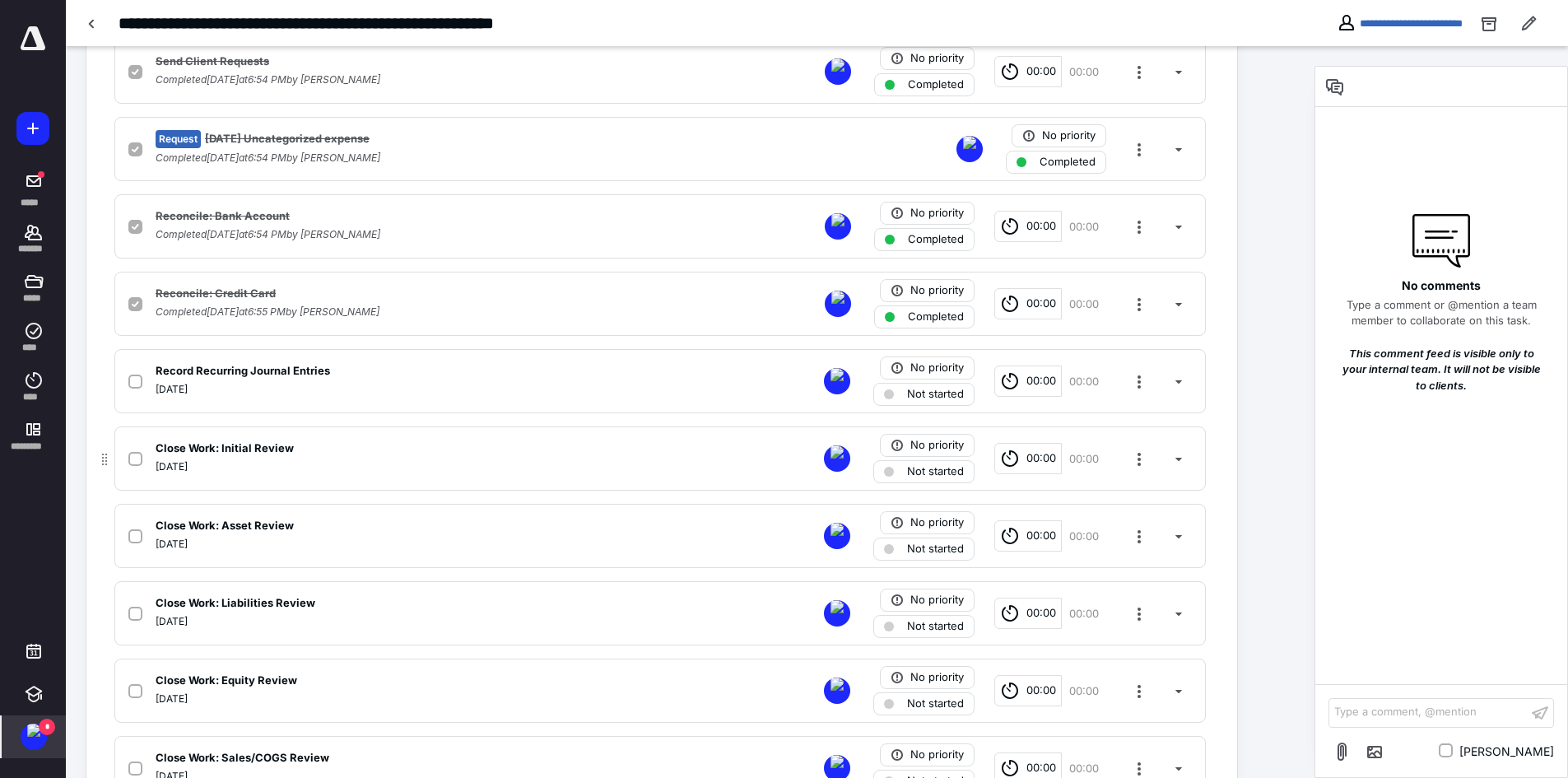 checkbox on "true" 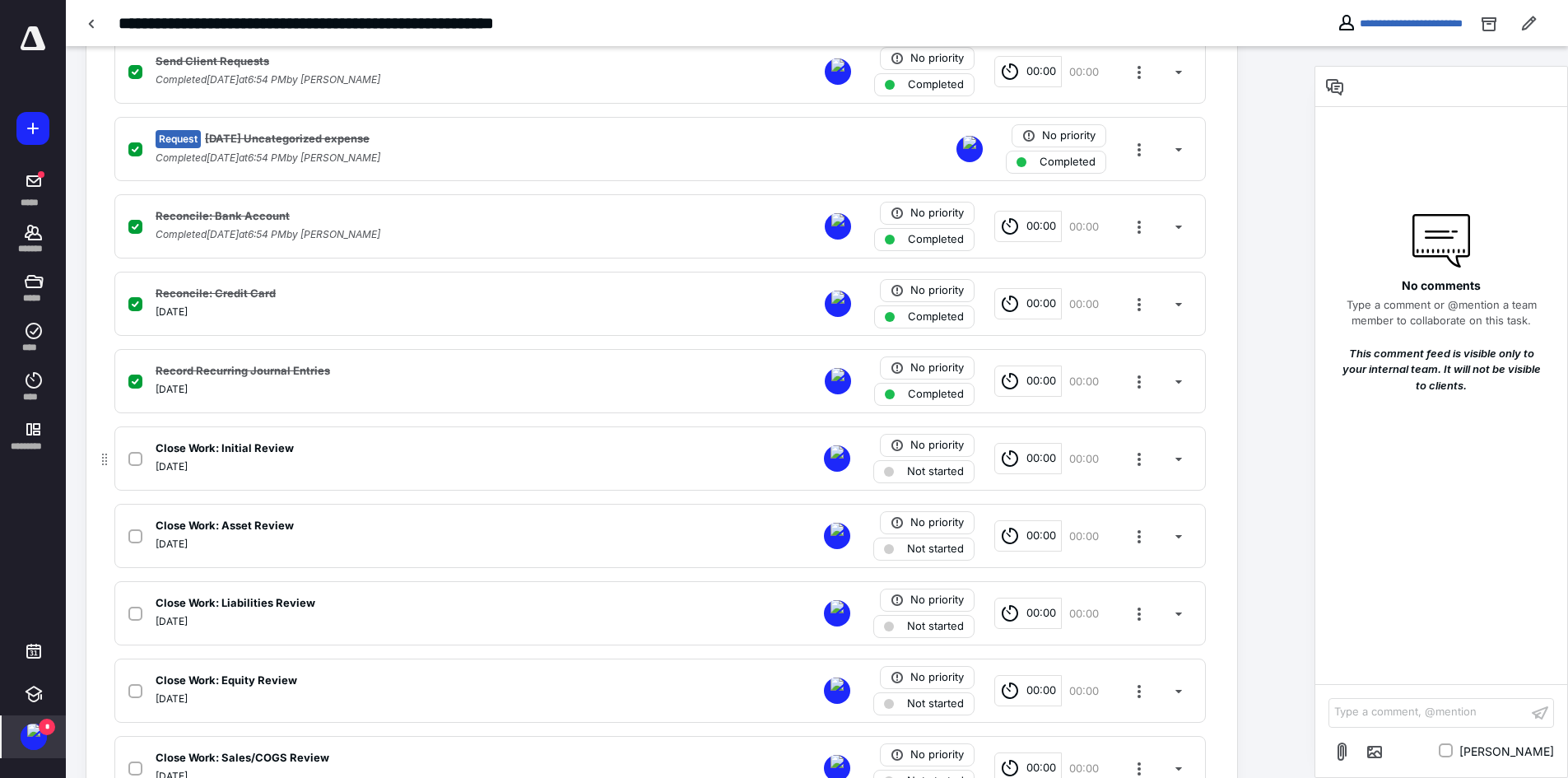click 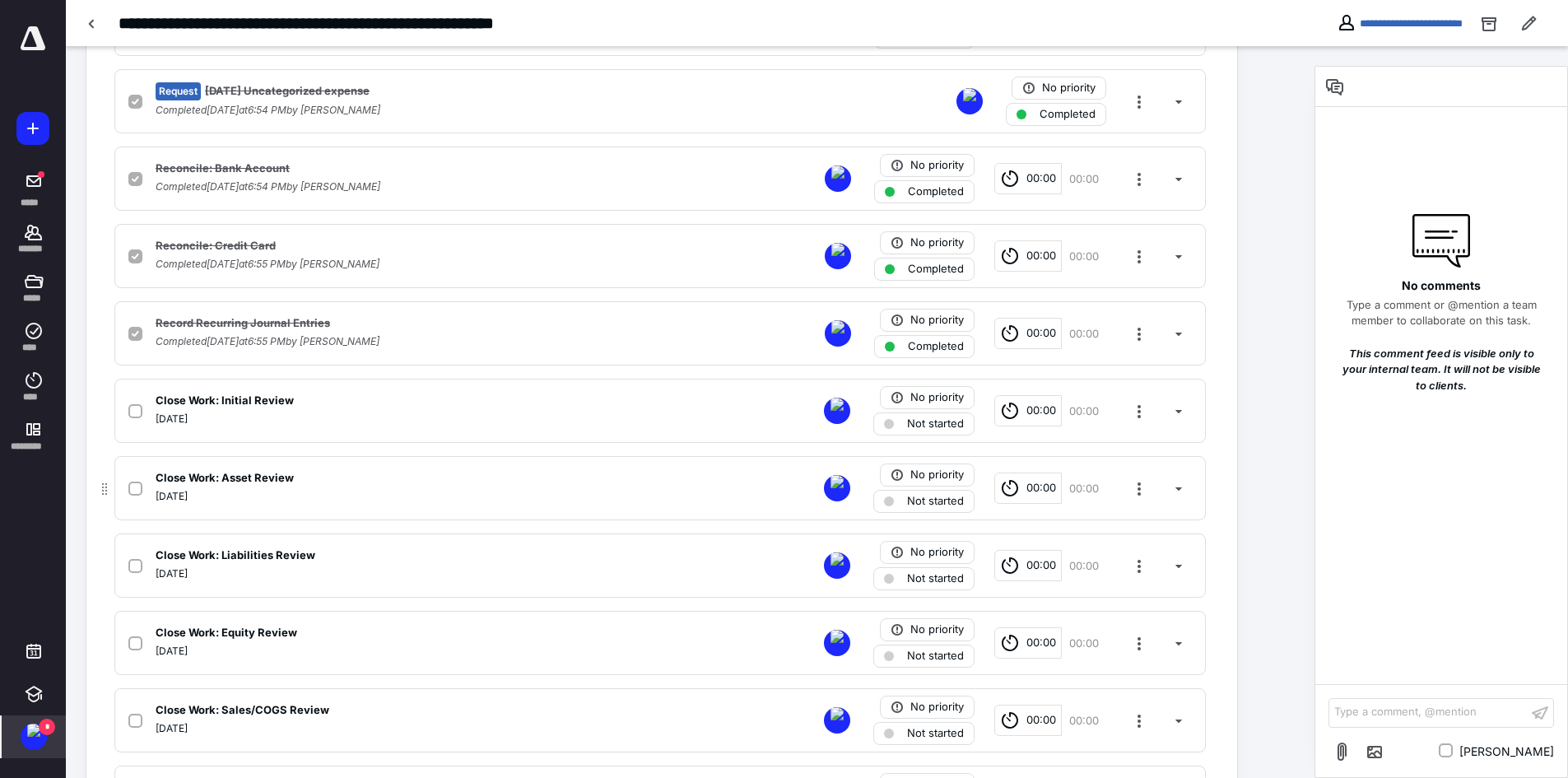 scroll, scrollTop: 906, scrollLeft: 0, axis: vertical 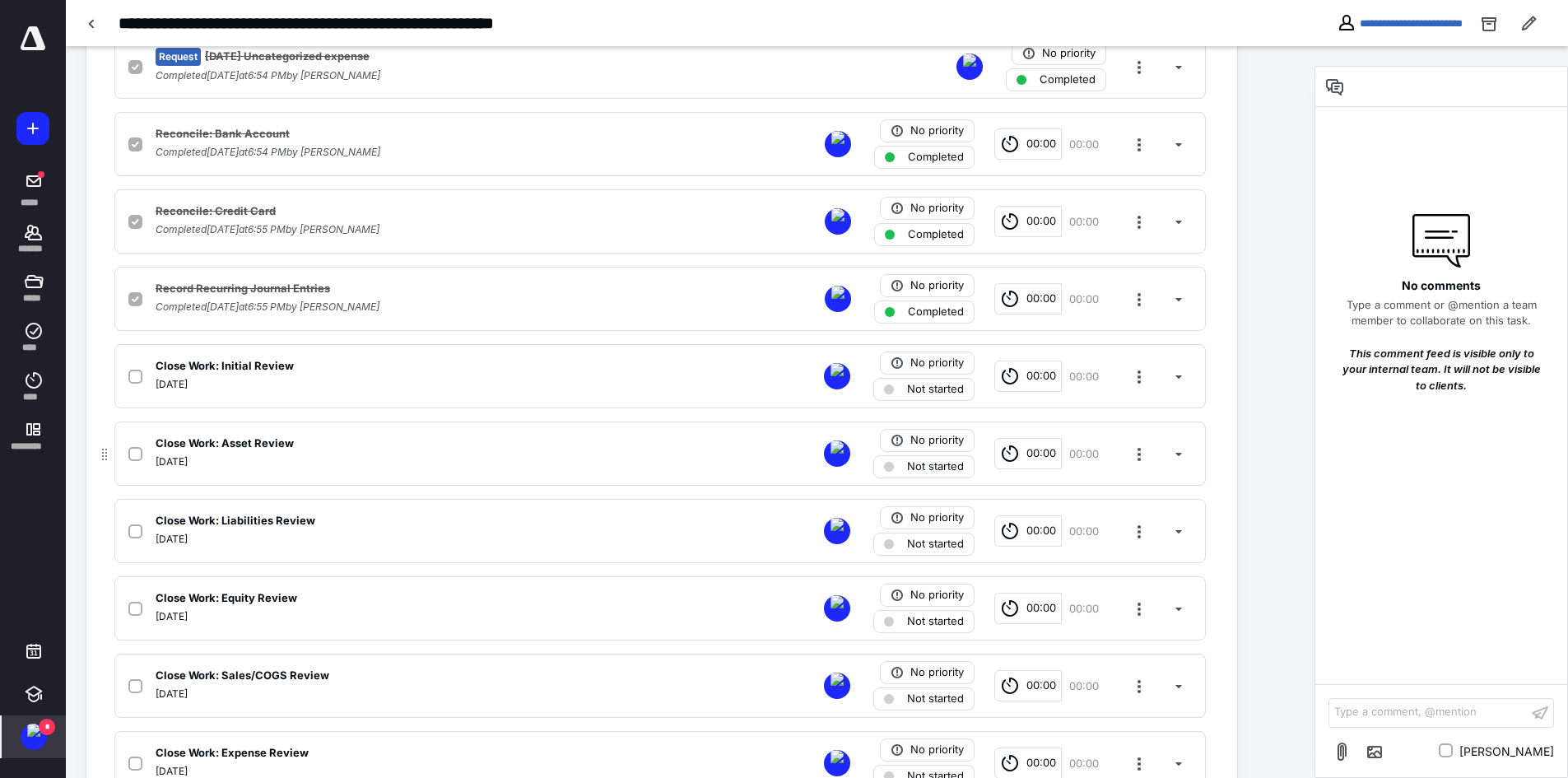 checkbox on "true" 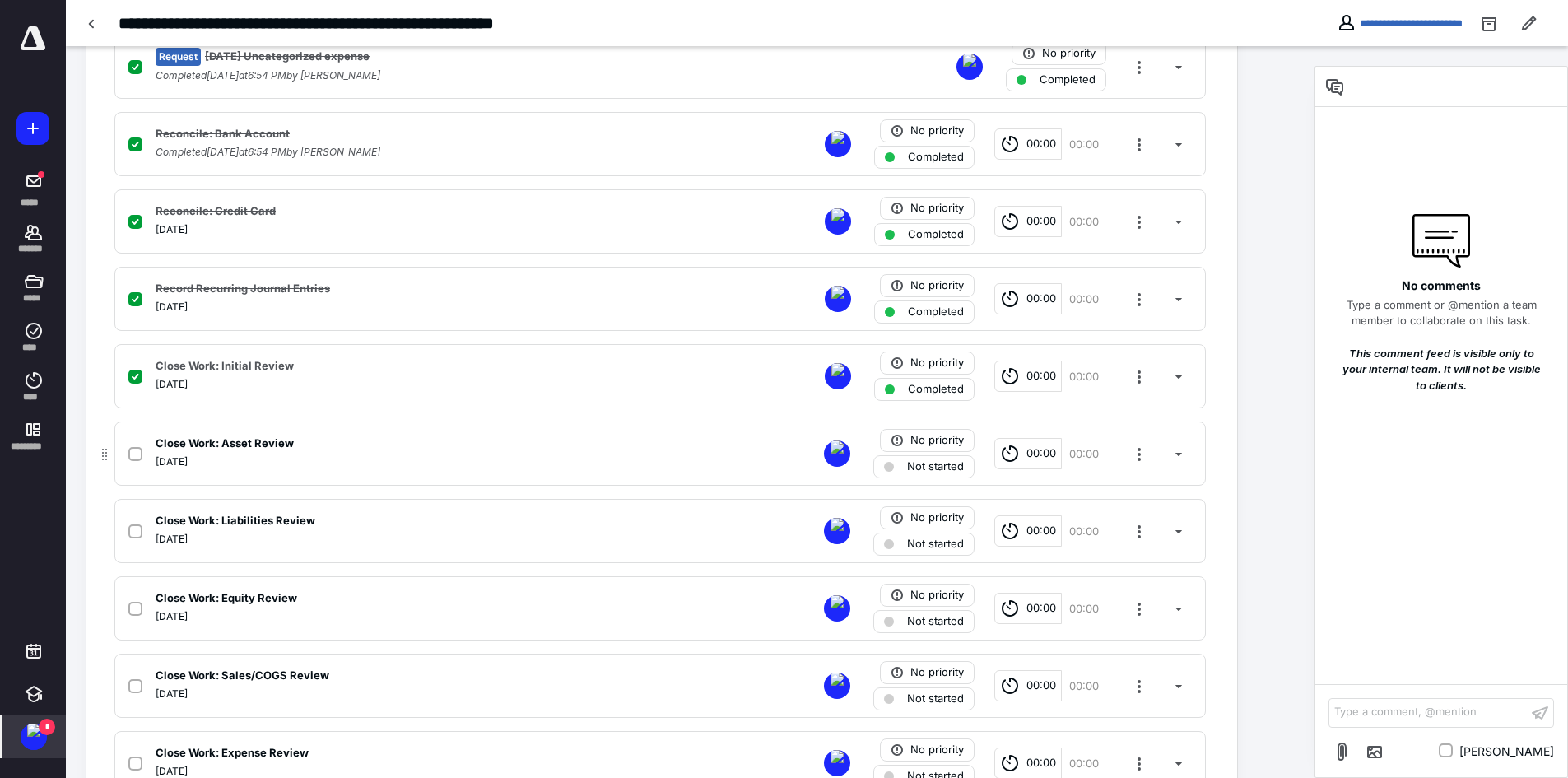click 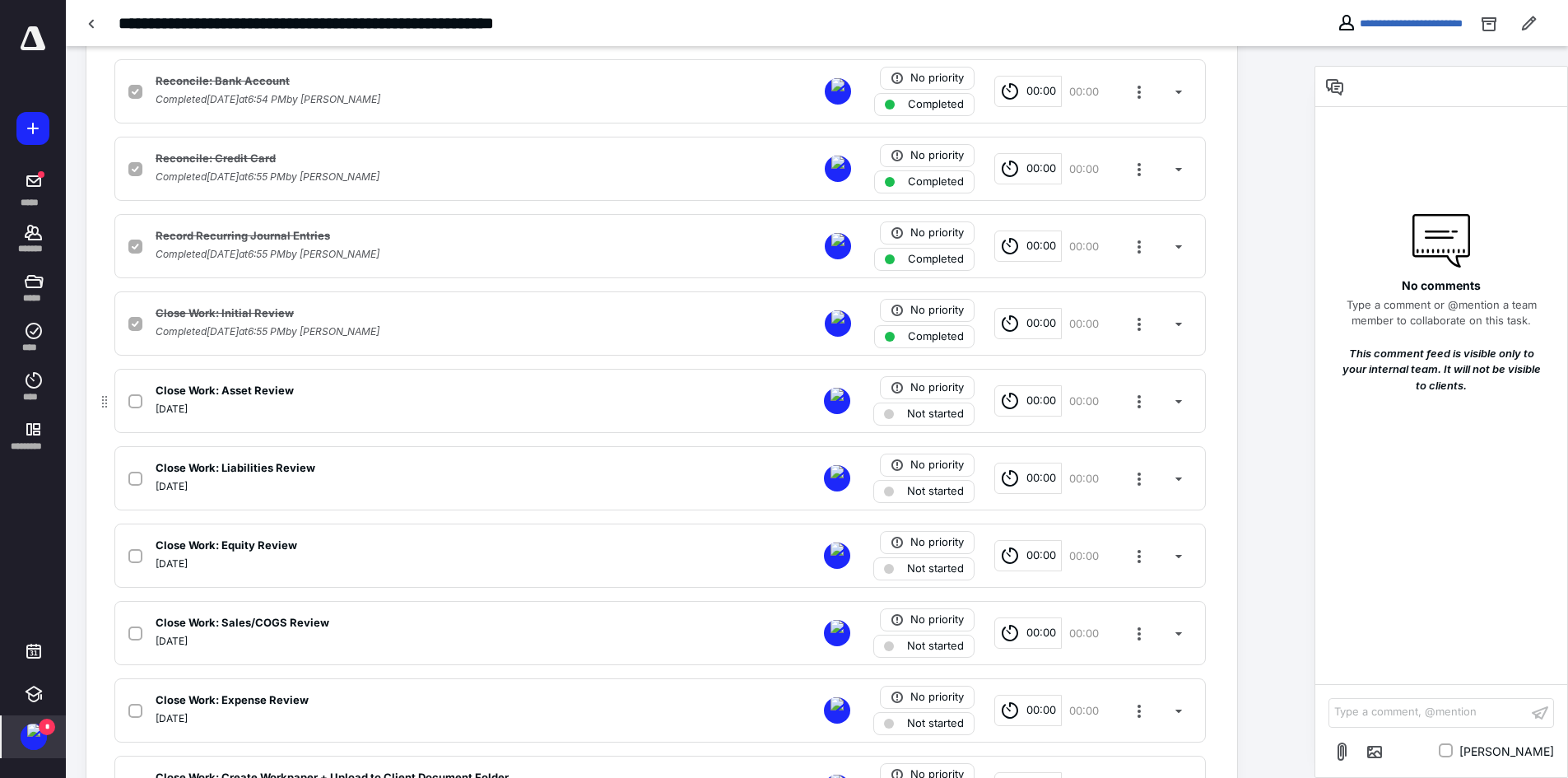 scroll, scrollTop: 988, scrollLeft: 0, axis: vertical 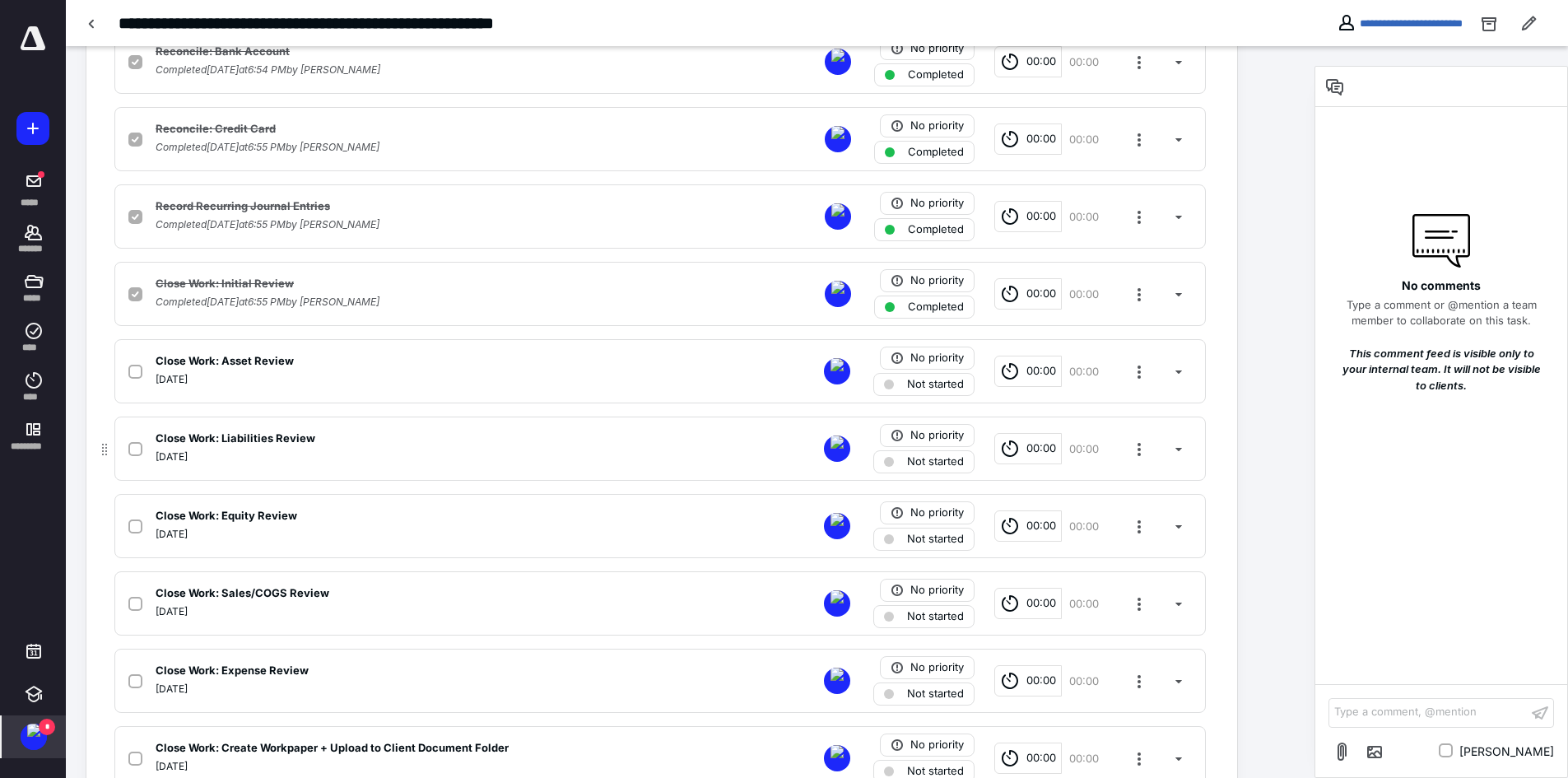 checkbox on "true" 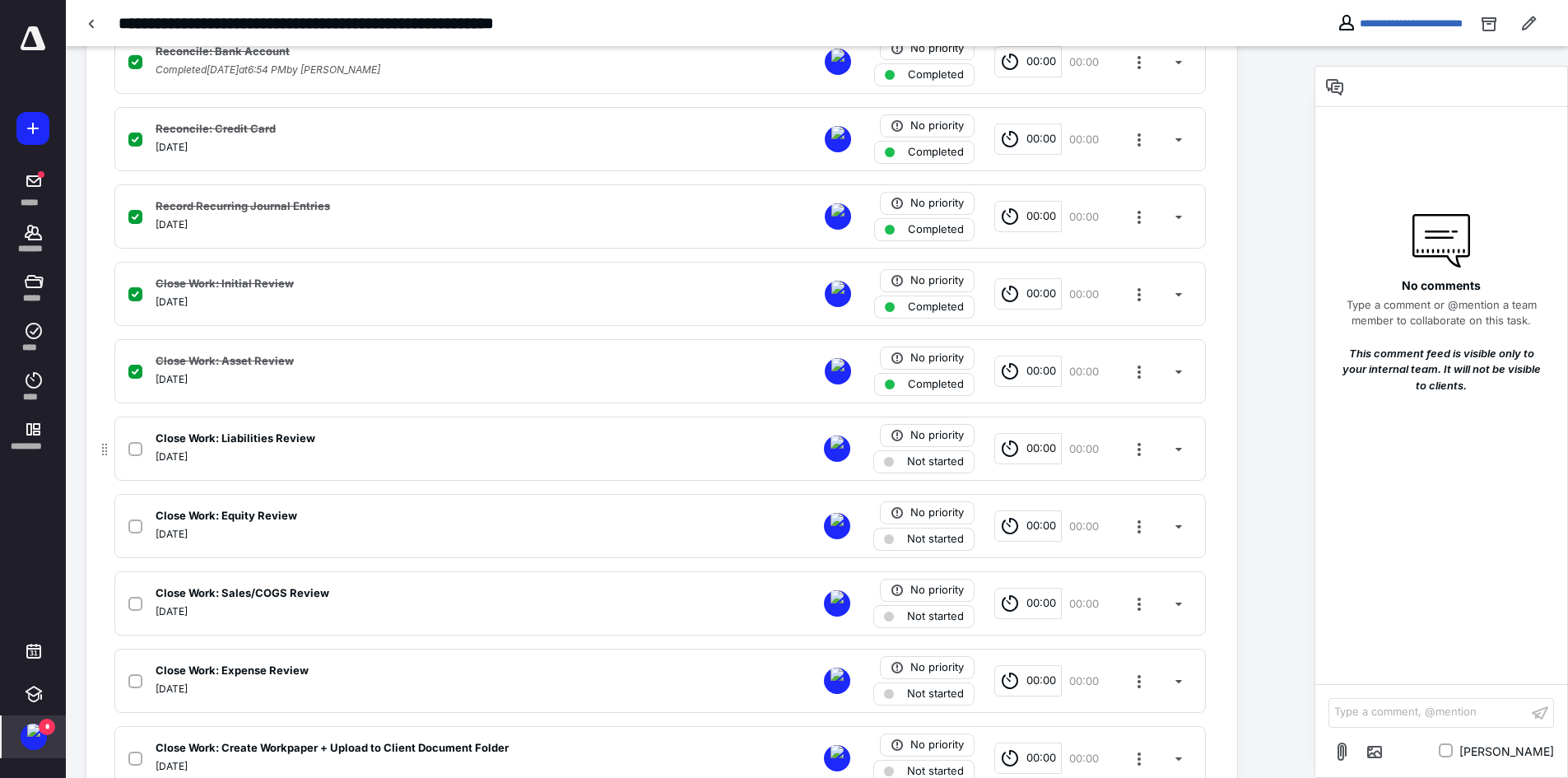 click 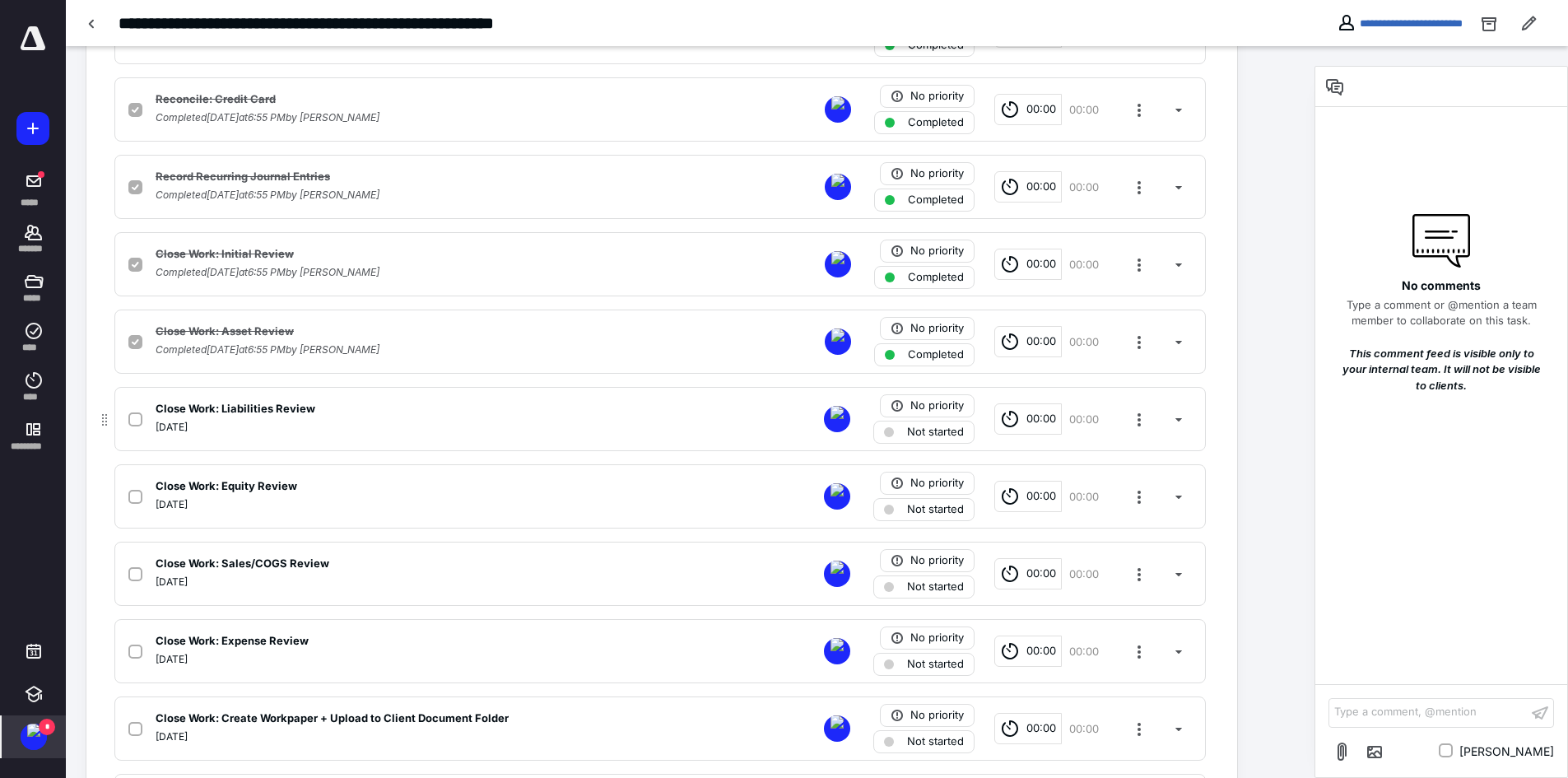 scroll, scrollTop: 1070, scrollLeft: 0, axis: vertical 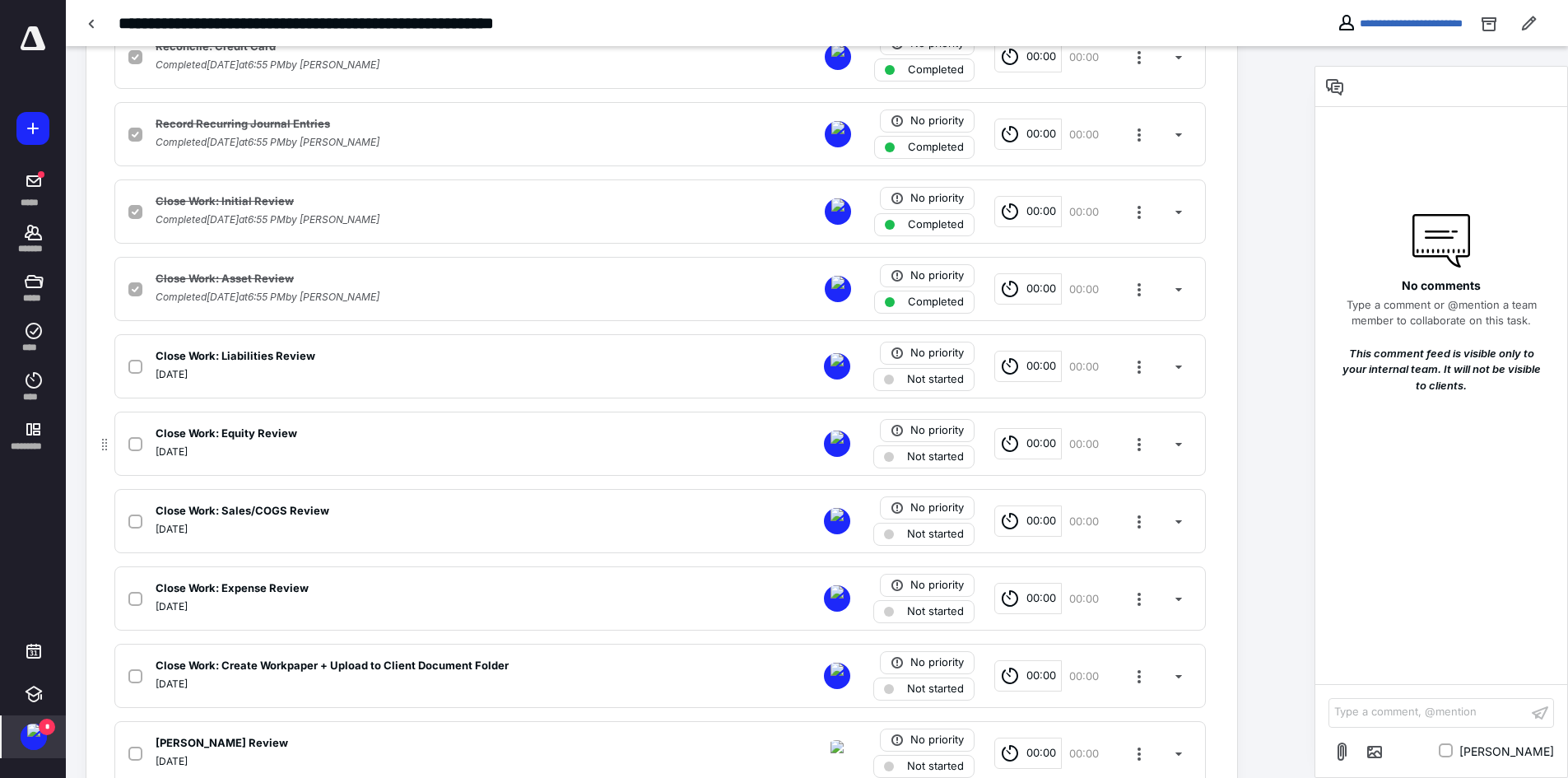 checkbox on "true" 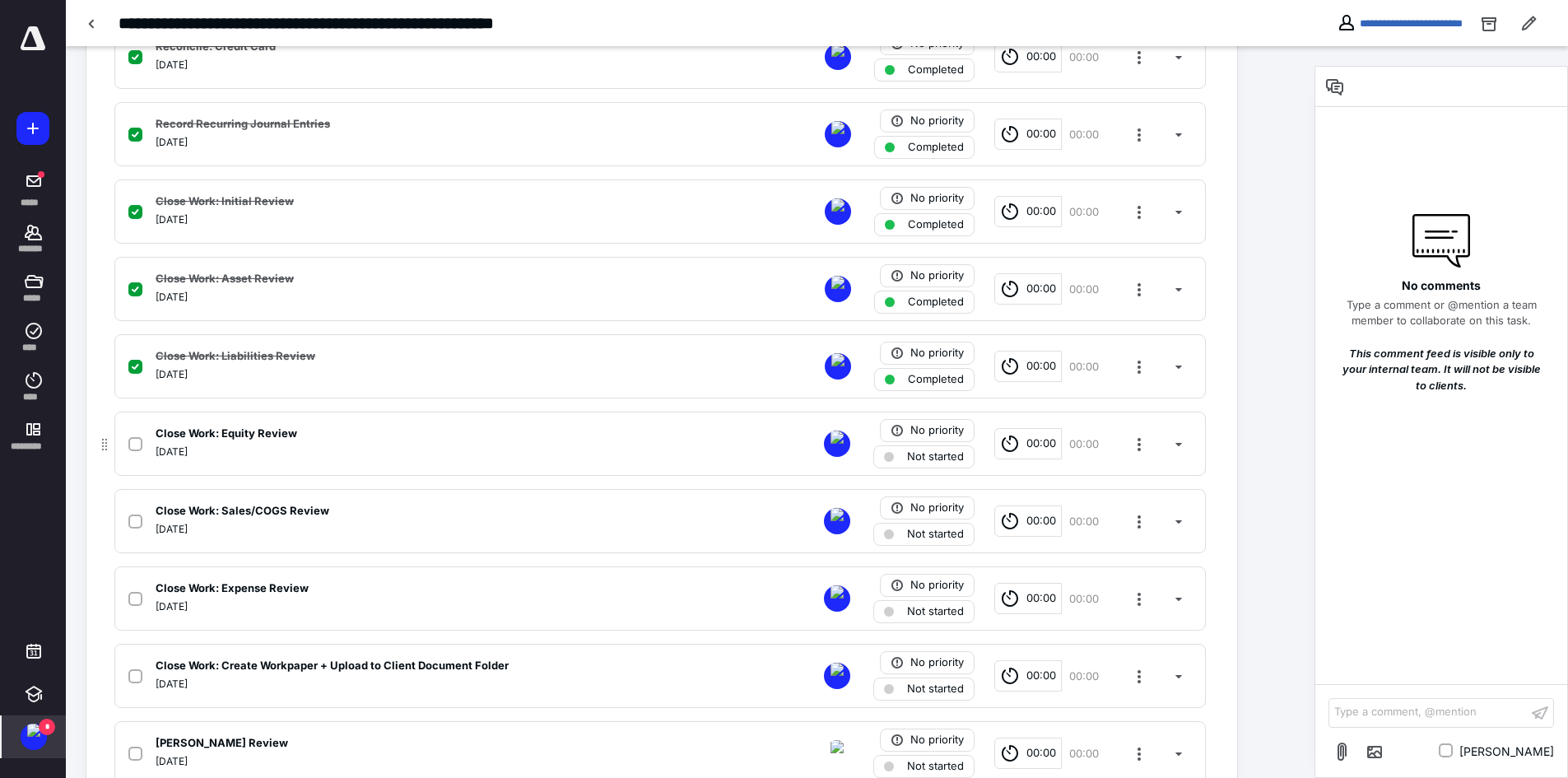 click 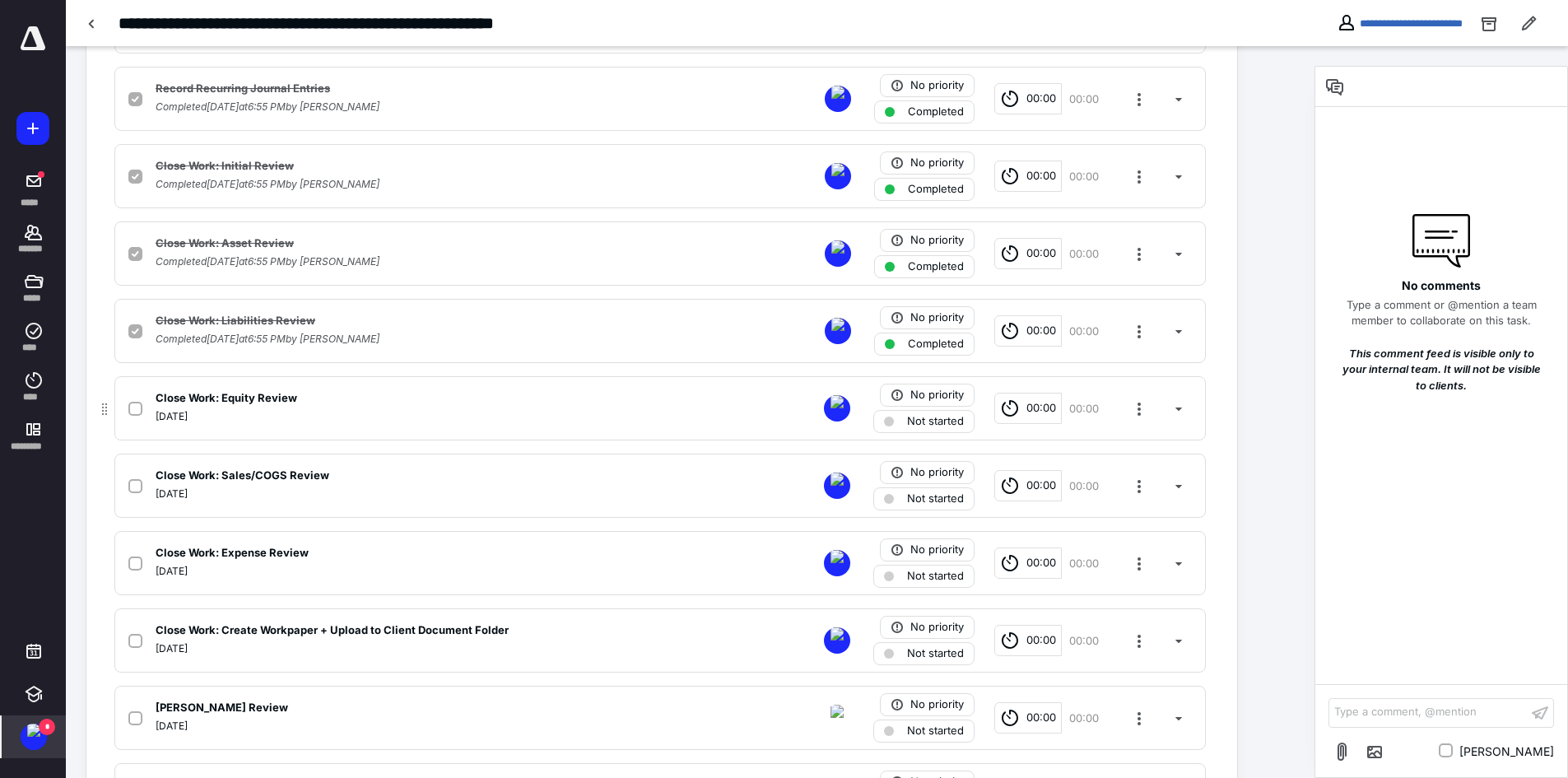 scroll, scrollTop: 1153, scrollLeft: 0, axis: vertical 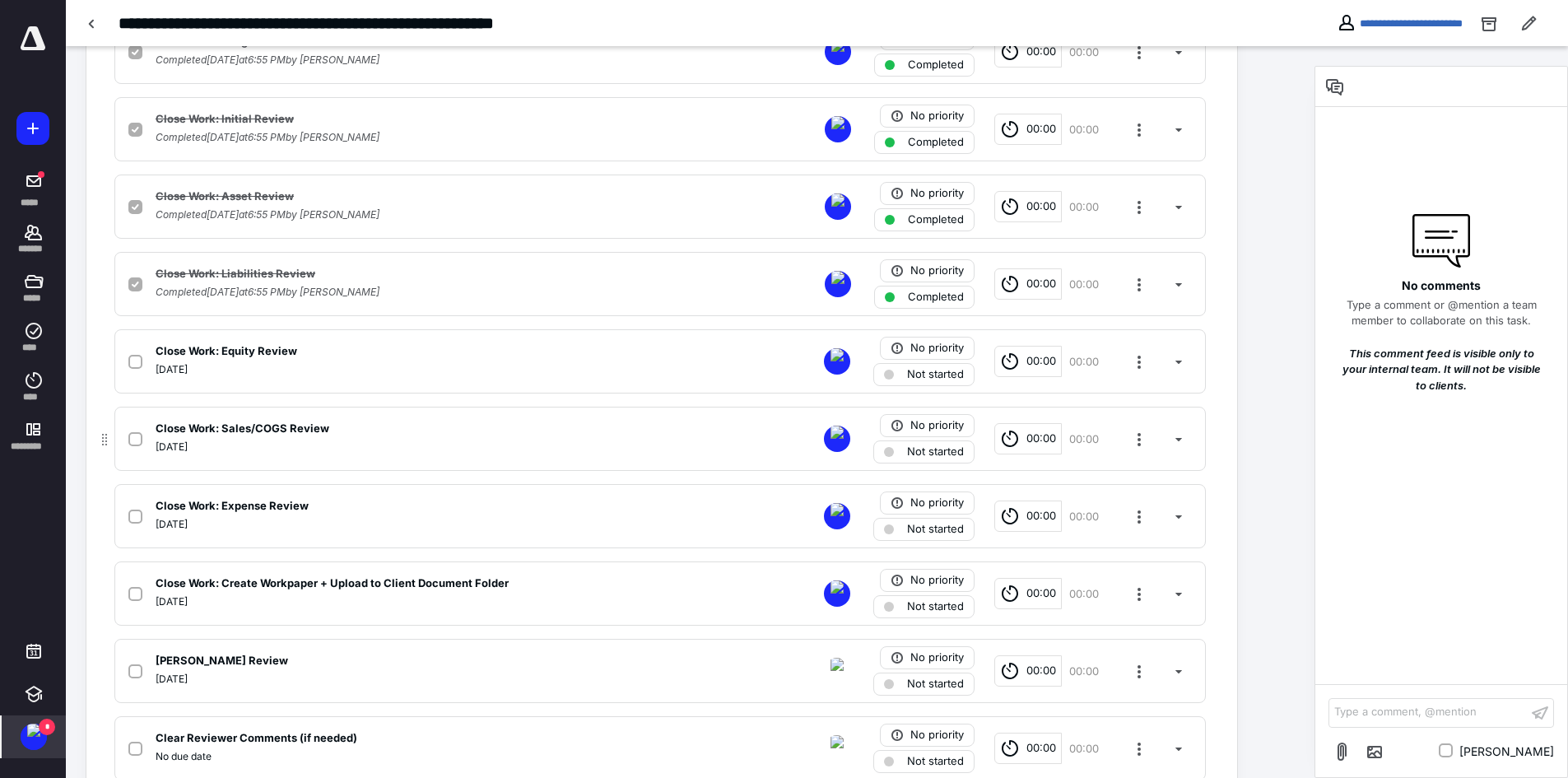 checkbox on "true" 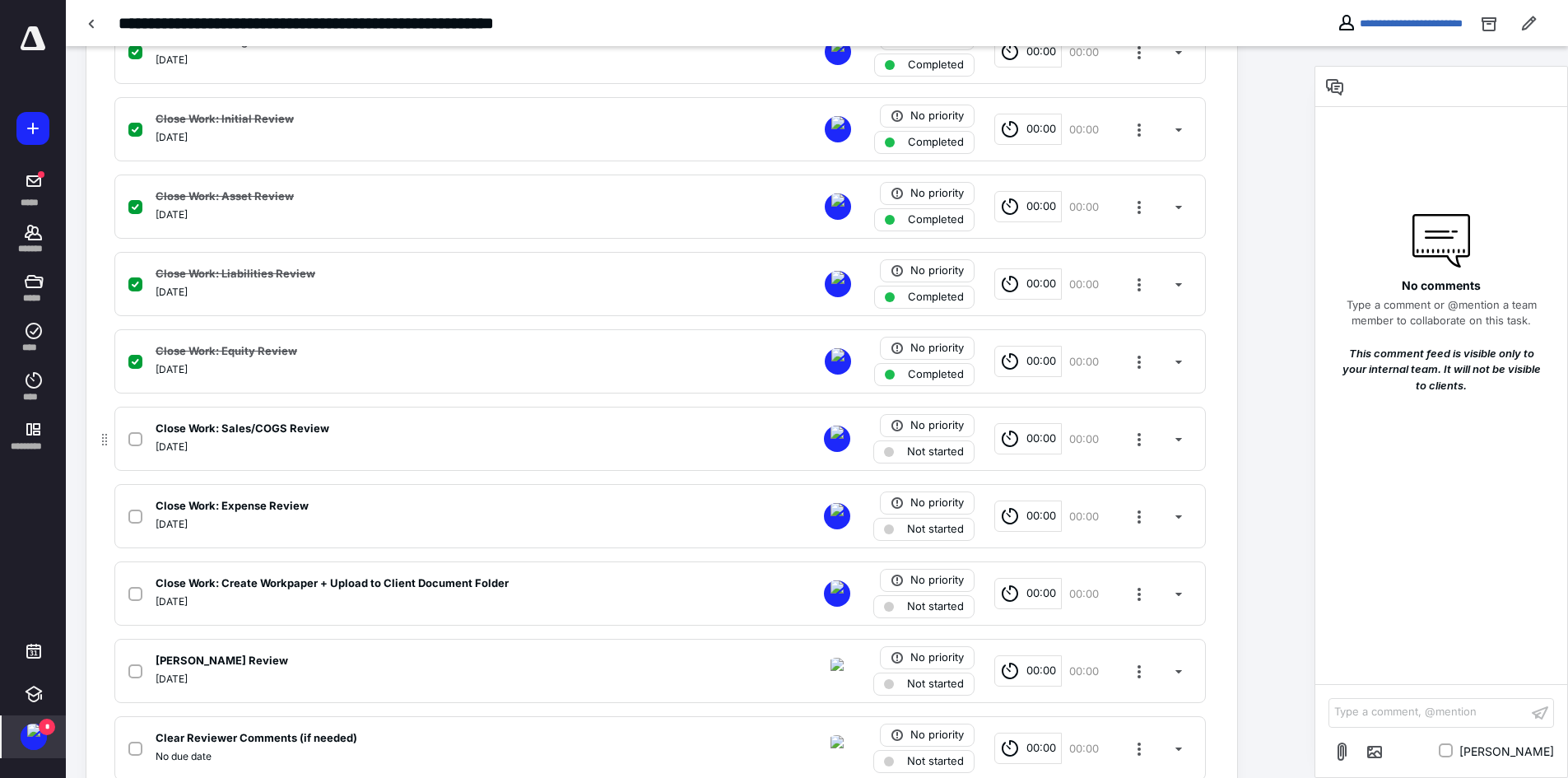 click 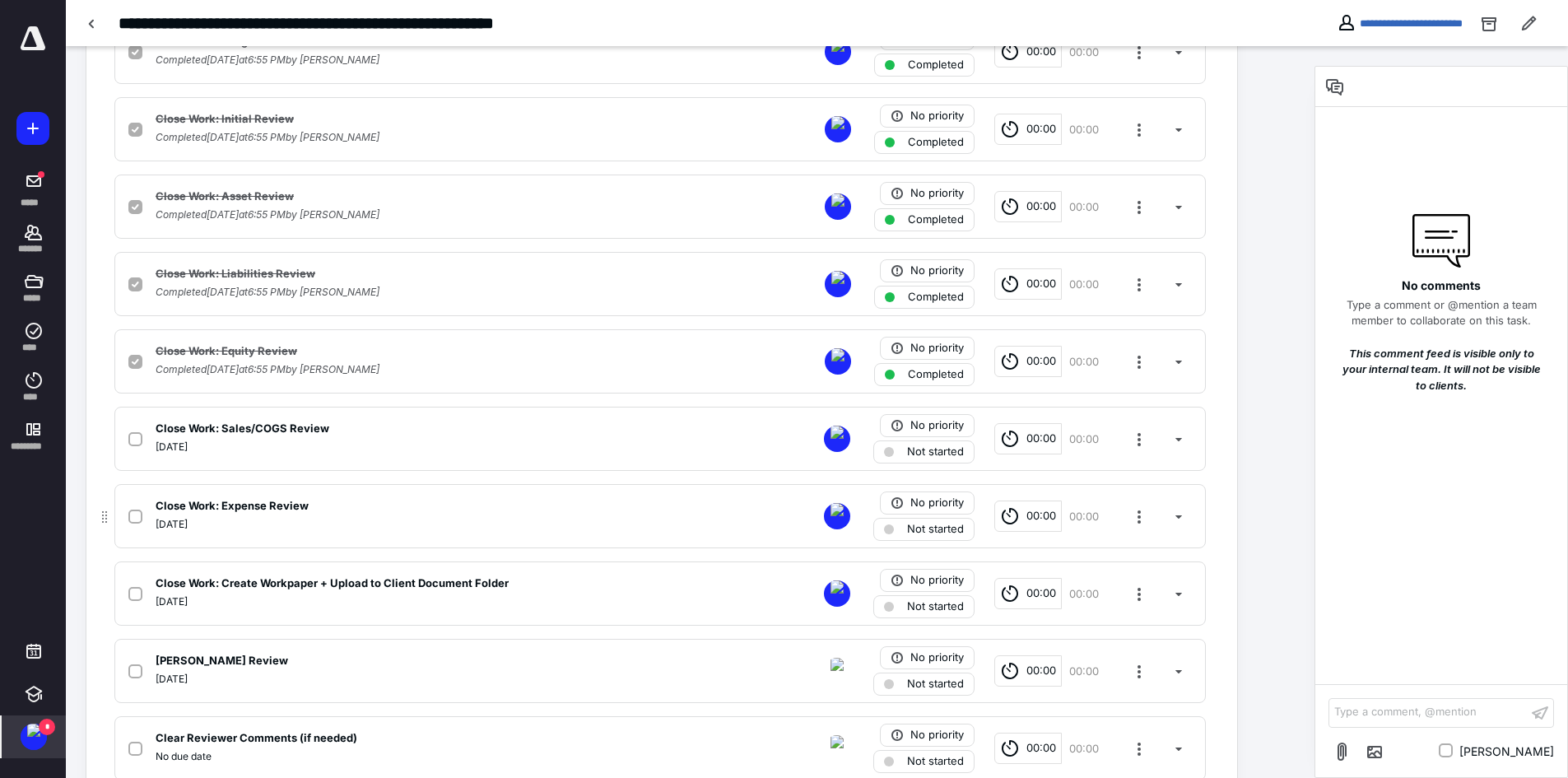 checkbox on "true" 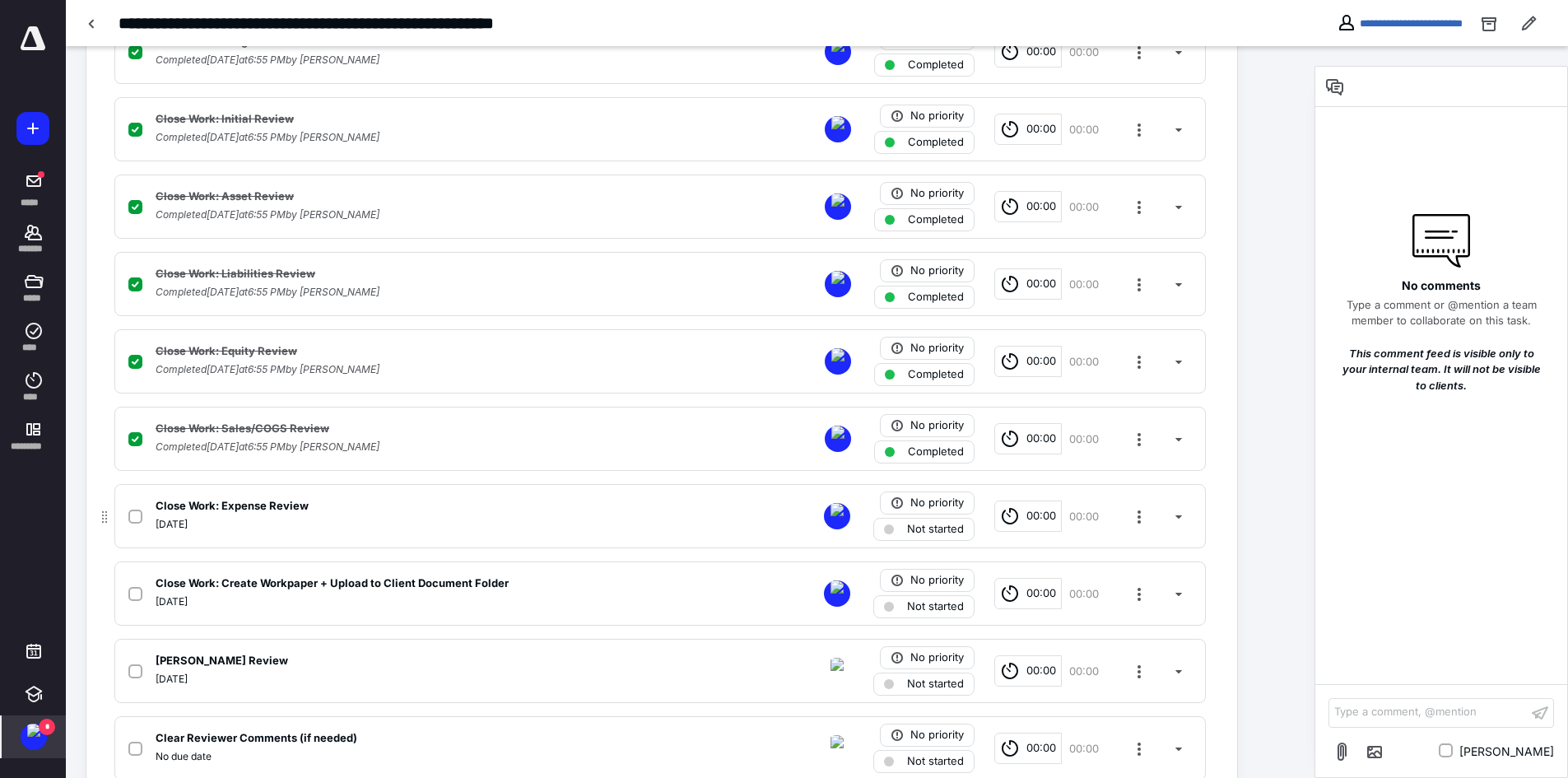 click at bounding box center (135, 517) 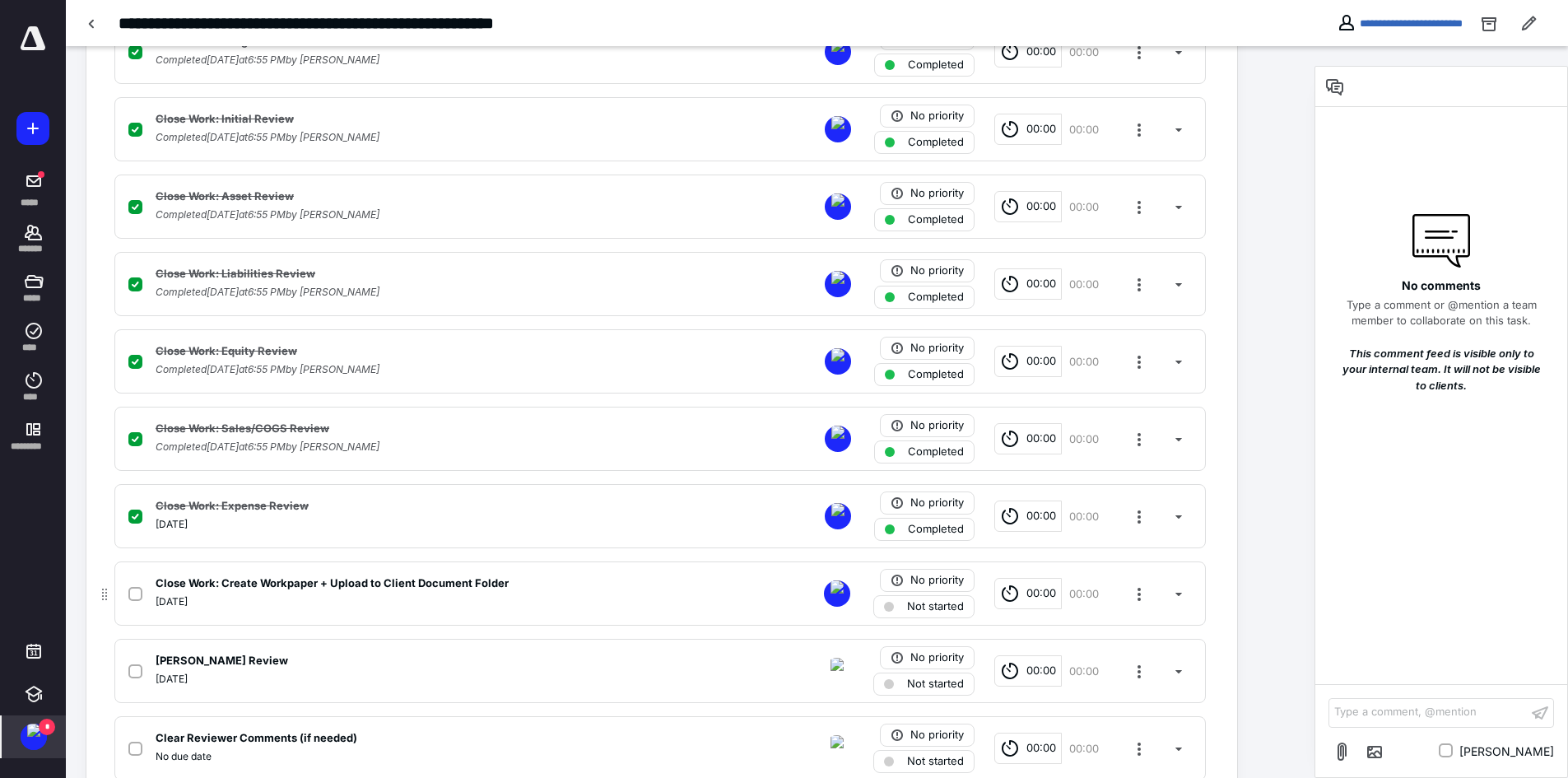 click at bounding box center [135, 594] 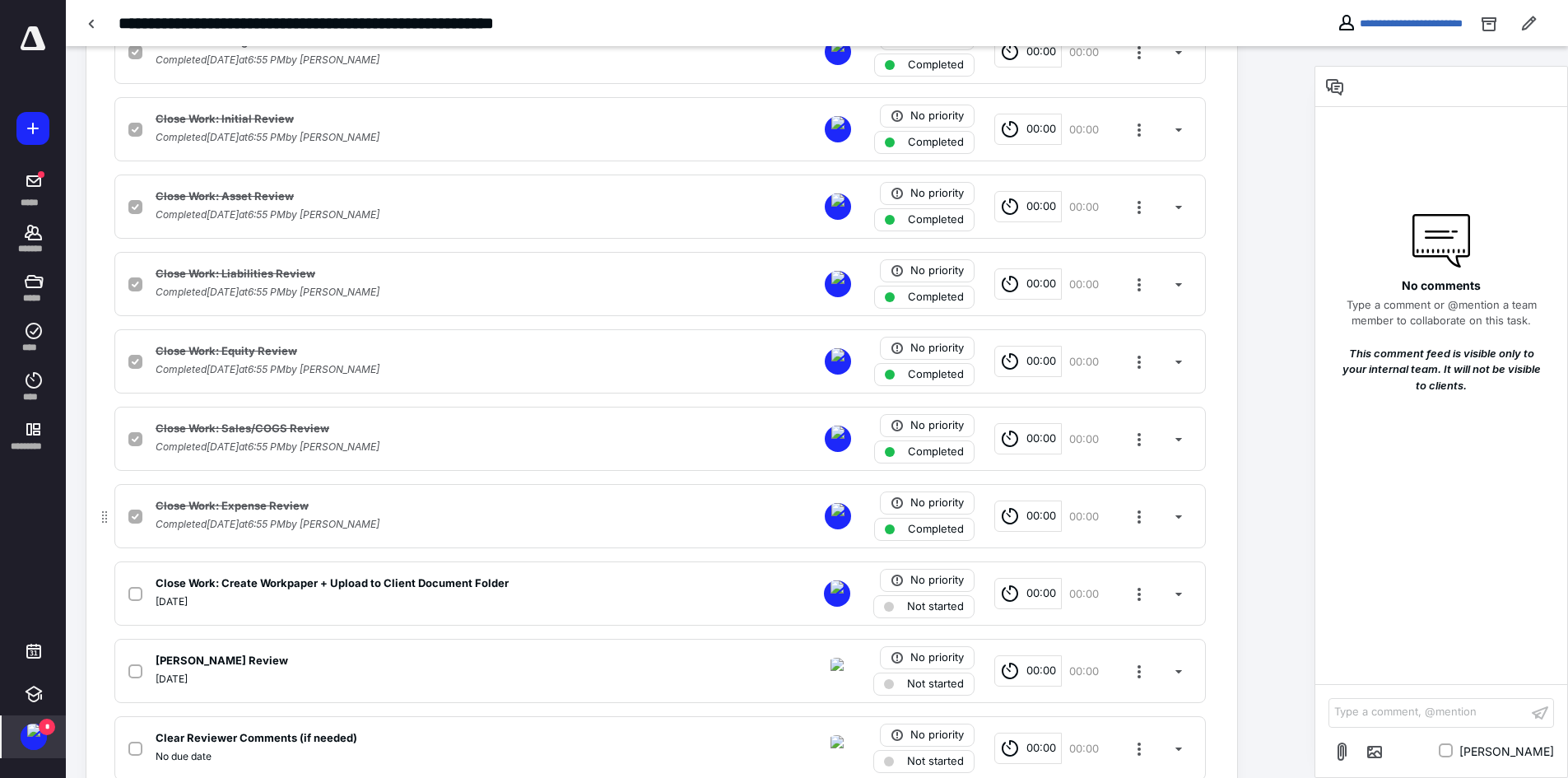 checkbox on "true" 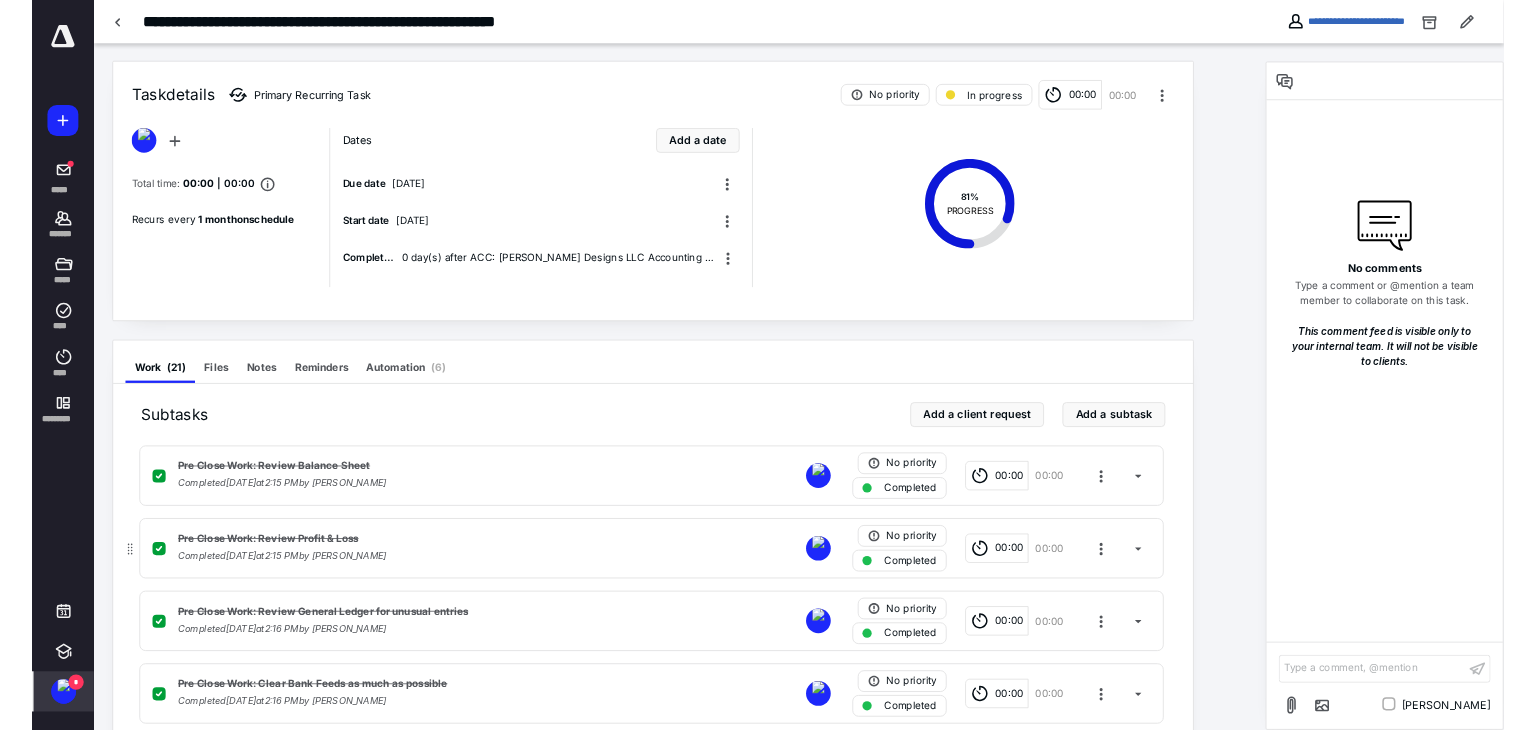 scroll, scrollTop: 0, scrollLeft: 0, axis: both 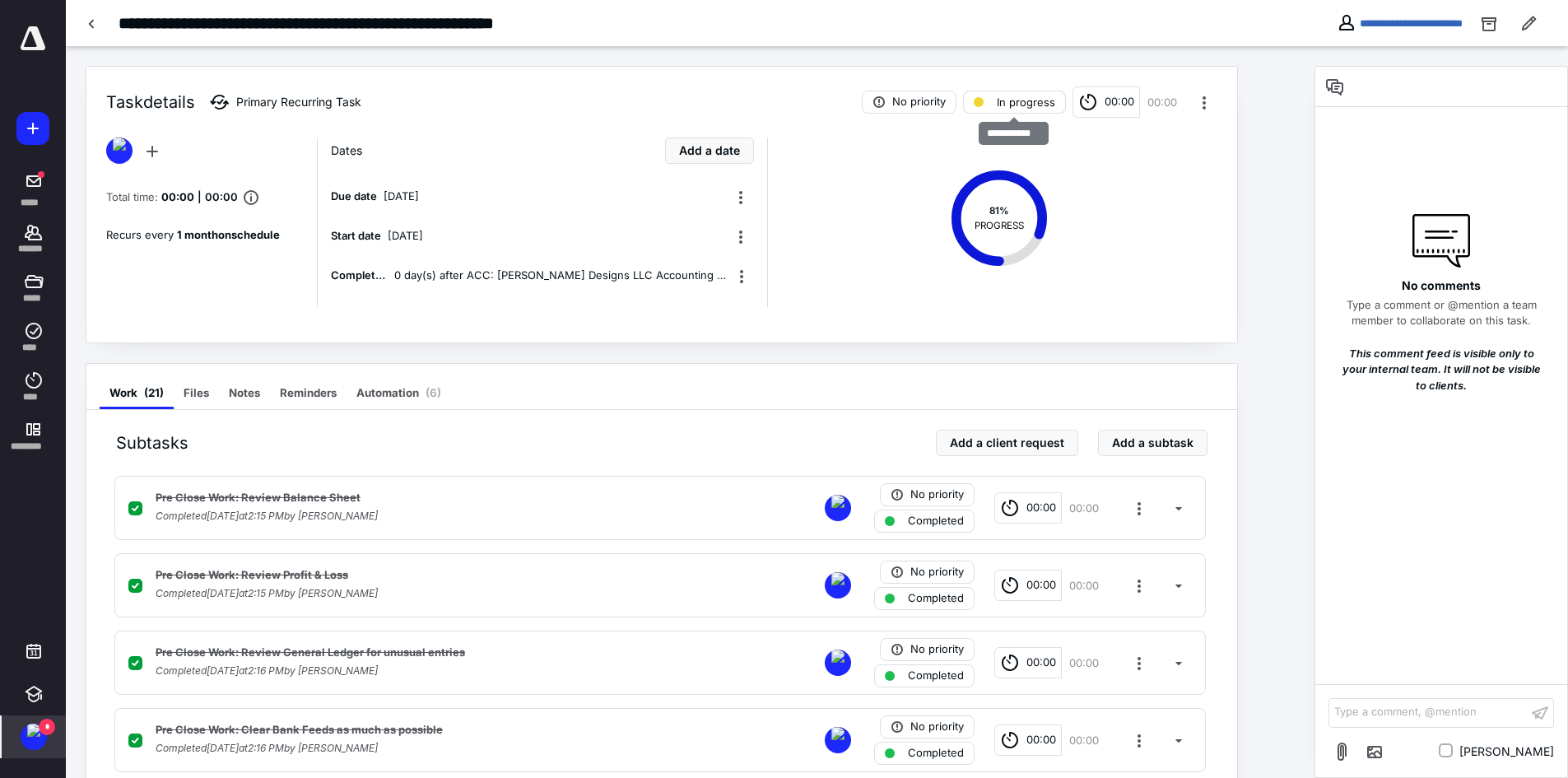 click on "In progress" at bounding box center [1026, 102] 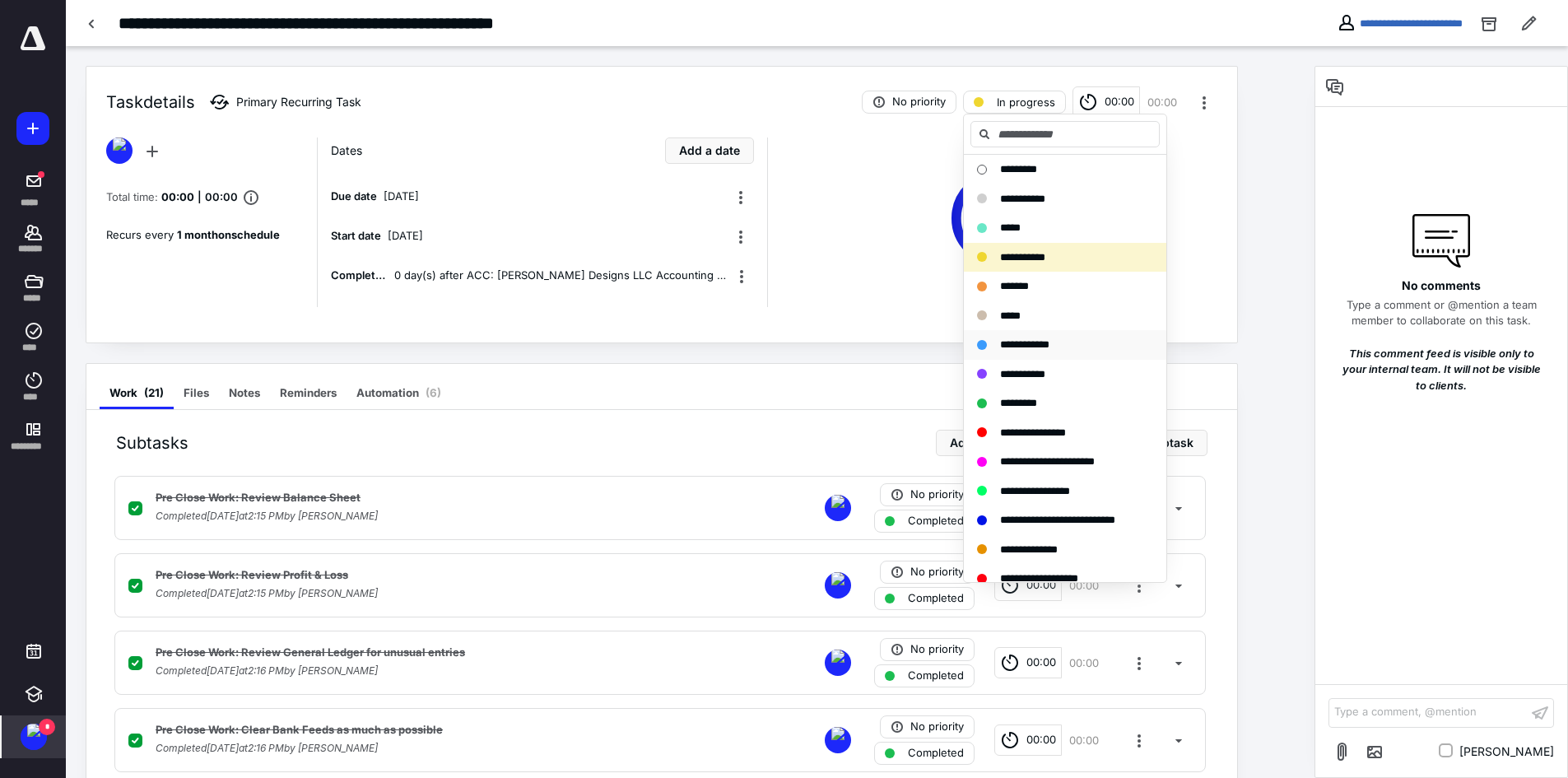 click on "**********" at bounding box center [1025, 344] 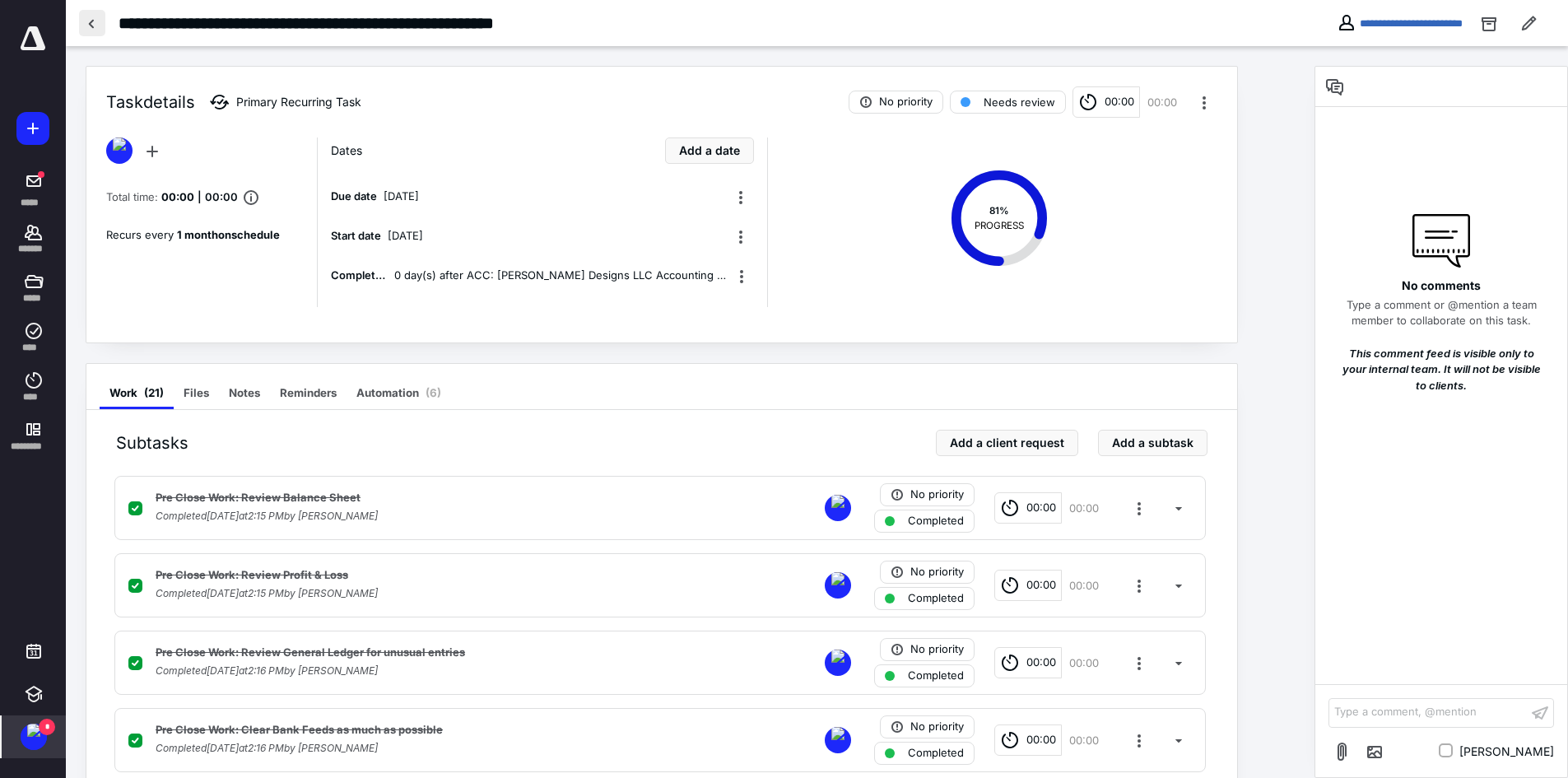 click at bounding box center [92, 23] 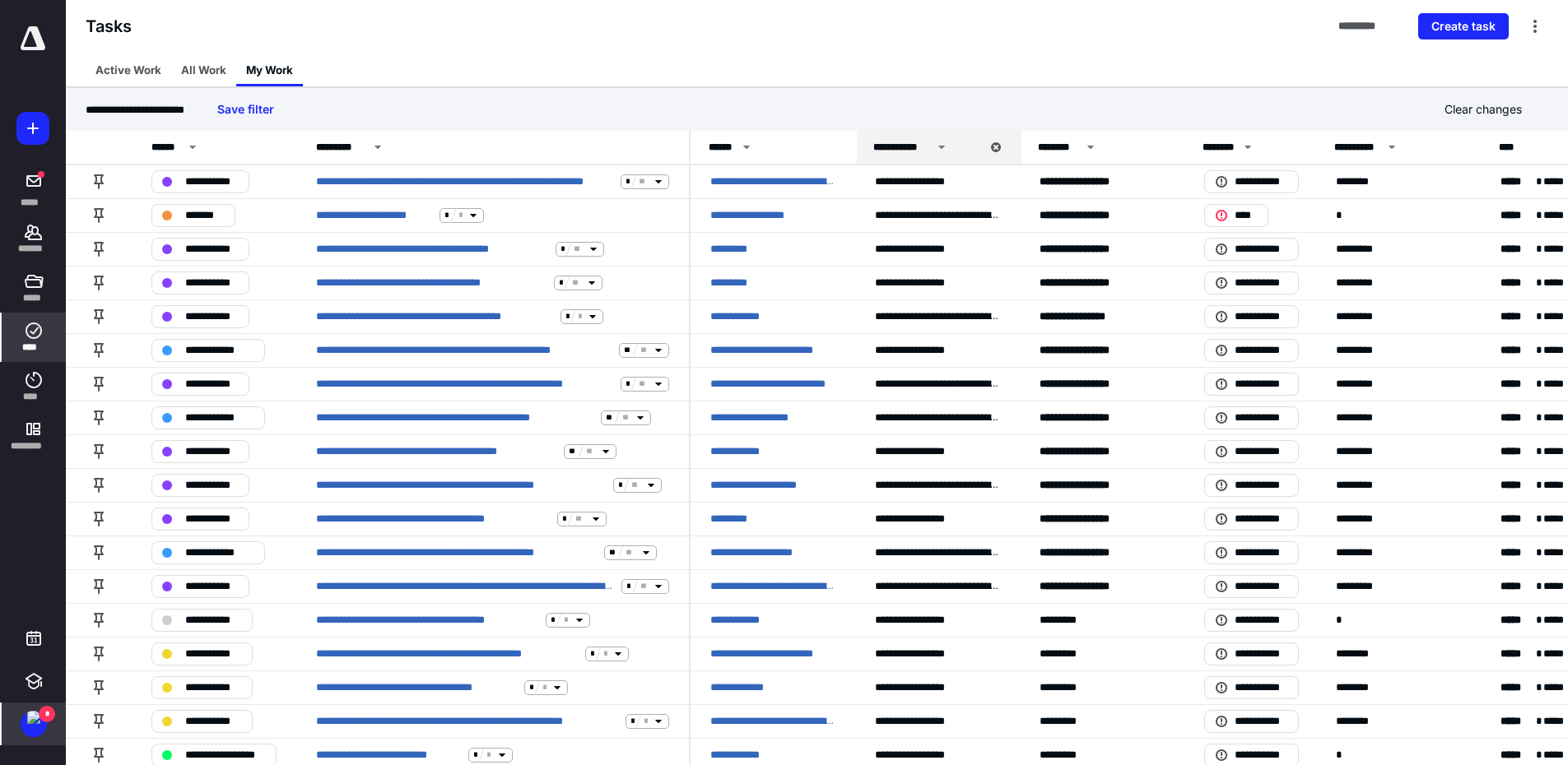 click on "*" at bounding box center (47, 714) 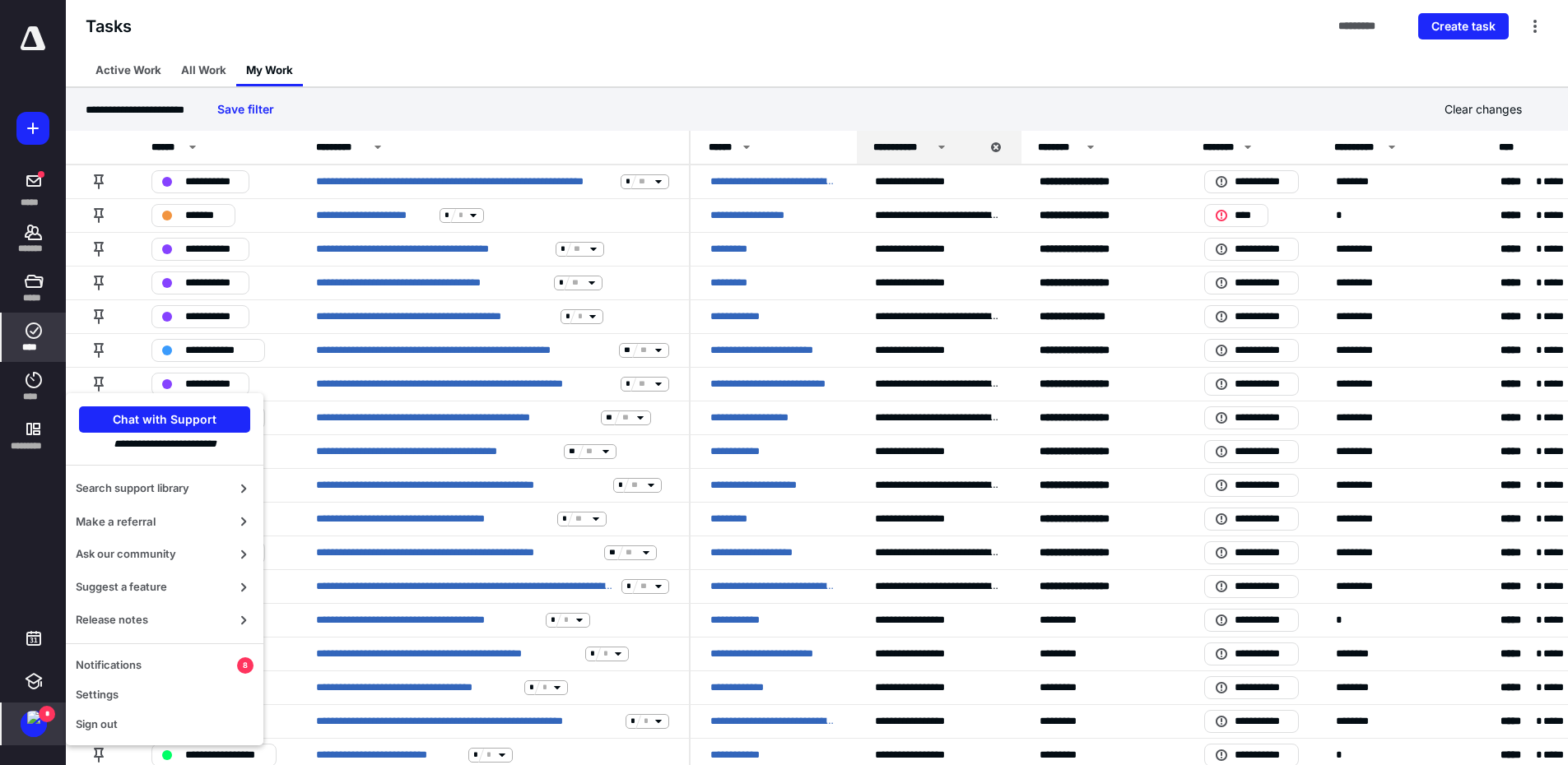 click on "Search support library Make a referral Ask our community Suggest a feature Release notes Notifications 8 Settings Sign out" at bounding box center [165, 598] 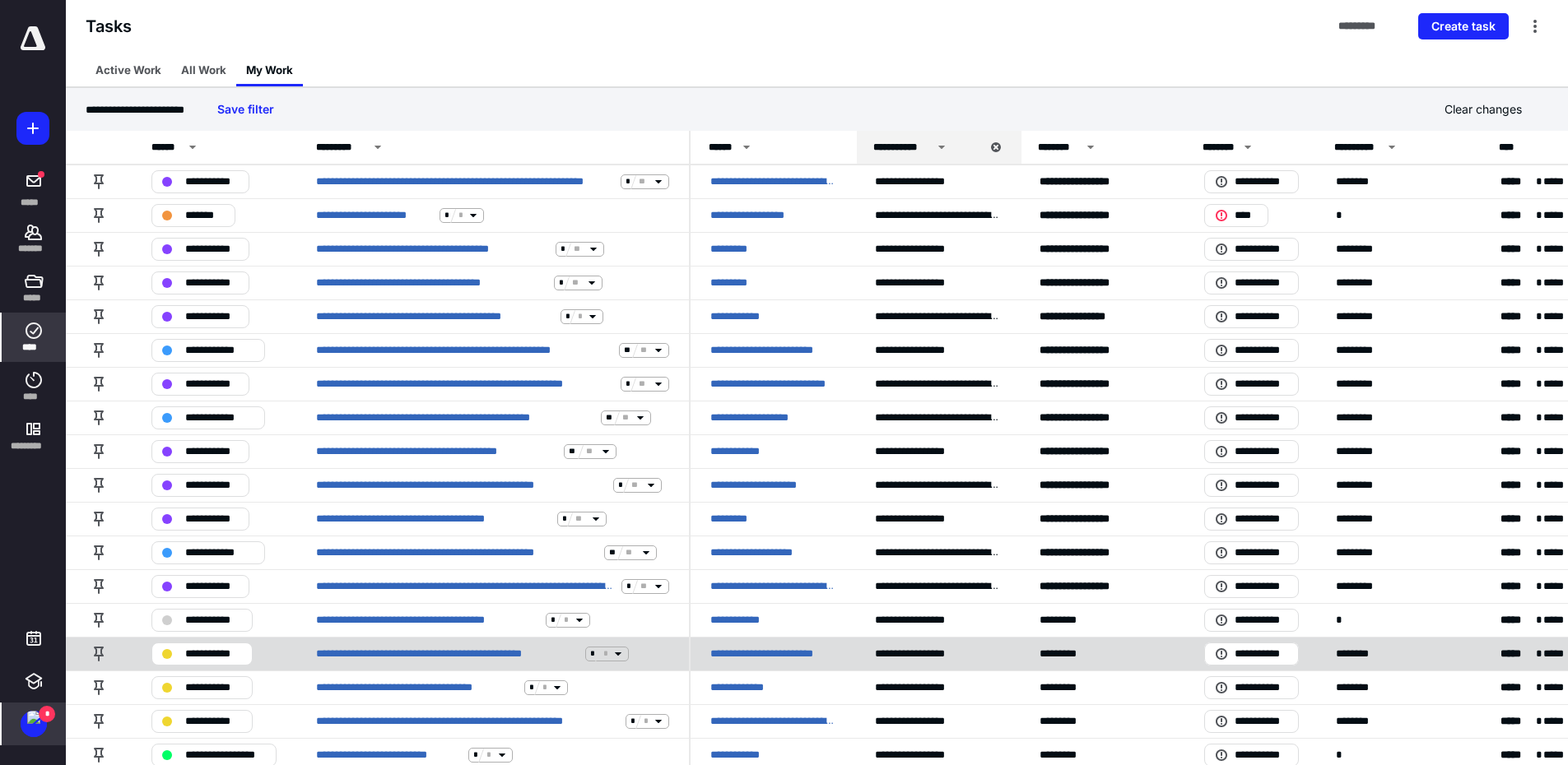 click on "**********" at bounding box center (202, 654) 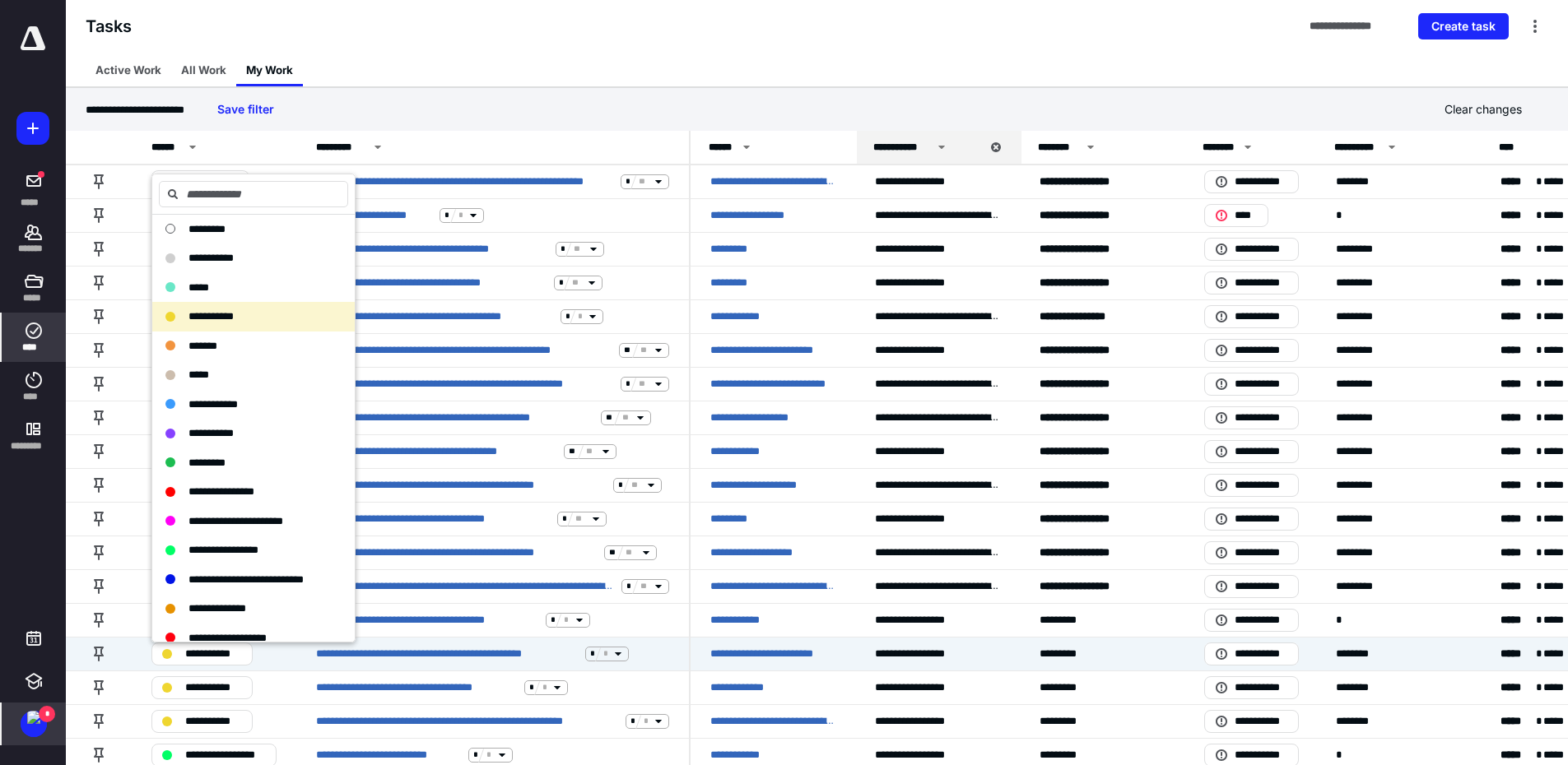 click at bounding box center [34, 717] 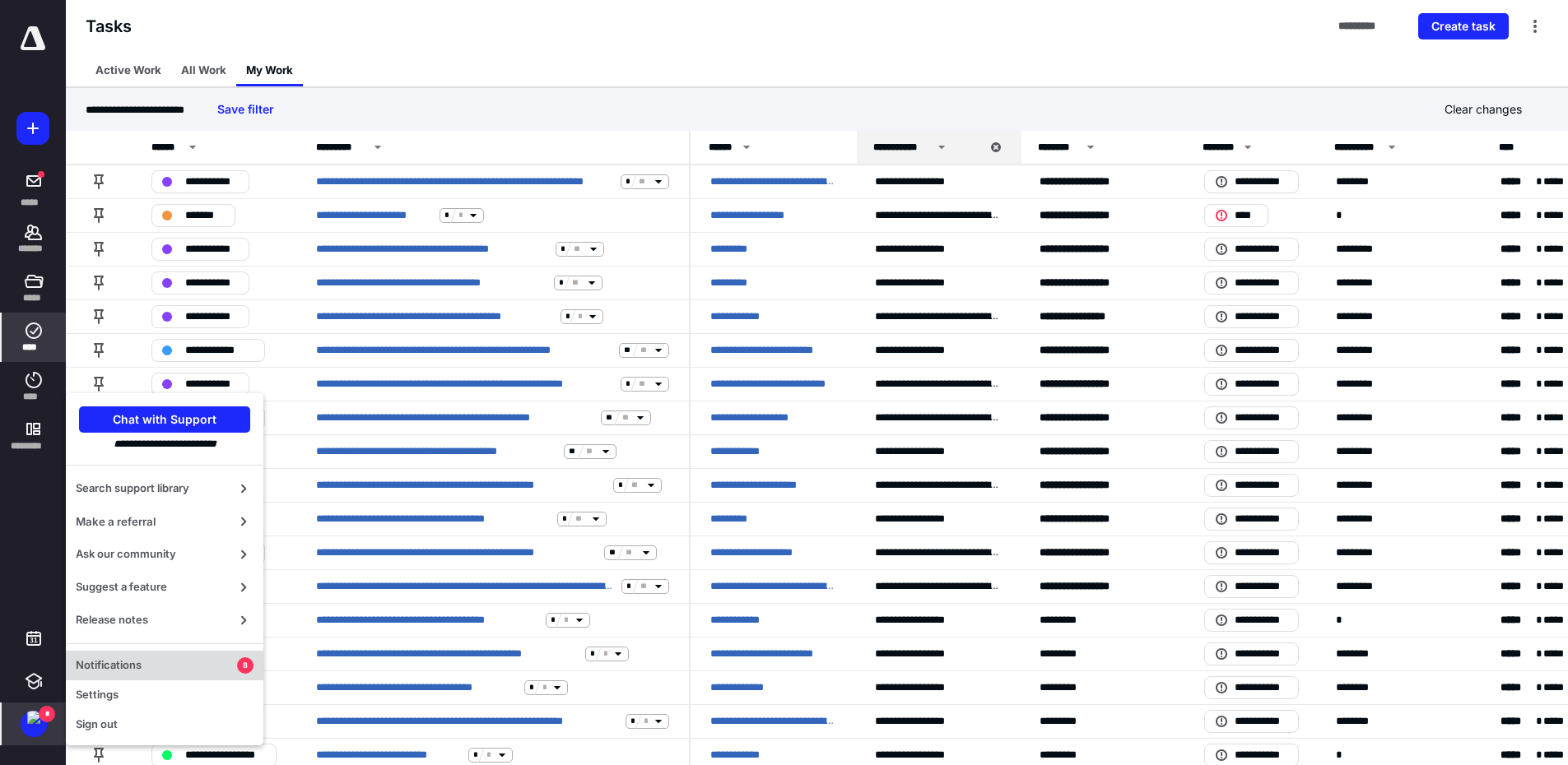 click on "Notifications" at bounding box center [156, 665] 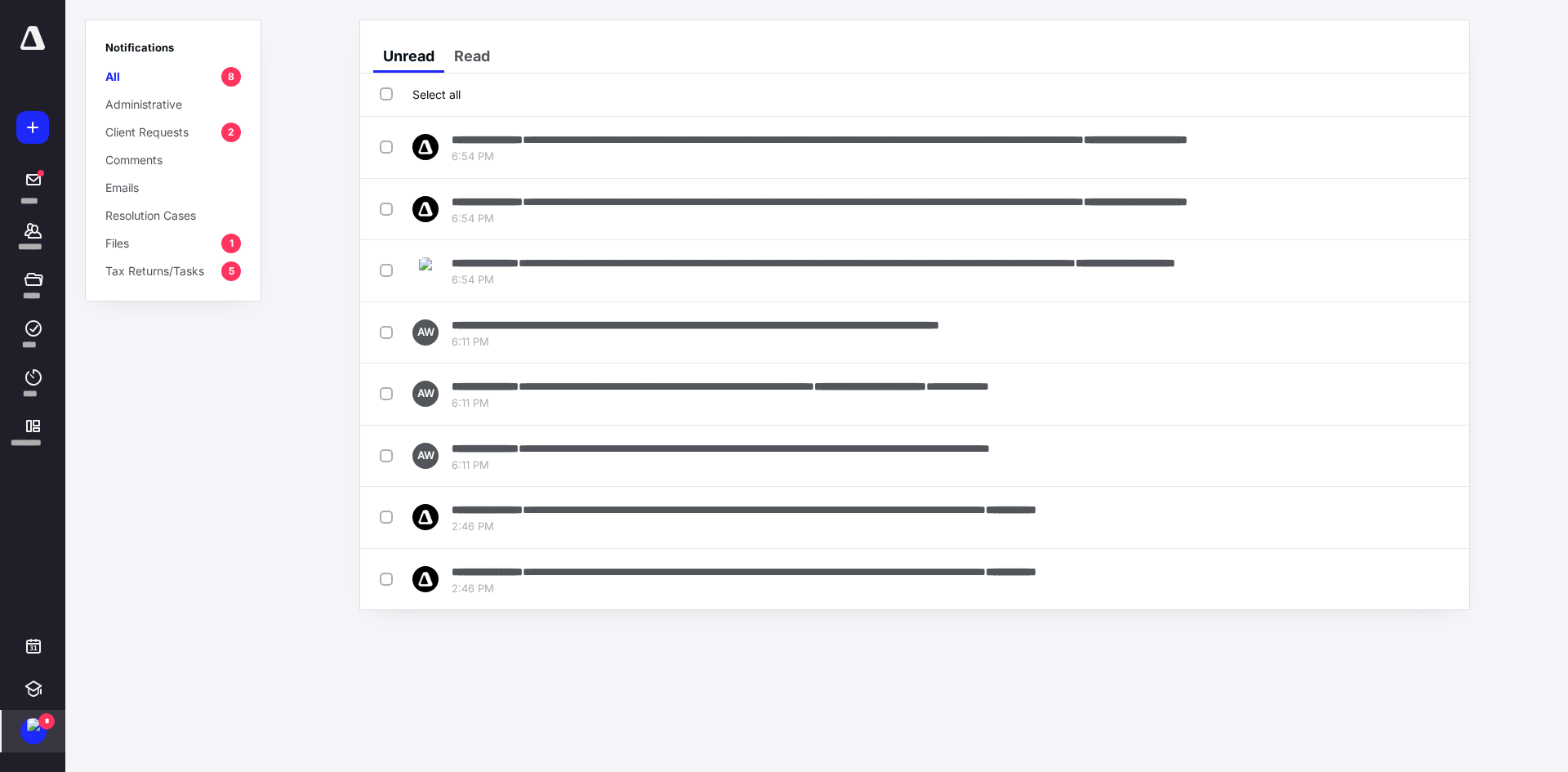click on "Select all" at bounding box center (420, 94) 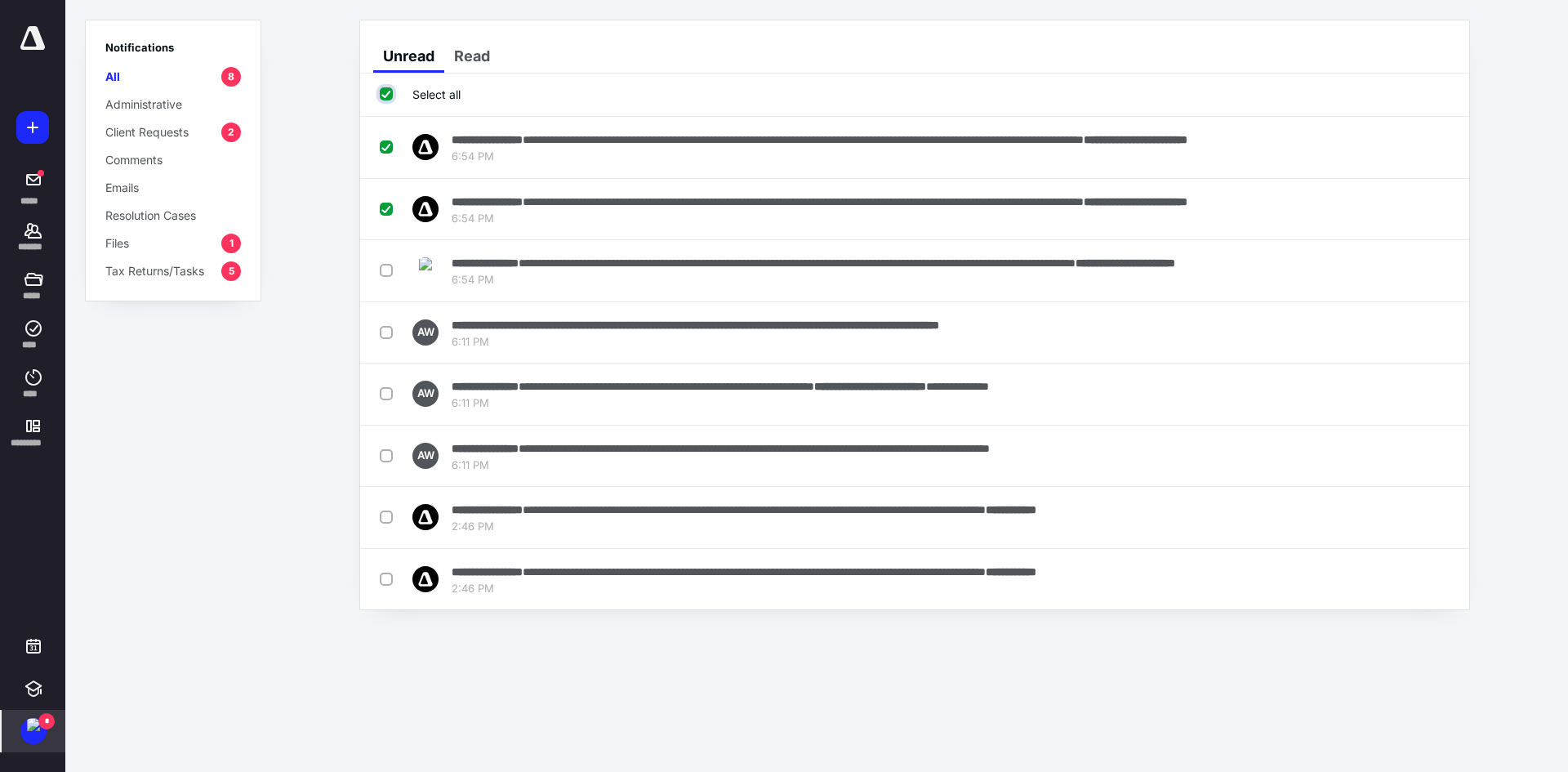 checkbox on "true" 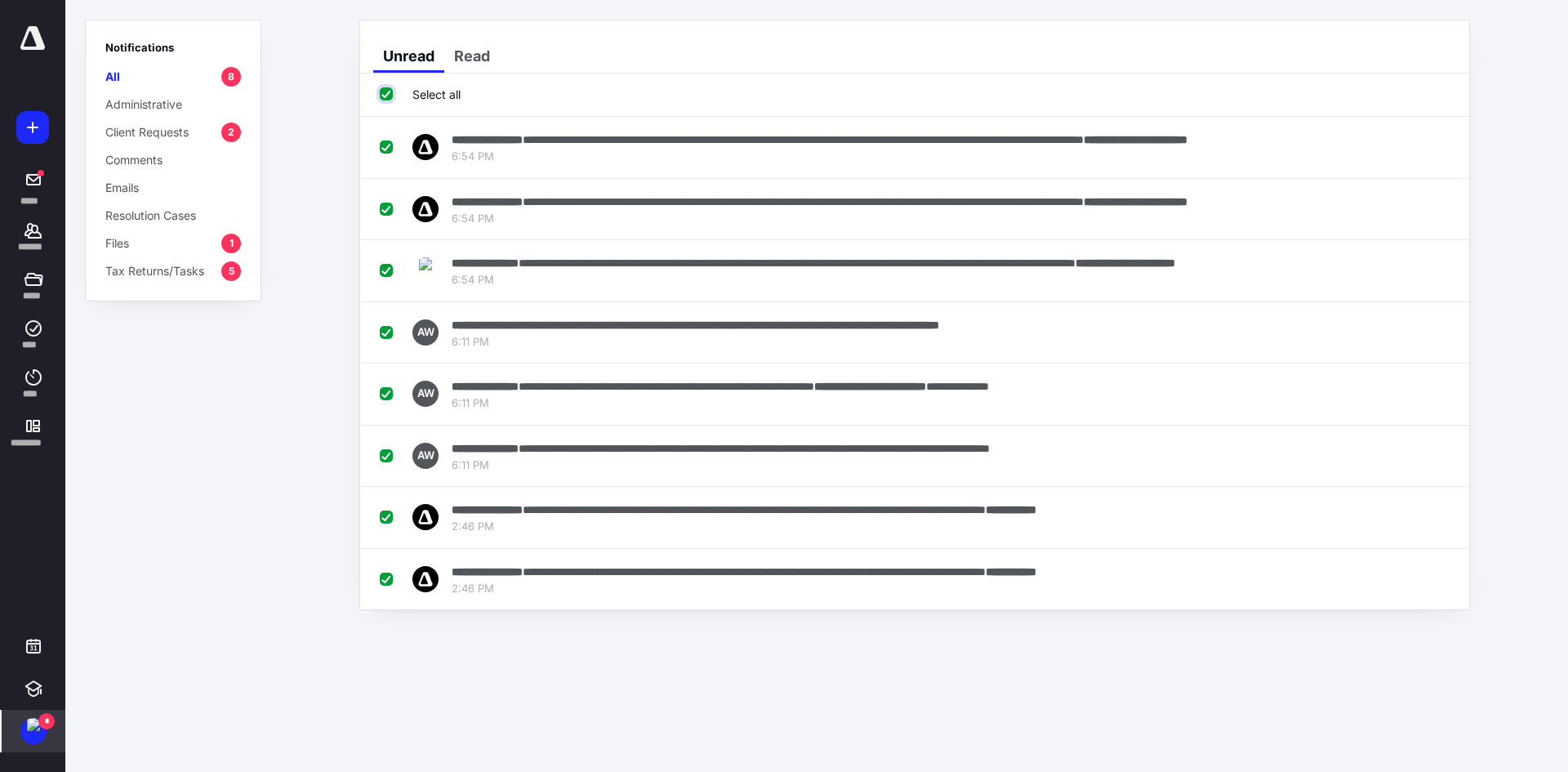 checkbox on "true" 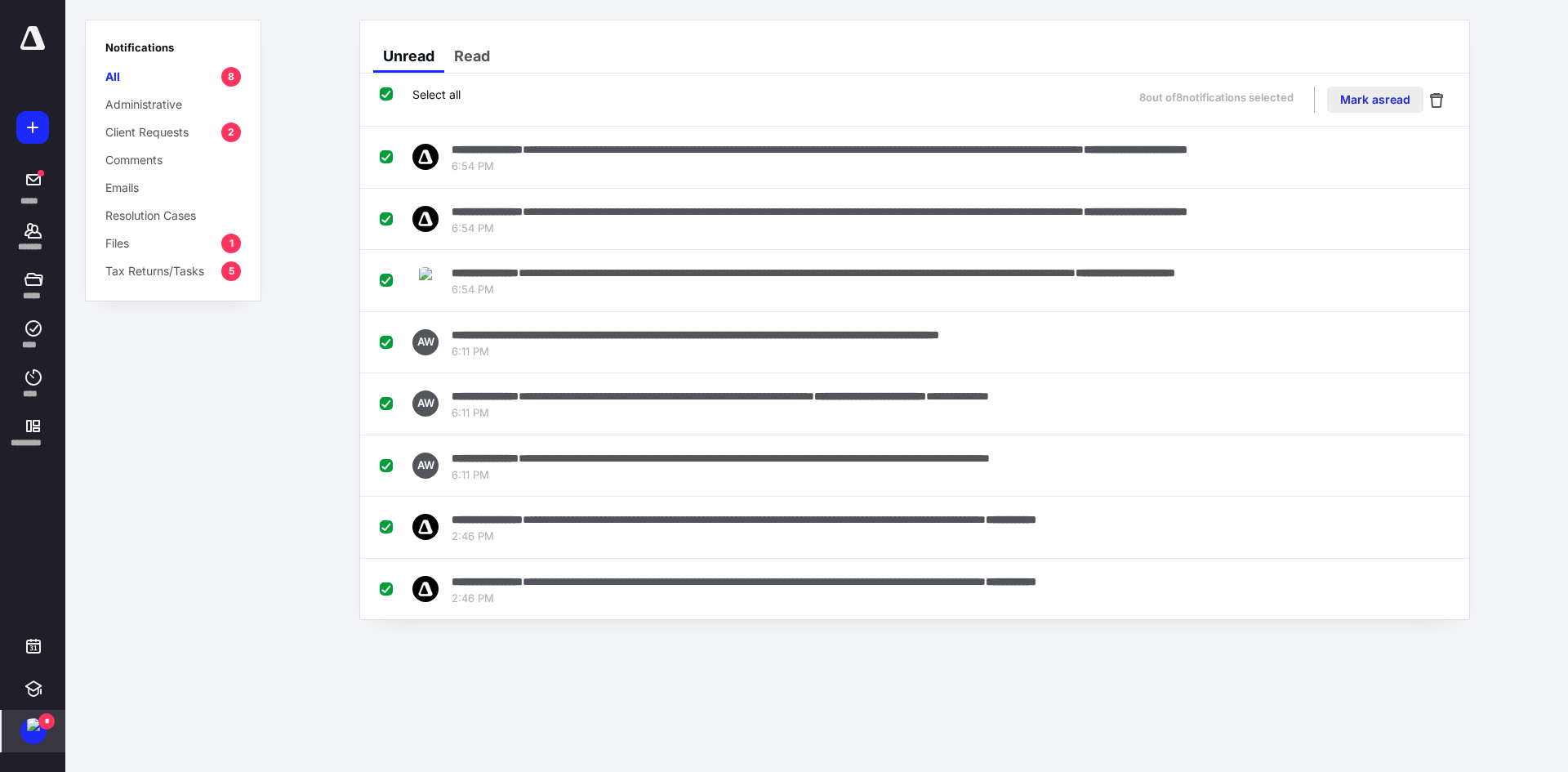 click on "Mark as  read" at bounding box center (1375, 100) 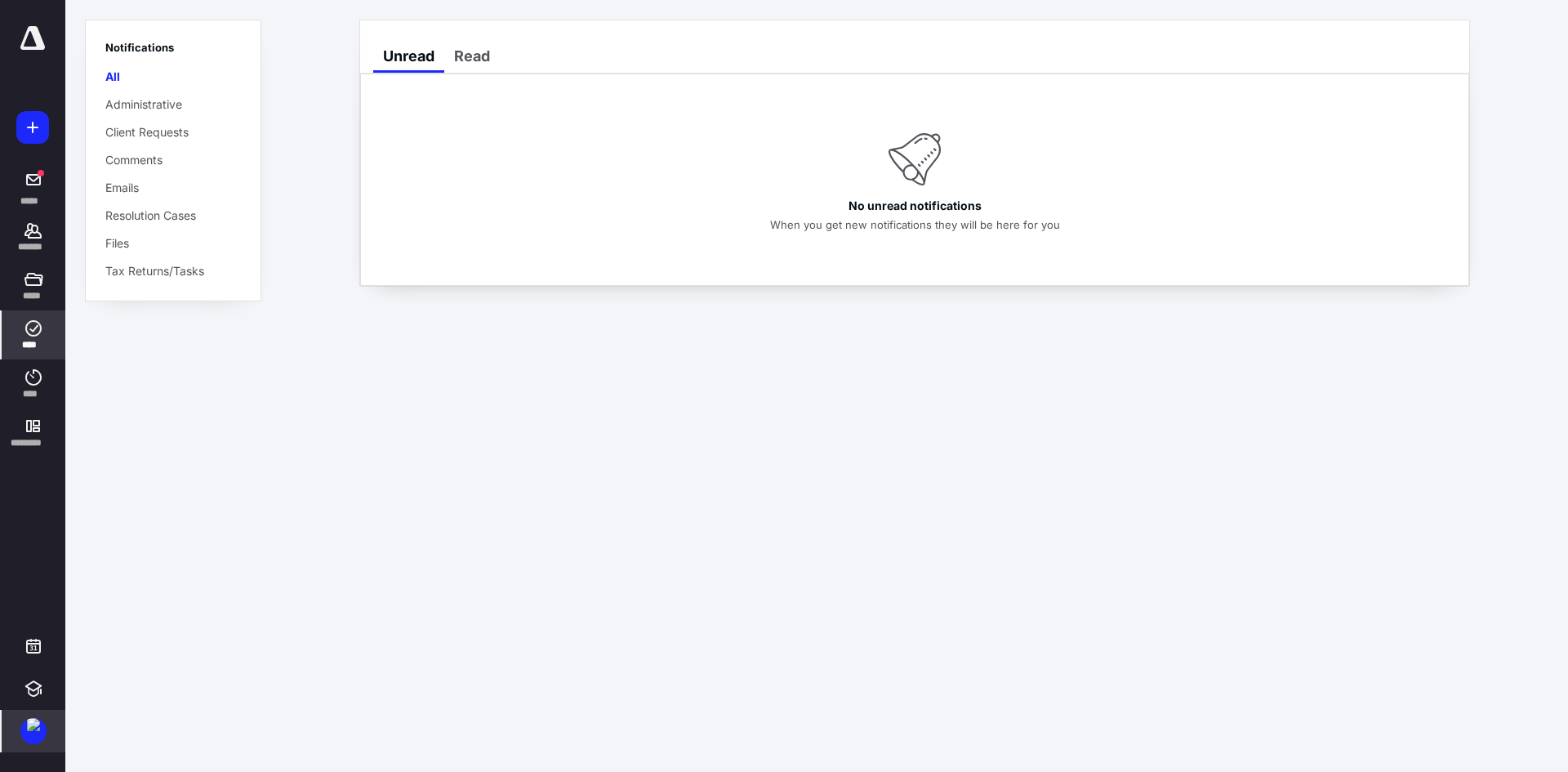 click 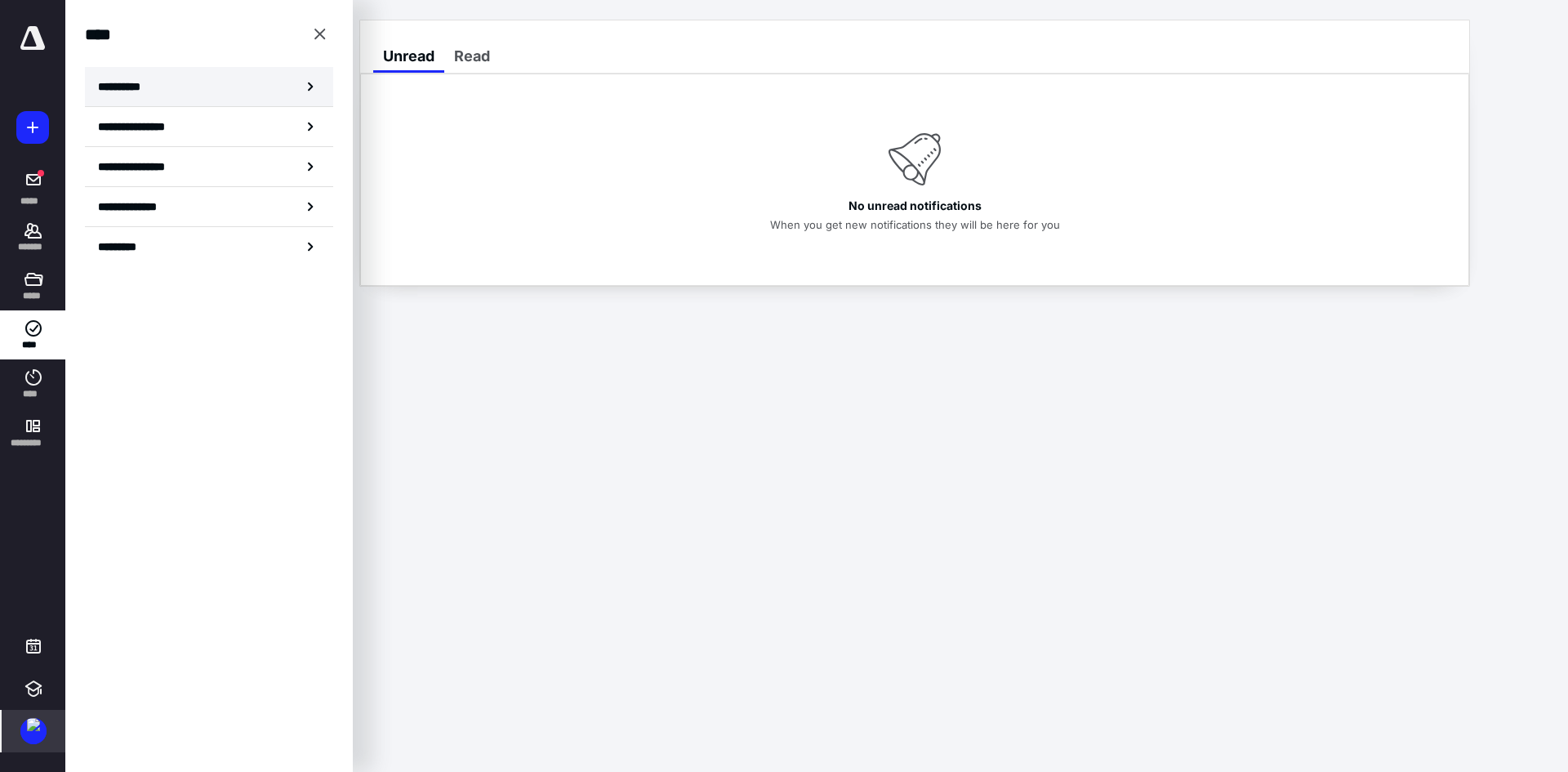 click on "**********" at bounding box center (125, 87) 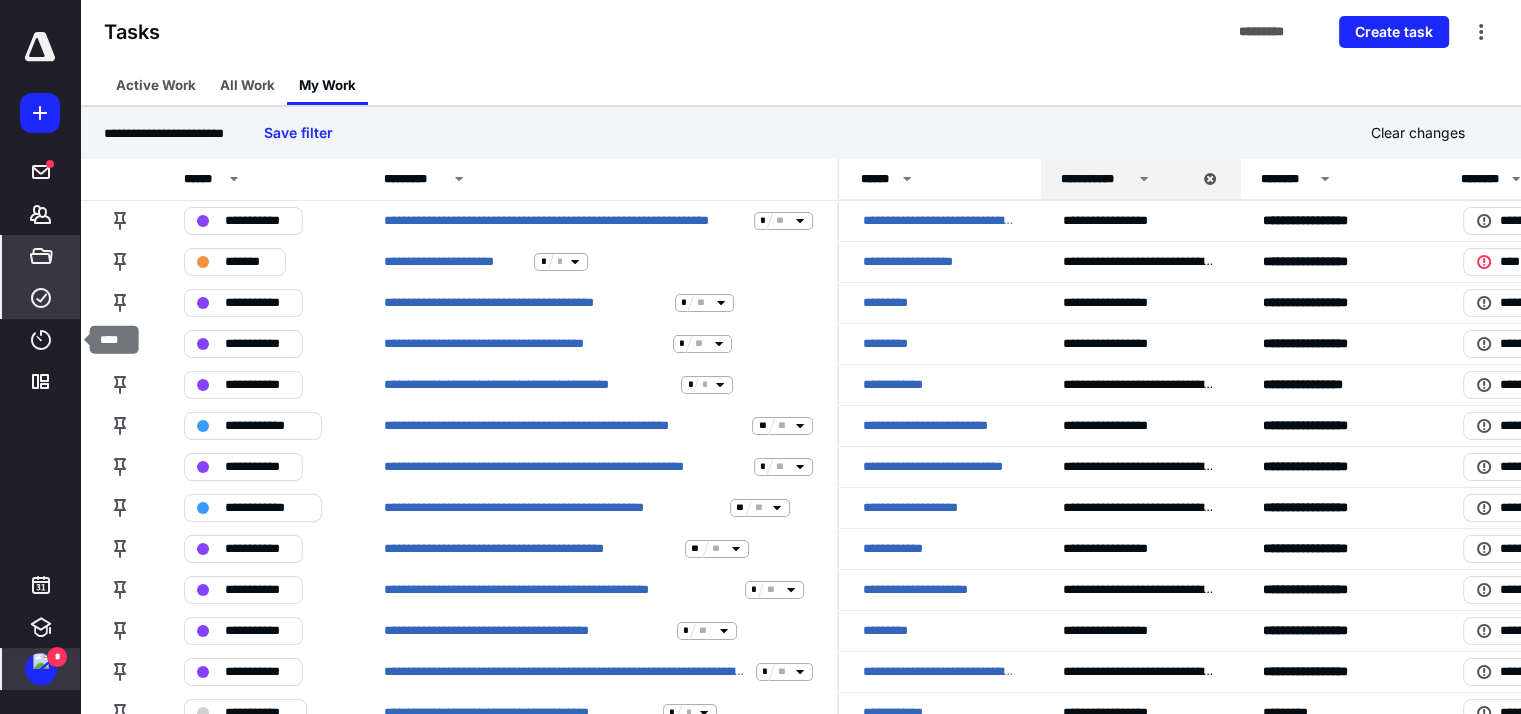 click 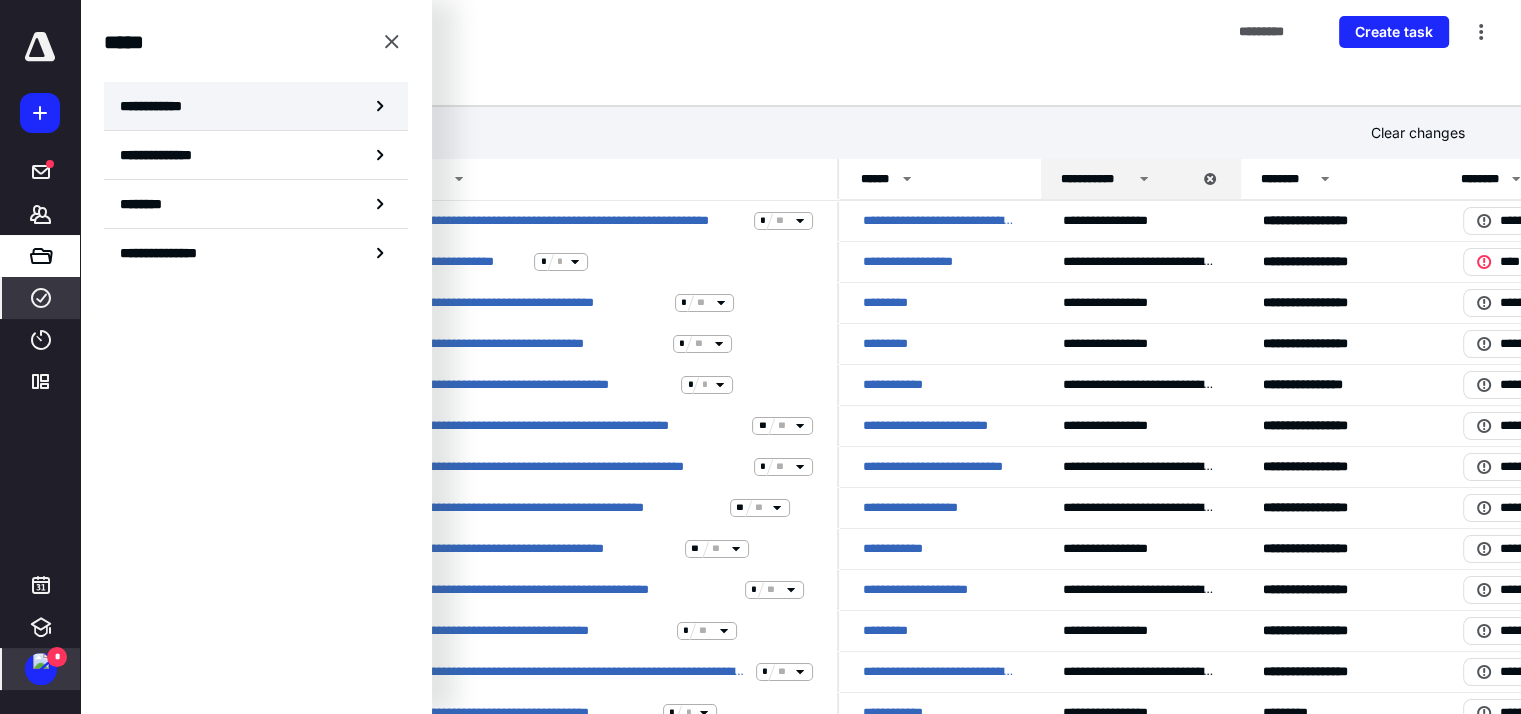 click on "**********" at bounding box center (157, 106) 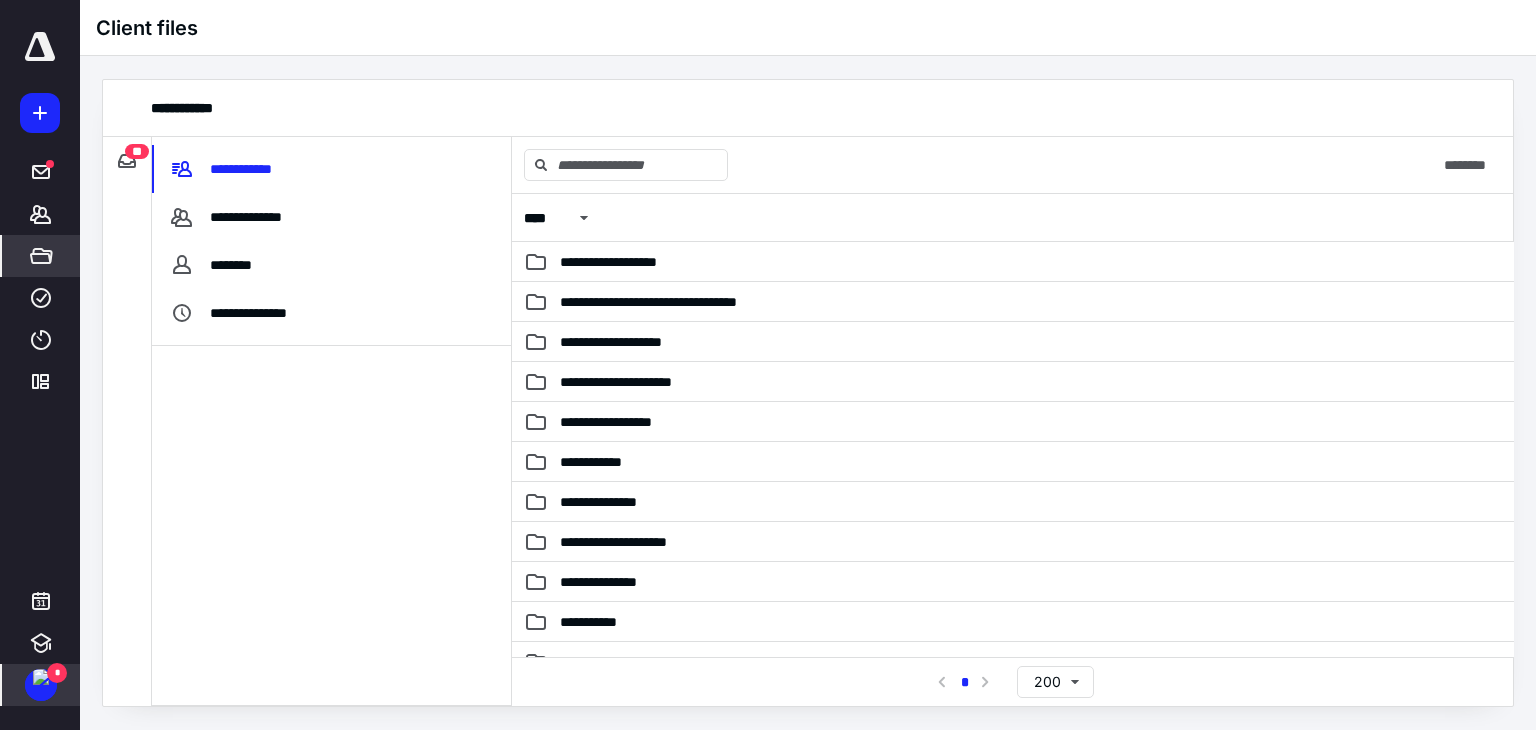 scroll, scrollTop: 200, scrollLeft: 0, axis: vertical 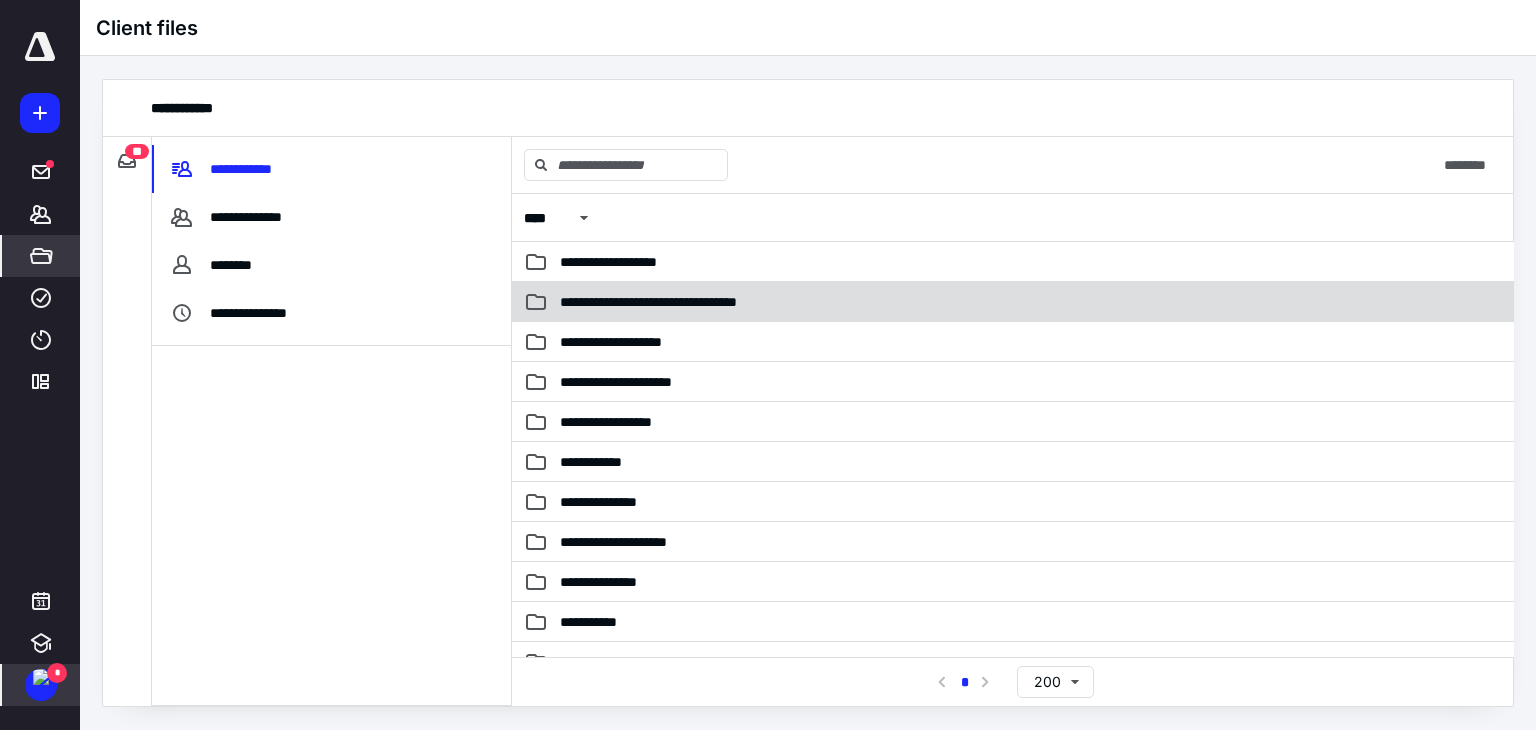 click on "**********" at bounding box center [687, 302] 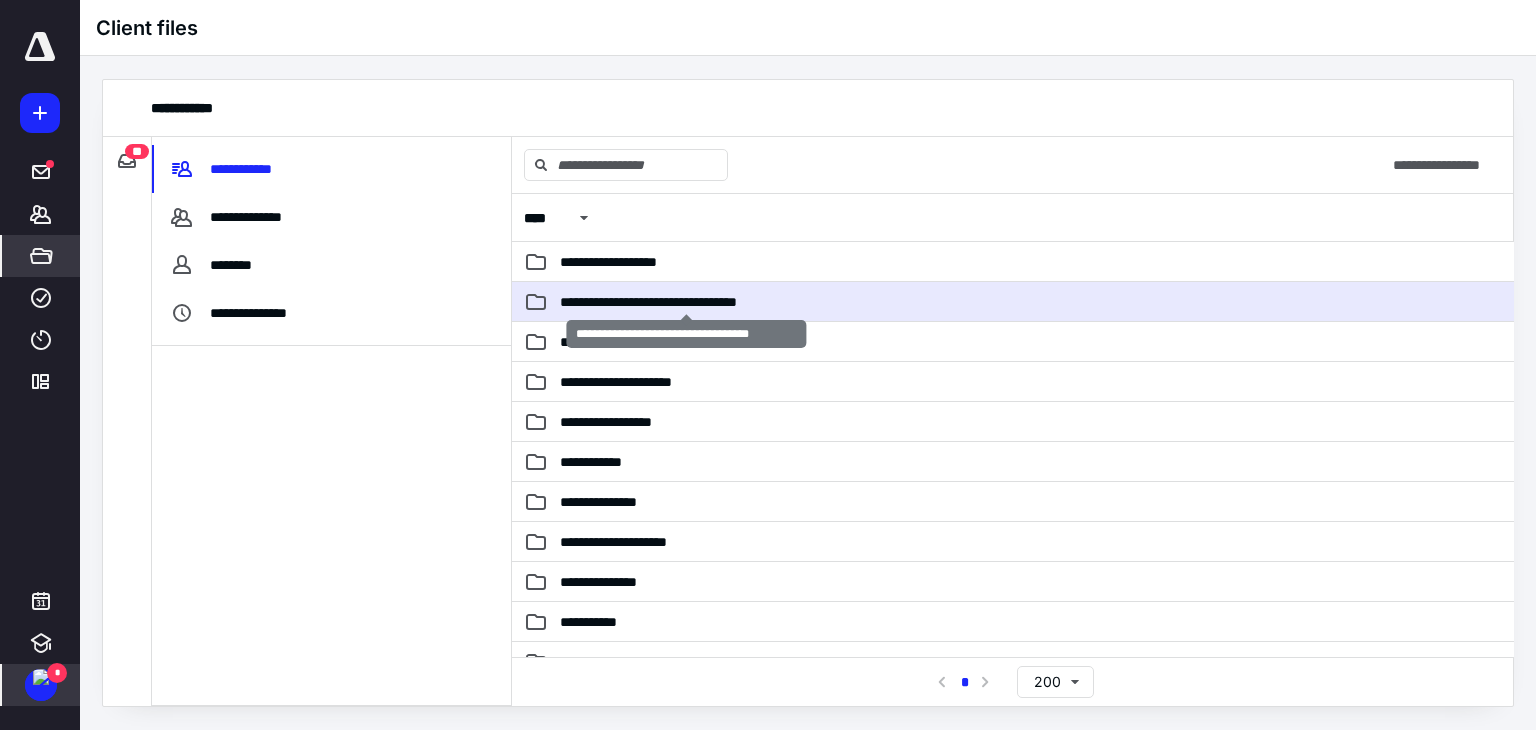 click on "**********" at bounding box center [687, 302] 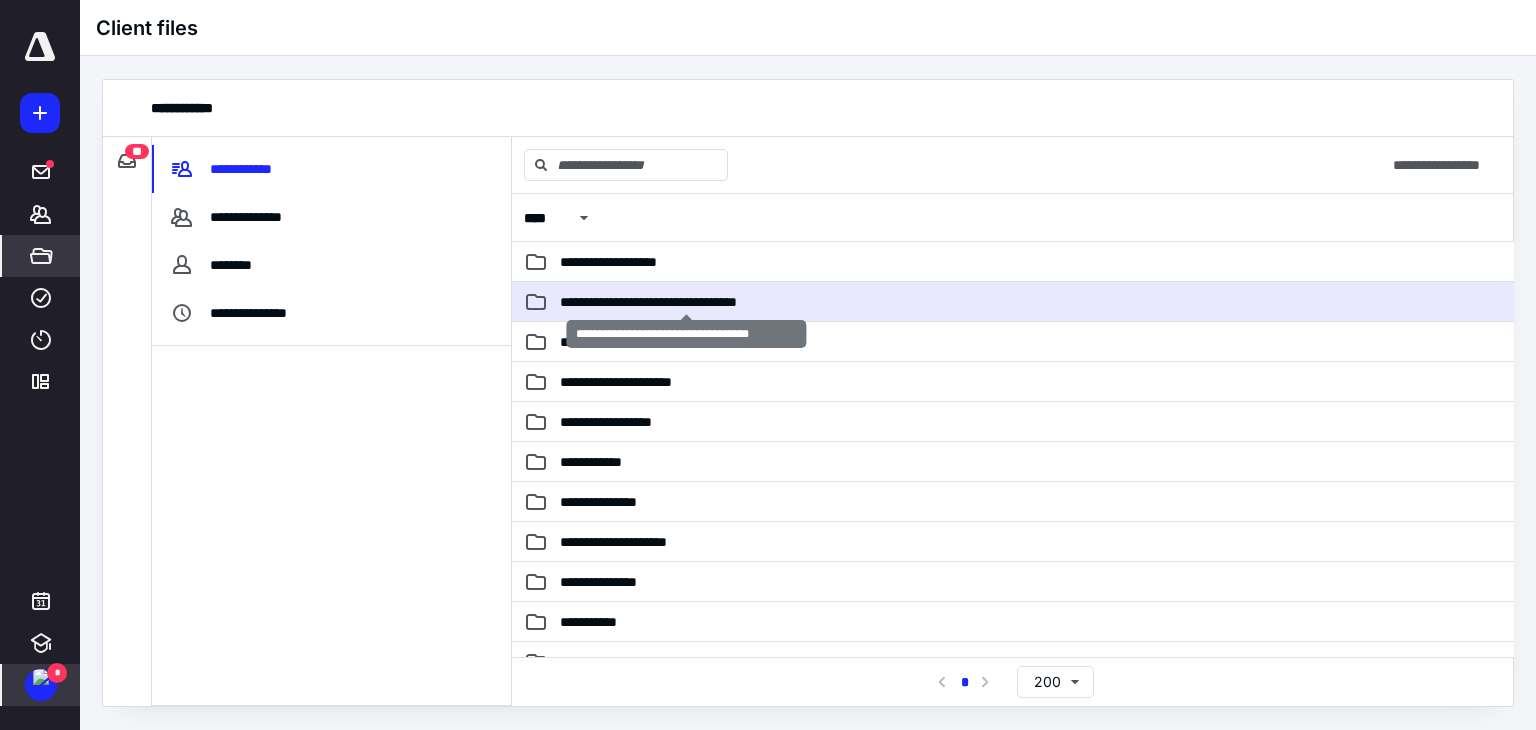 scroll, scrollTop: 0, scrollLeft: 0, axis: both 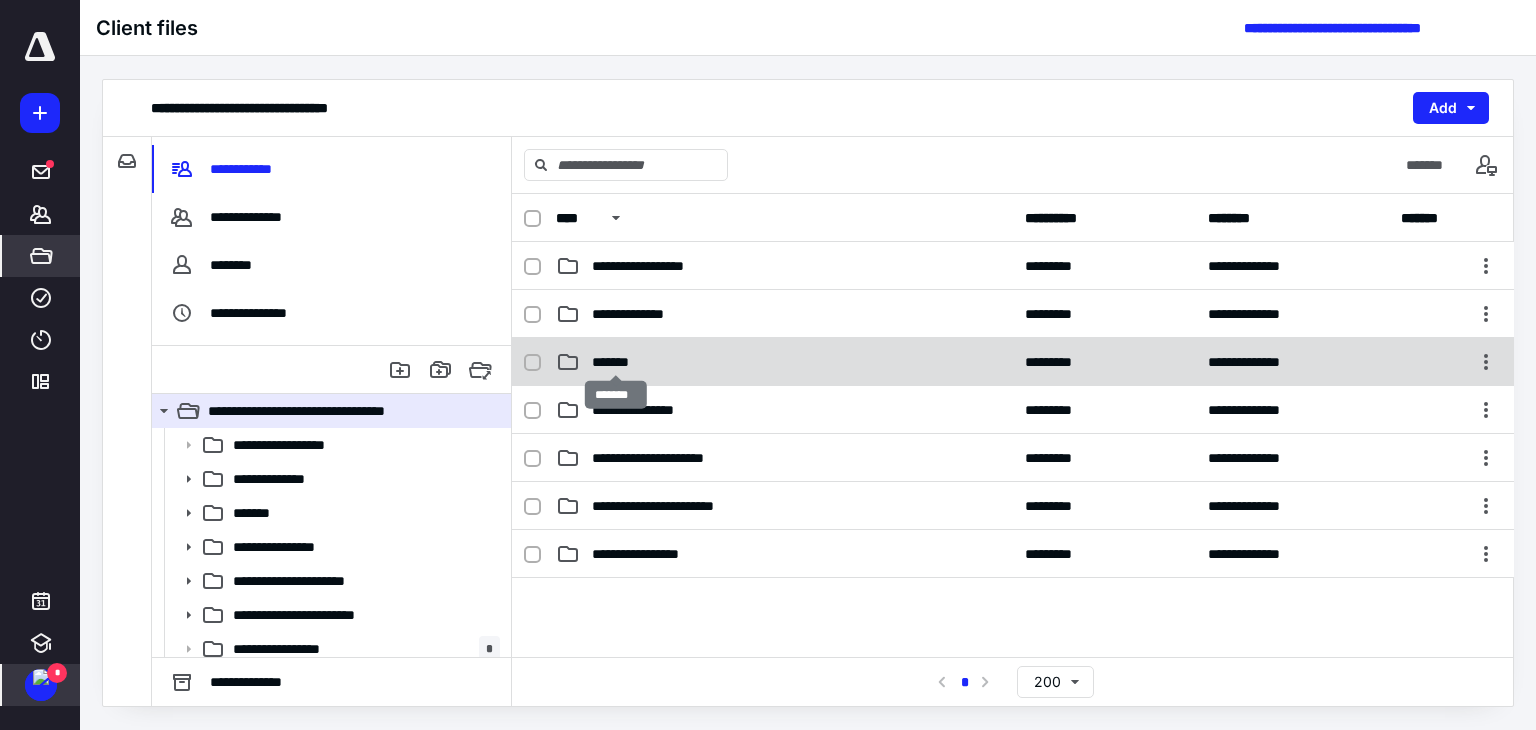 click on "*******" at bounding box center (616, 362) 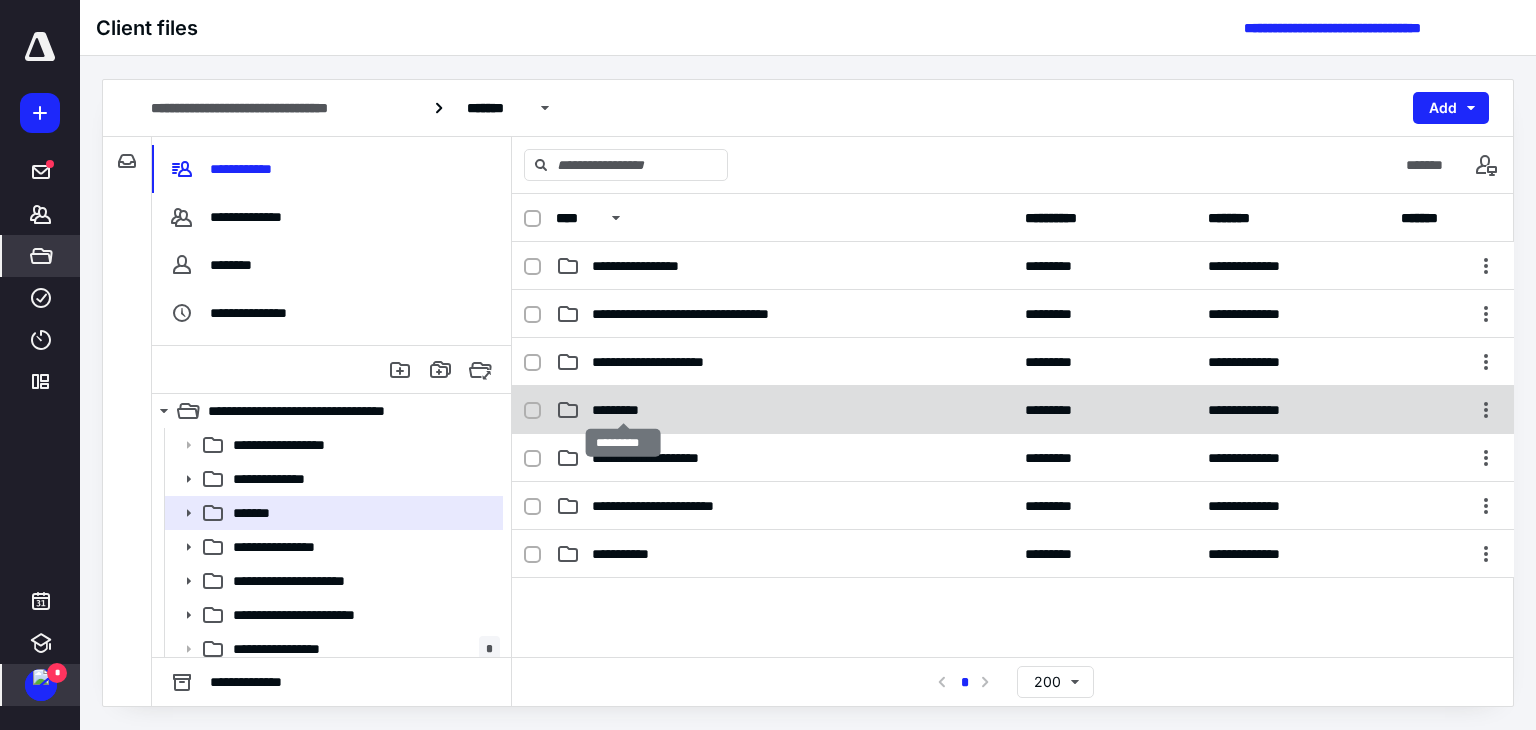 click on "*********" at bounding box center (623, 410) 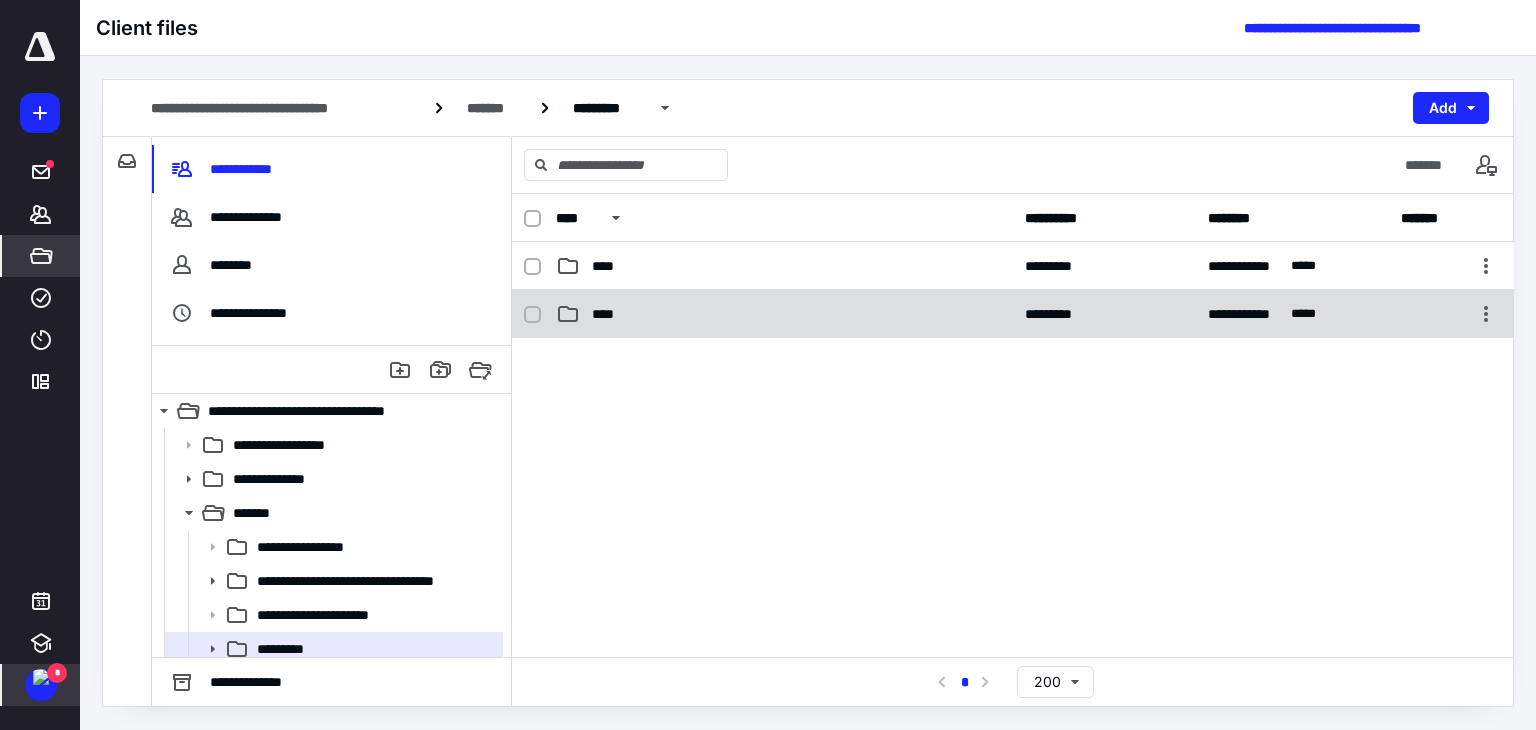 click on "****" at bounding box center [609, 314] 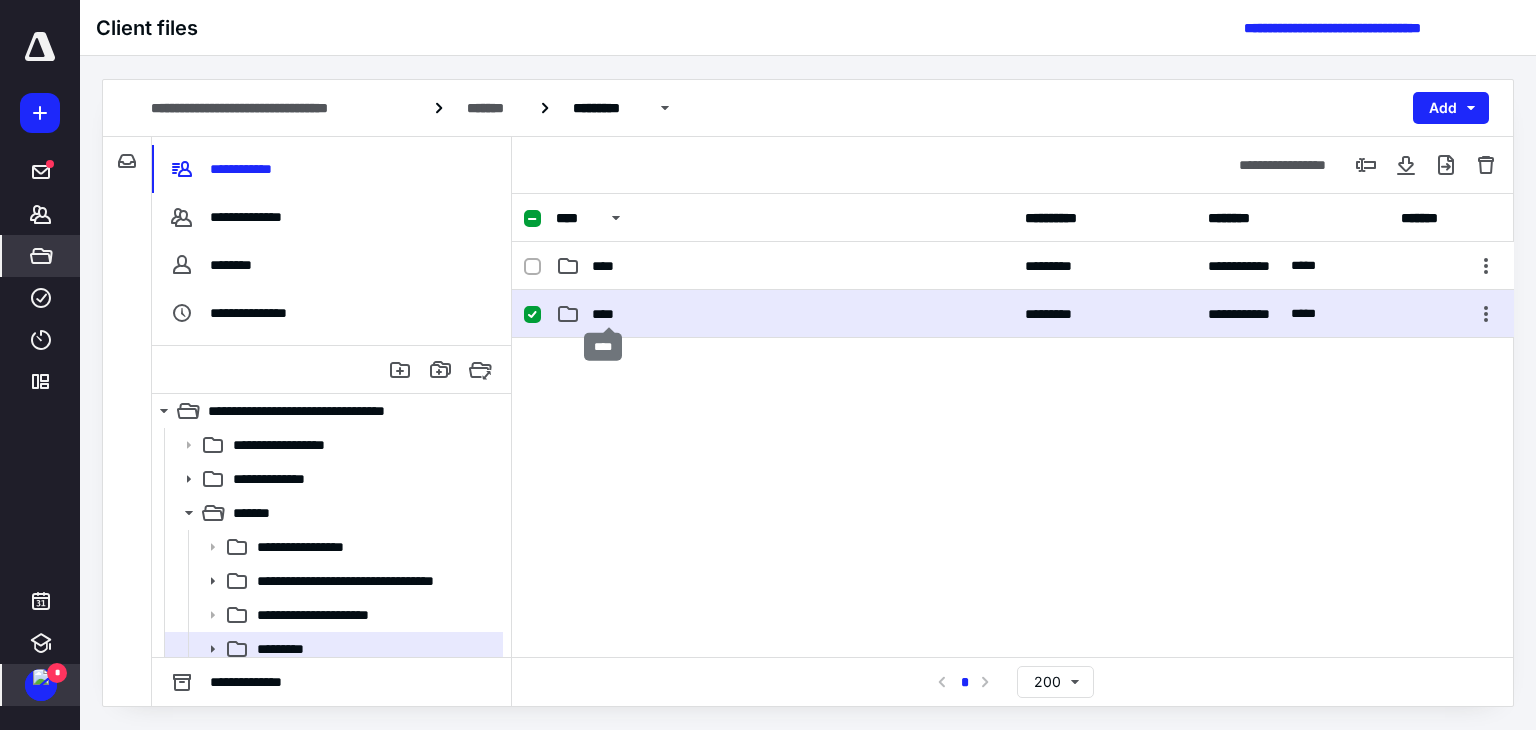 click on "****" at bounding box center (609, 314) 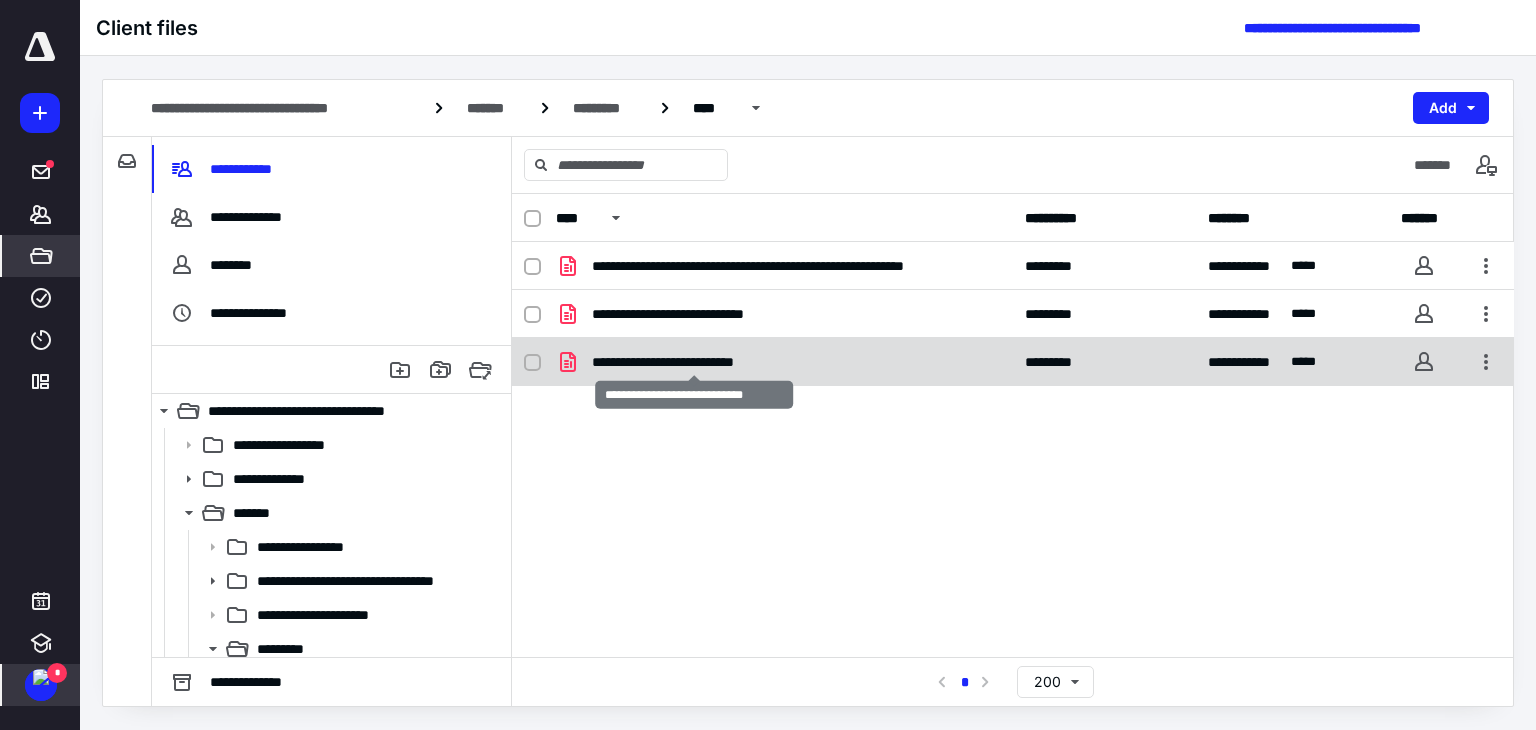 click on "**********" at bounding box center (695, 362) 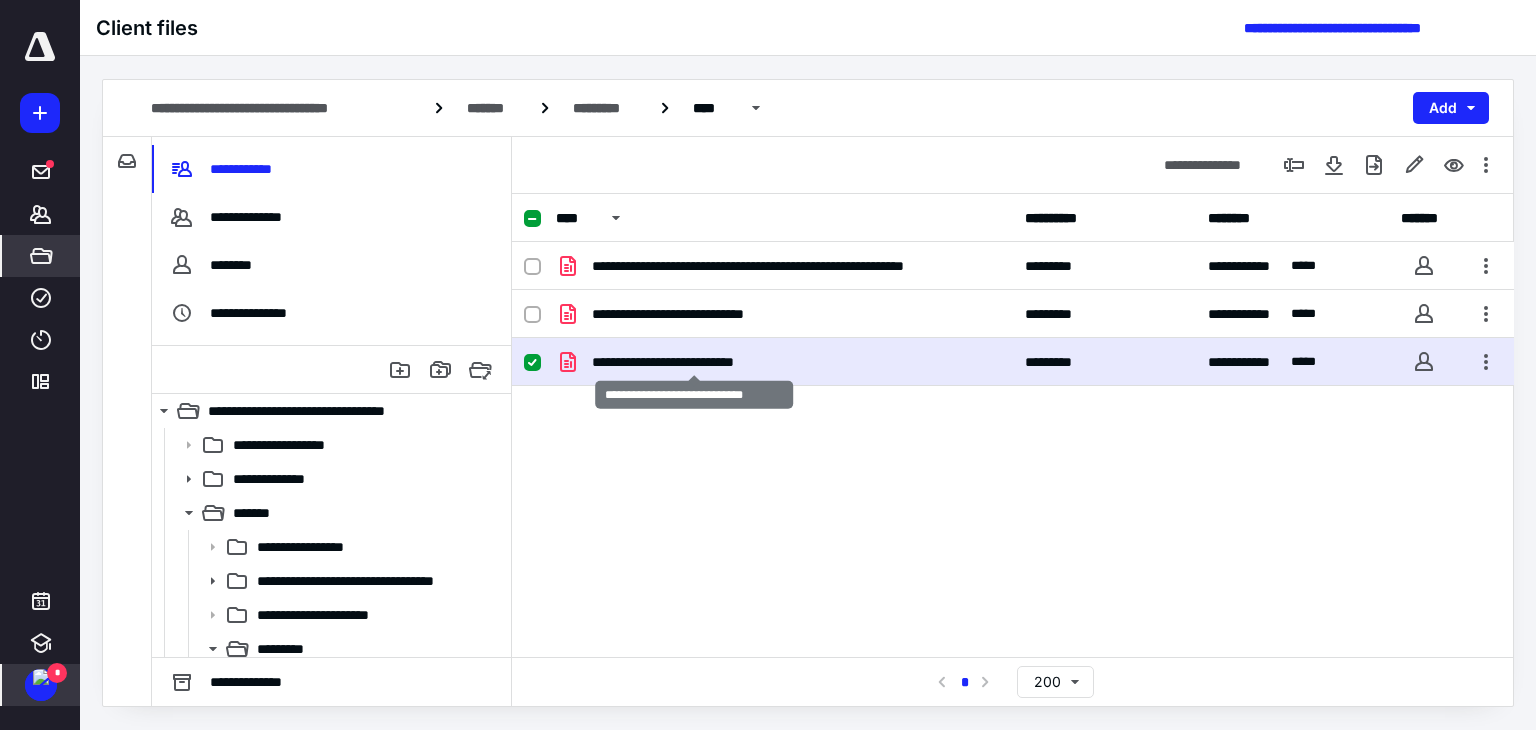 click on "**********" at bounding box center (695, 362) 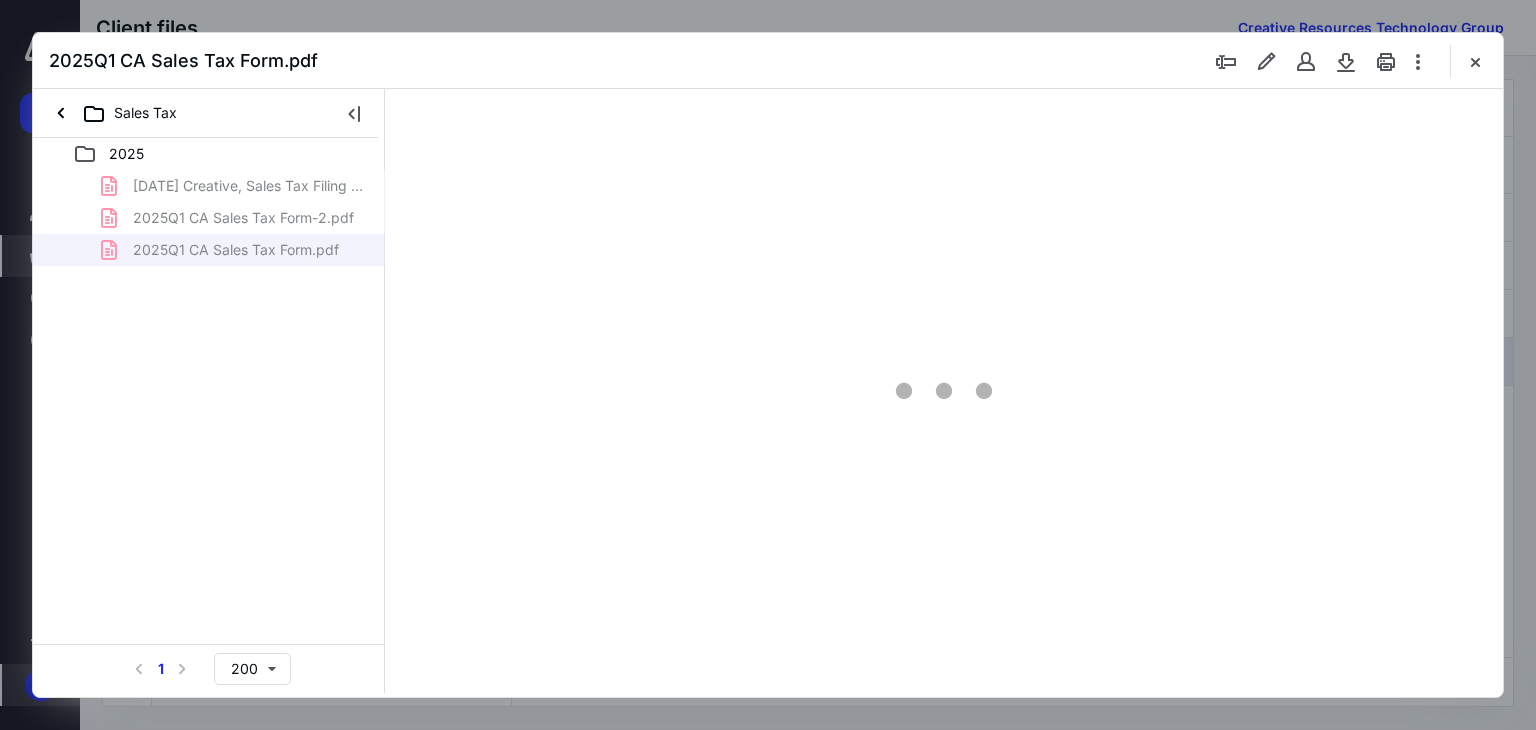 scroll, scrollTop: 0, scrollLeft: 0, axis: both 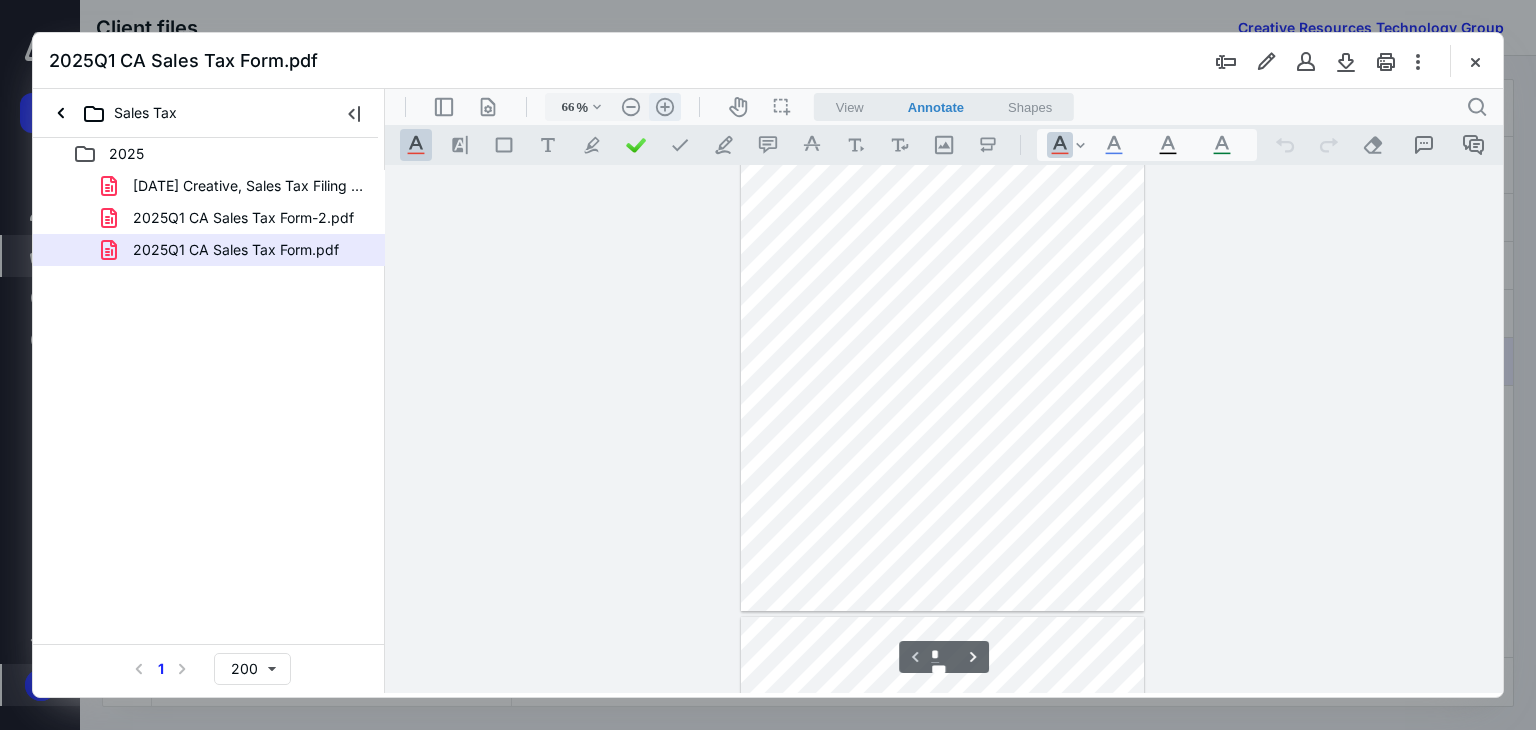 click on ".cls-1{fill:#abb0c4;} icon - header - zoom - in - line" at bounding box center [665, 107] 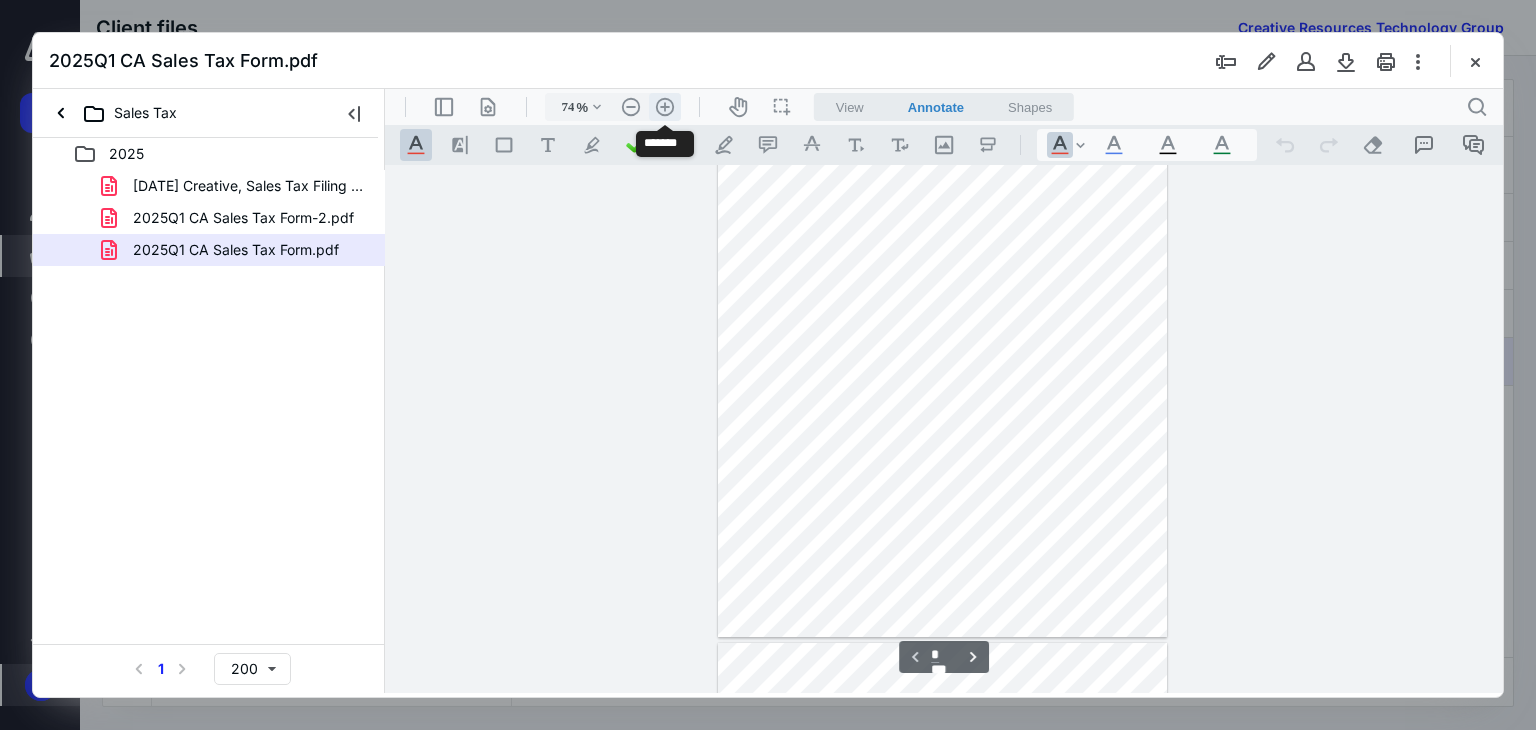 click on ".cls-1{fill:#abb0c4;} icon - header - zoom - in - line" at bounding box center [665, 107] 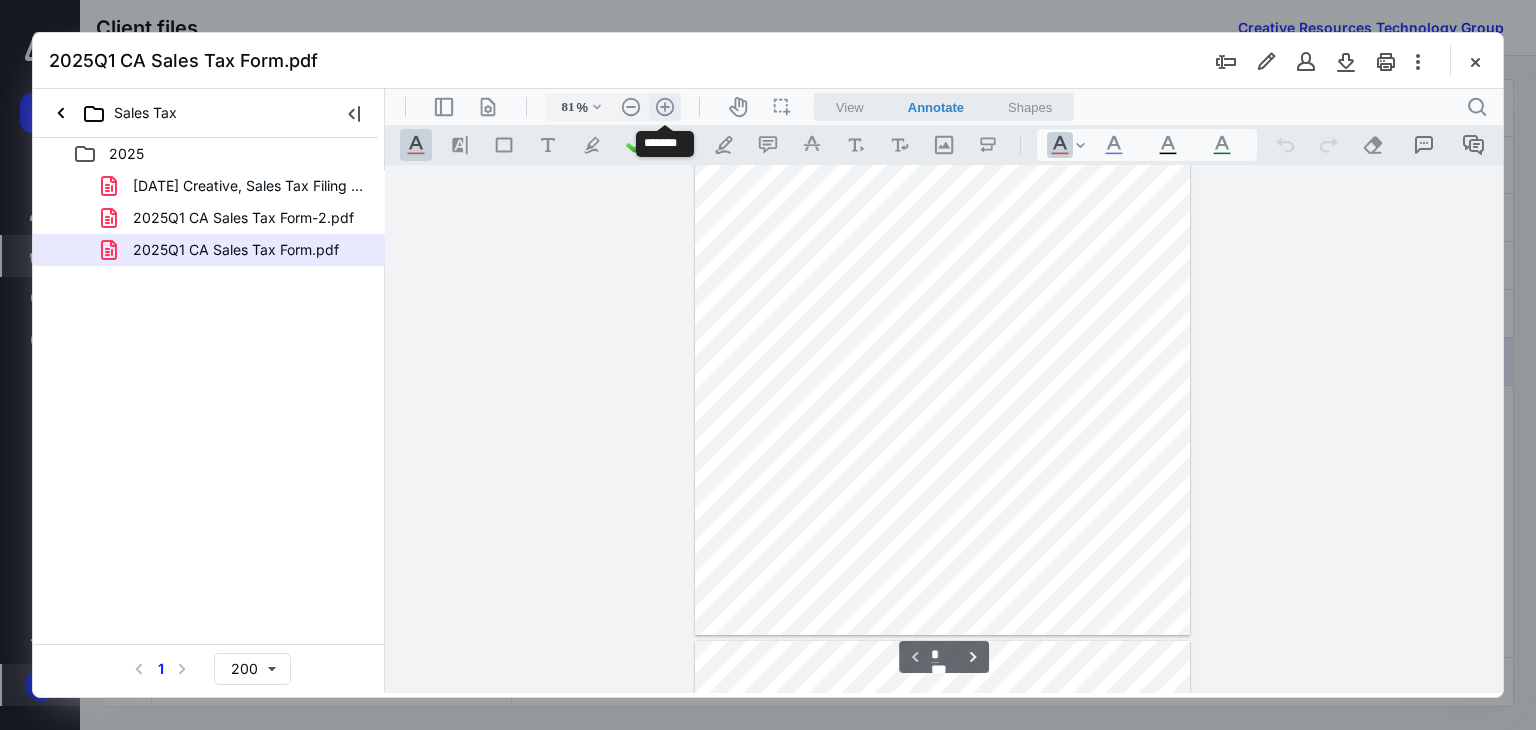 click on ".cls-1{fill:#abb0c4;} icon - header - zoom - in - line" at bounding box center (665, 107) 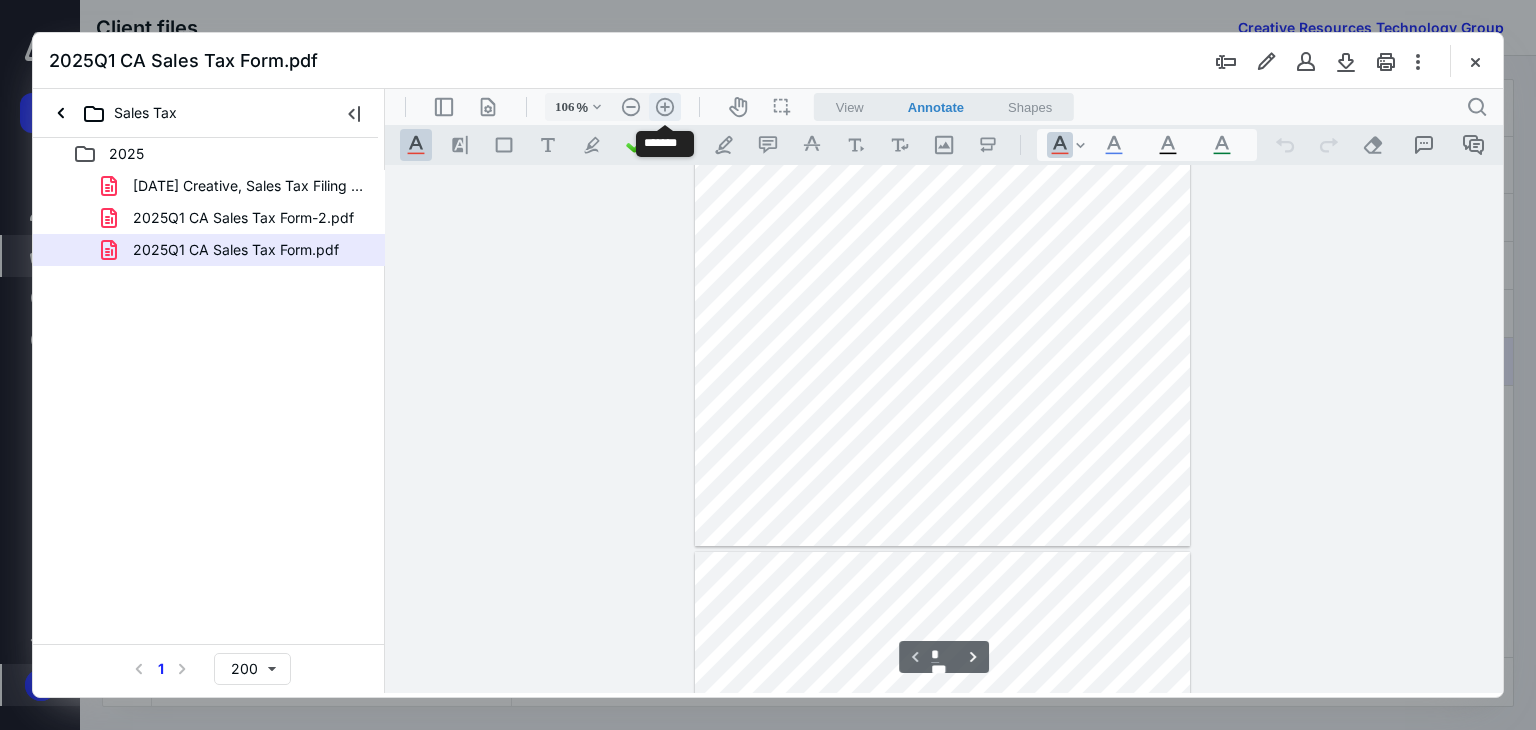 click on ".cls-1{fill:#abb0c4;} icon - header - zoom - in - line" at bounding box center [665, 107] 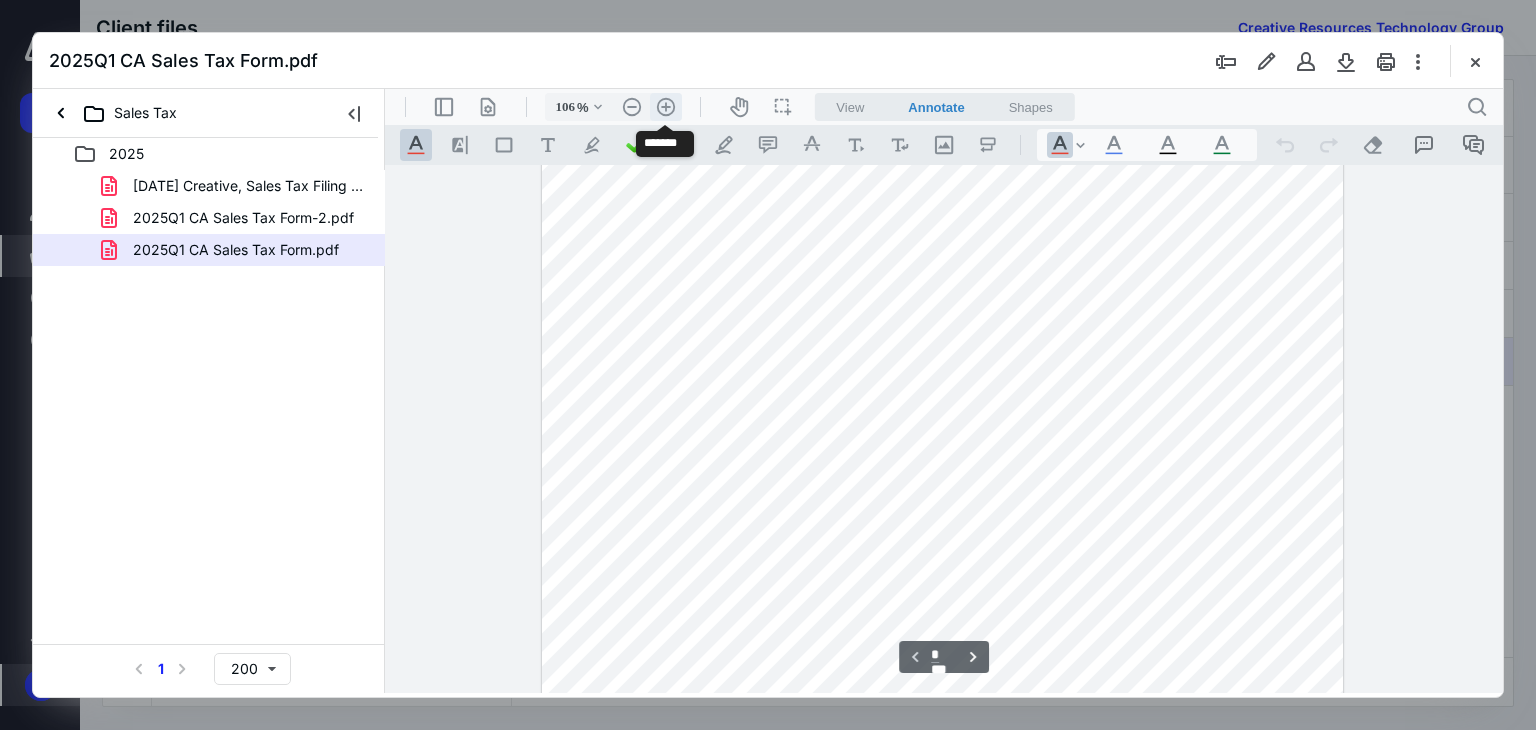 type on "131" 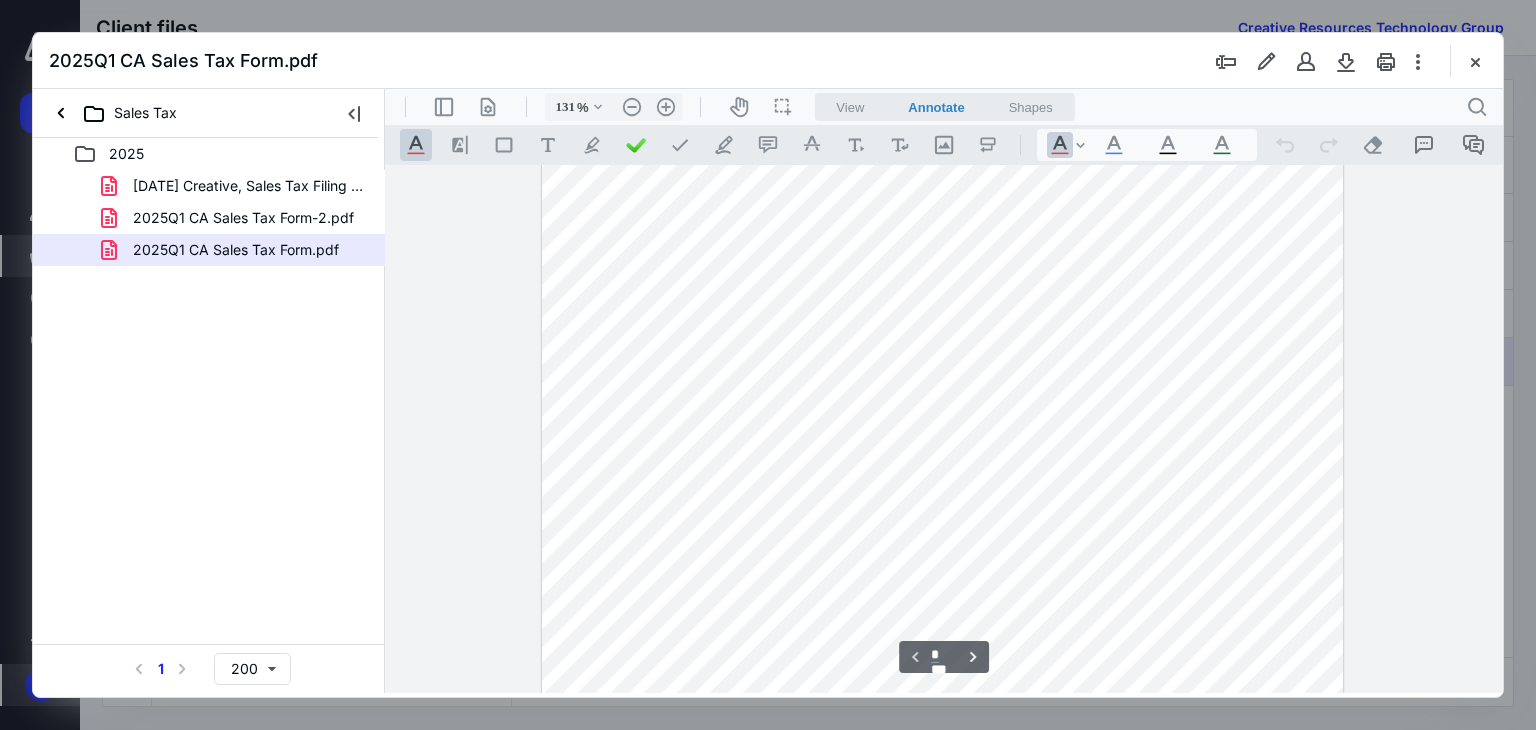 scroll, scrollTop: 400, scrollLeft: 0, axis: vertical 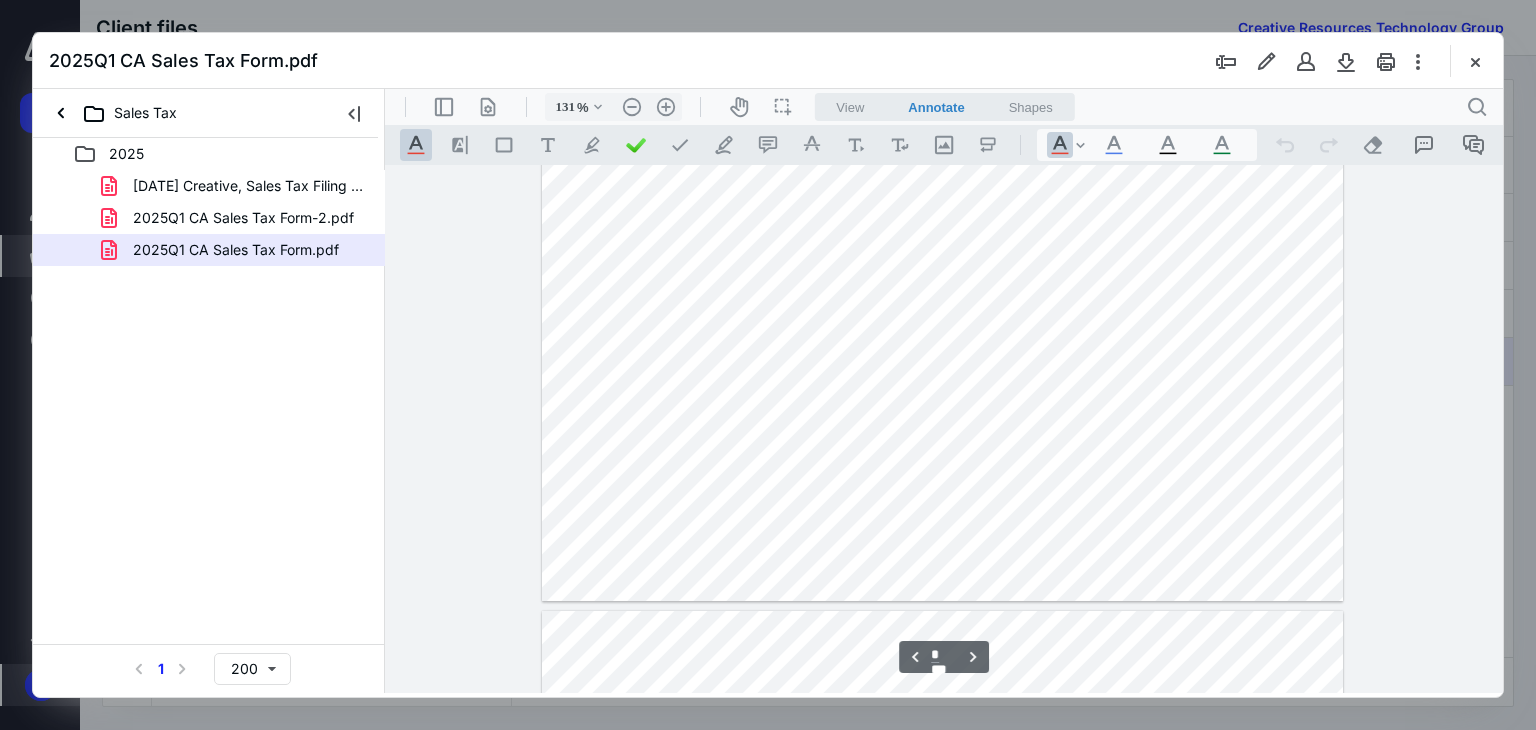 type on "*" 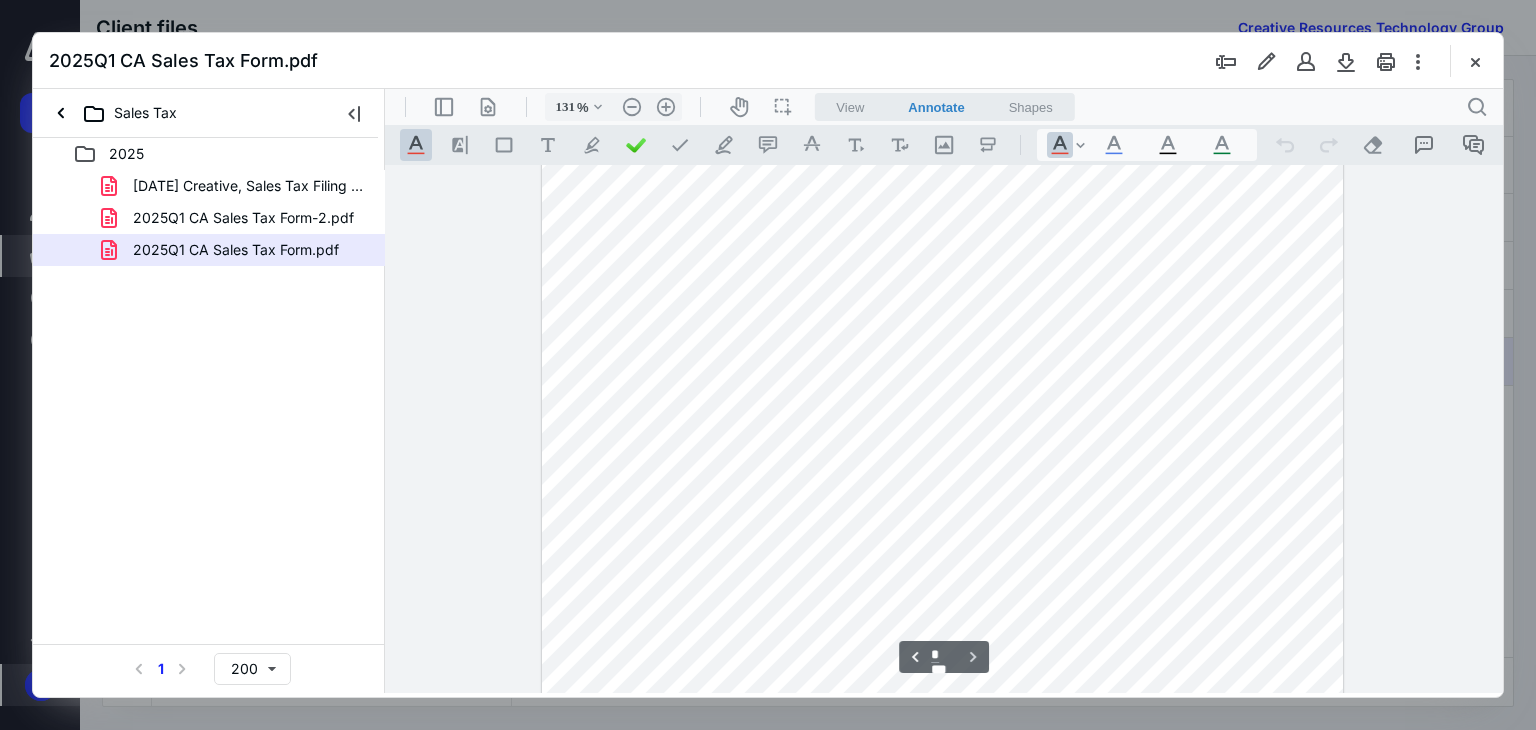 scroll, scrollTop: 3660, scrollLeft: 0, axis: vertical 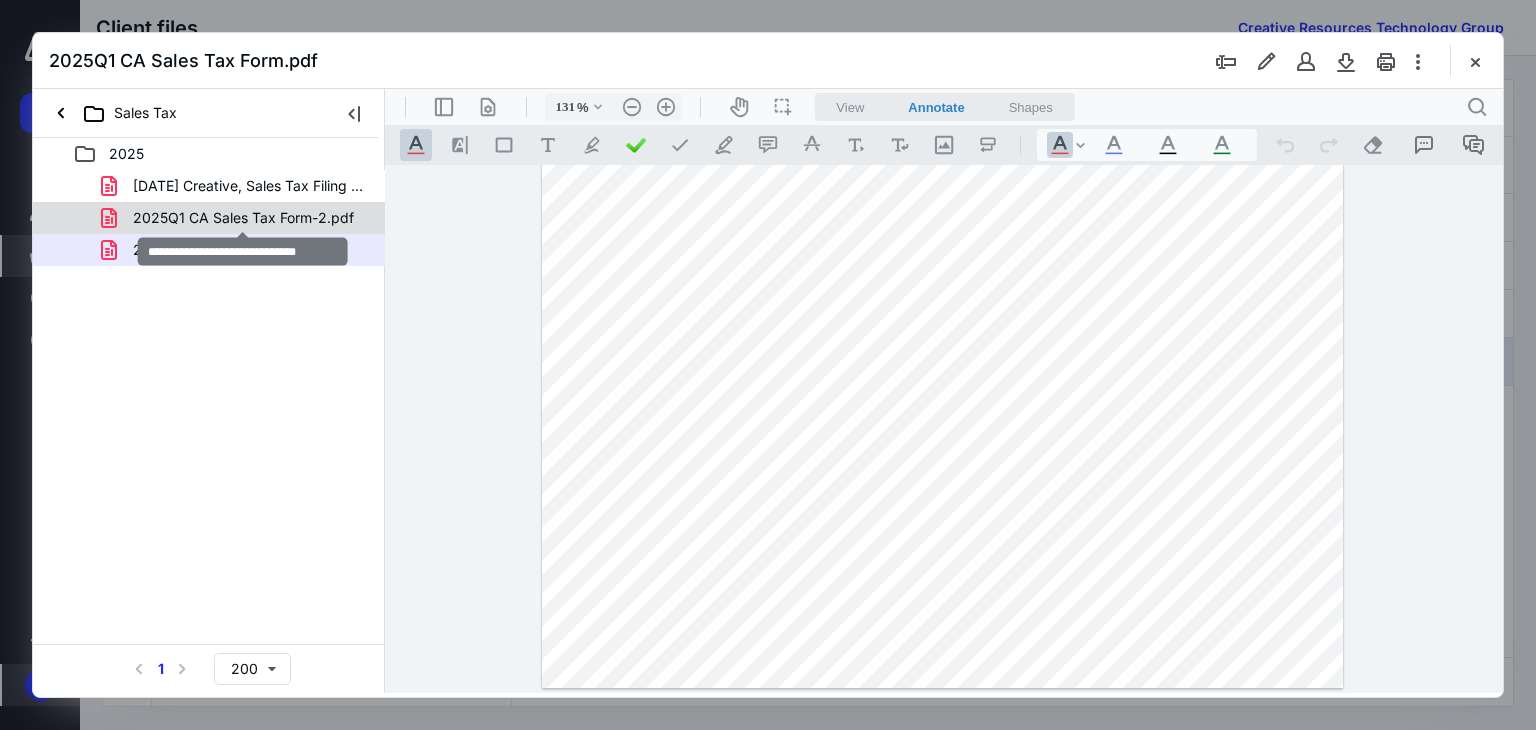 click on "2025Q1 CA Sales Tax Form-2.pdf" at bounding box center [243, 218] 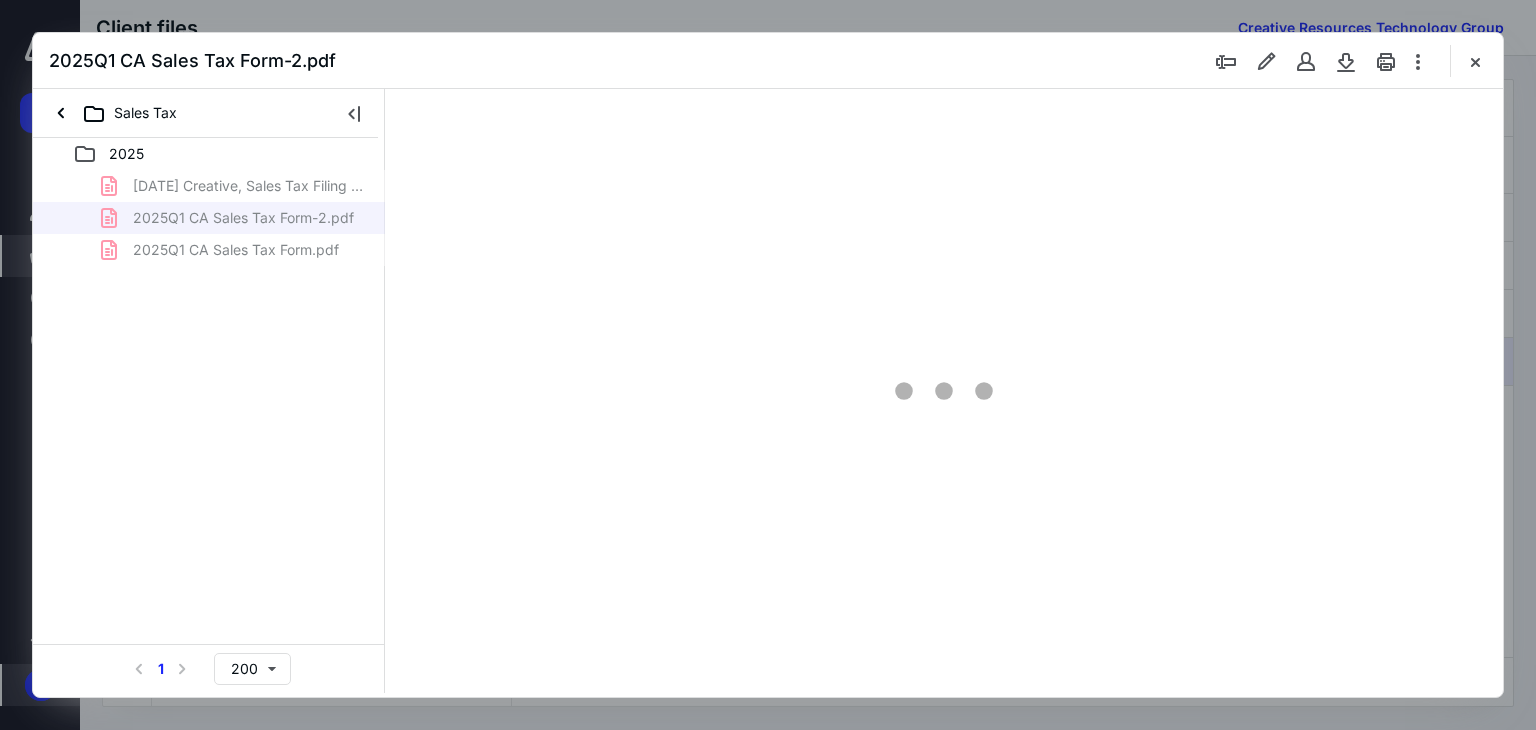 scroll, scrollTop: 0, scrollLeft: 0, axis: both 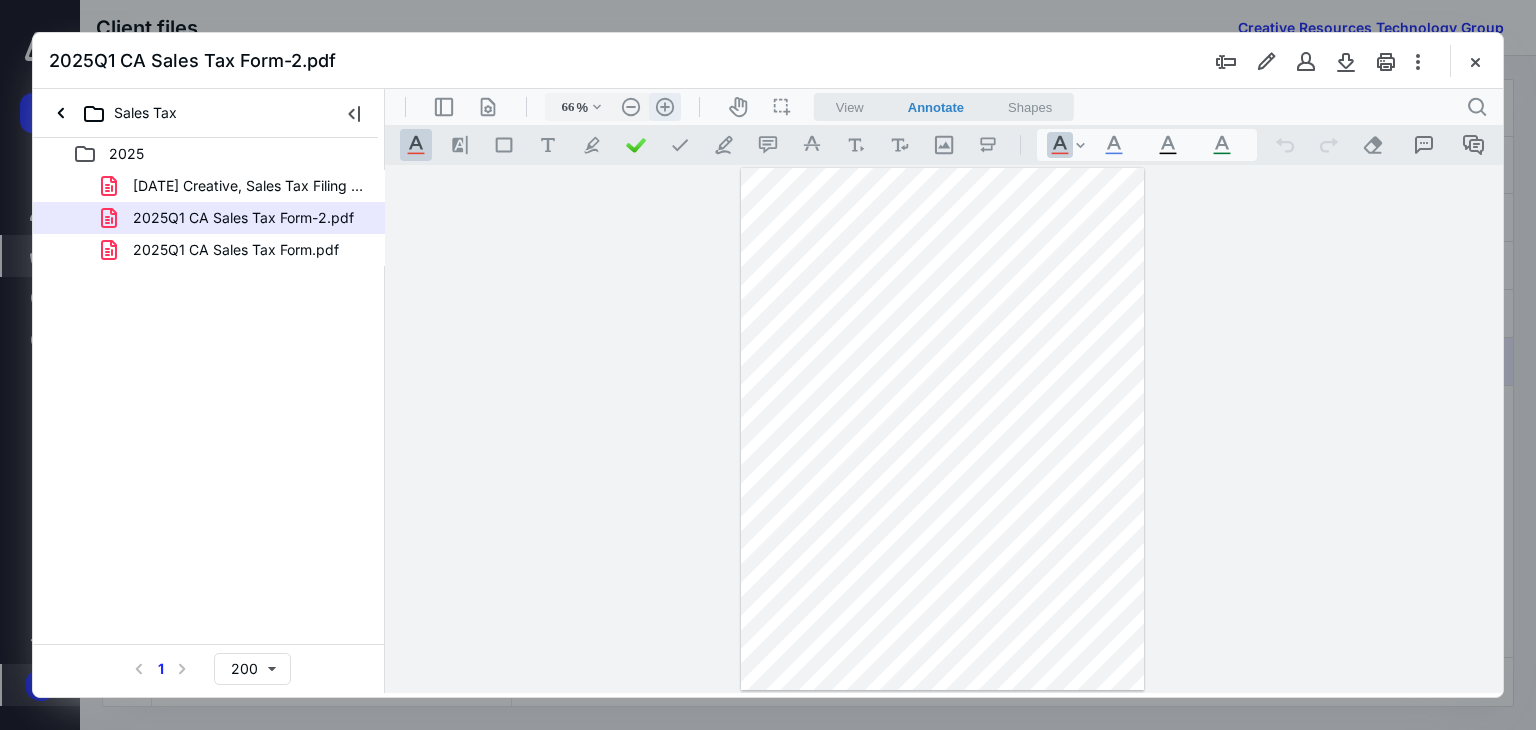 click on ".cls-1{fill:#abb0c4;} icon - header - zoom - in - line" at bounding box center [665, 107] 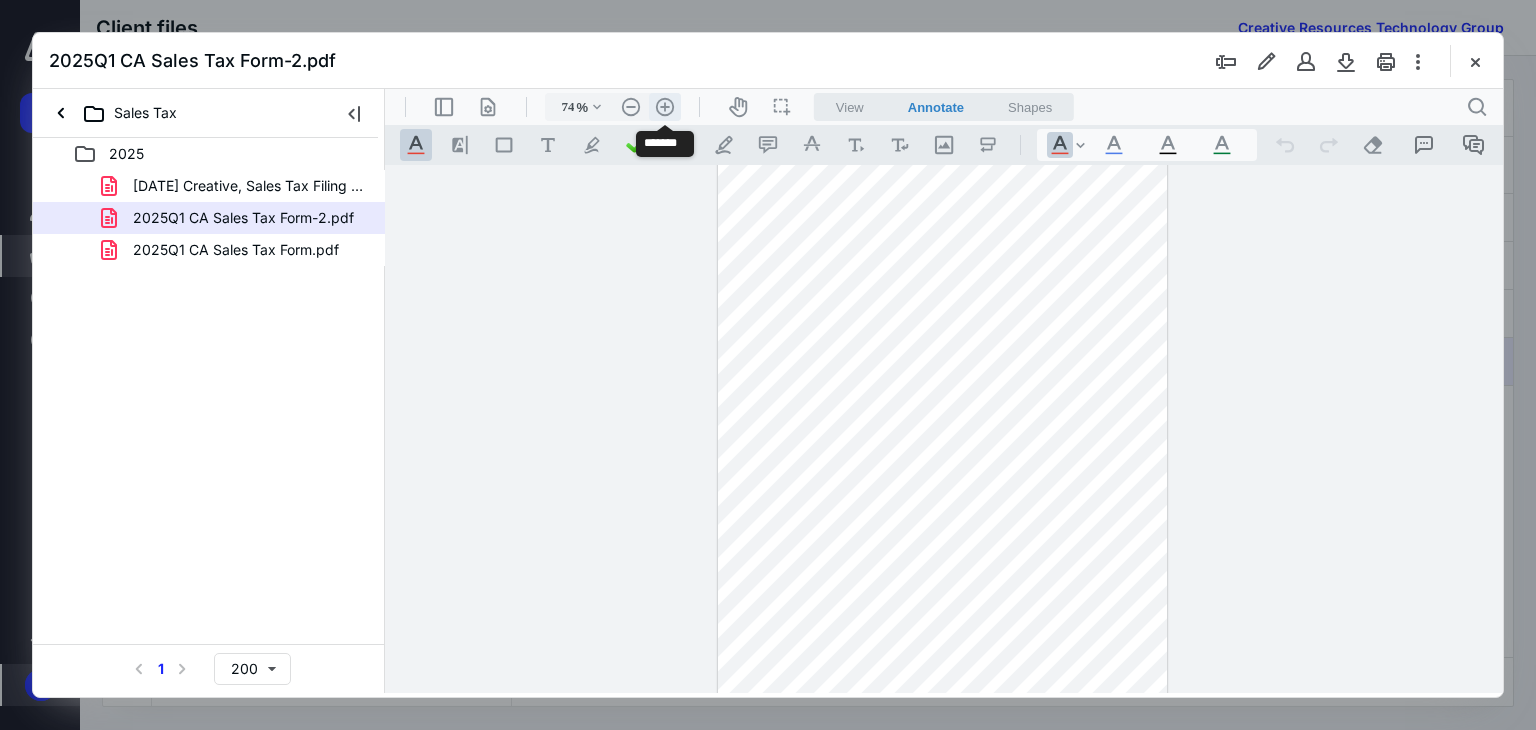 click on ".cls-1{fill:#abb0c4;} icon - header - zoom - in - line" at bounding box center [665, 107] 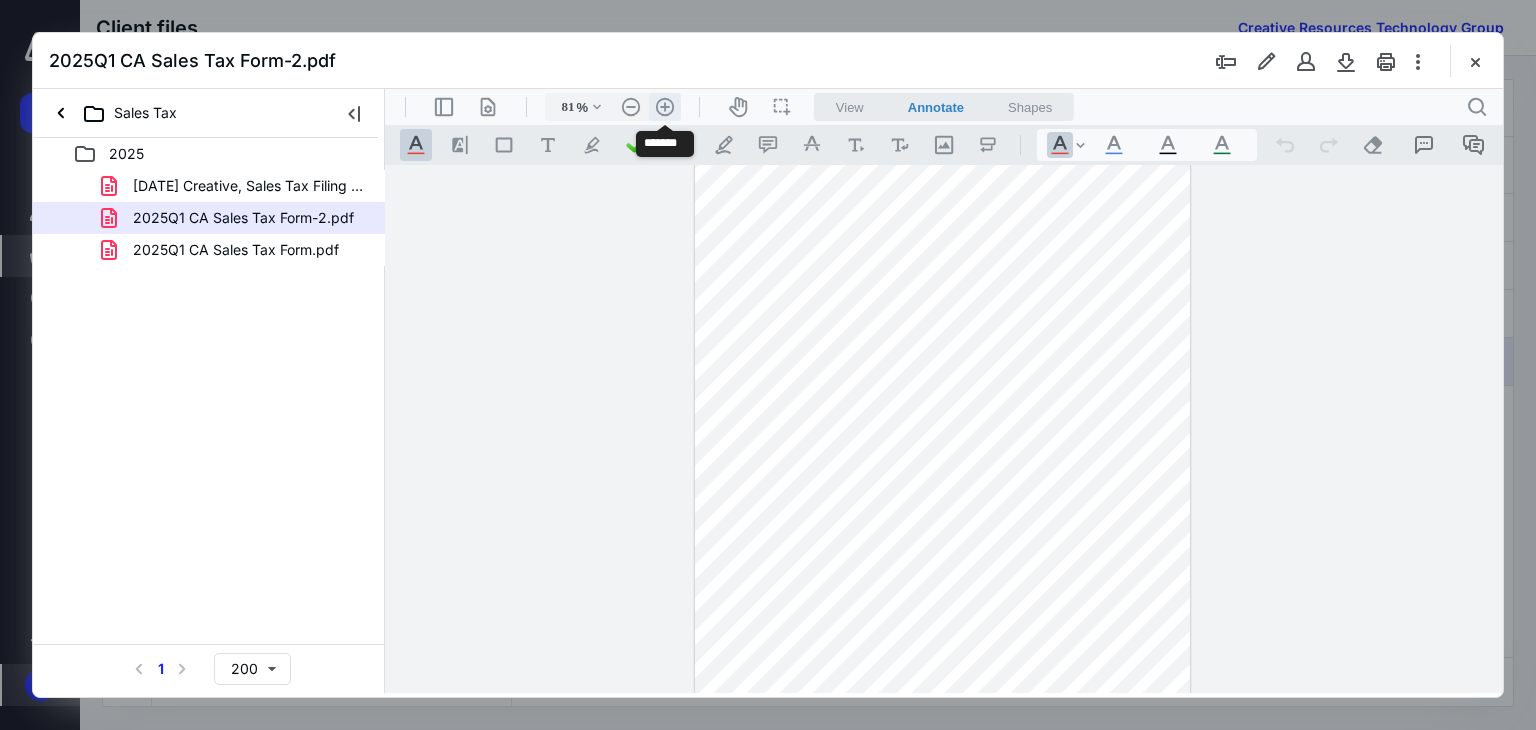 click on ".cls-1{fill:#abb0c4;} icon - header - zoom - in - line" at bounding box center (665, 107) 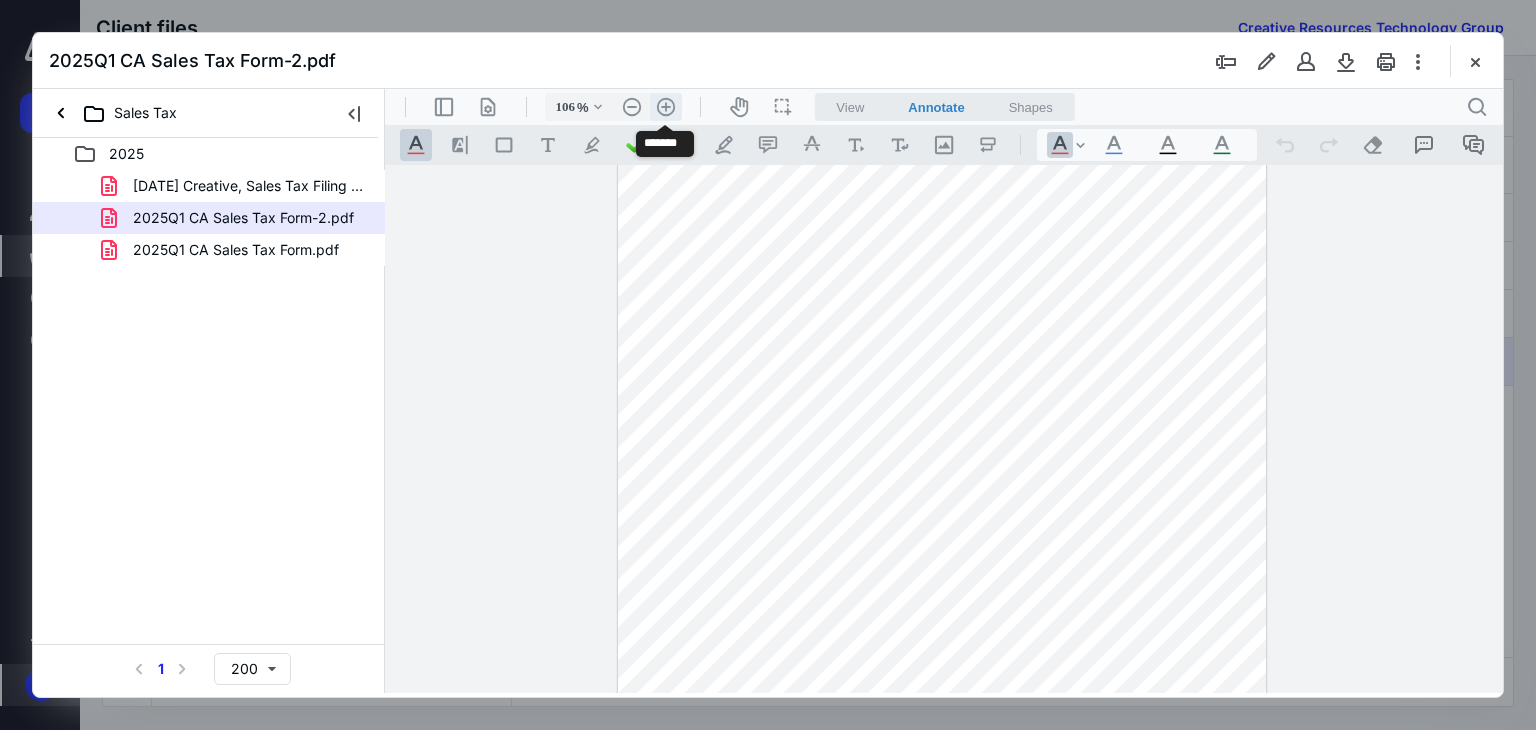 click on ".cls-1{fill:#abb0c4;} icon - header - zoom - in - line" at bounding box center (666, 107) 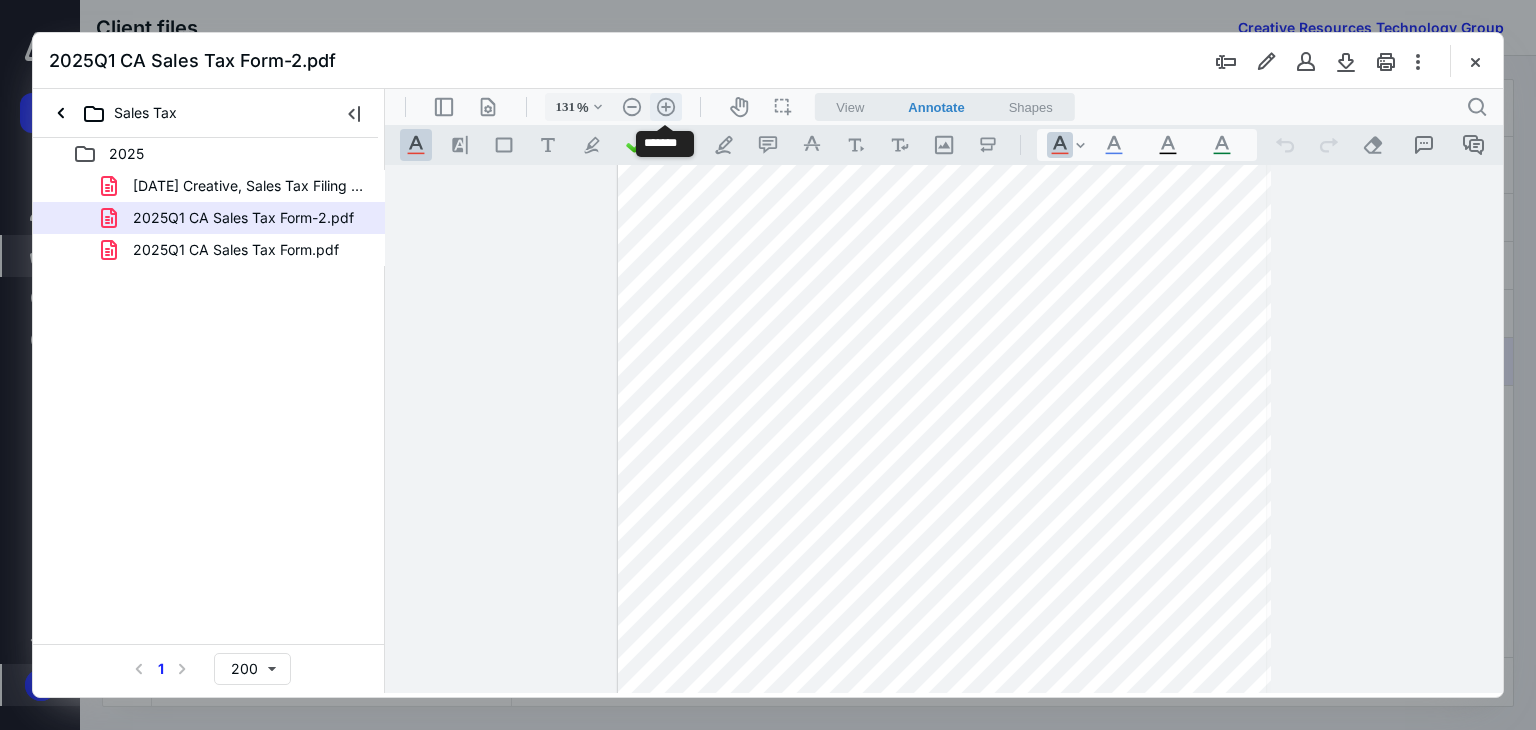 click on ".cls-1{fill:#abb0c4;} icon - header - zoom - in - line" at bounding box center [666, 107] 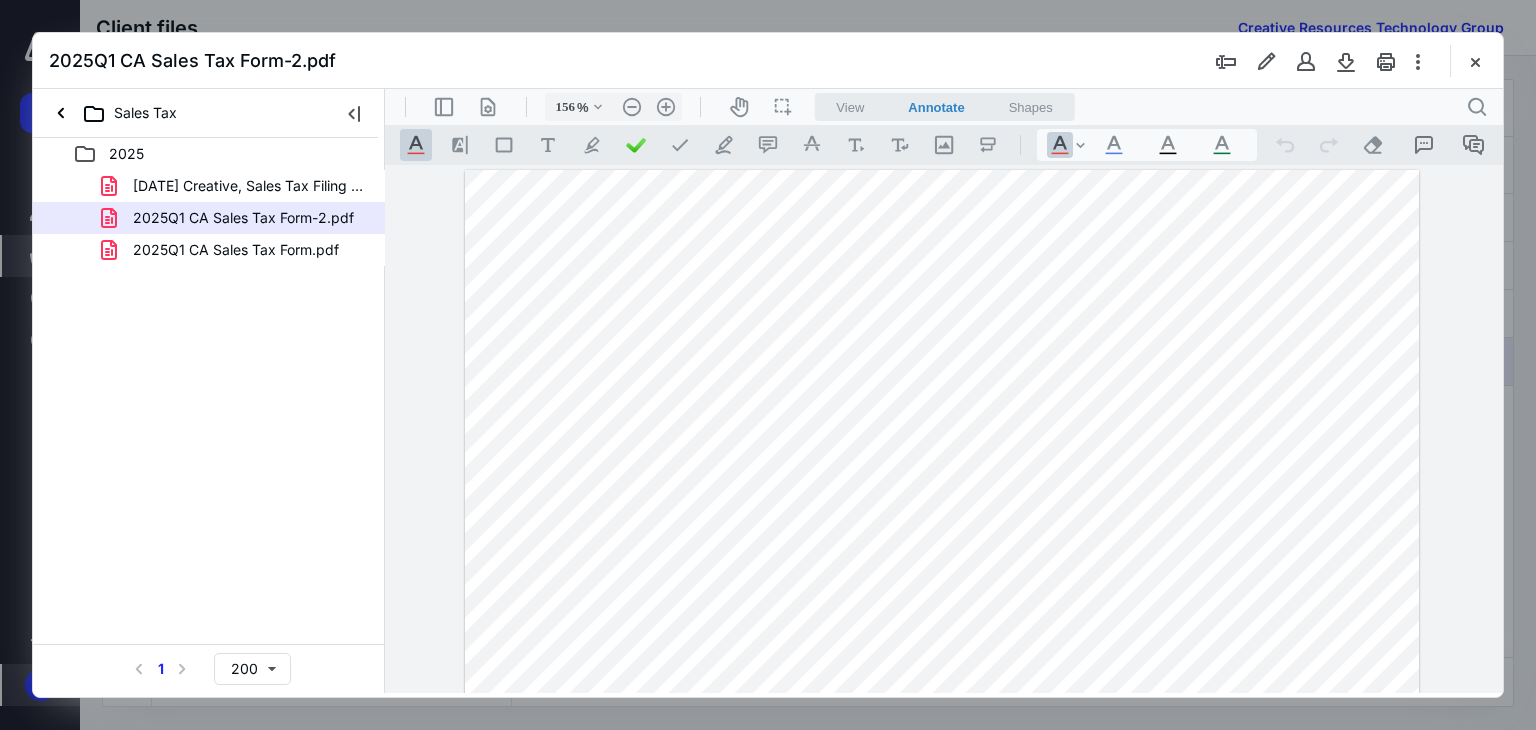 scroll, scrollTop: 0, scrollLeft: 0, axis: both 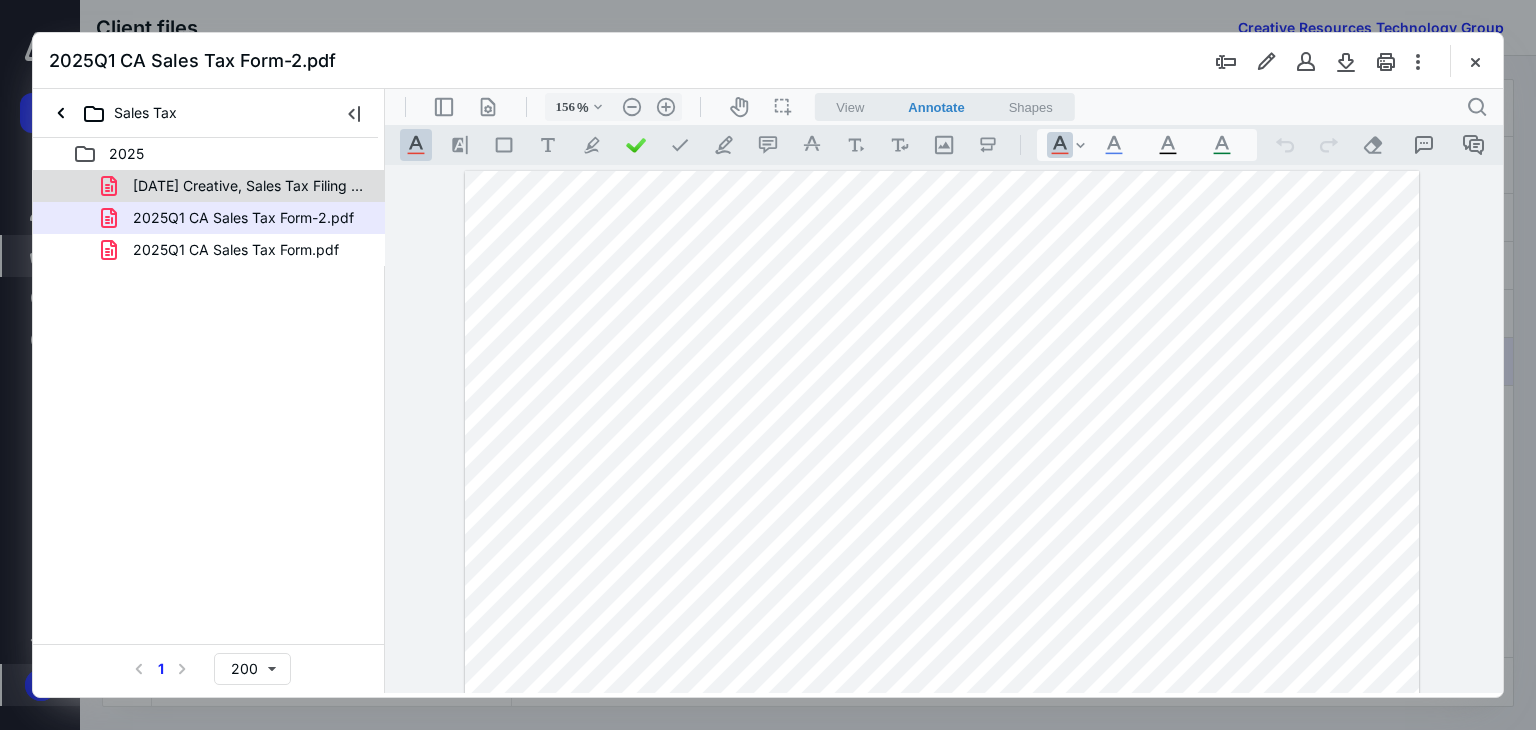 click on "[DATE] Creative, Sales Tax Filing 2025Q1 Payment Confi.pdf" at bounding box center [249, 186] 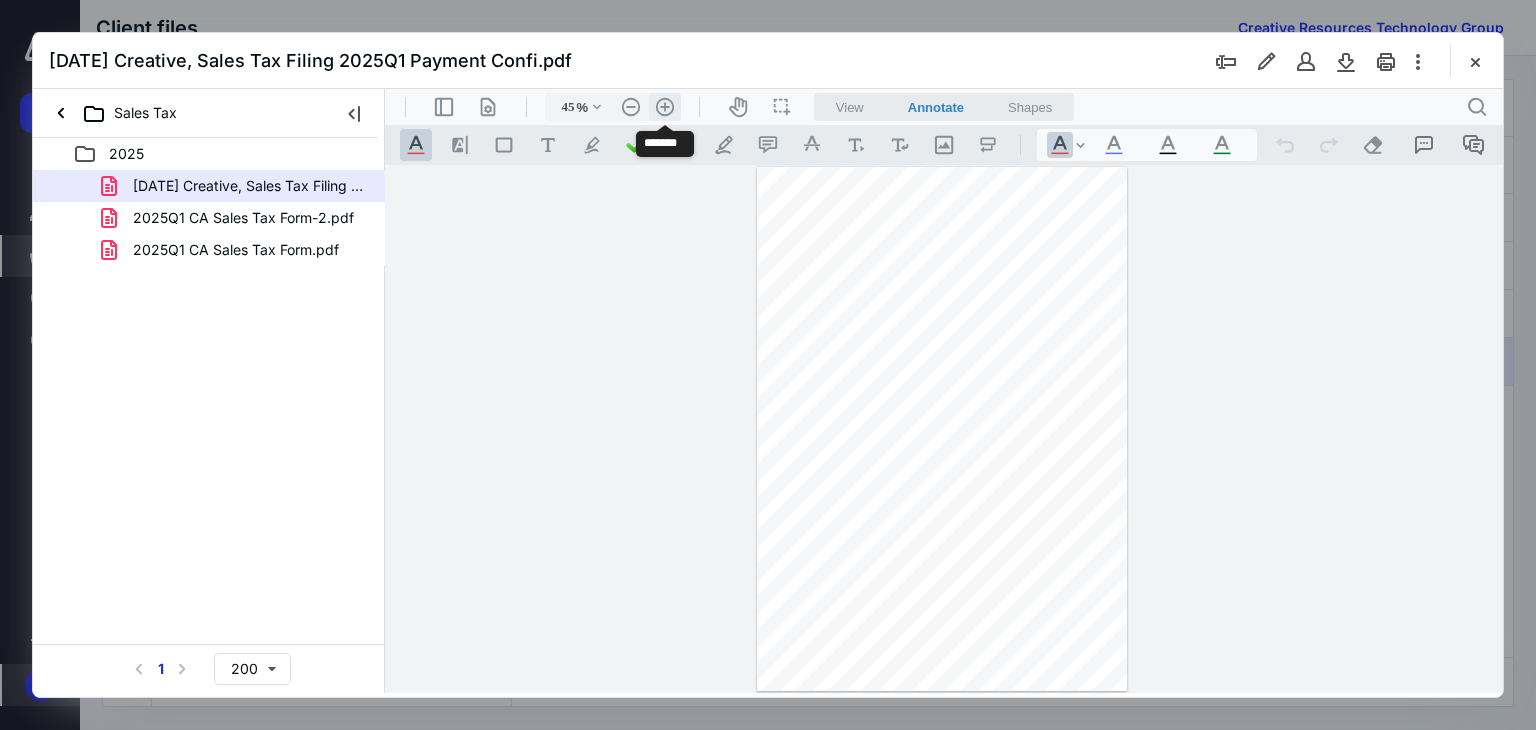 click on ".cls-1{fill:#abb0c4;} icon - header - zoom - in - line" at bounding box center [665, 107] 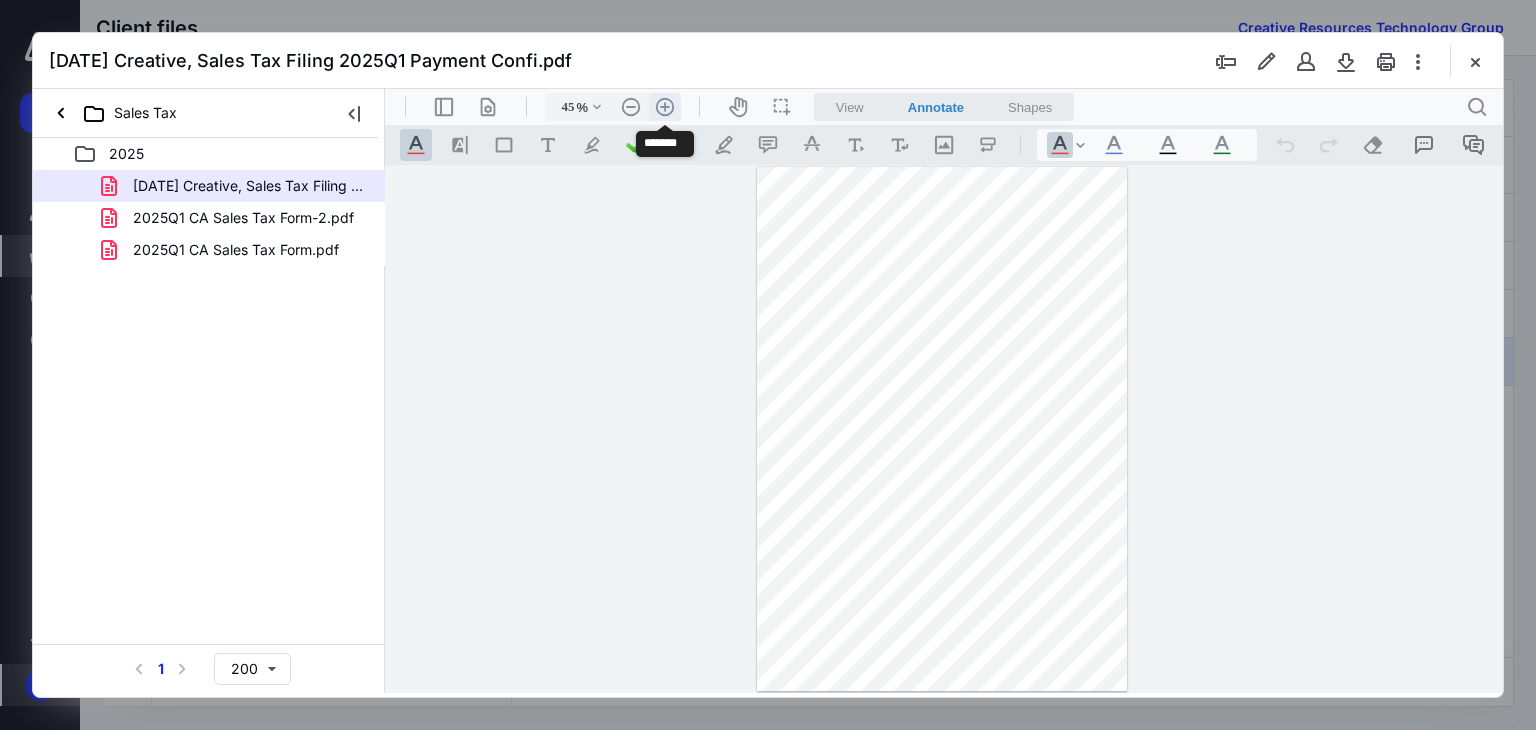 click on ".cls-1{fill:#abb0c4;} icon - header - zoom - in - line" at bounding box center [665, 107] 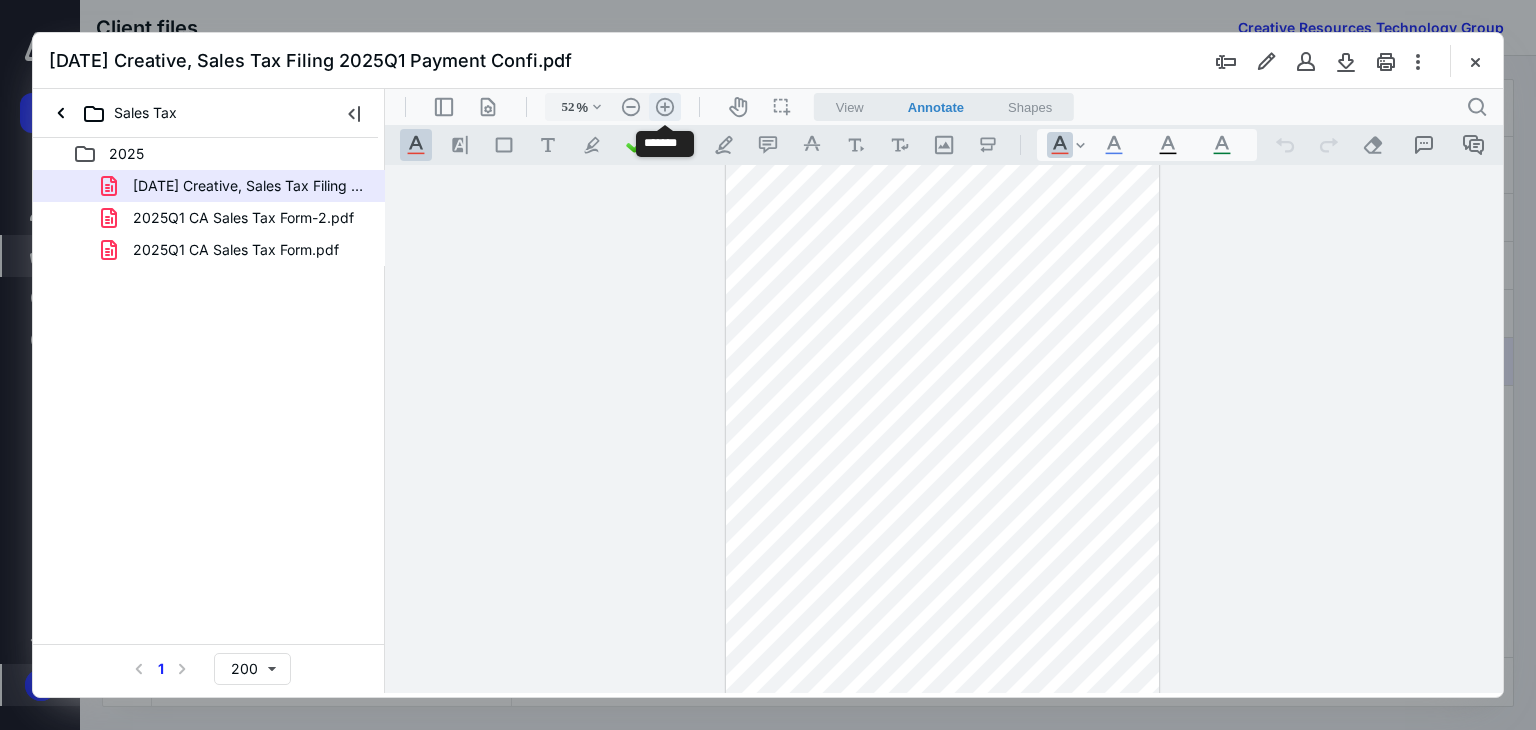 click on ".cls-1{fill:#abb0c4;} icon - header - zoom - in - line" at bounding box center [665, 107] 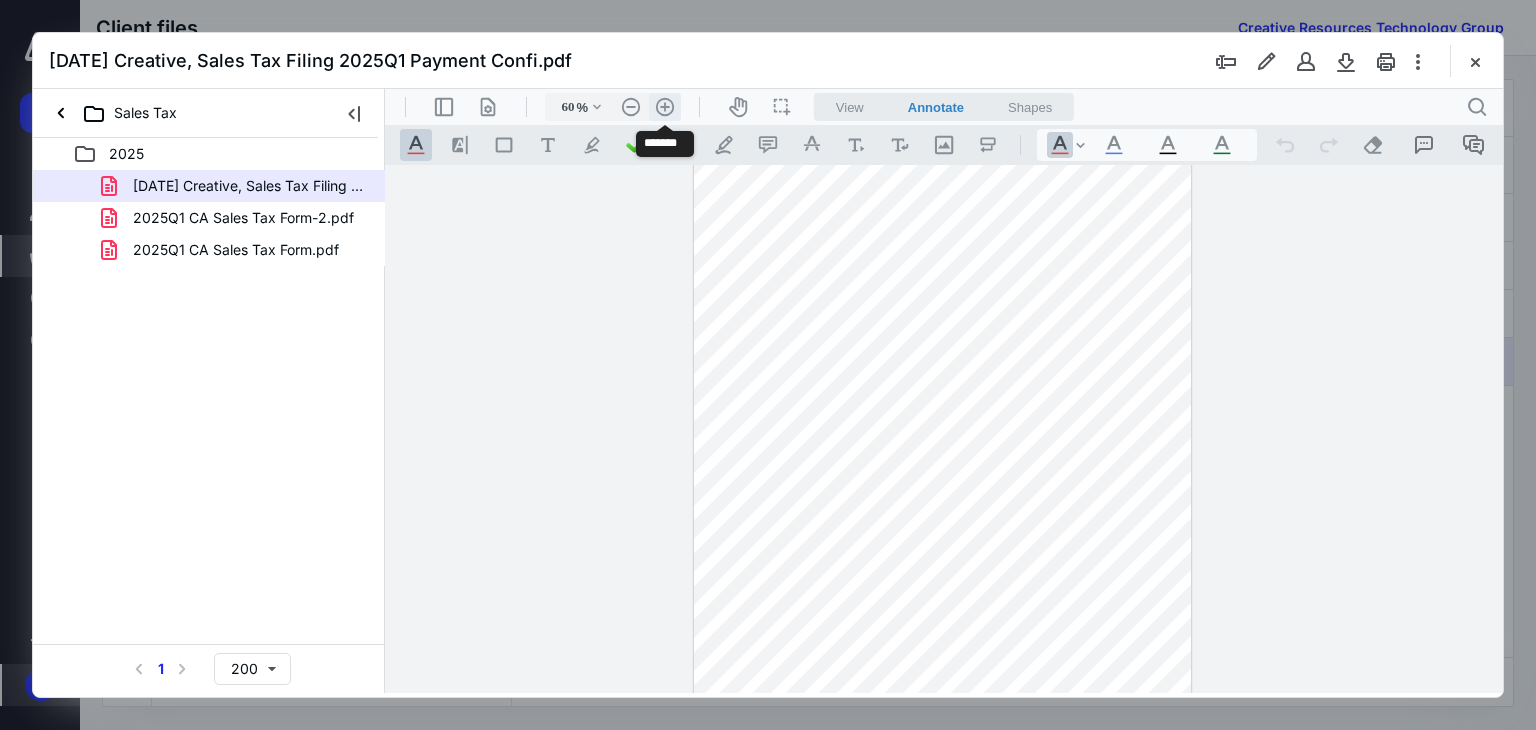 click on ".cls-1{fill:#abb0c4;} icon - header - zoom - in - line" at bounding box center [665, 107] 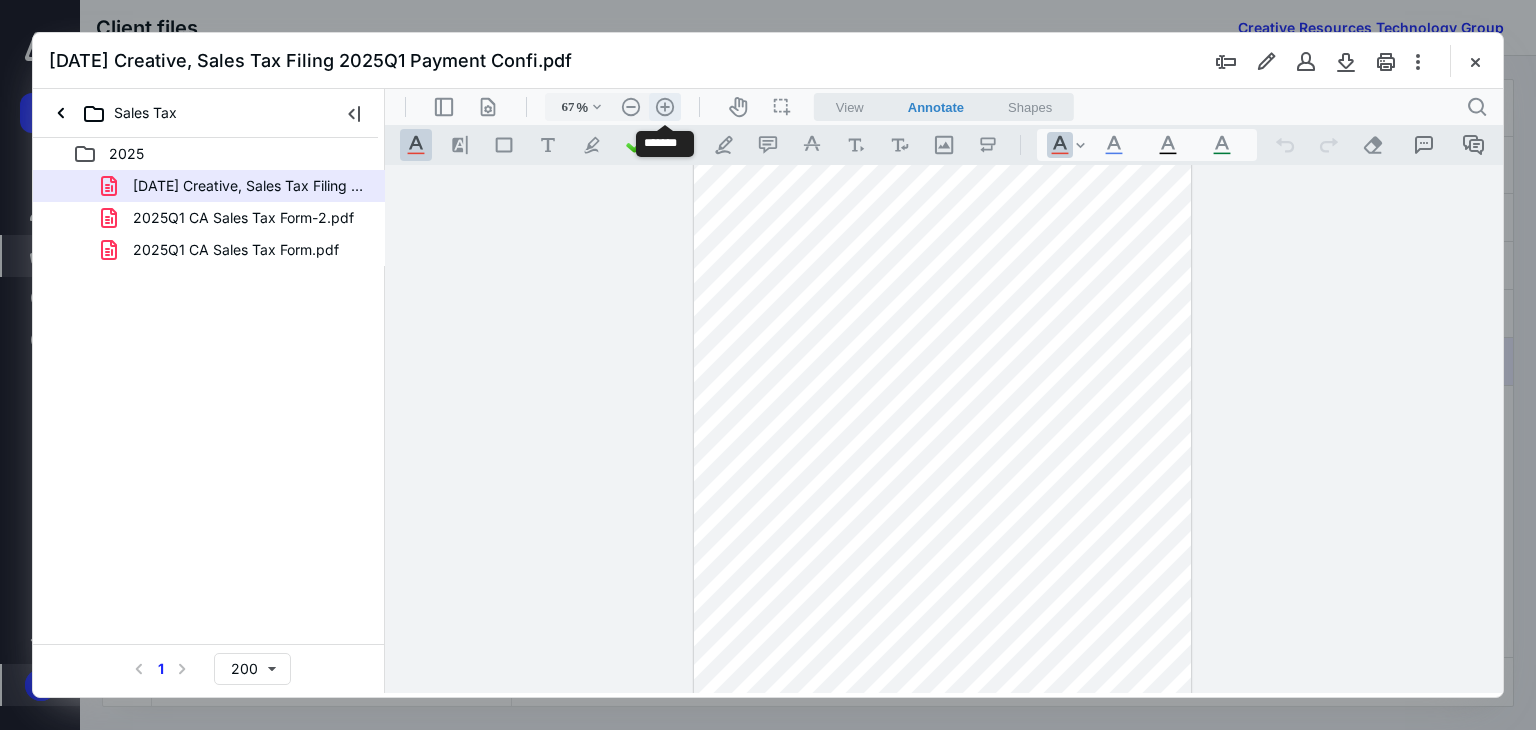 click on ".cls-1{fill:#abb0c4;} icon - header - zoom - in - line" at bounding box center (665, 107) 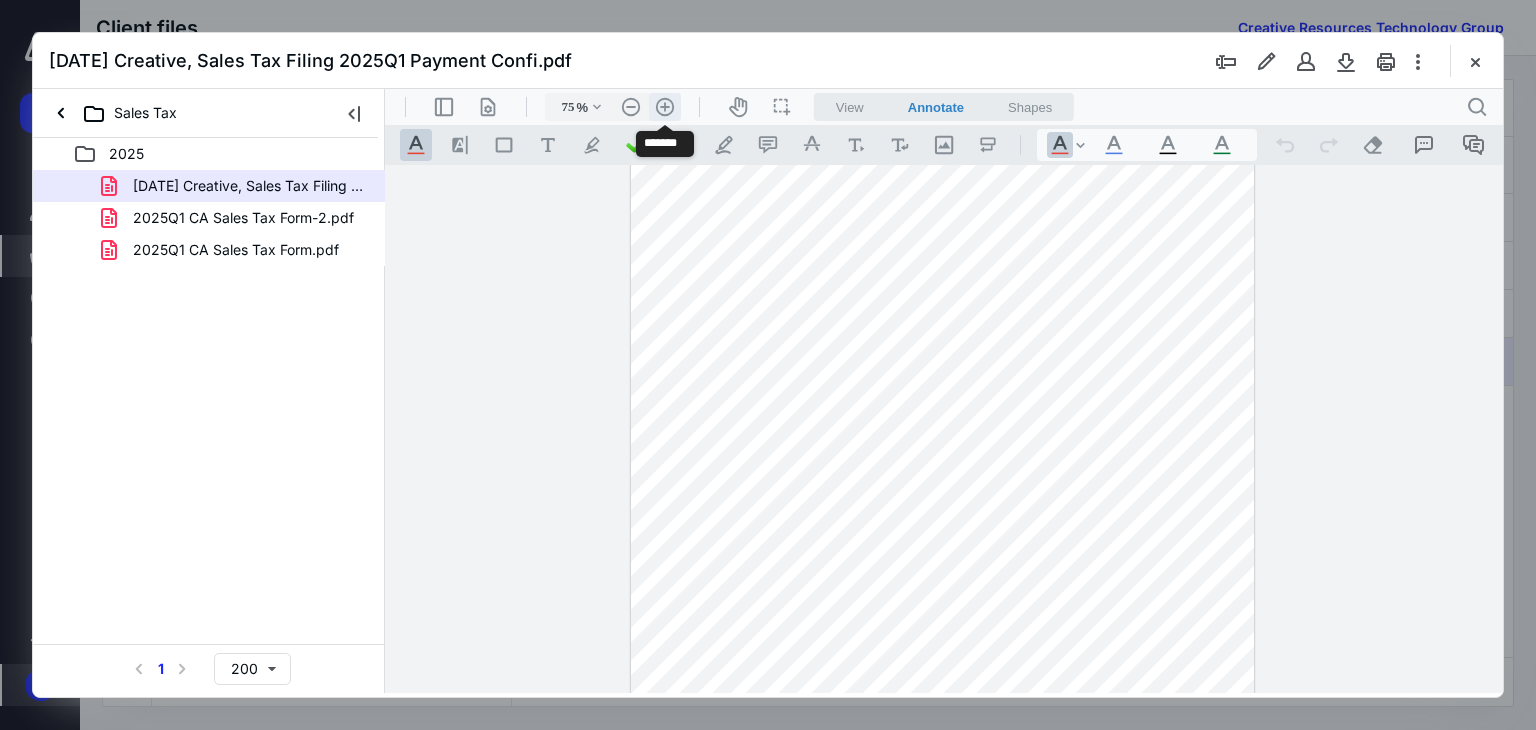 click on ".cls-1{fill:#abb0c4;} icon - header - zoom - in - line" at bounding box center [665, 107] 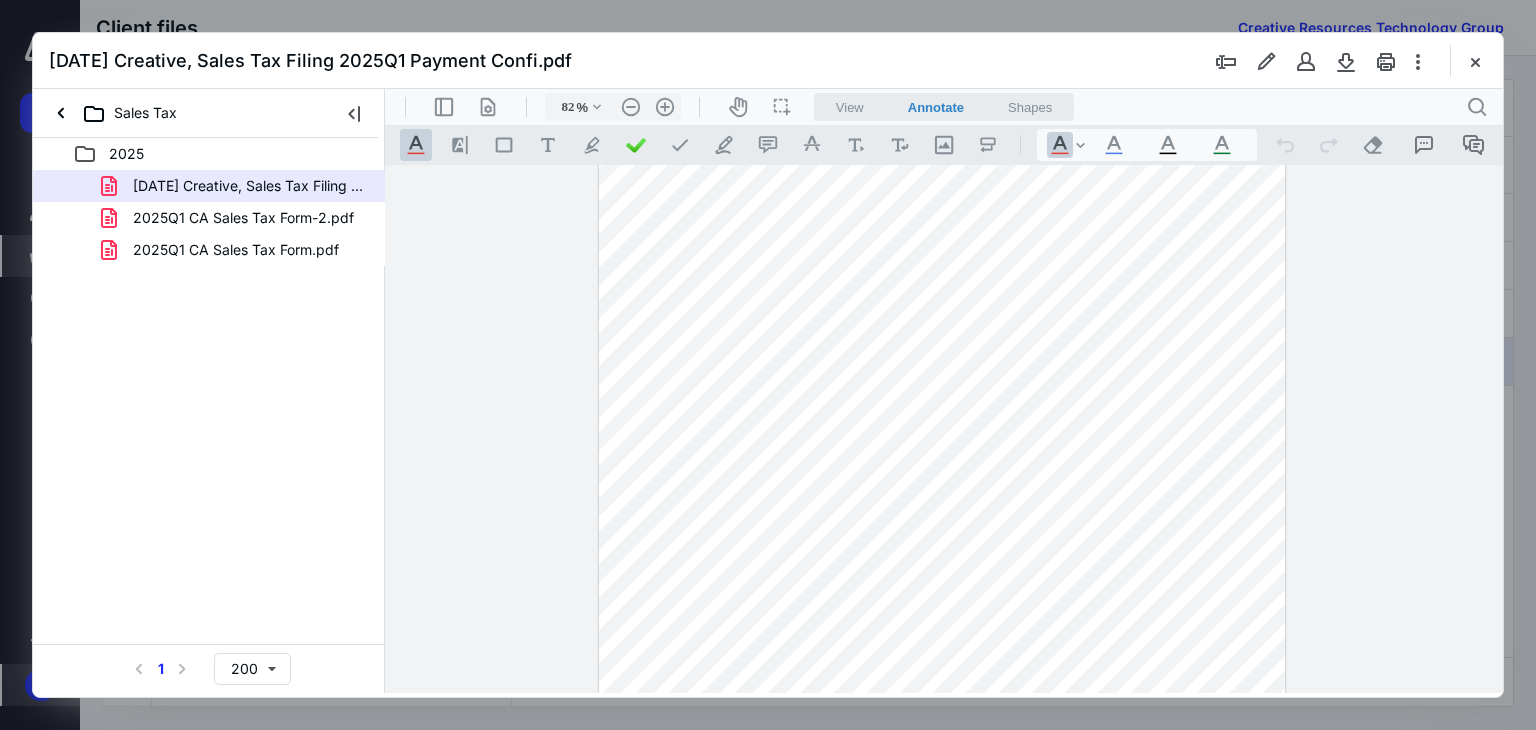 scroll, scrollTop: 0, scrollLeft: 0, axis: both 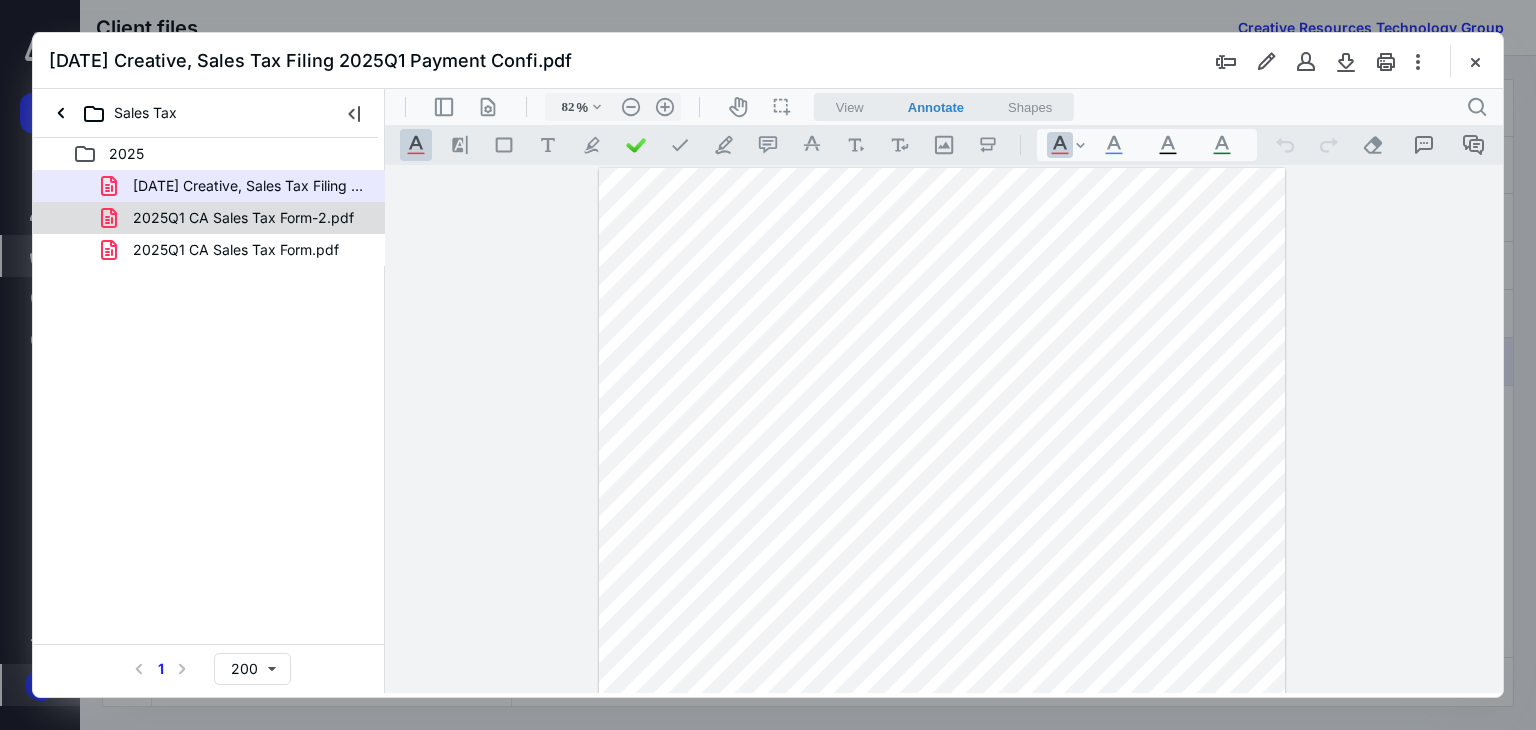 click on "2025Q1 CA Sales Tax Form-2.pdf" at bounding box center (243, 218) 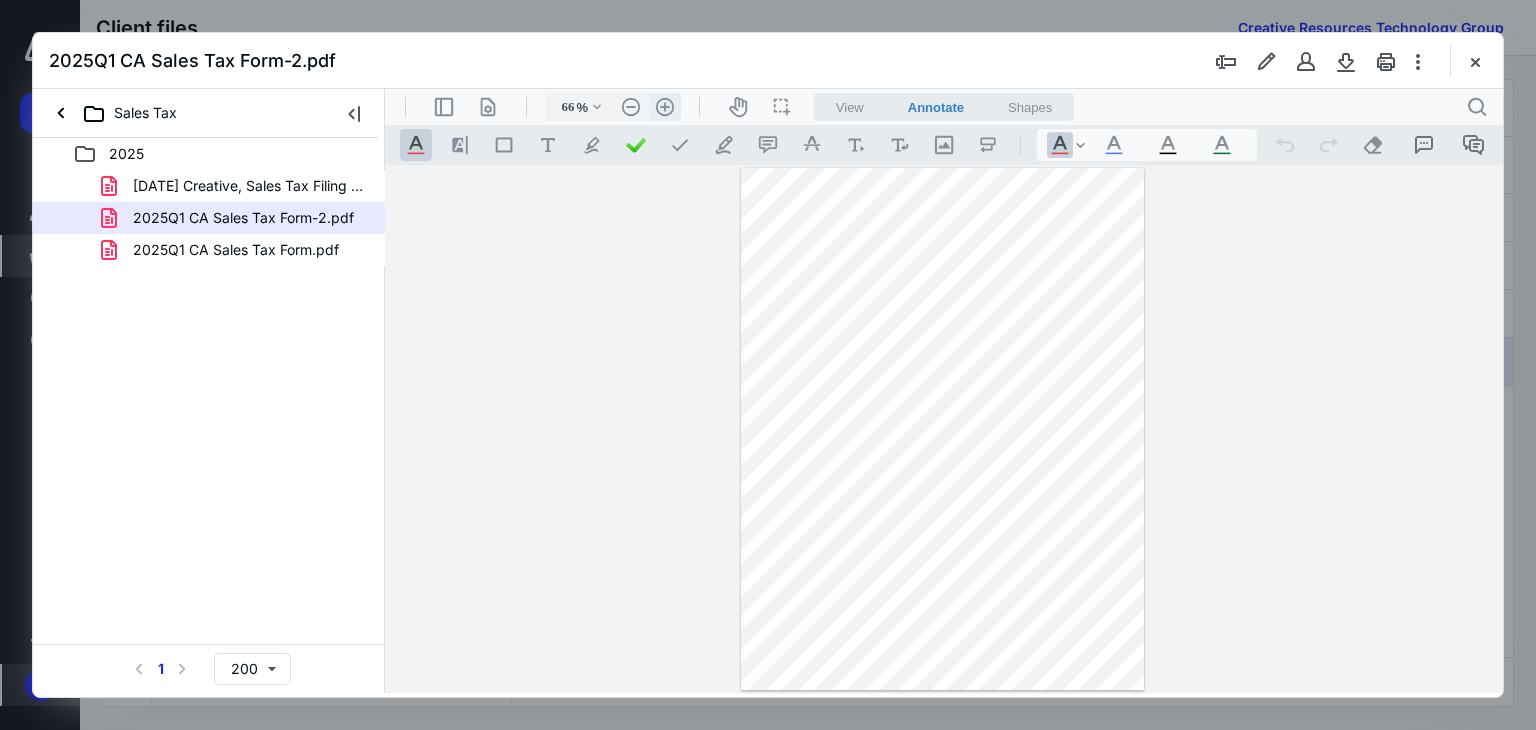 click on ".cls-1{fill:#abb0c4;} icon - header - zoom - in - line" at bounding box center (665, 107) 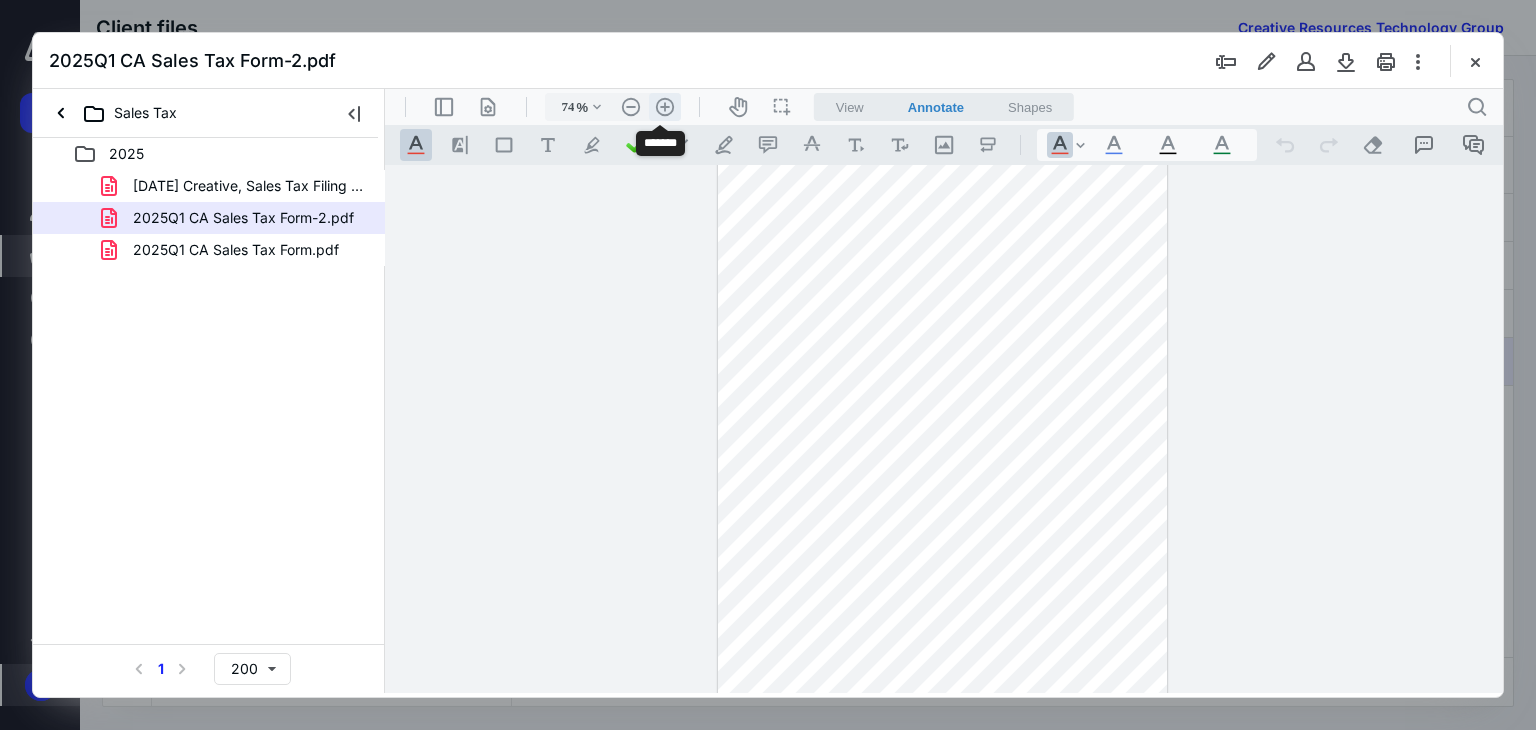 click on ".cls-1{fill:#abb0c4;} icon - header - zoom - in - line" at bounding box center [665, 107] 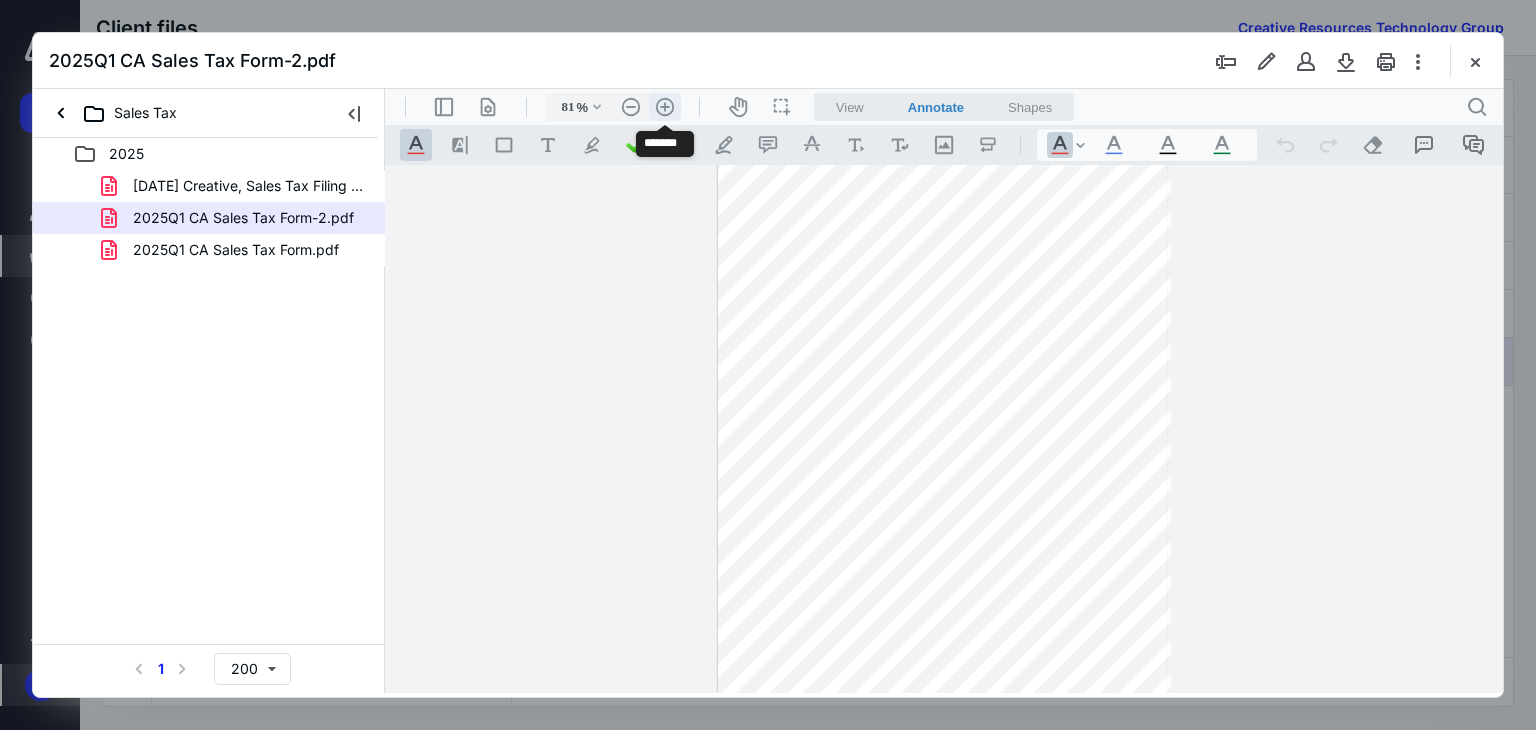 click on ".cls-1{fill:#abb0c4;} icon - header - zoom - in - line" at bounding box center [665, 107] 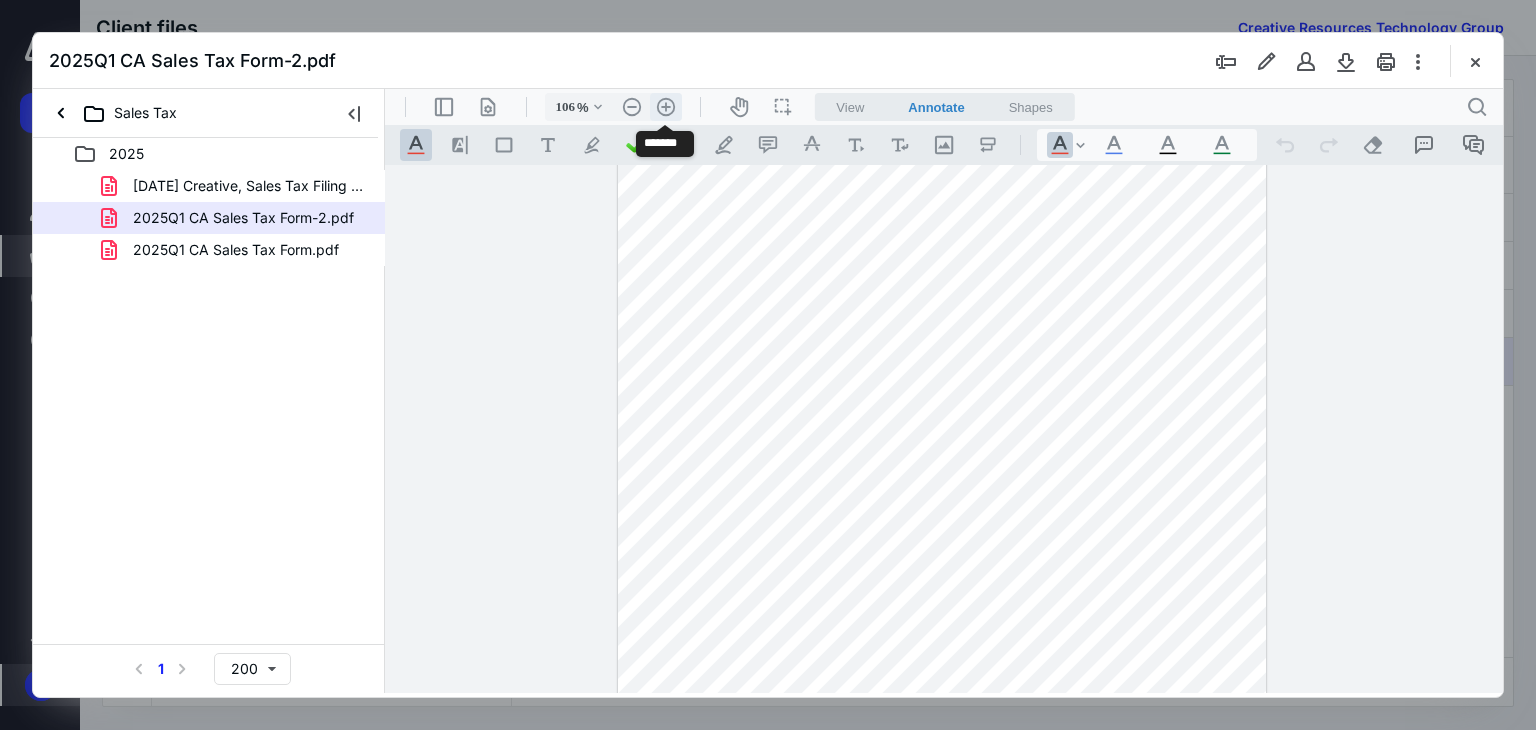 click on ".cls-1{fill:#abb0c4;} icon - header - zoom - in - line" at bounding box center (666, 107) 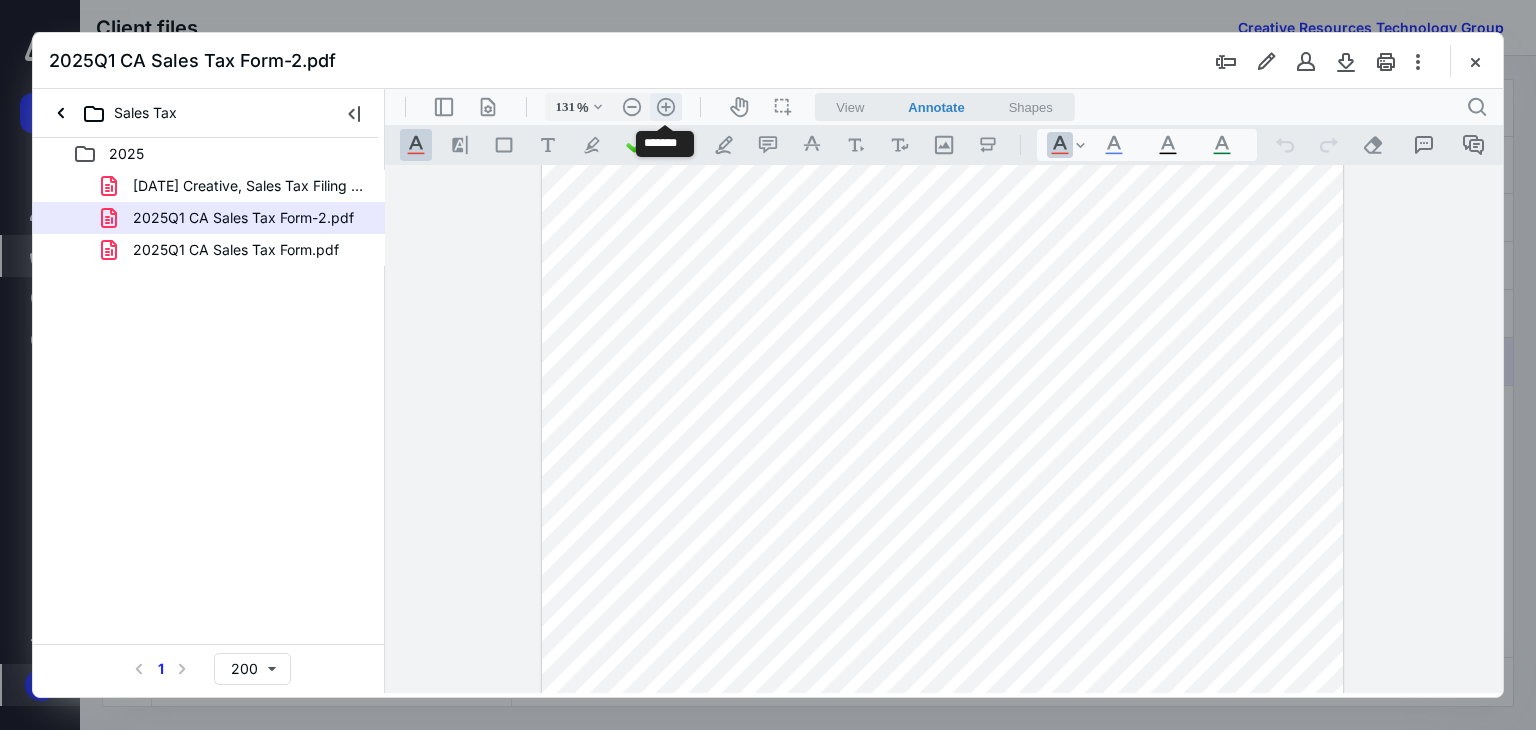click on ".cls-1{fill:#abb0c4;} icon - header - zoom - in - line" at bounding box center (666, 107) 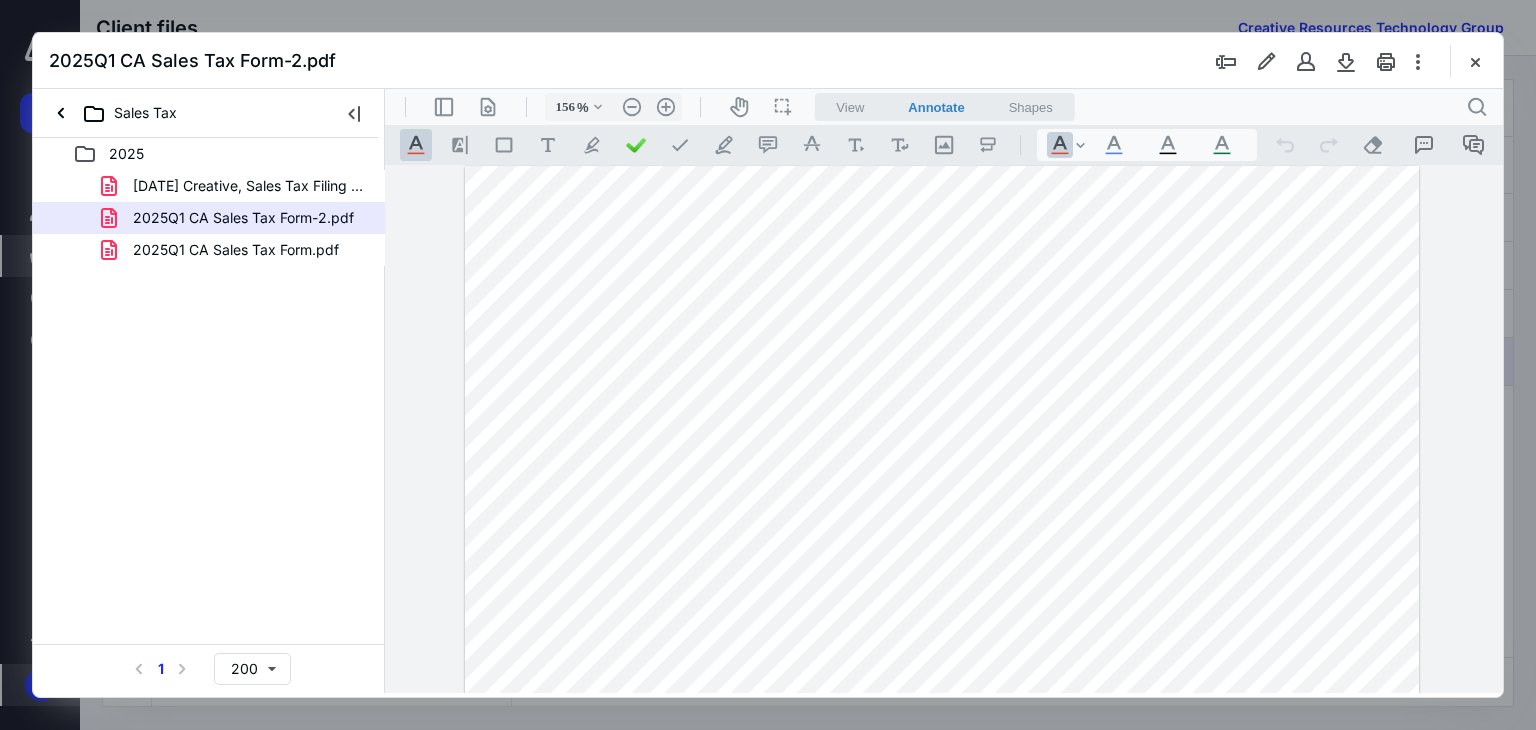 scroll, scrollTop: 0, scrollLeft: 0, axis: both 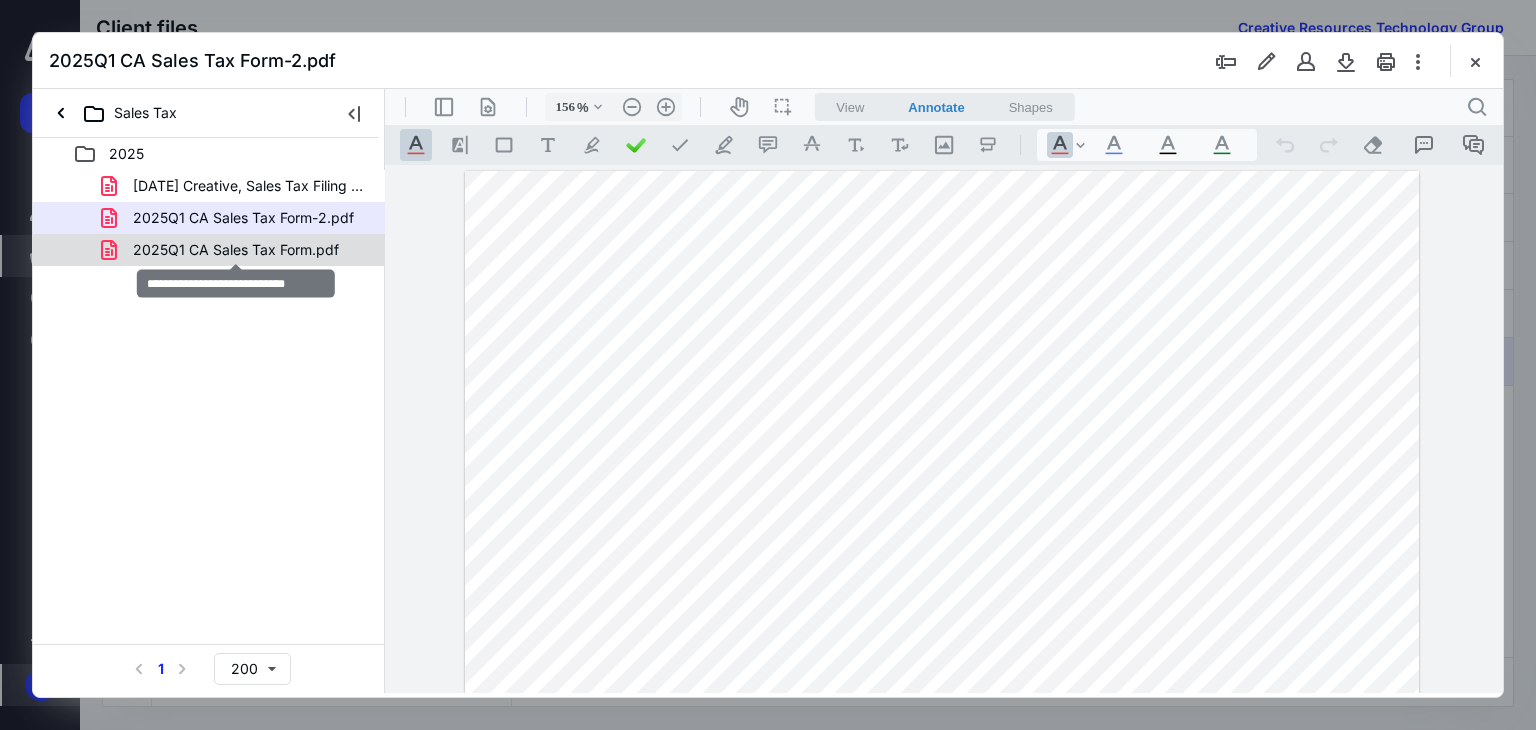 click on "2025Q1 CA Sales Tax Form.pdf" at bounding box center [236, 250] 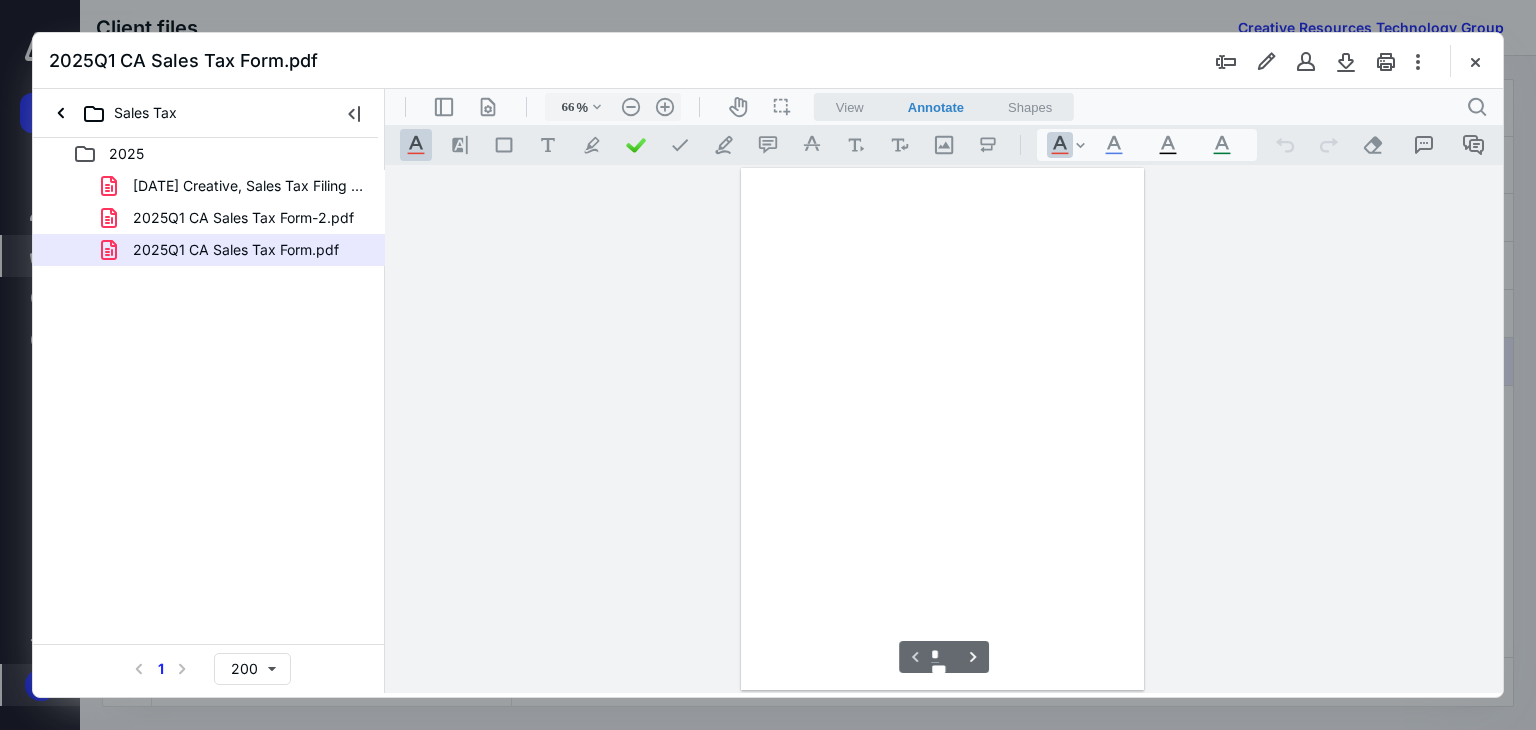 scroll, scrollTop: 79, scrollLeft: 0, axis: vertical 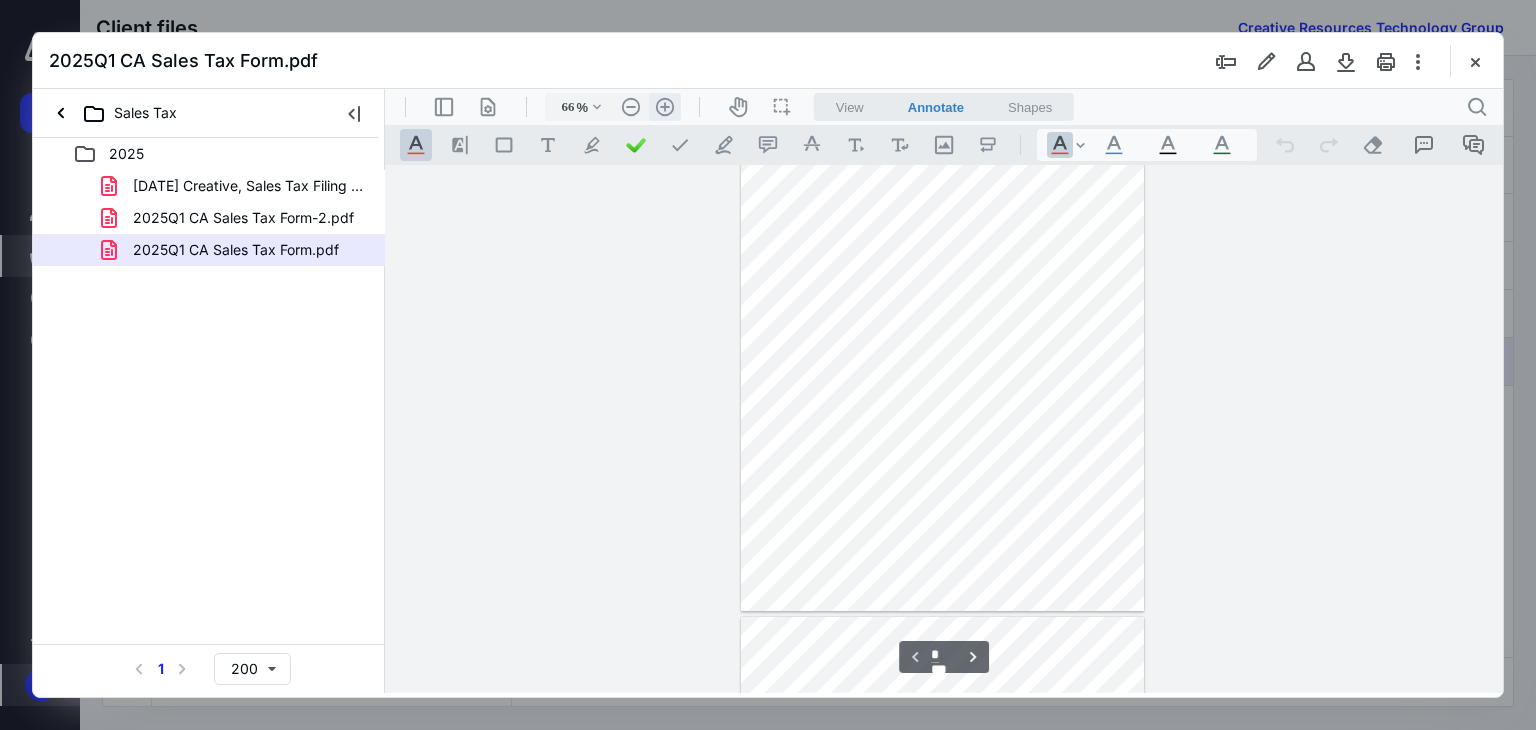 click on ".cls-1{fill:#abb0c4;} icon - header - zoom - in - line" at bounding box center (665, 107) 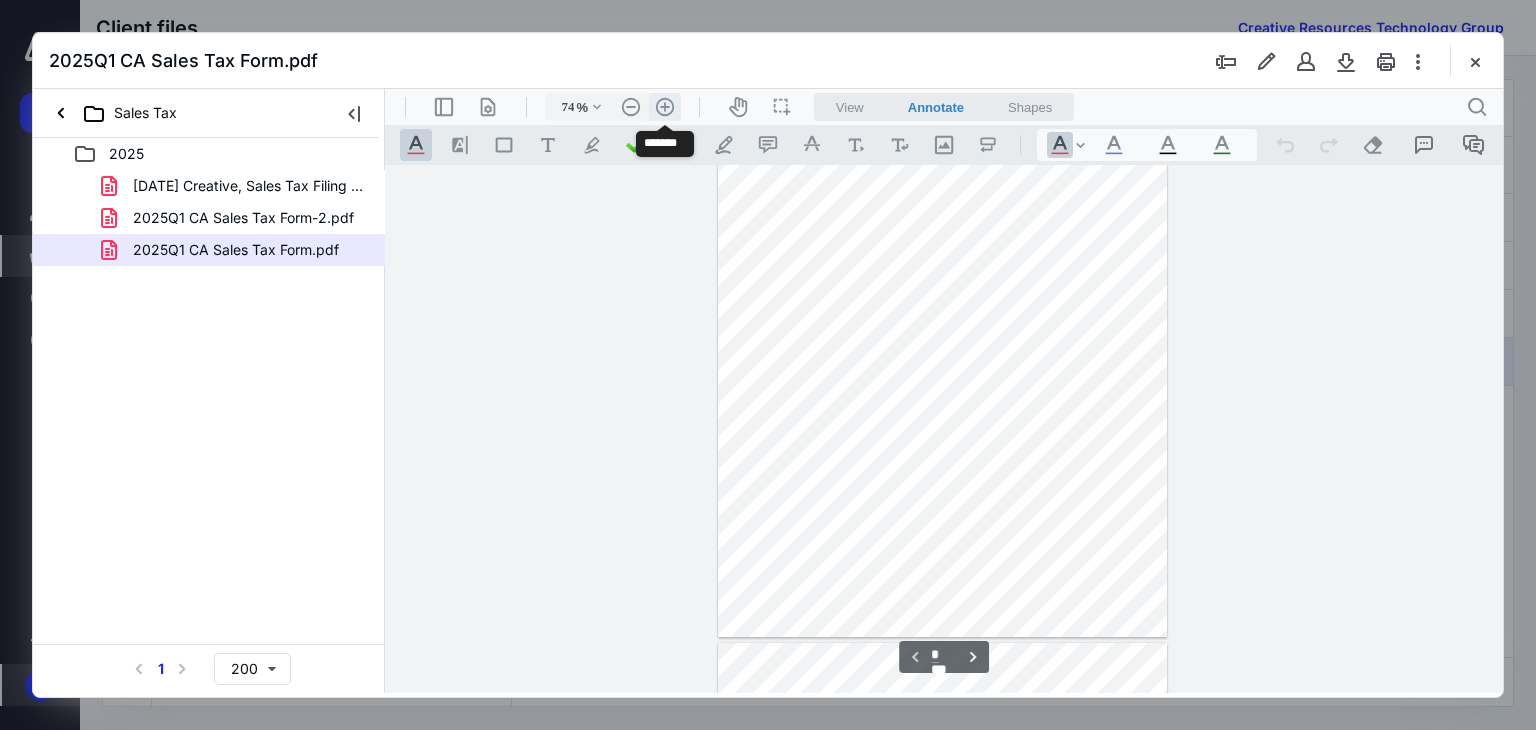 click on ".cls-1{fill:#abb0c4;} icon - header - zoom - in - line" at bounding box center (665, 107) 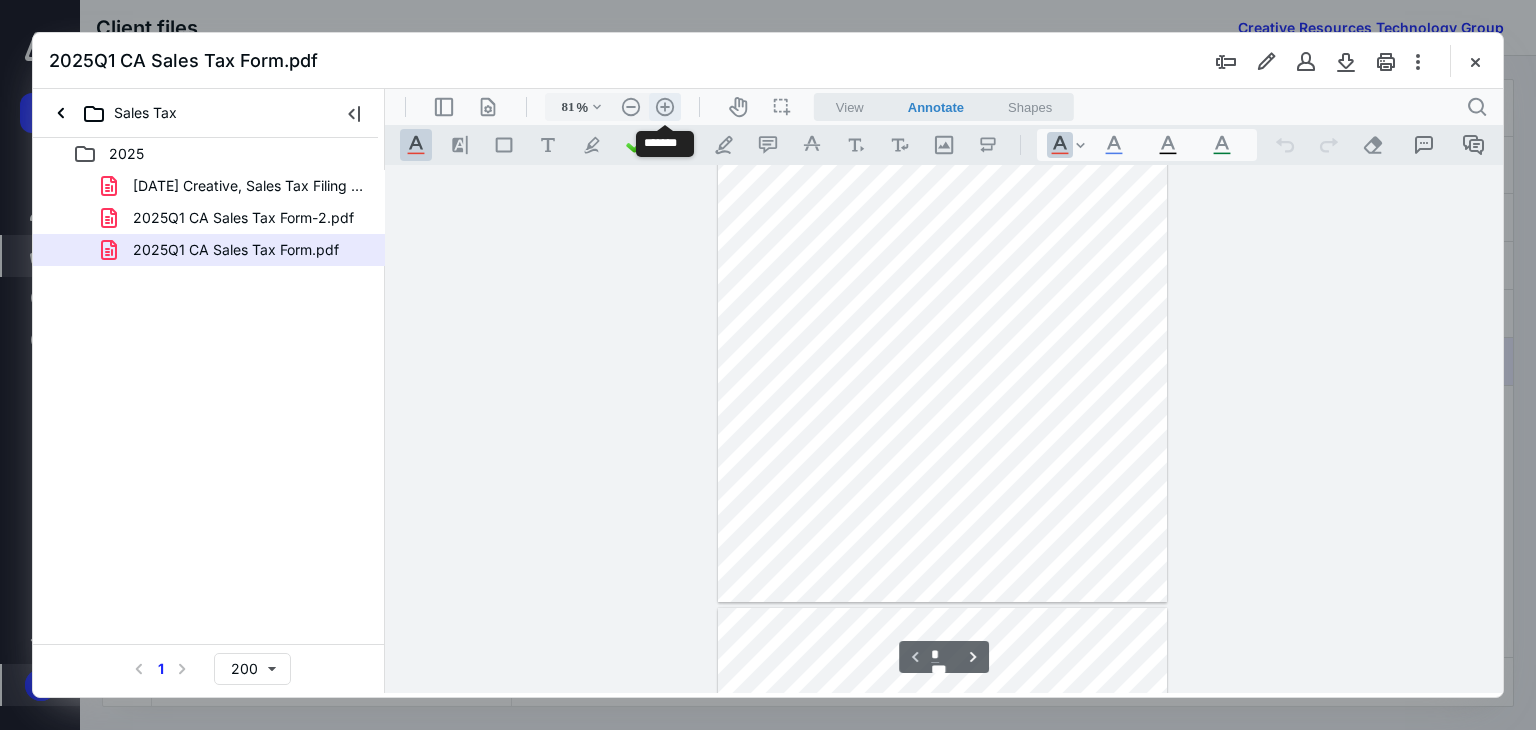 click on ".cls-1{fill:#abb0c4;} icon - header - zoom - in - line" at bounding box center (665, 107) 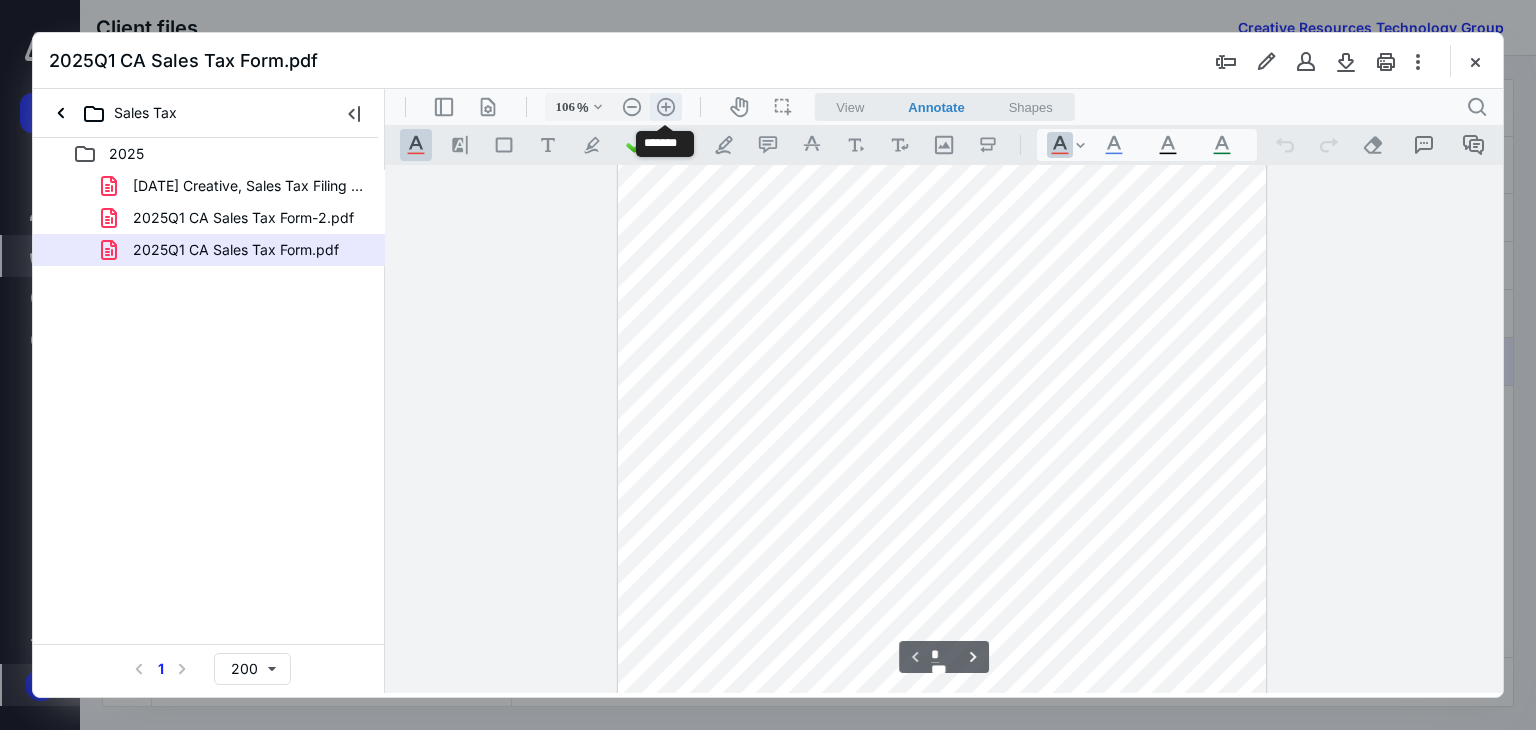 click on ".cls-1{fill:#abb0c4;} icon - header - zoom - in - line" at bounding box center [666, 107] 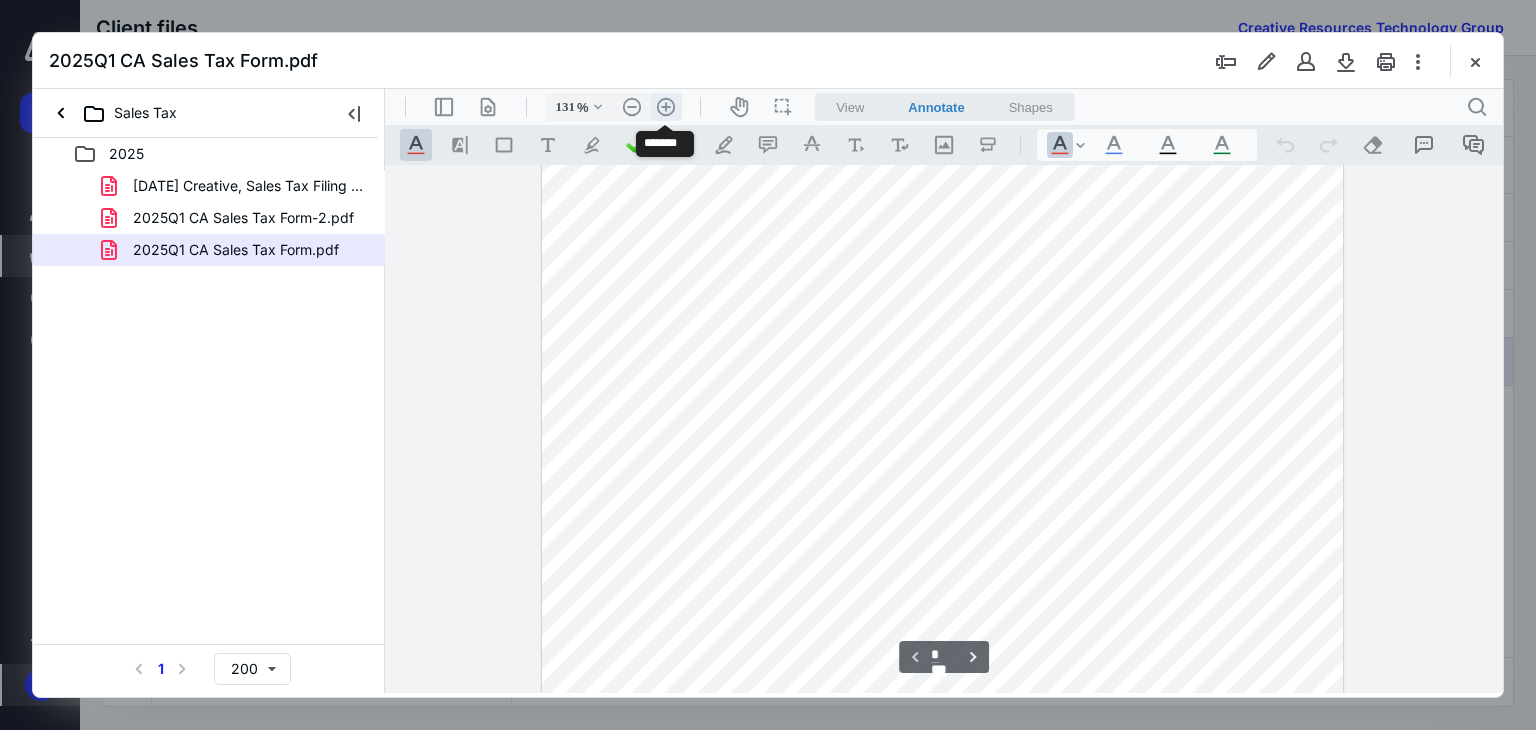 click on ".cls-1{fill:#abb0c4;} icon - header - zoom - in - line" at bounding box center (666, 107) 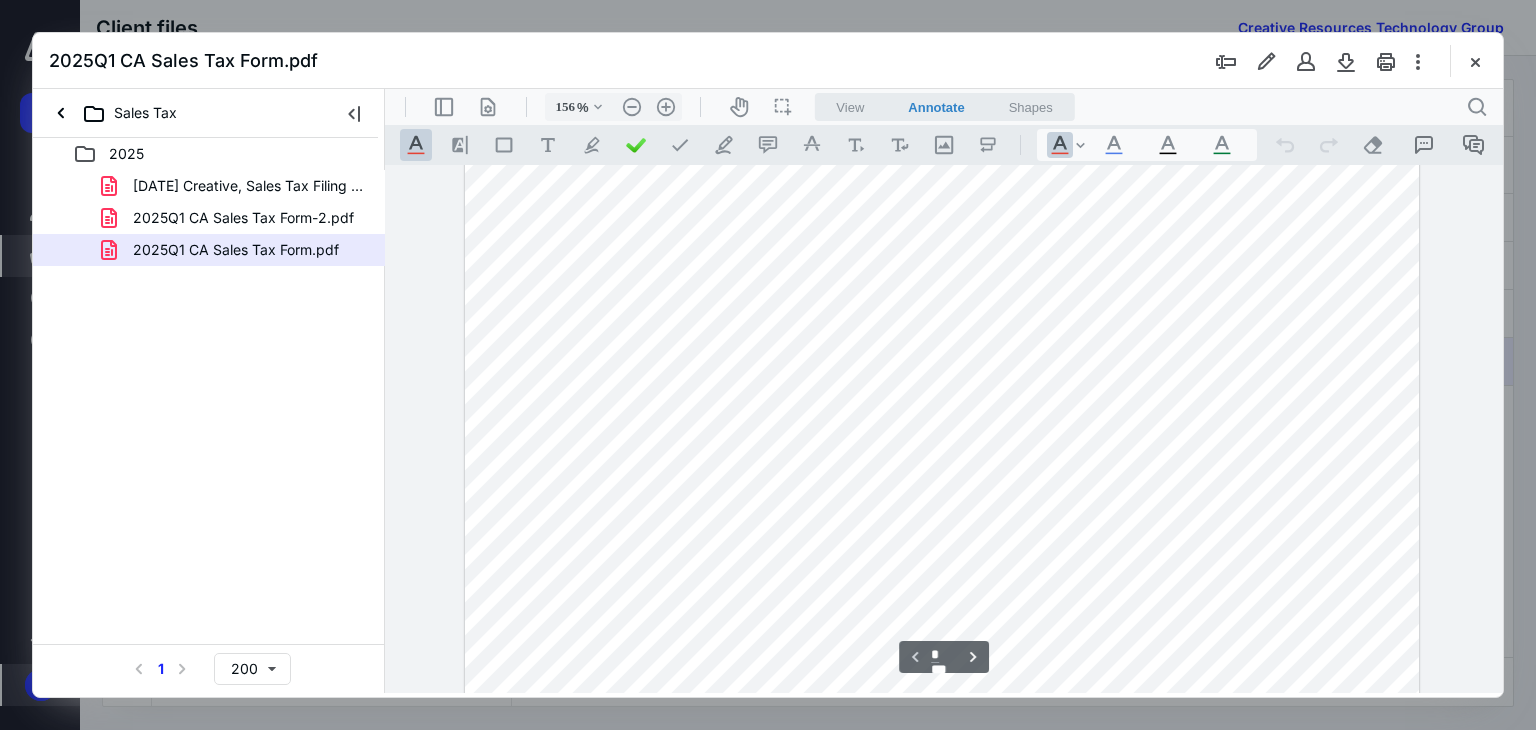 scroll, scrollTop: 0, scrollLeft: 0, axis: both 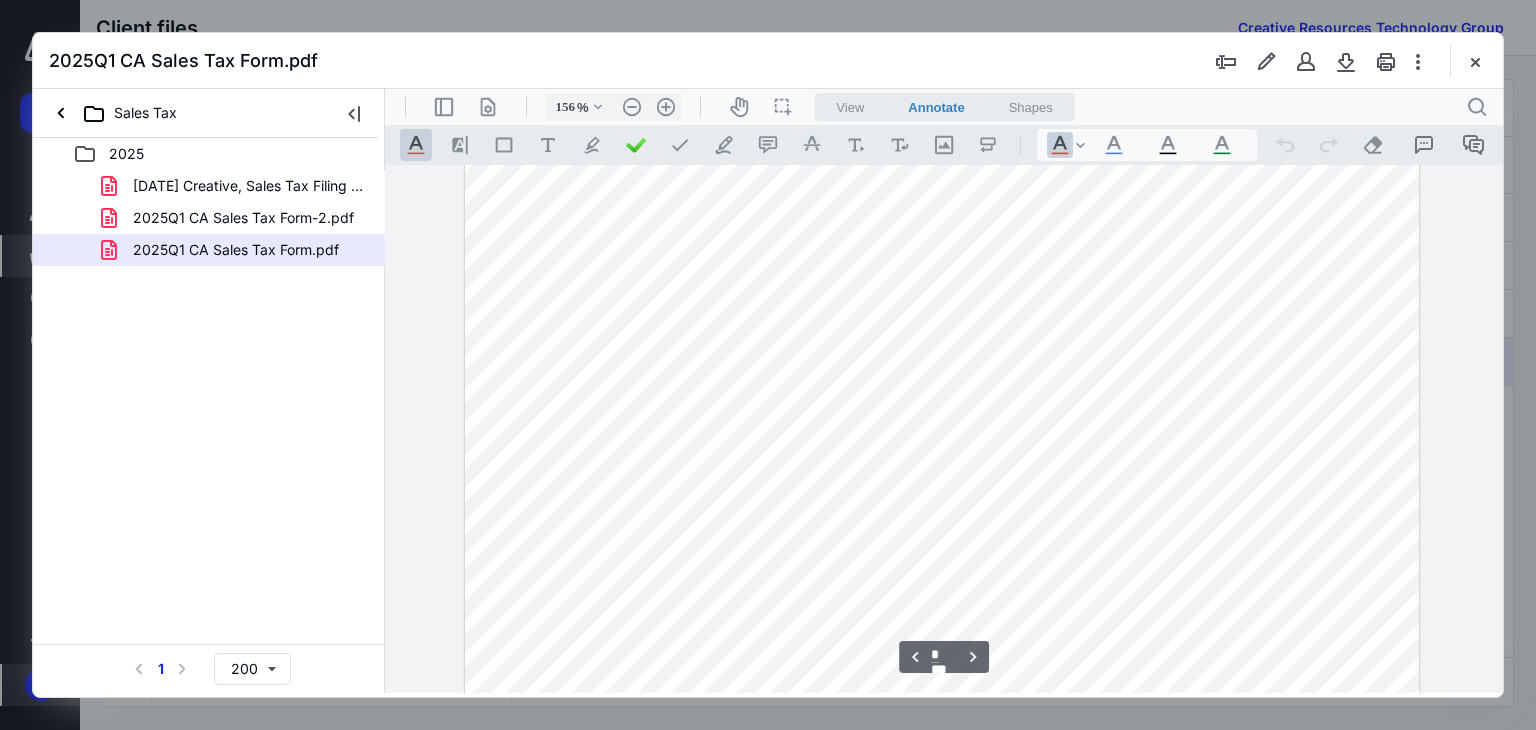 type on "*" 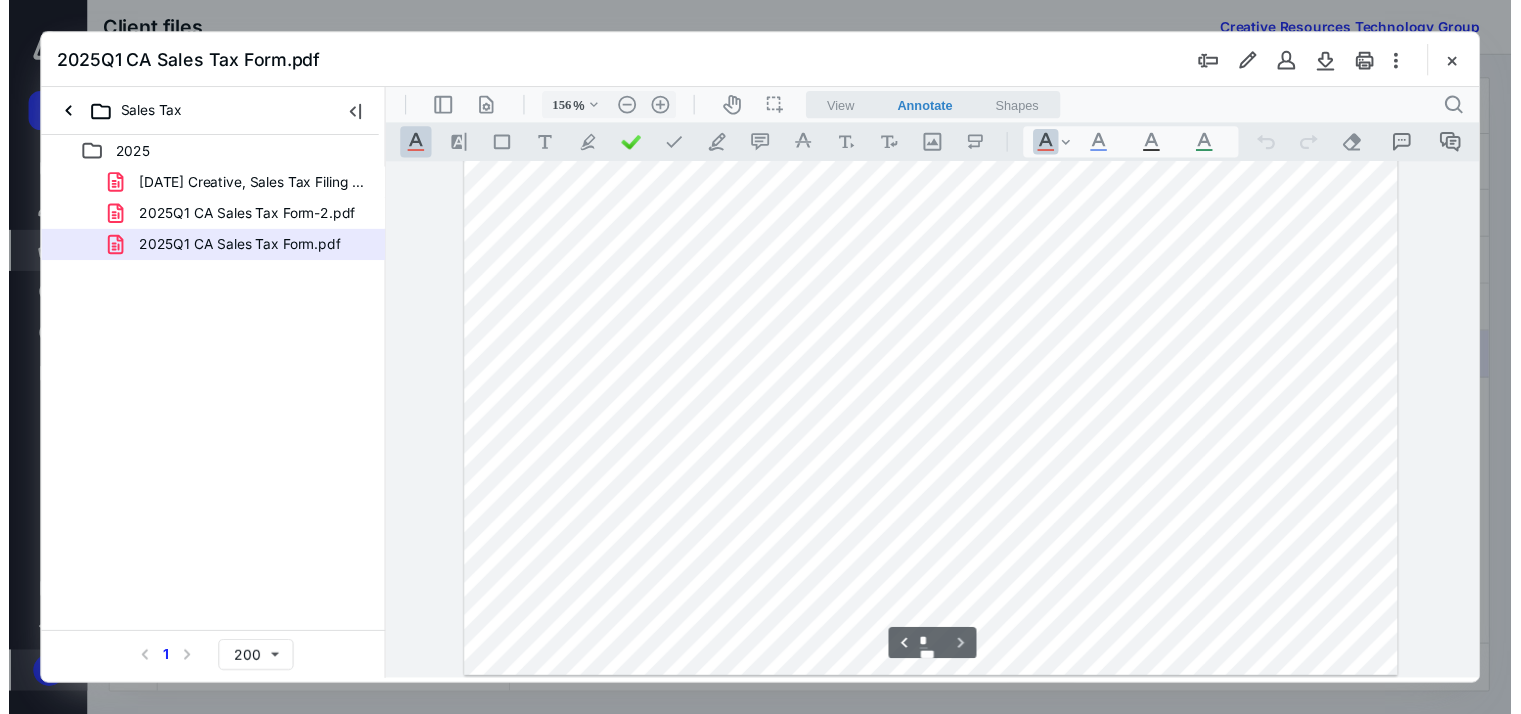 scroll, scrollTop: 4460, scrollLeft: 0, axis: vertical 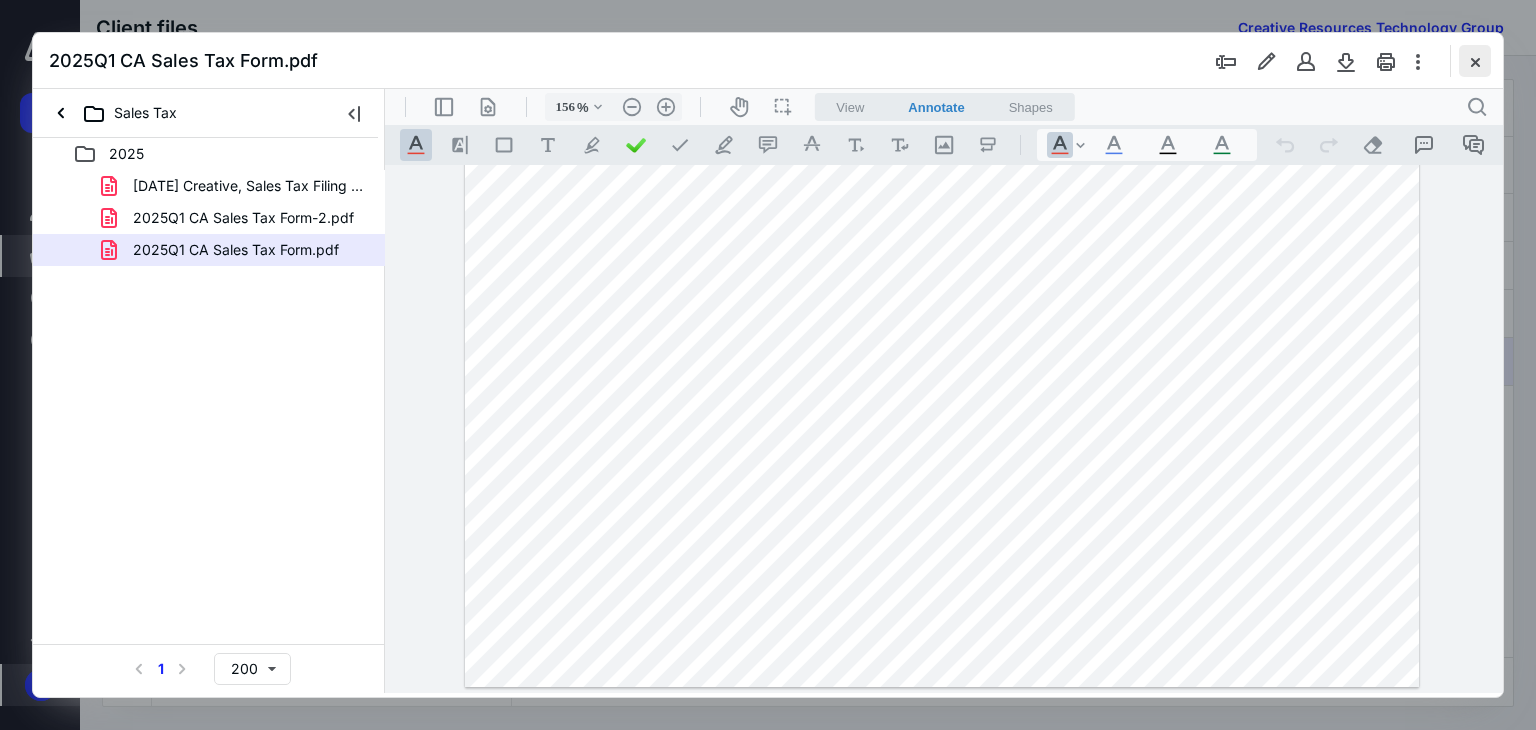 click at bounding box center [1475, 61] 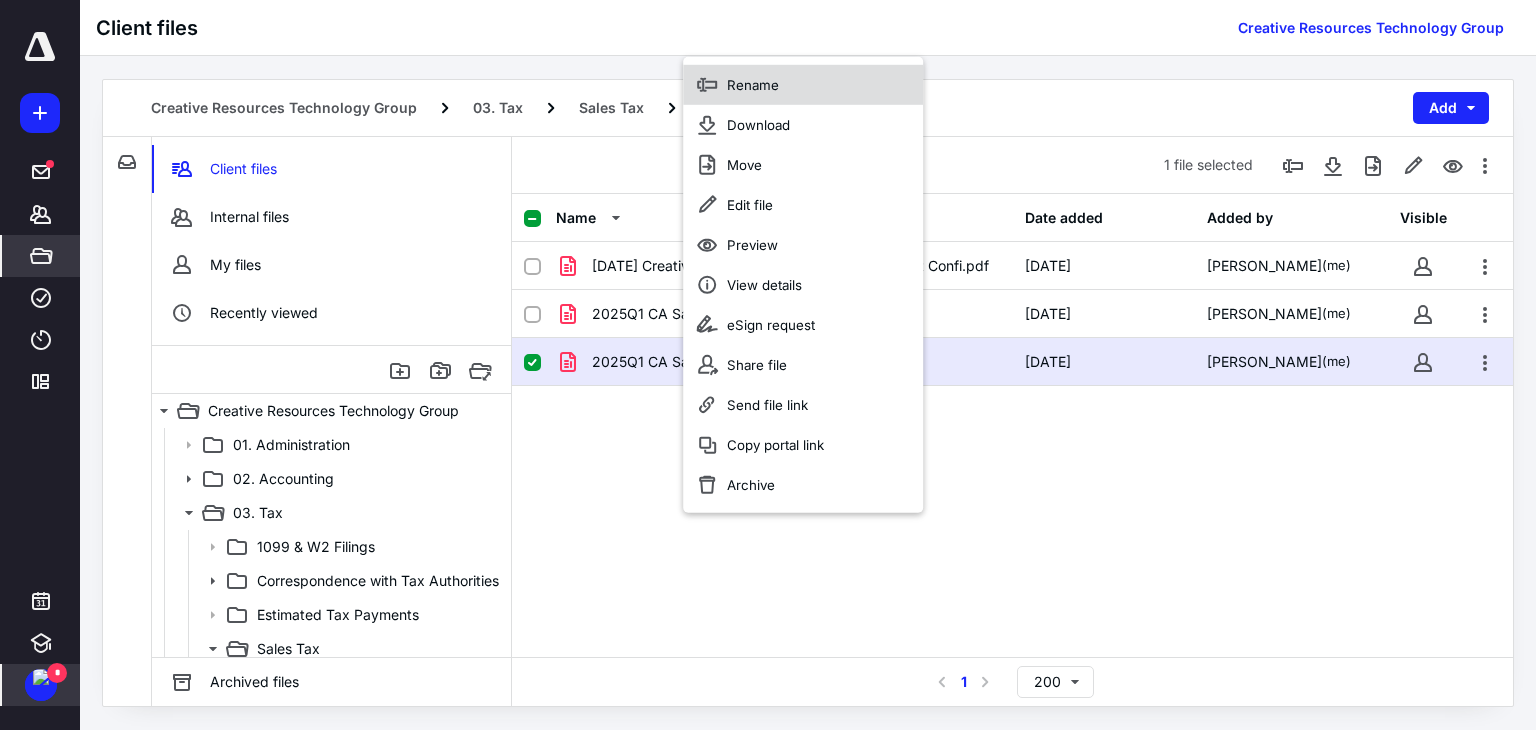 click on "Rename" at bounding box center [753, 85] 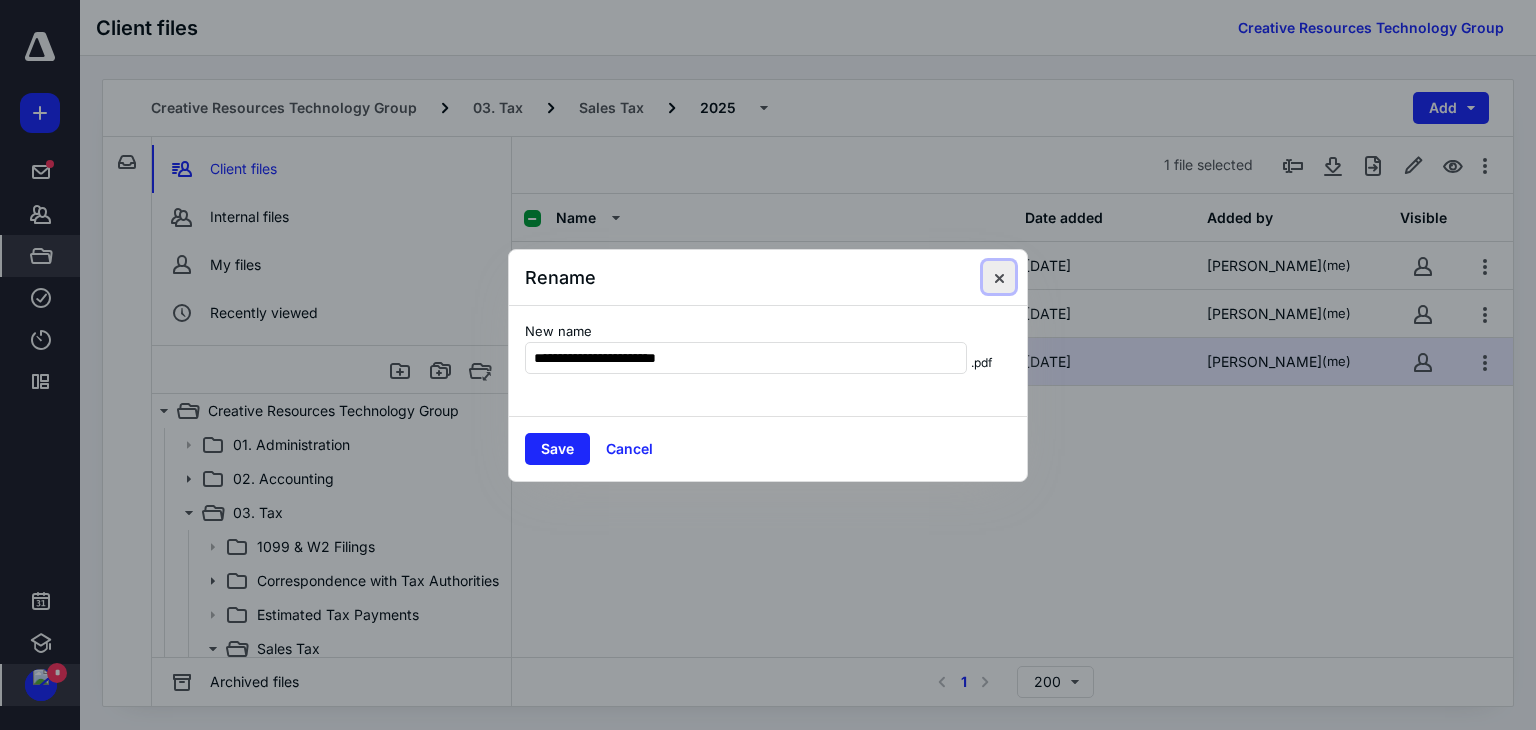 click at bounding box center [999, 277] 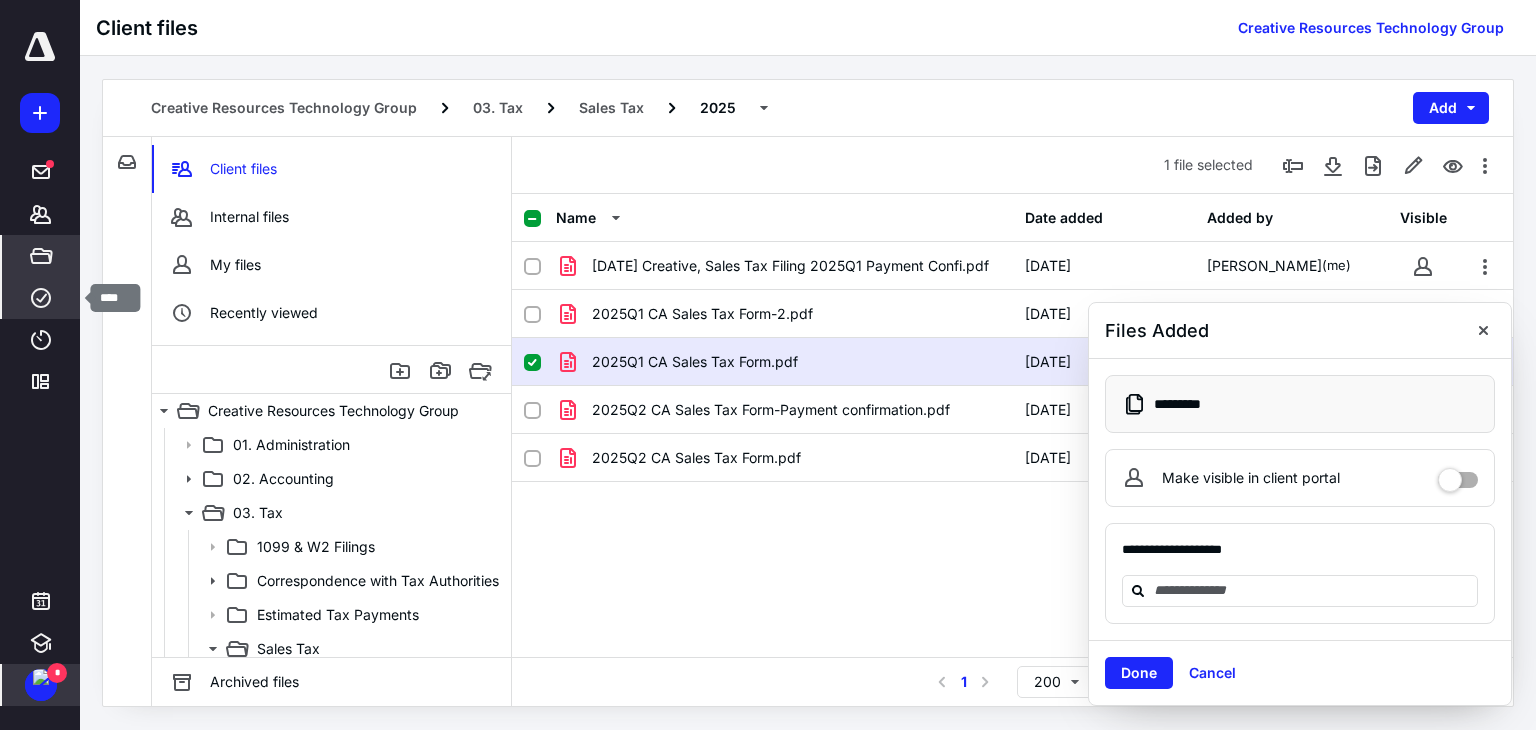 click 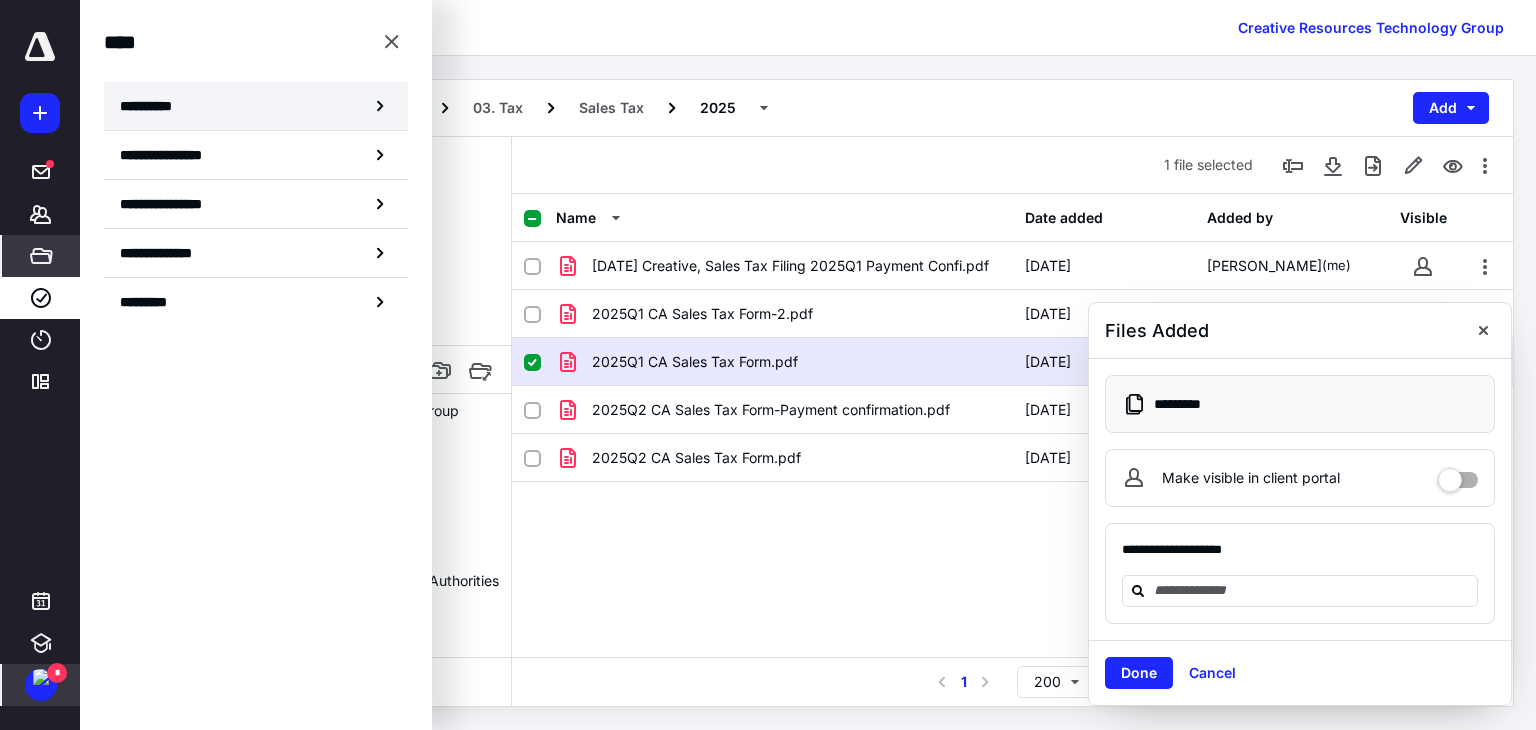 click on "**********" at bounding box center [256, 106] 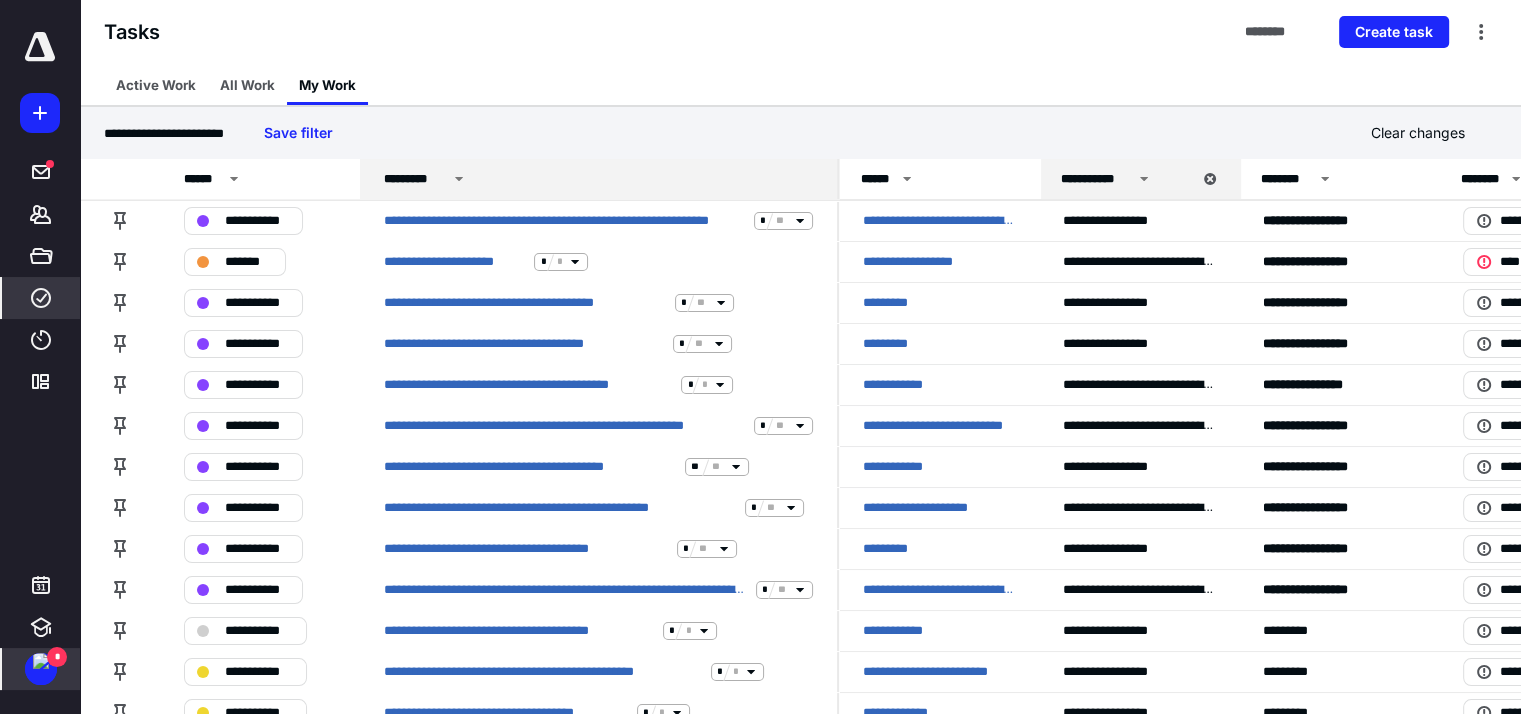 click on "*********" at bounding box center (601, 179) 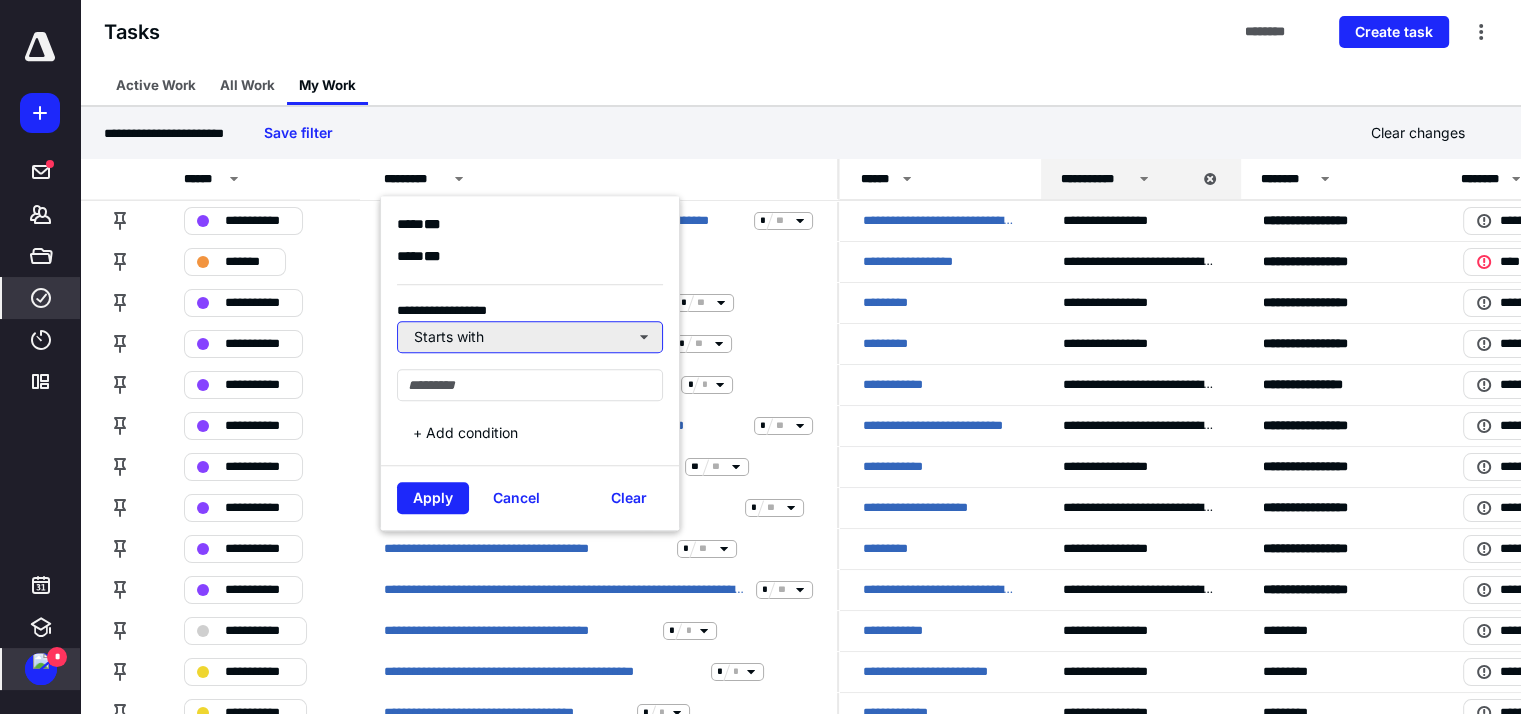 click on "Starts with" at bounding box center [530, 337] 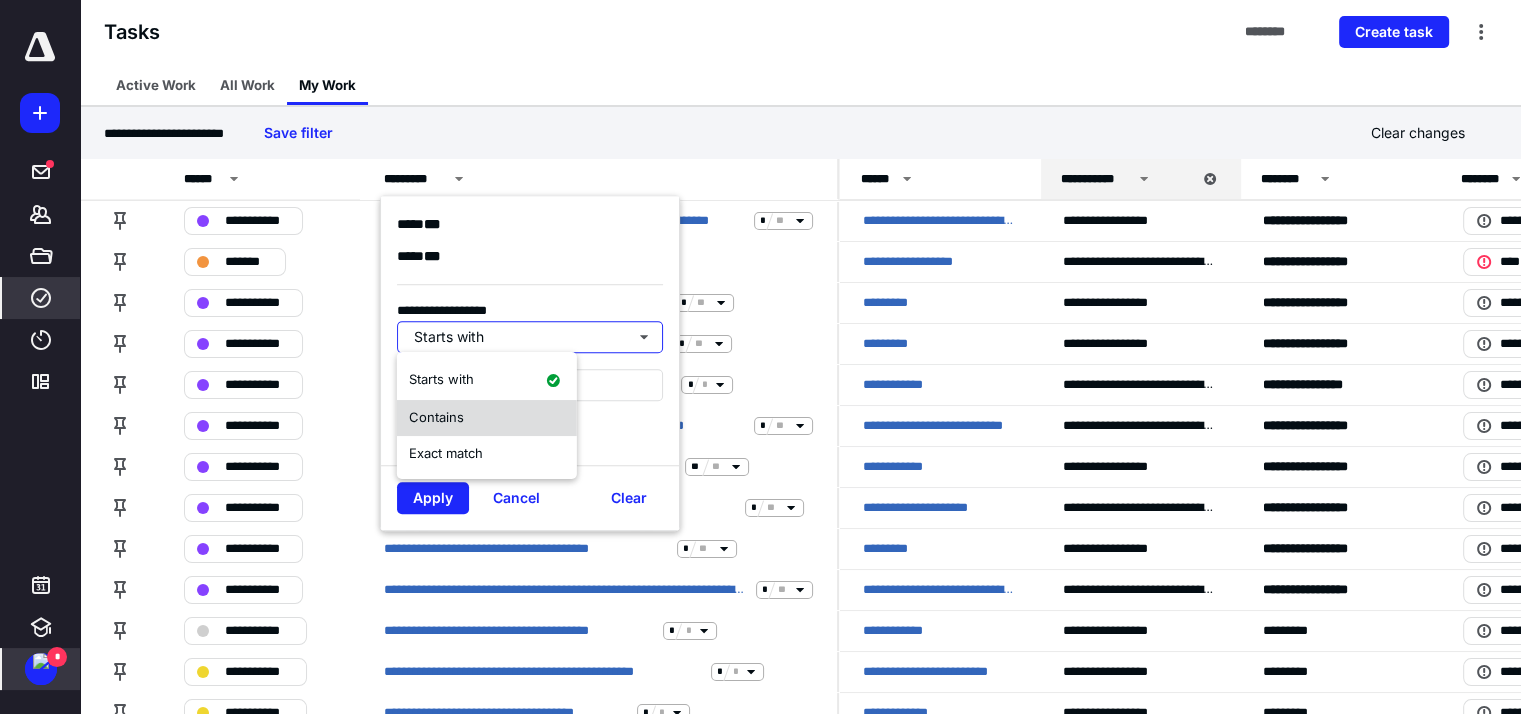 click on "Contains" at bounding box center [436, 417] 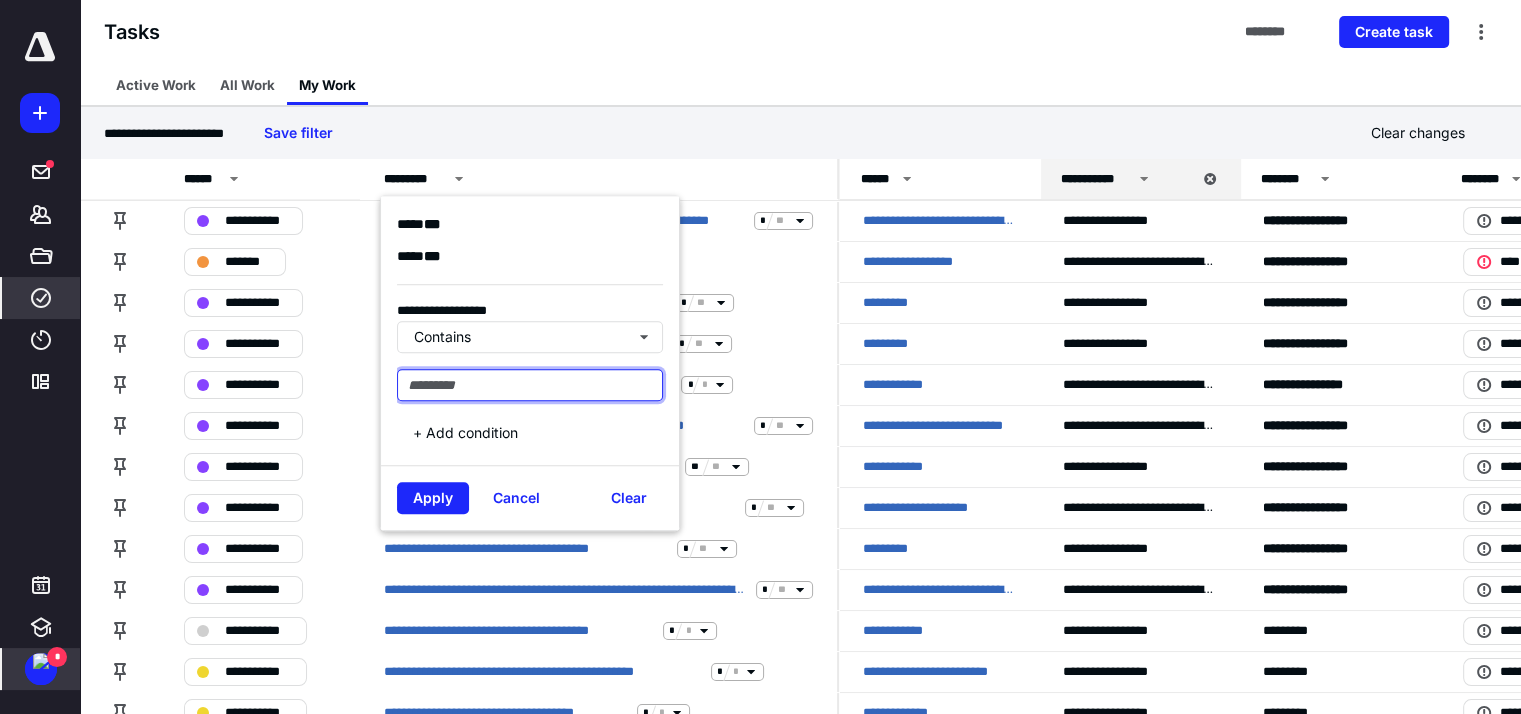 click at bounding box center (530, 385) 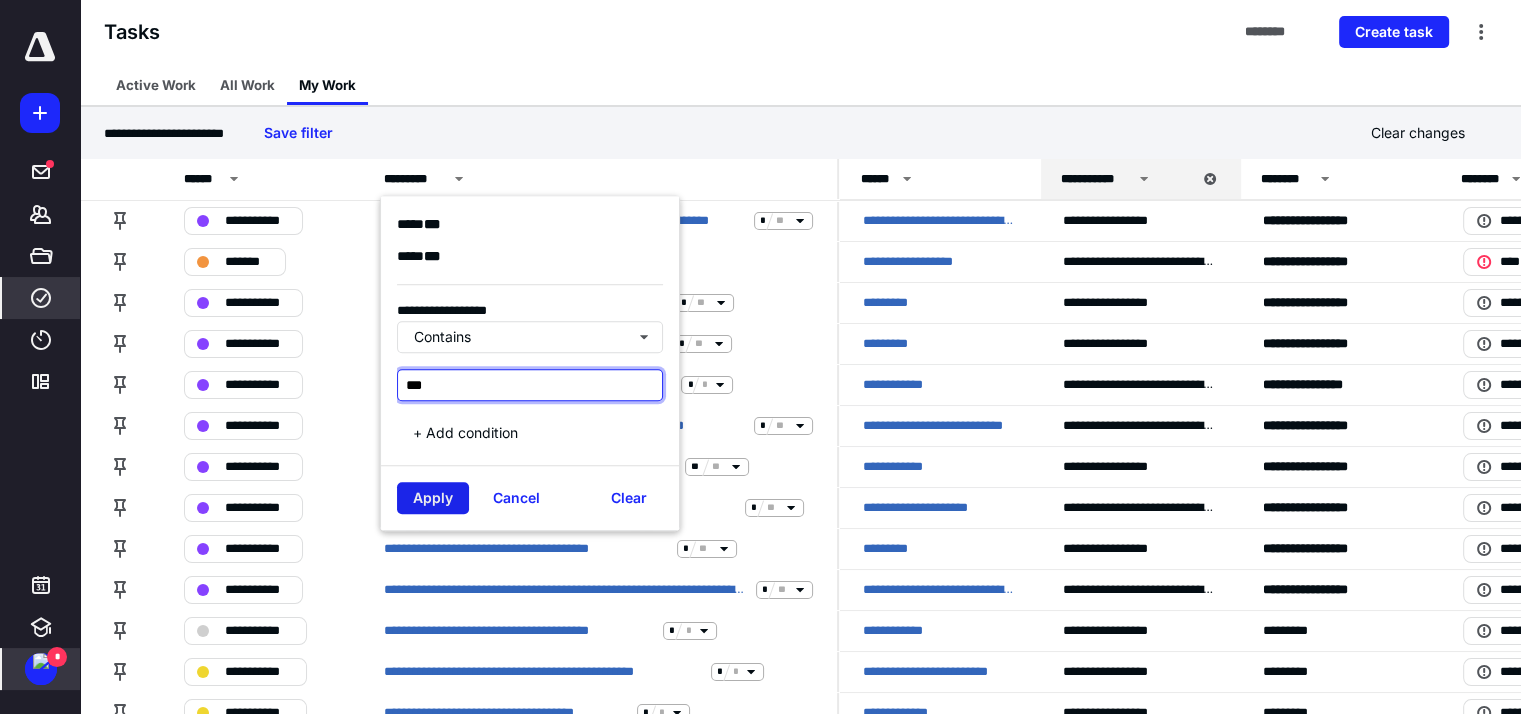 type on "***" 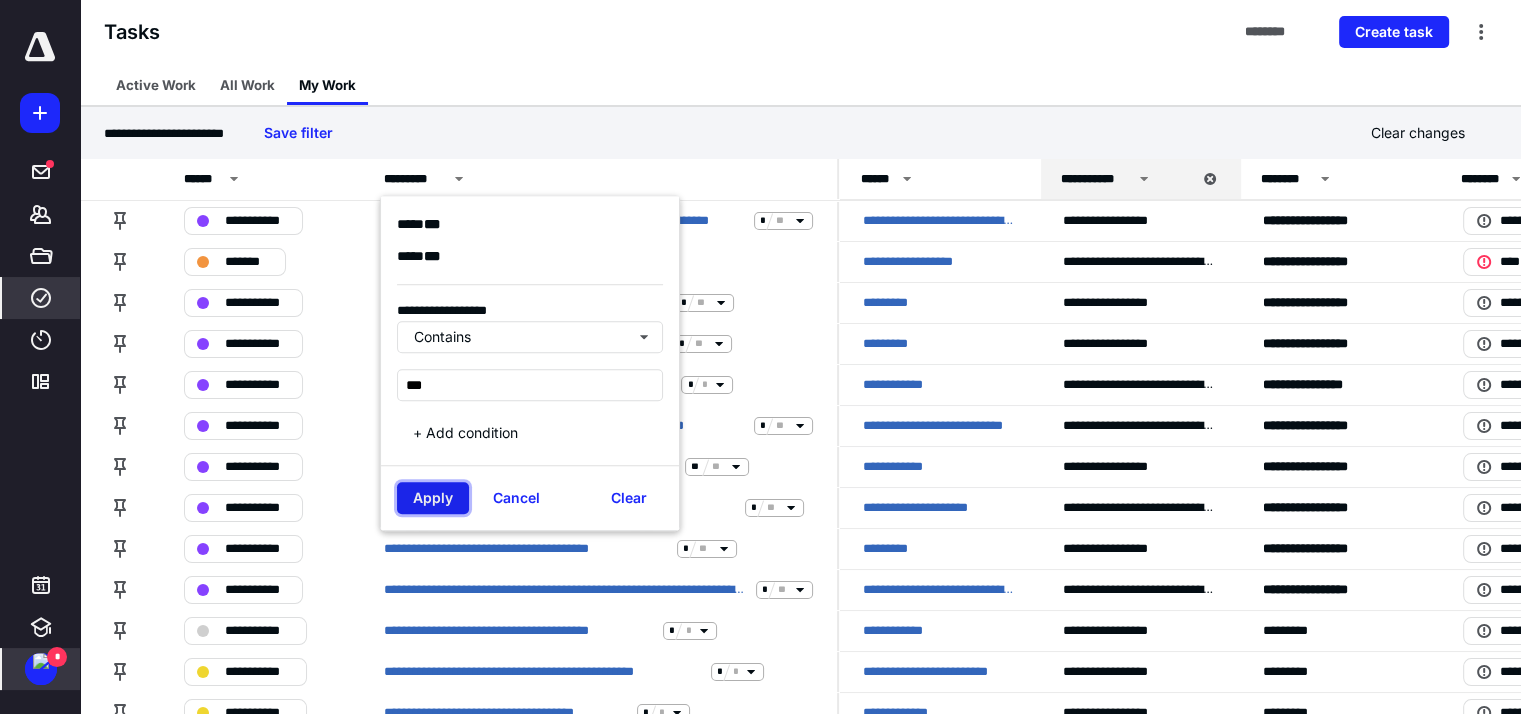 click on "Apply" at bounding box center [433, 498] 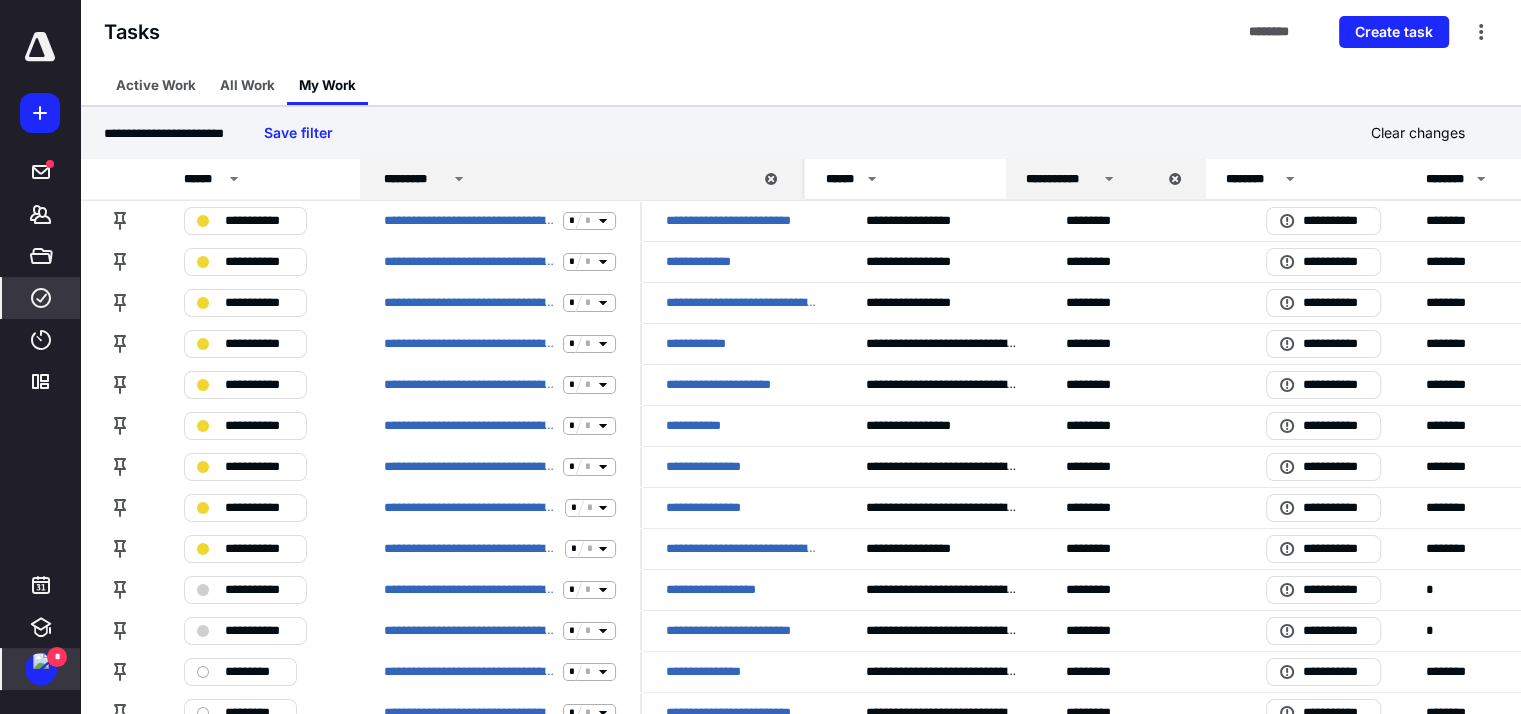drag, startPoint x: 636, startPoint y: 164, endPoint x: 854, endPoint y: 165, distance: 218.00229 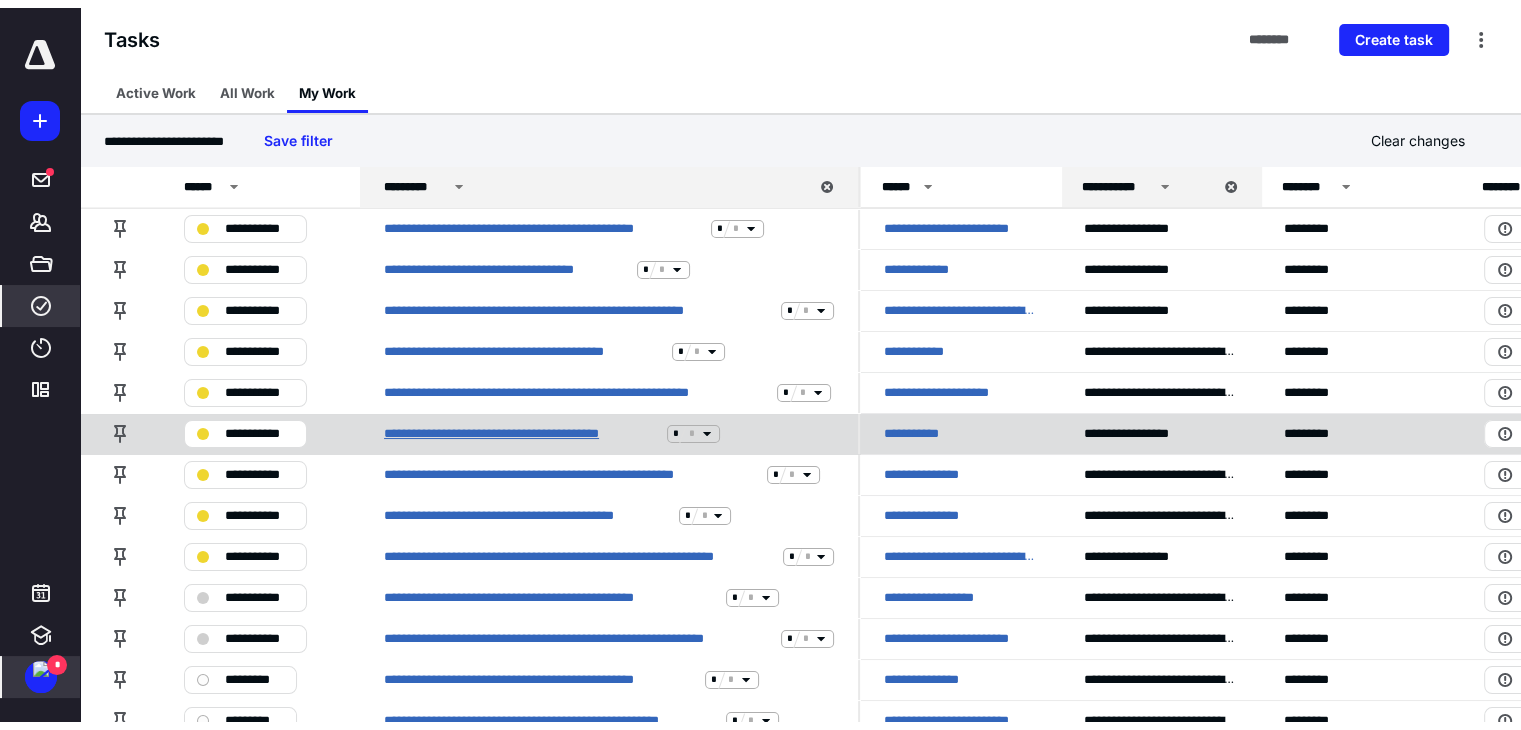 scroll, scrollTop: 0, scrollLeft: 0, axis: both 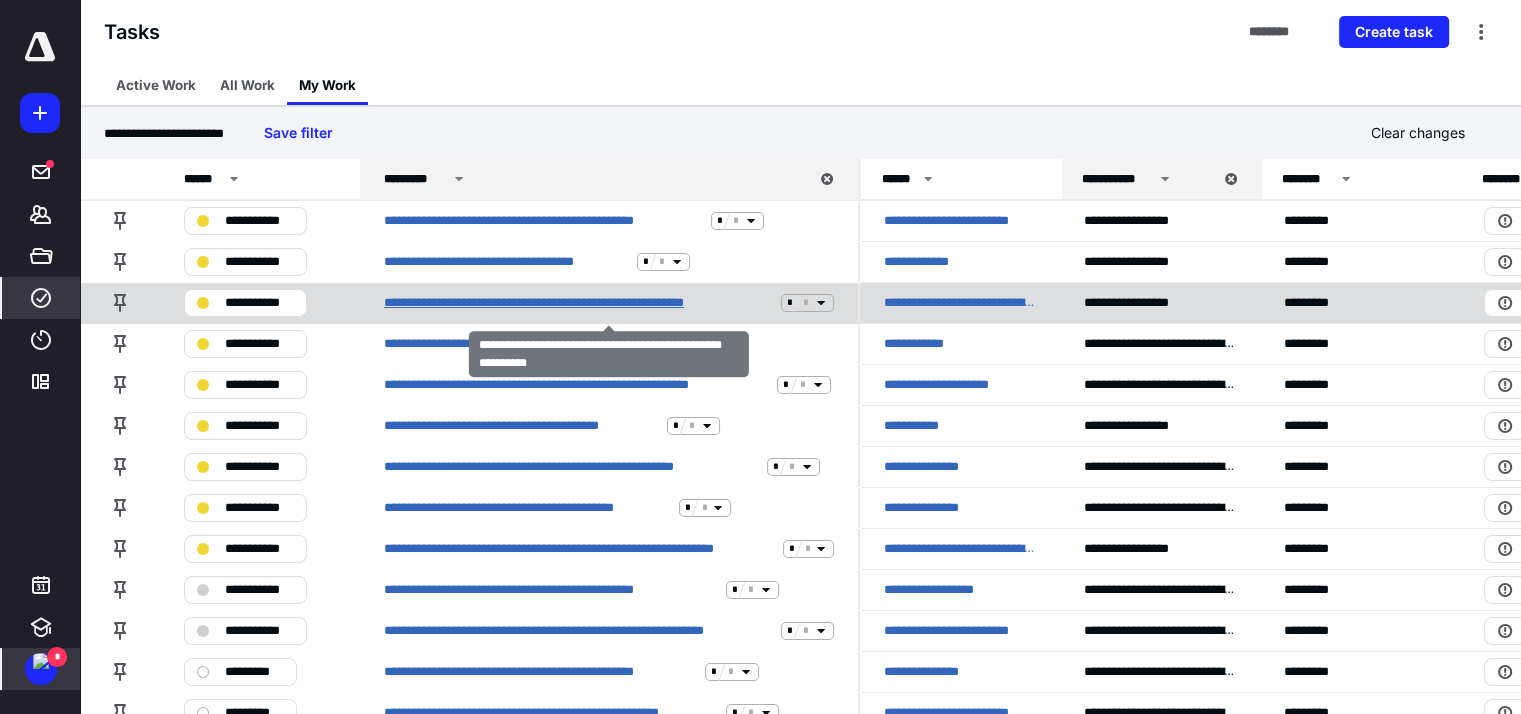 click on "**********" at bounding box center [578, 303] 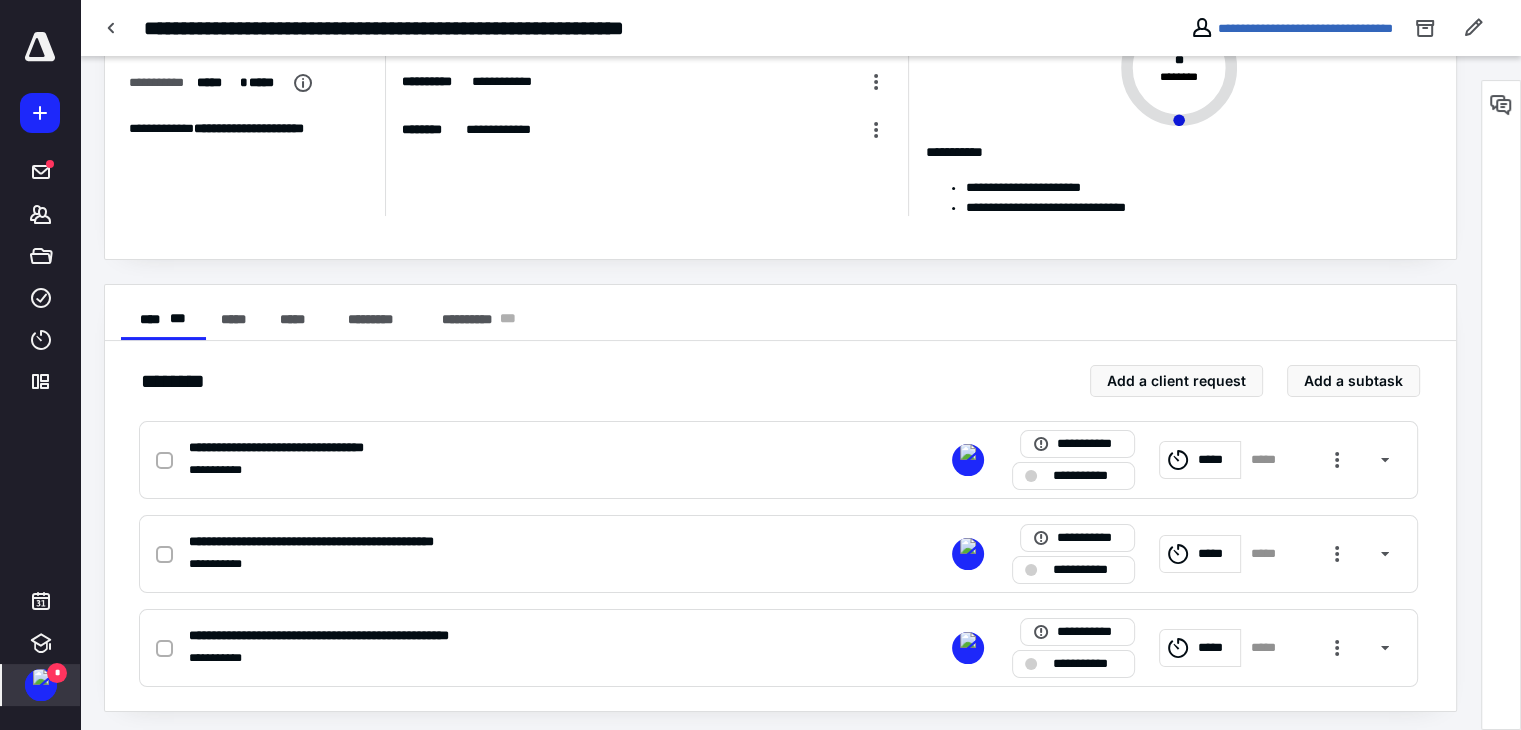 scroll, scrollTop: 163, scrollLeft: 0, axis: vertical 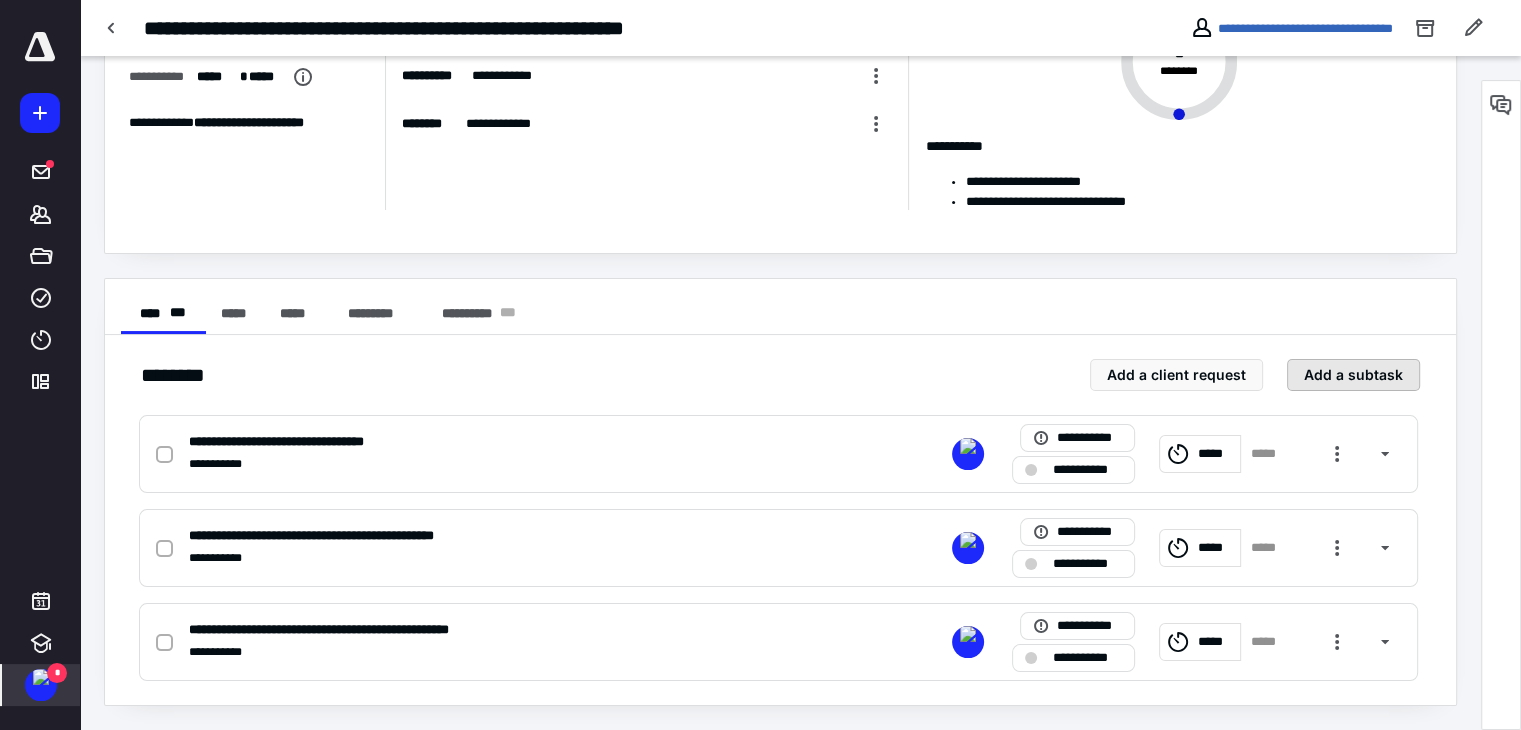 click on "Add a subtask" at bounding box center [1353, 375] 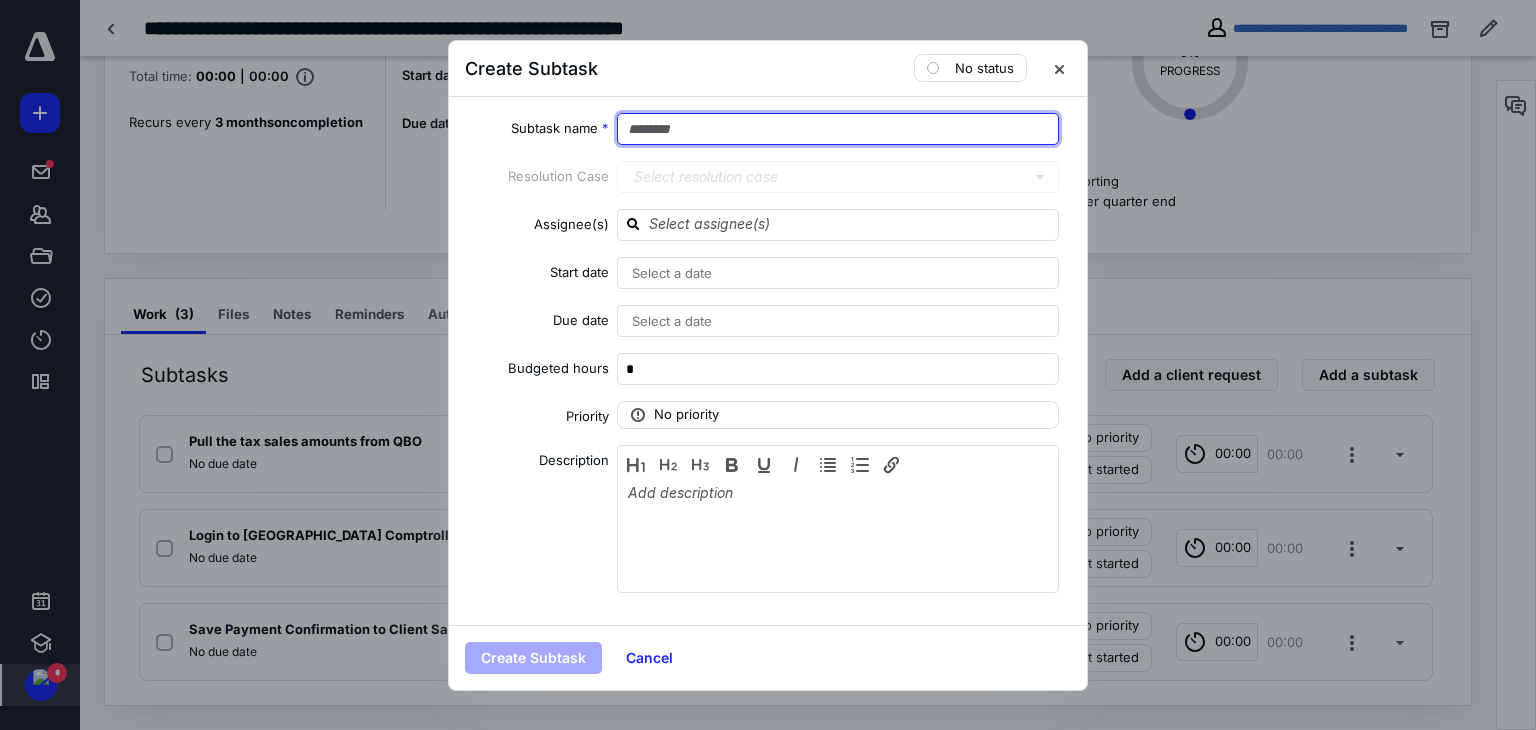 click at bounding box center (838, 129) 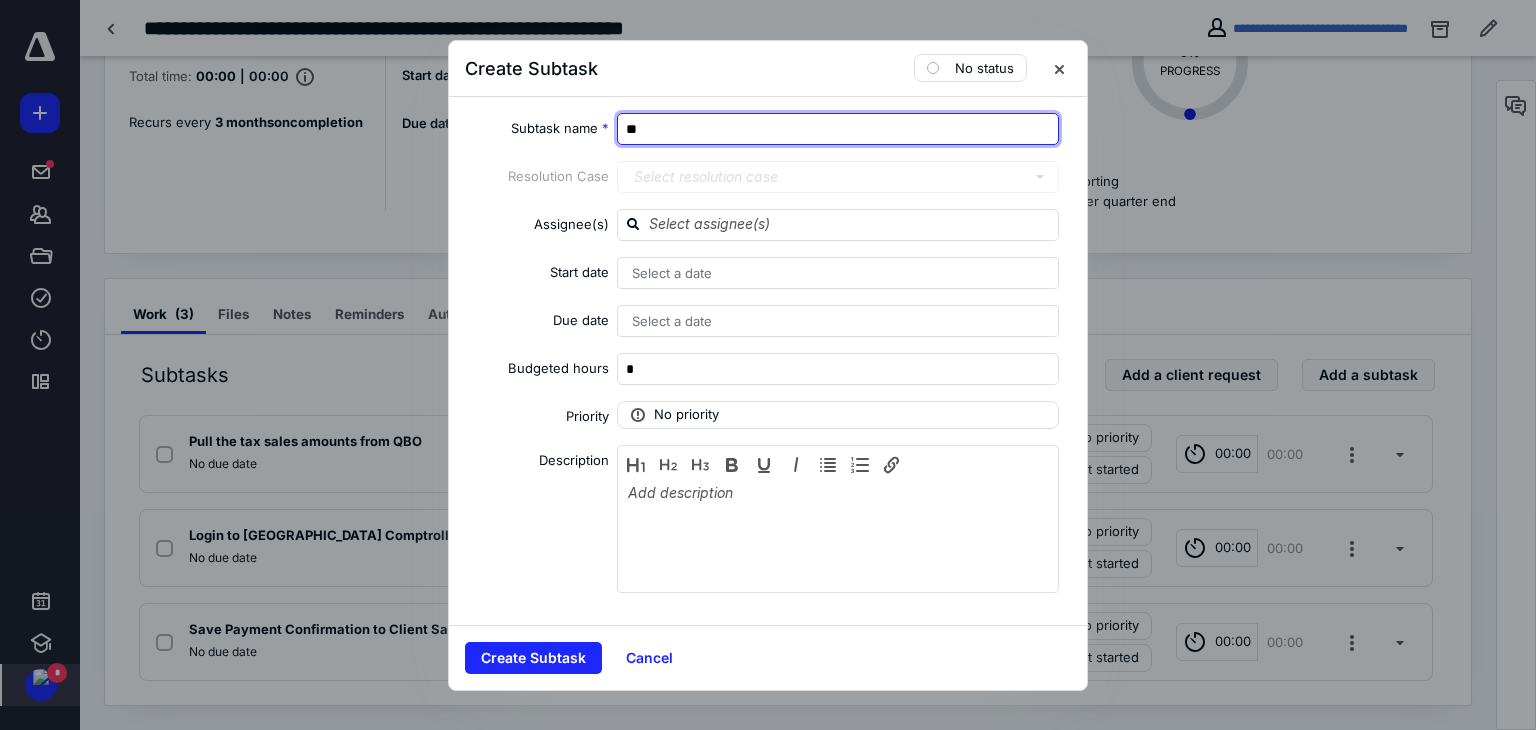 click on "**" at bounding box center (838, 129) 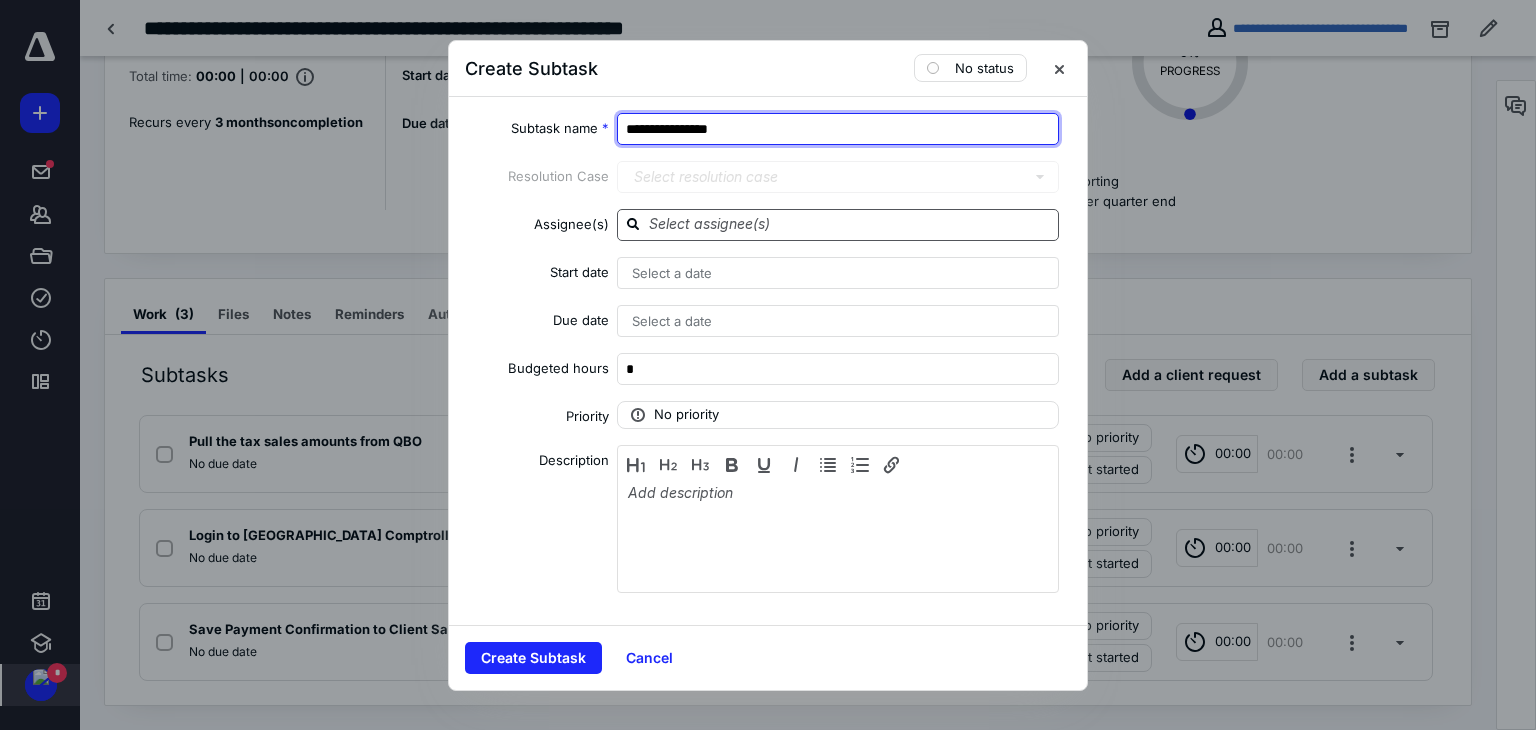 type on "**********" 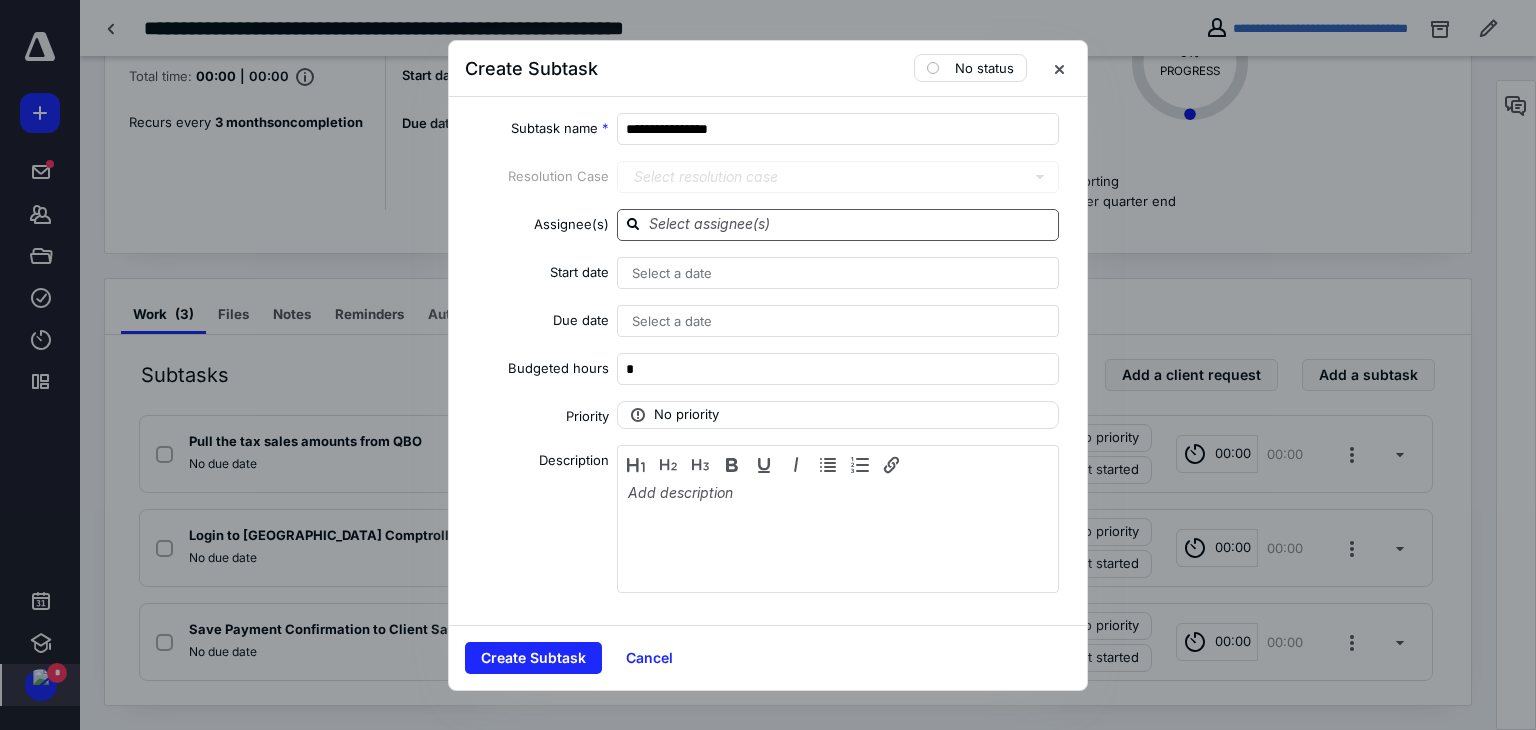 click at bounding box center (850, 224) 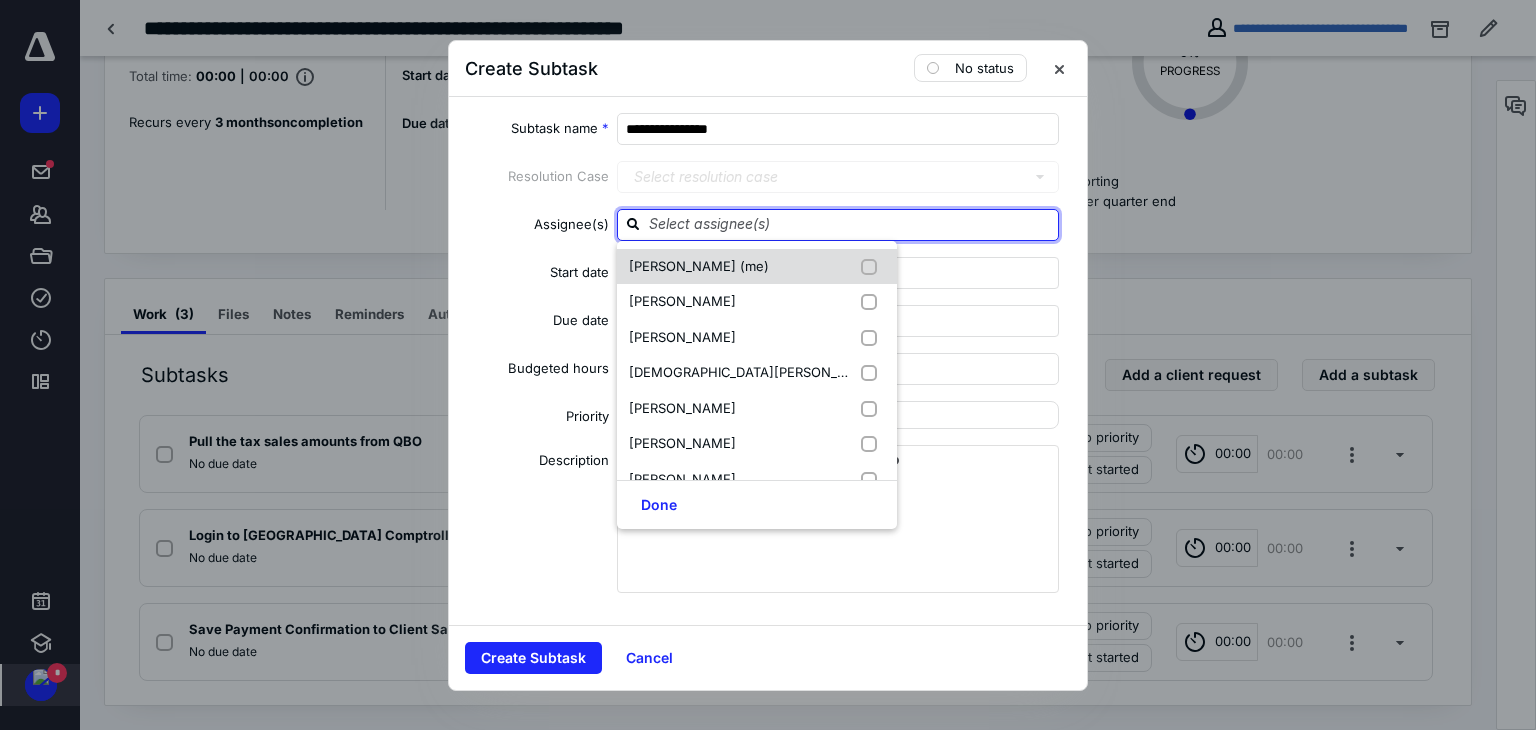 click at bounding box center (873, 267) 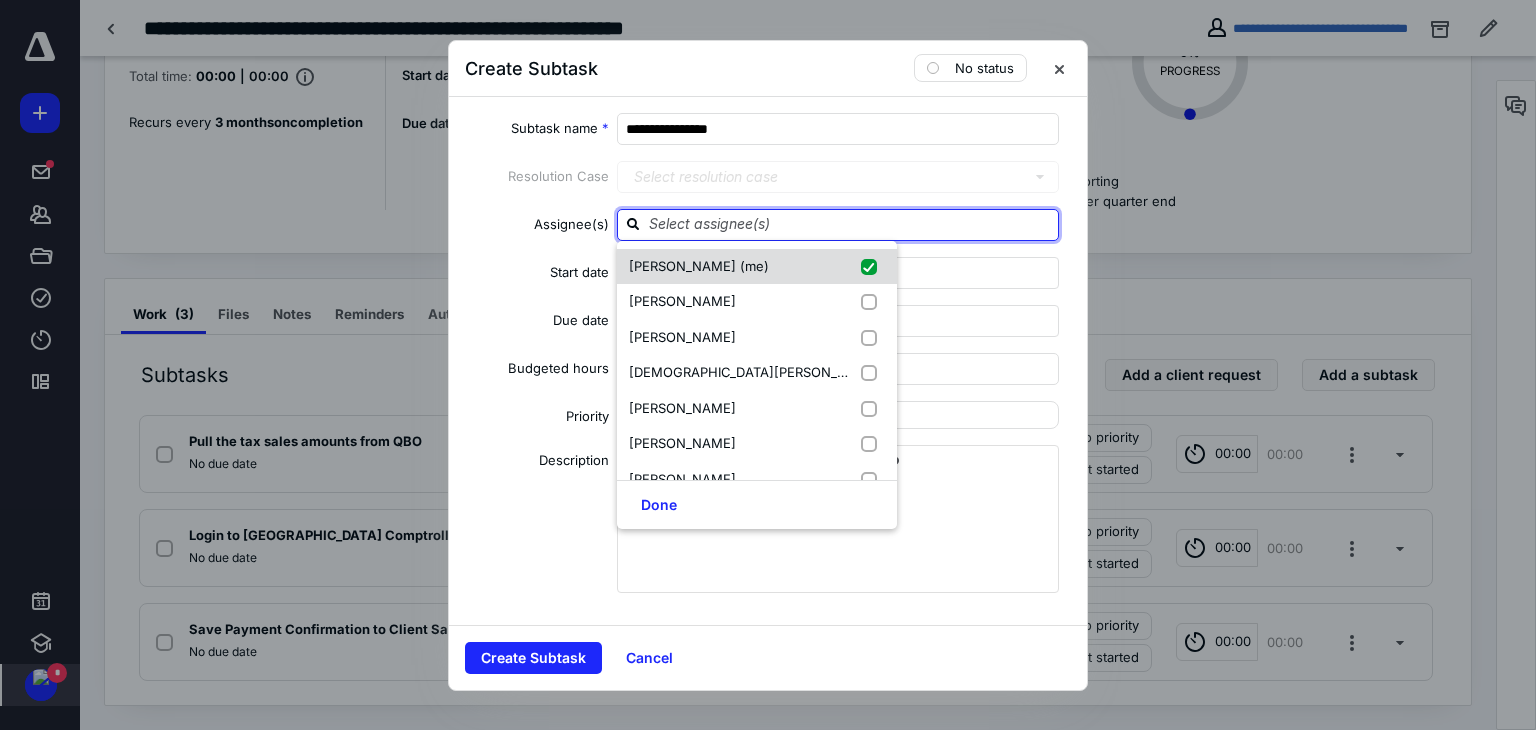 checkbox on "true" 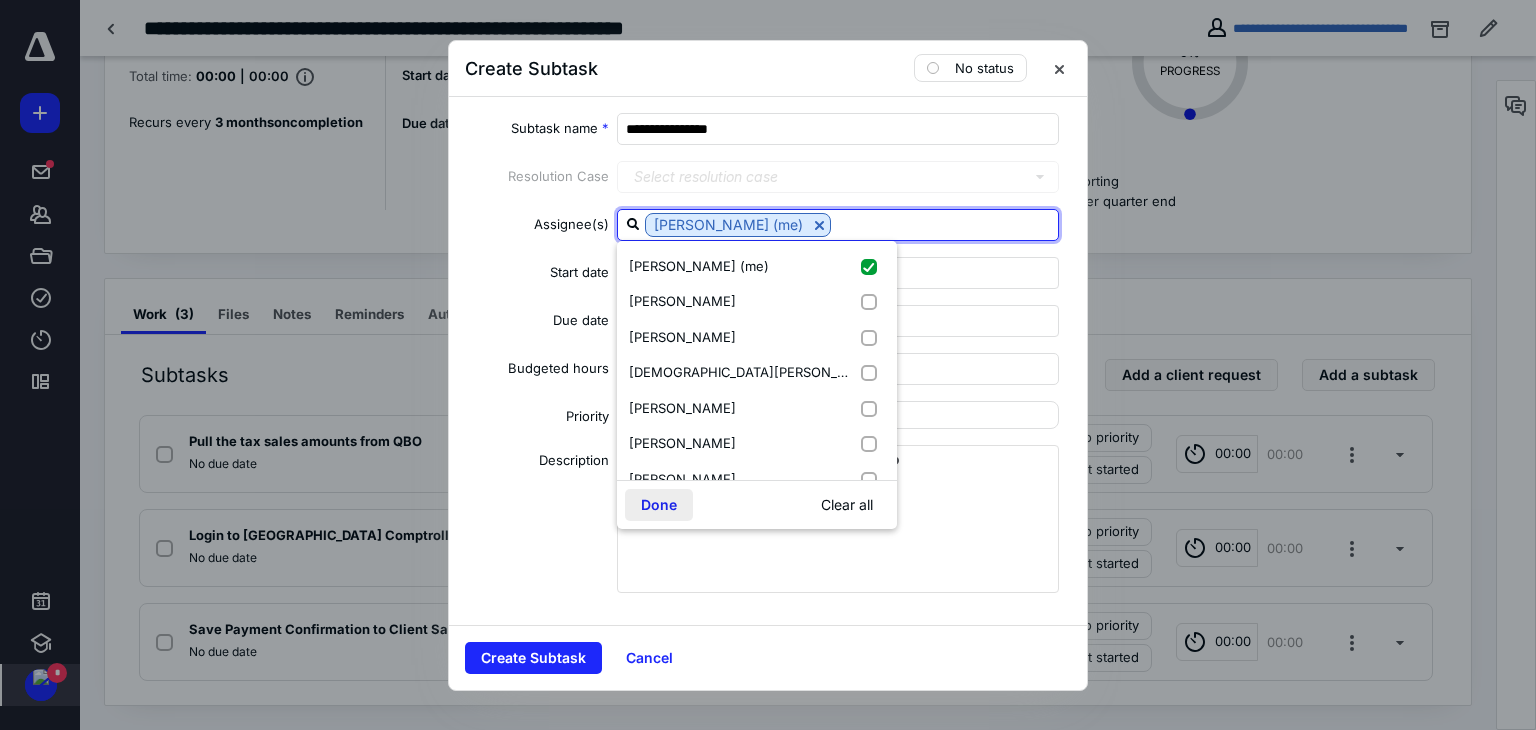 click on "Done" at bounding box center [659, 505] 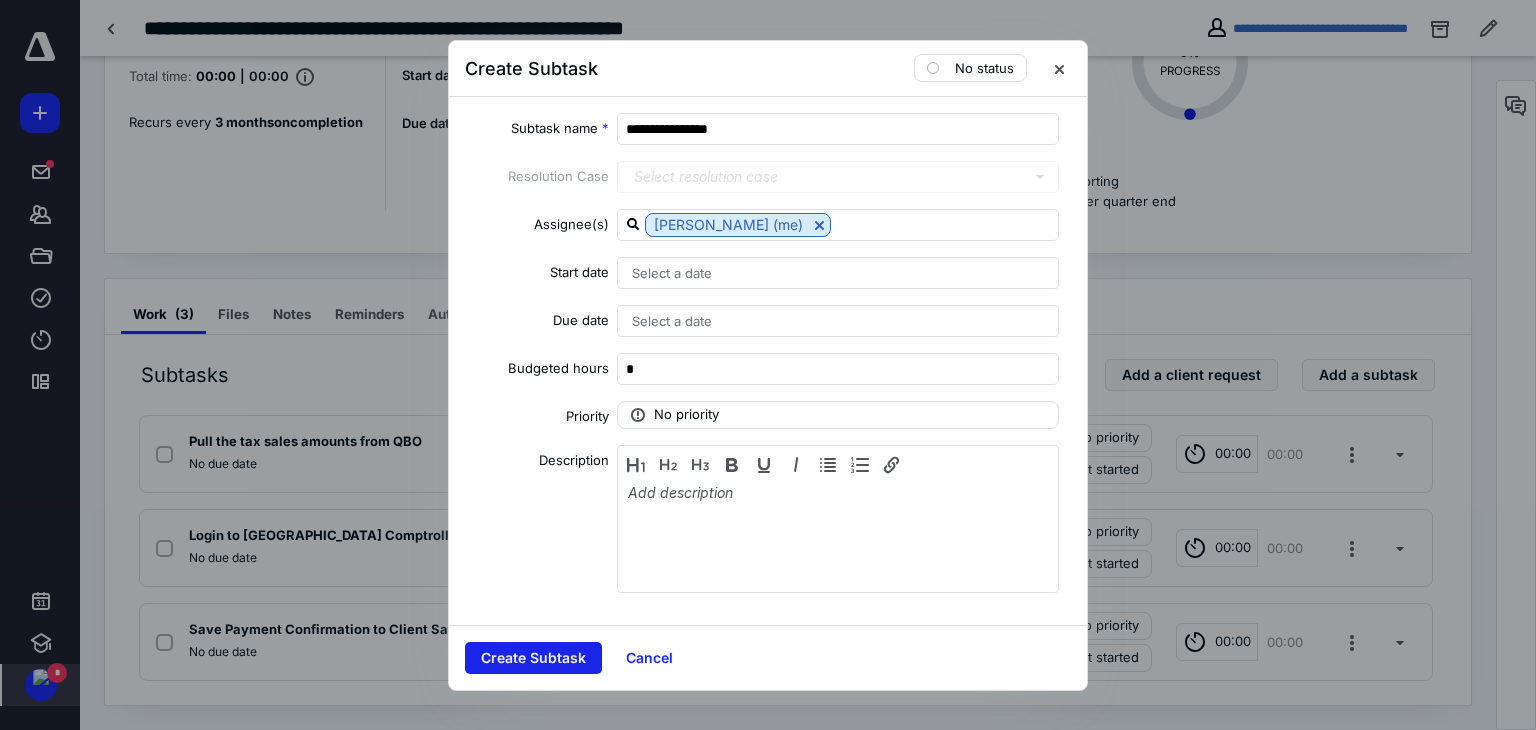 click on "Create Subtask" at bounding box center (533, 658) 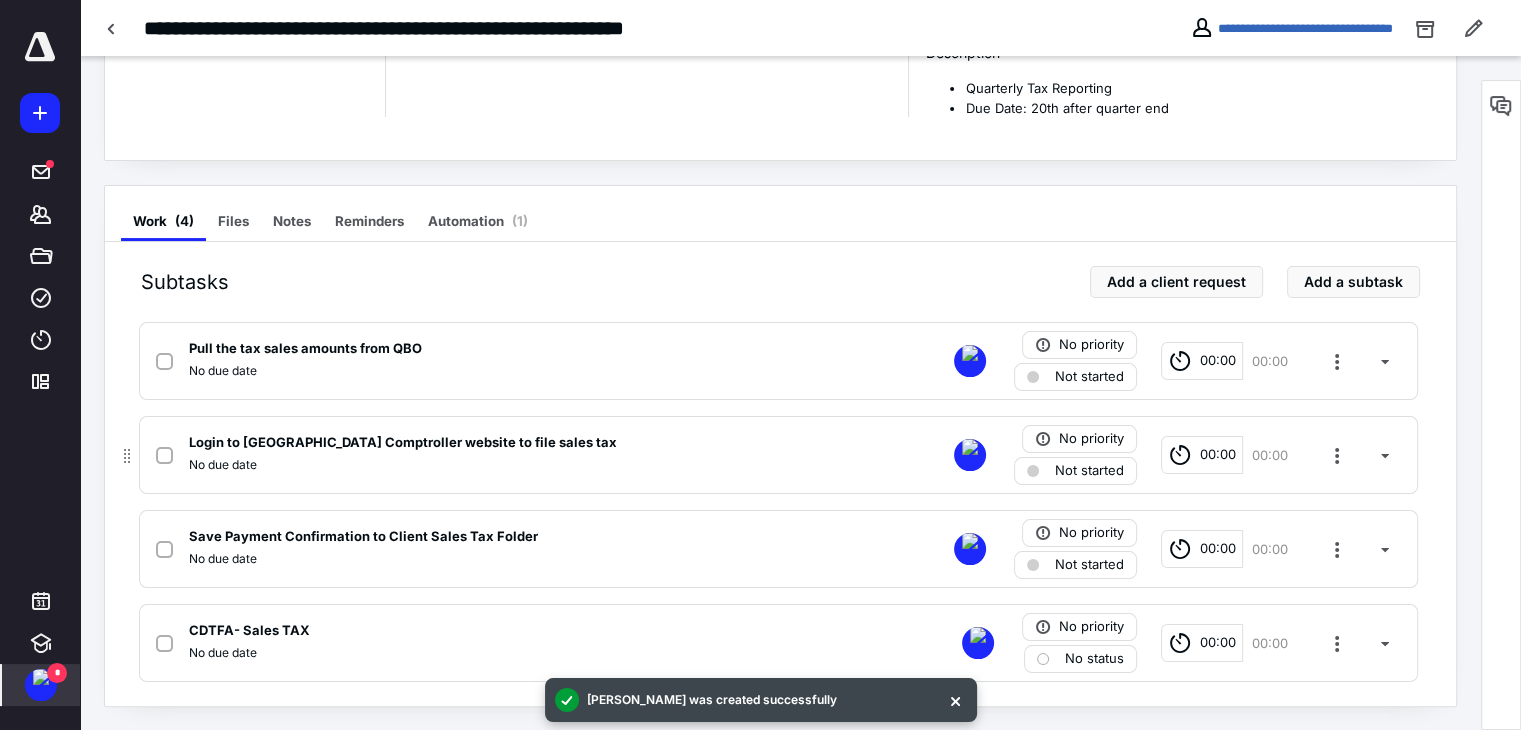 scroll, scrollTop: 256, scrollLeft: 0, axis: vertical 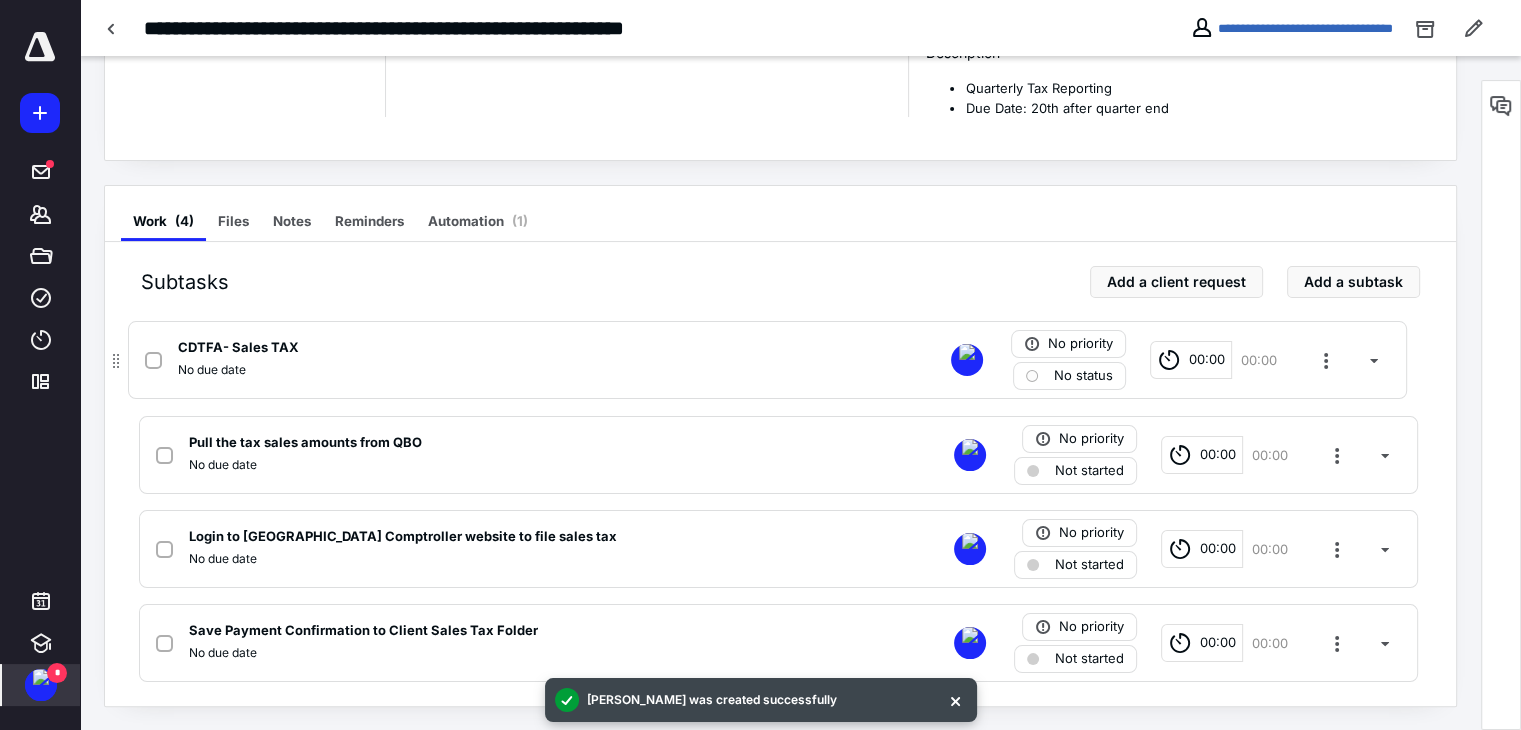drag, startPoint x: 120, startPoint y: 652, endPoint x: 110, endPoint y: 363, distance: 289.17297 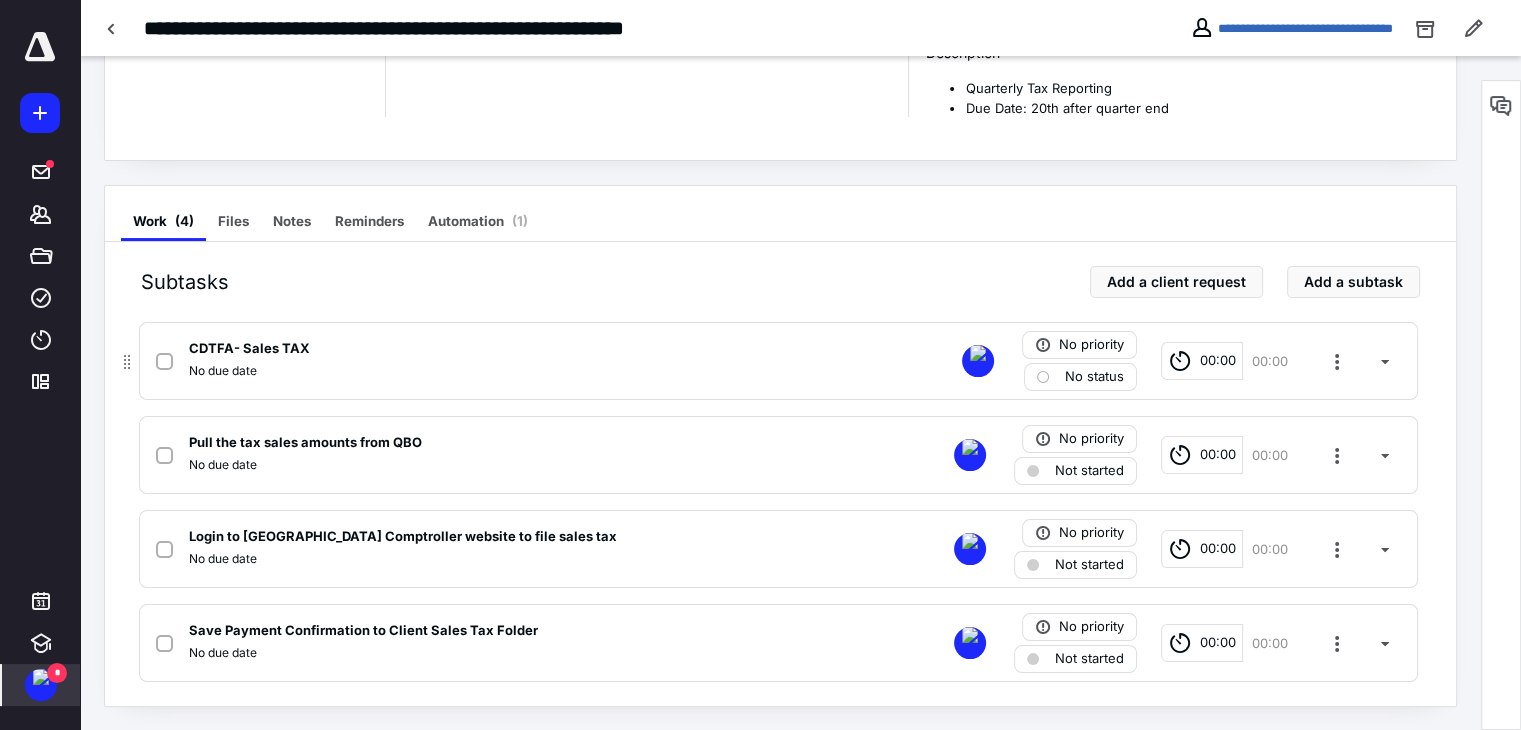 click at bounding box center [164, 362] 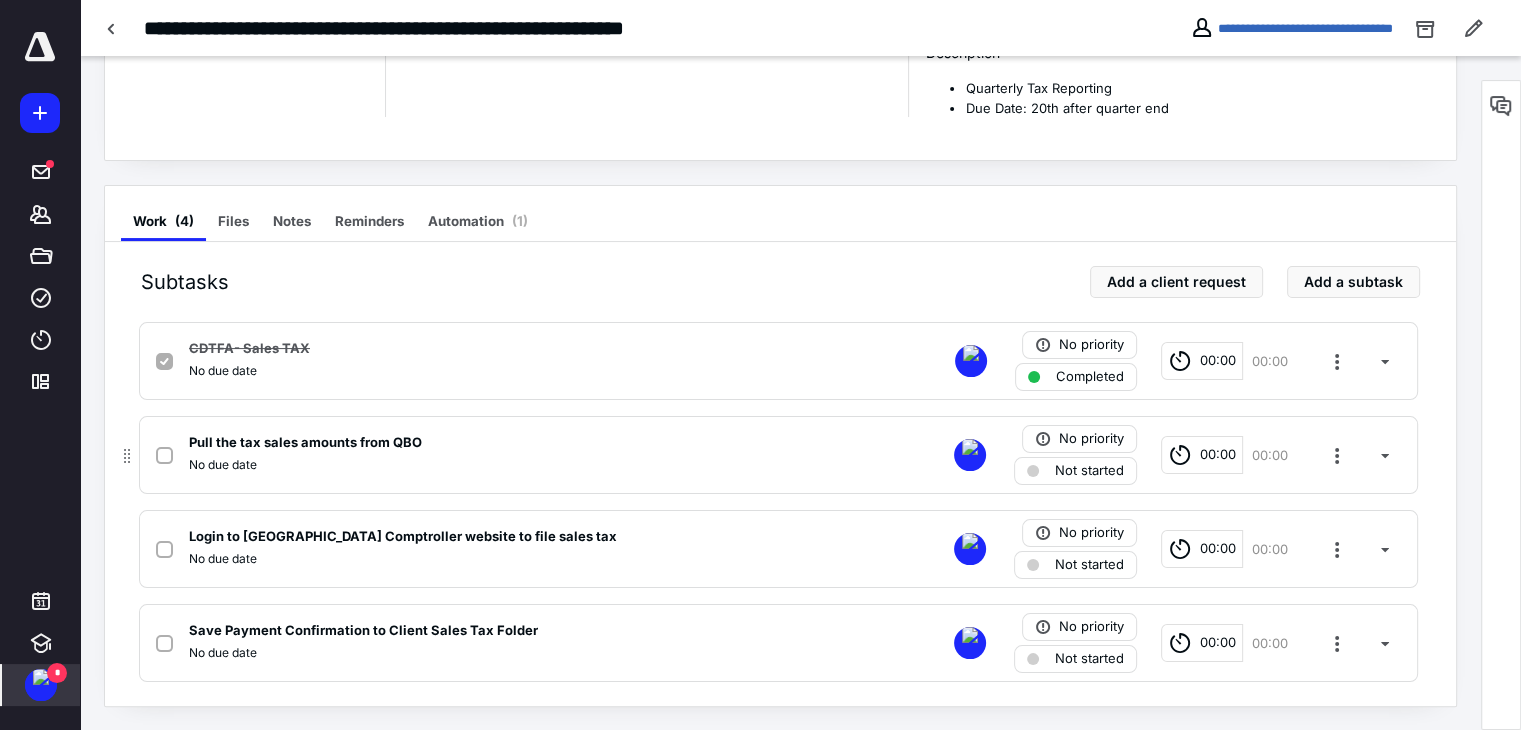 click 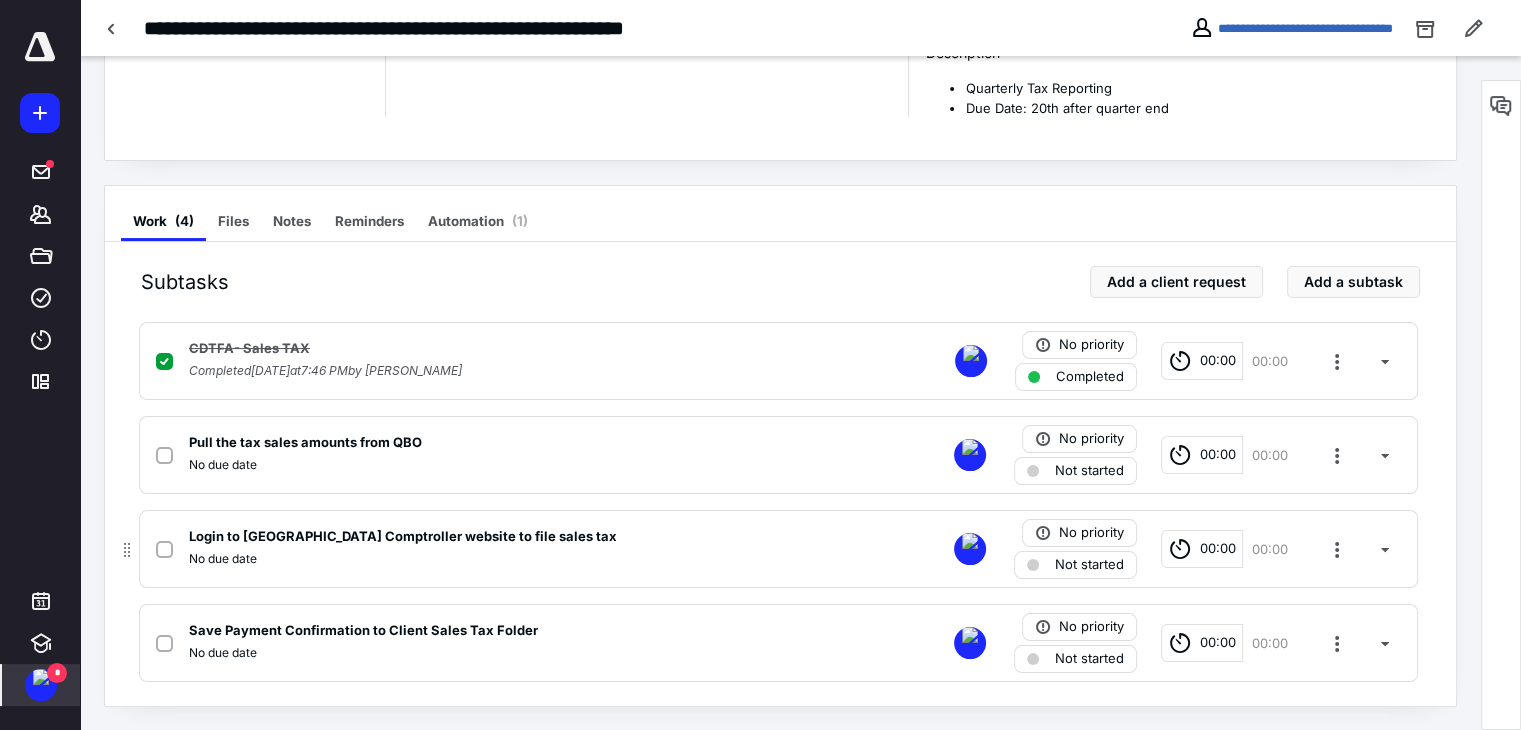 click 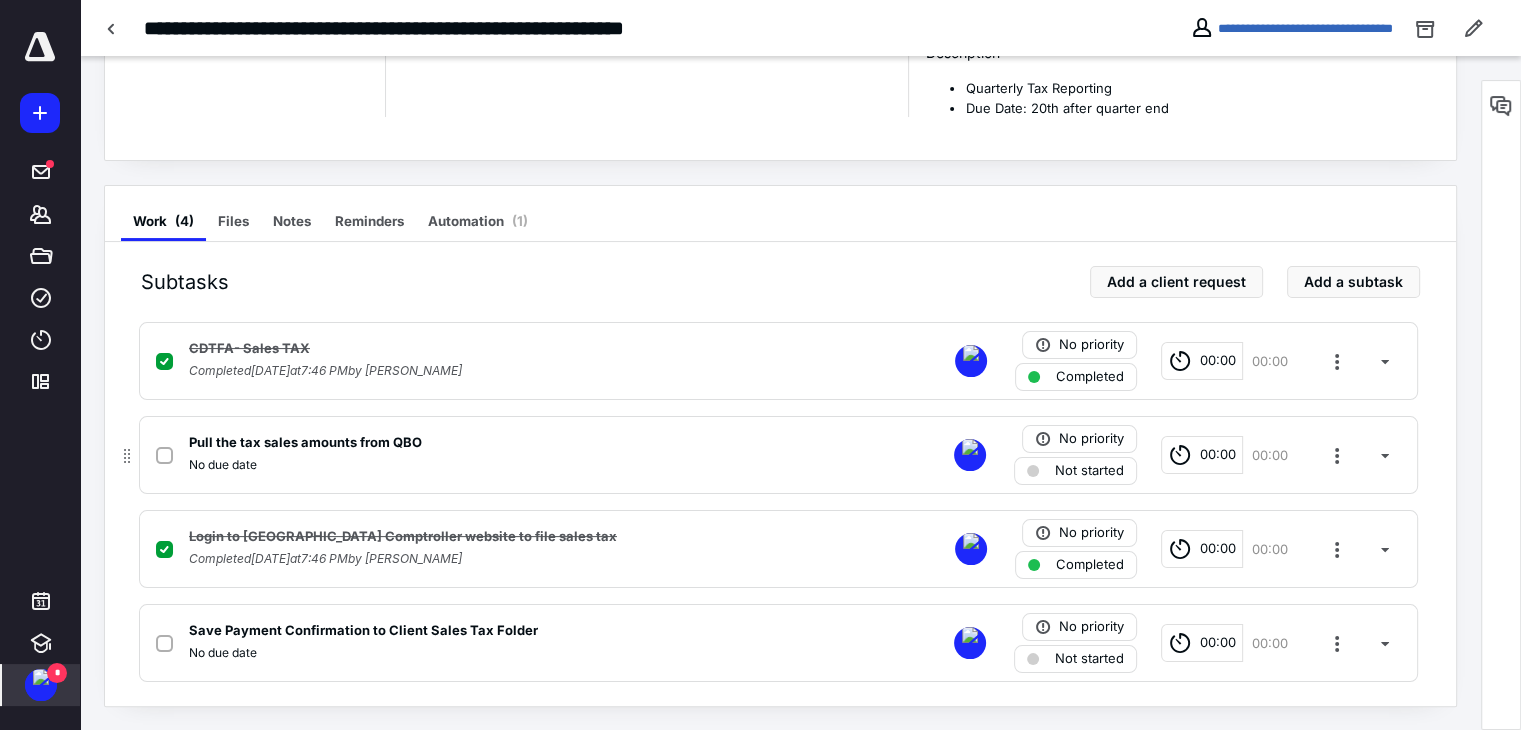 click 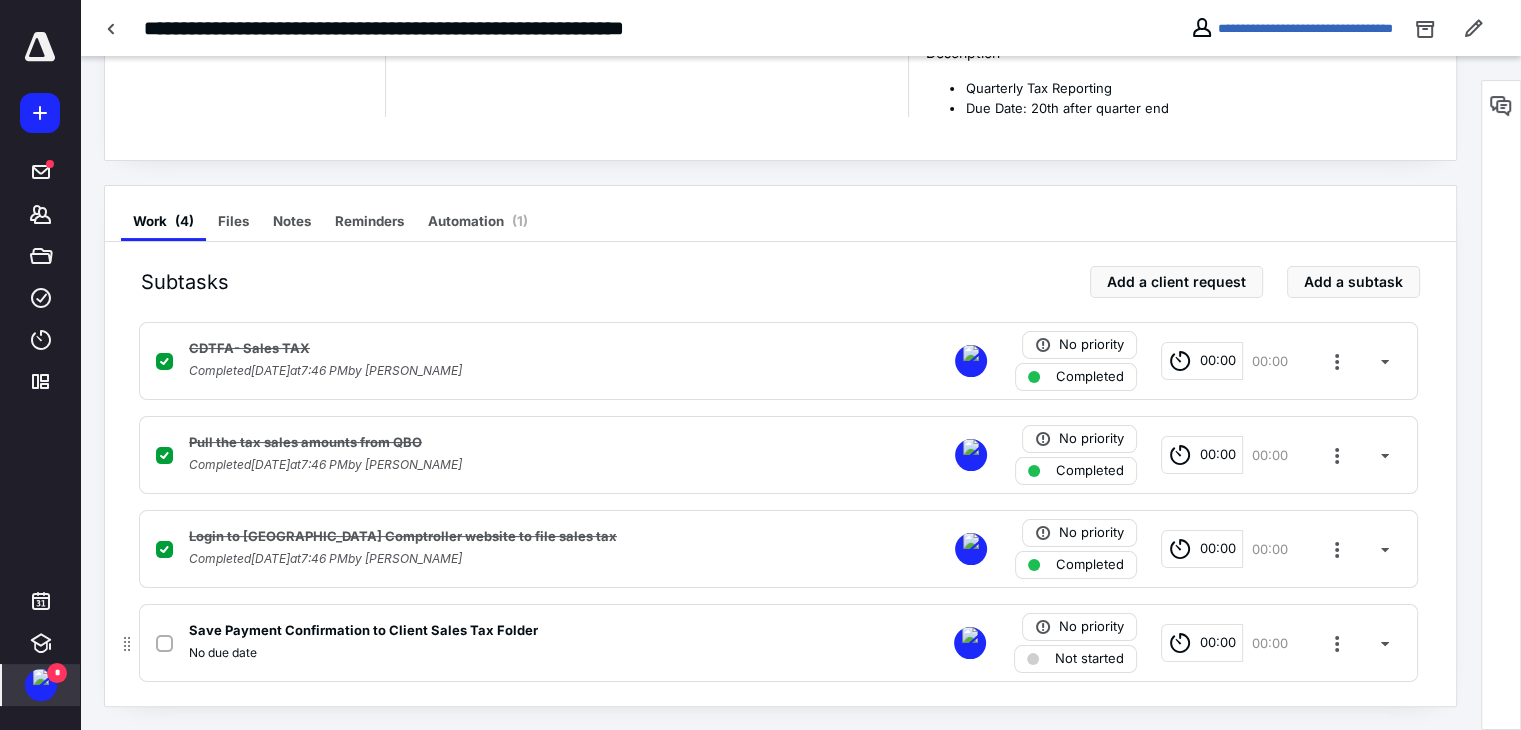 click 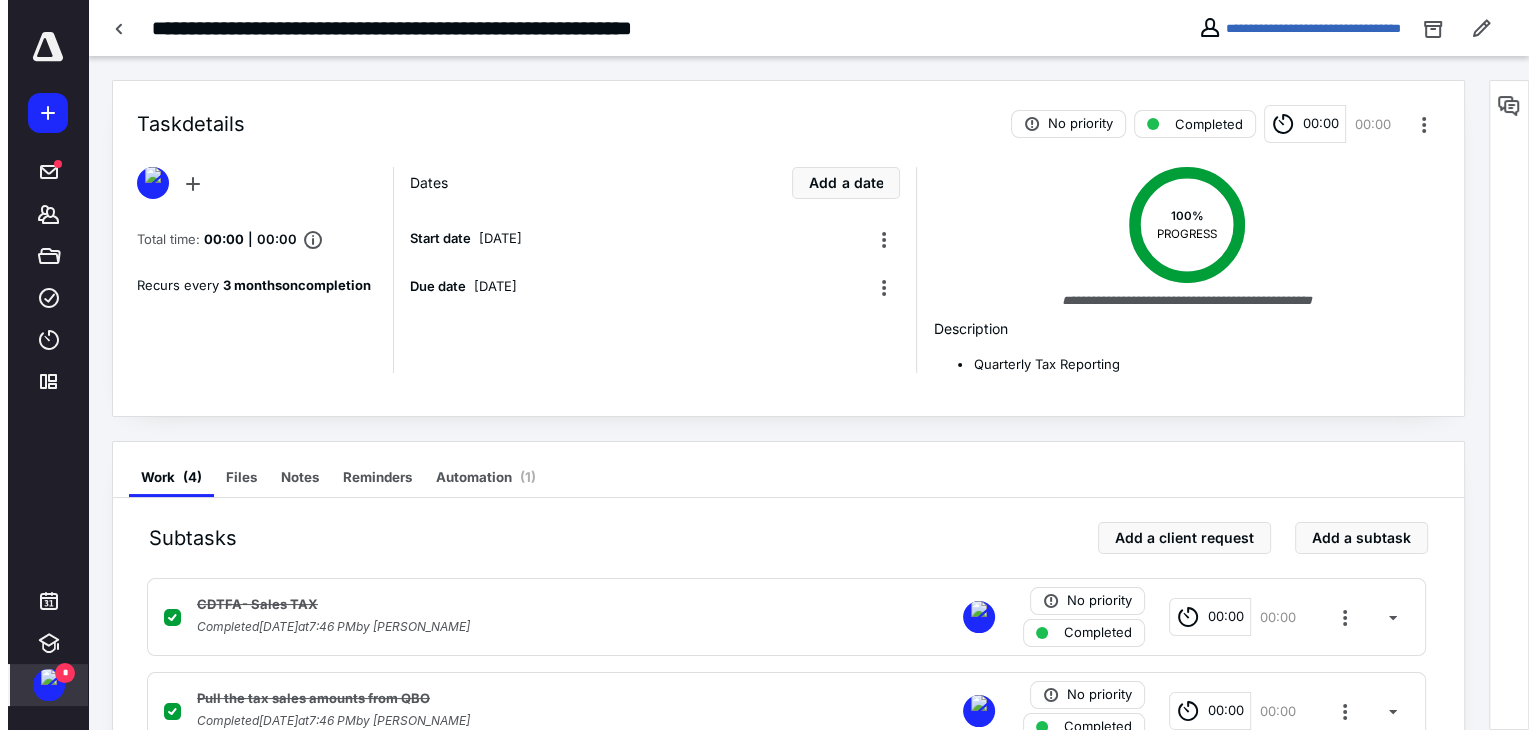 scroll, scrollTop: 0, scrollLeft: 0, axis: both 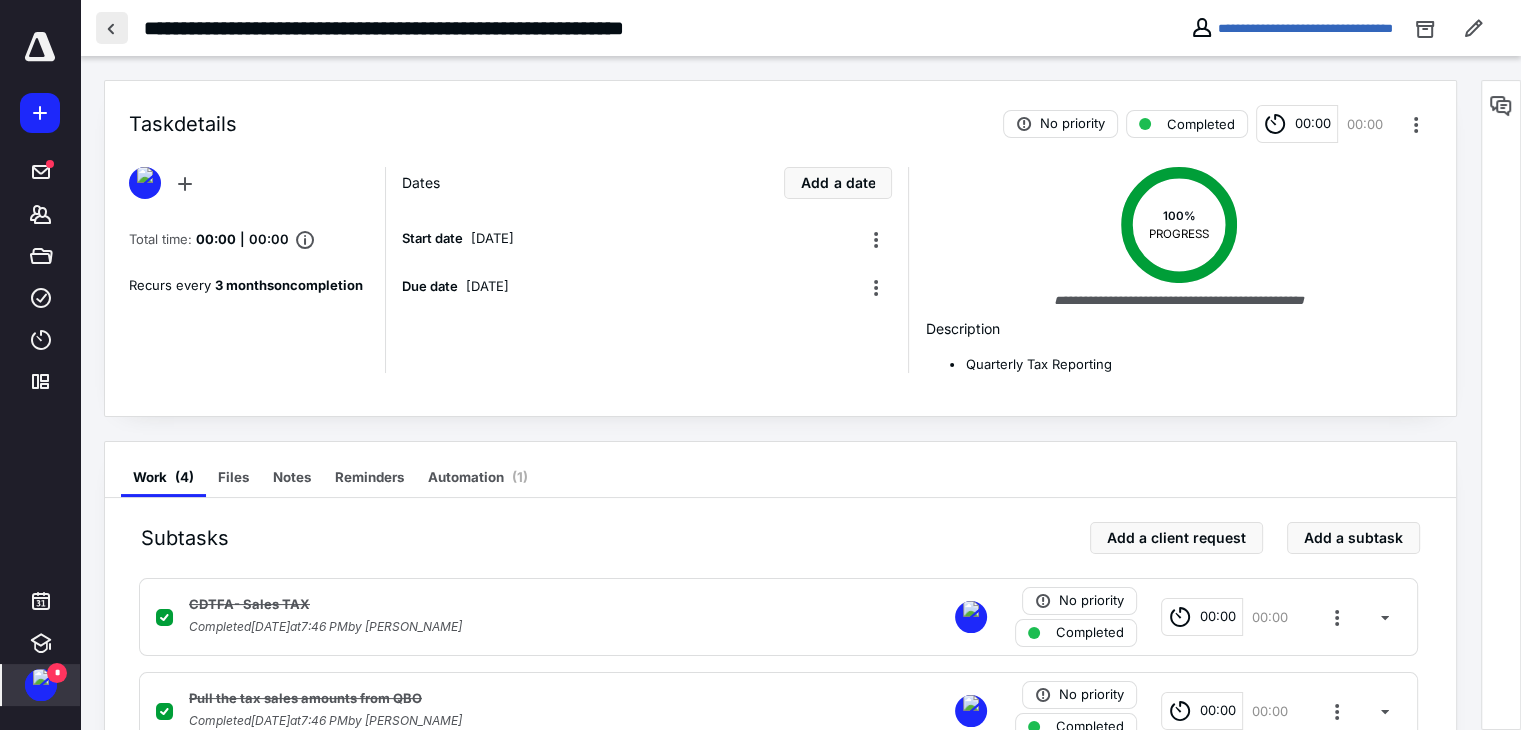 click at bounding box center [112, 28] 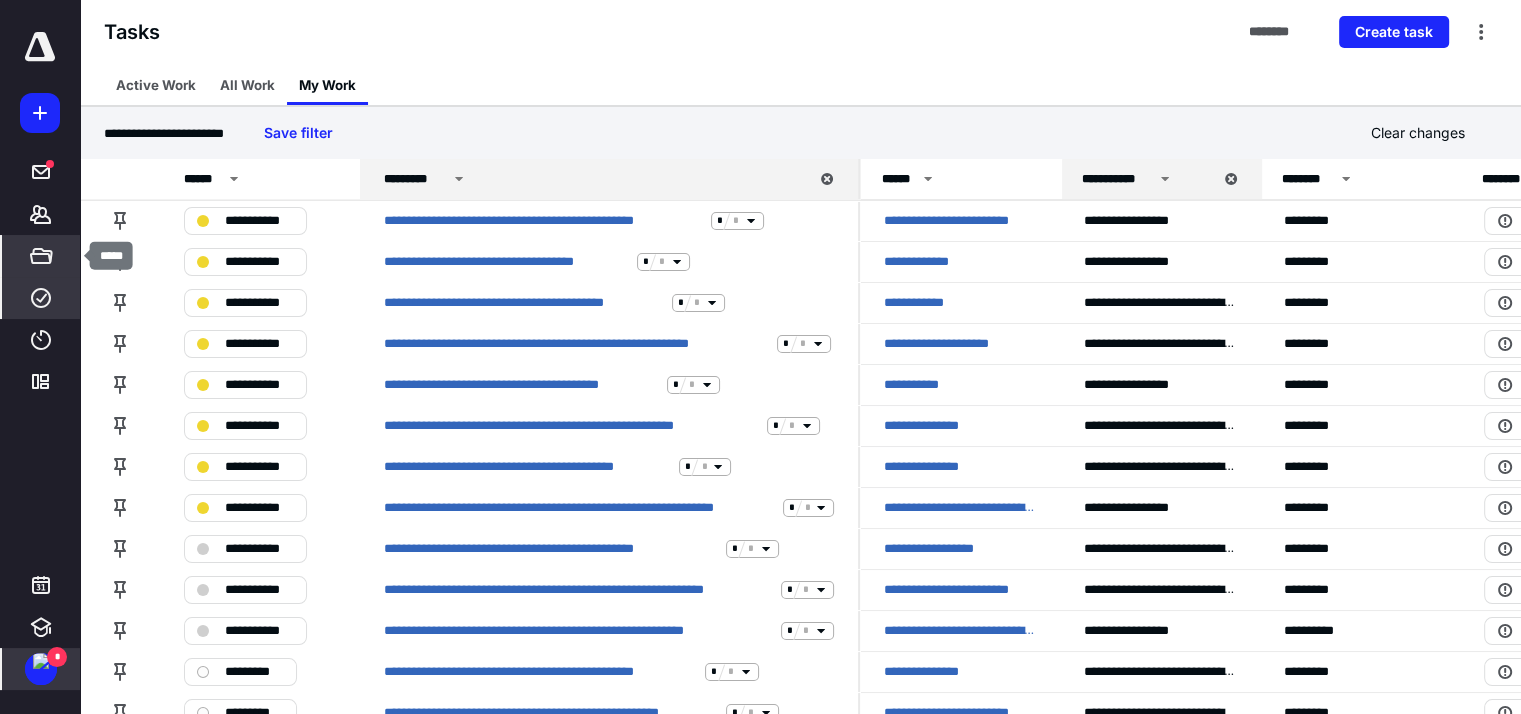 click 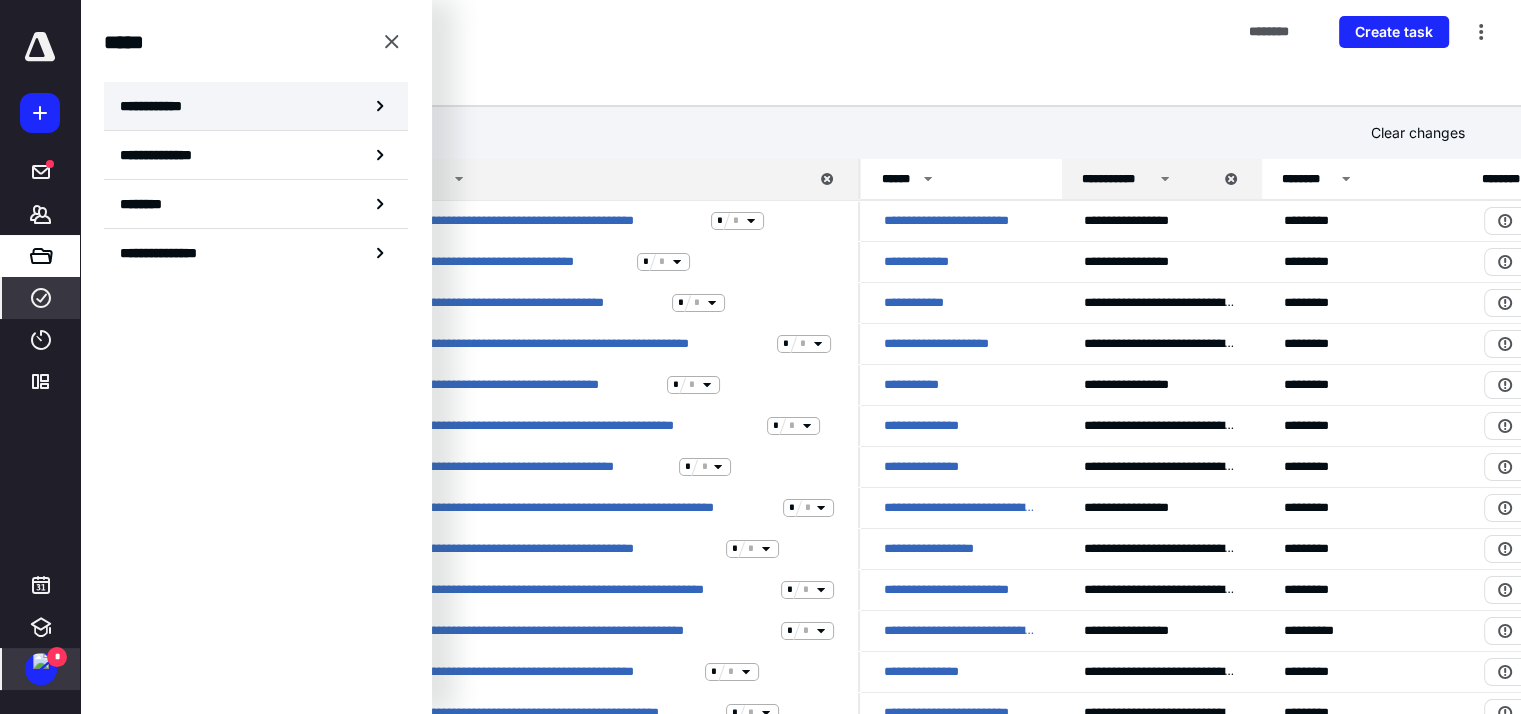 click on "**********" at bounding box center (256, 106) 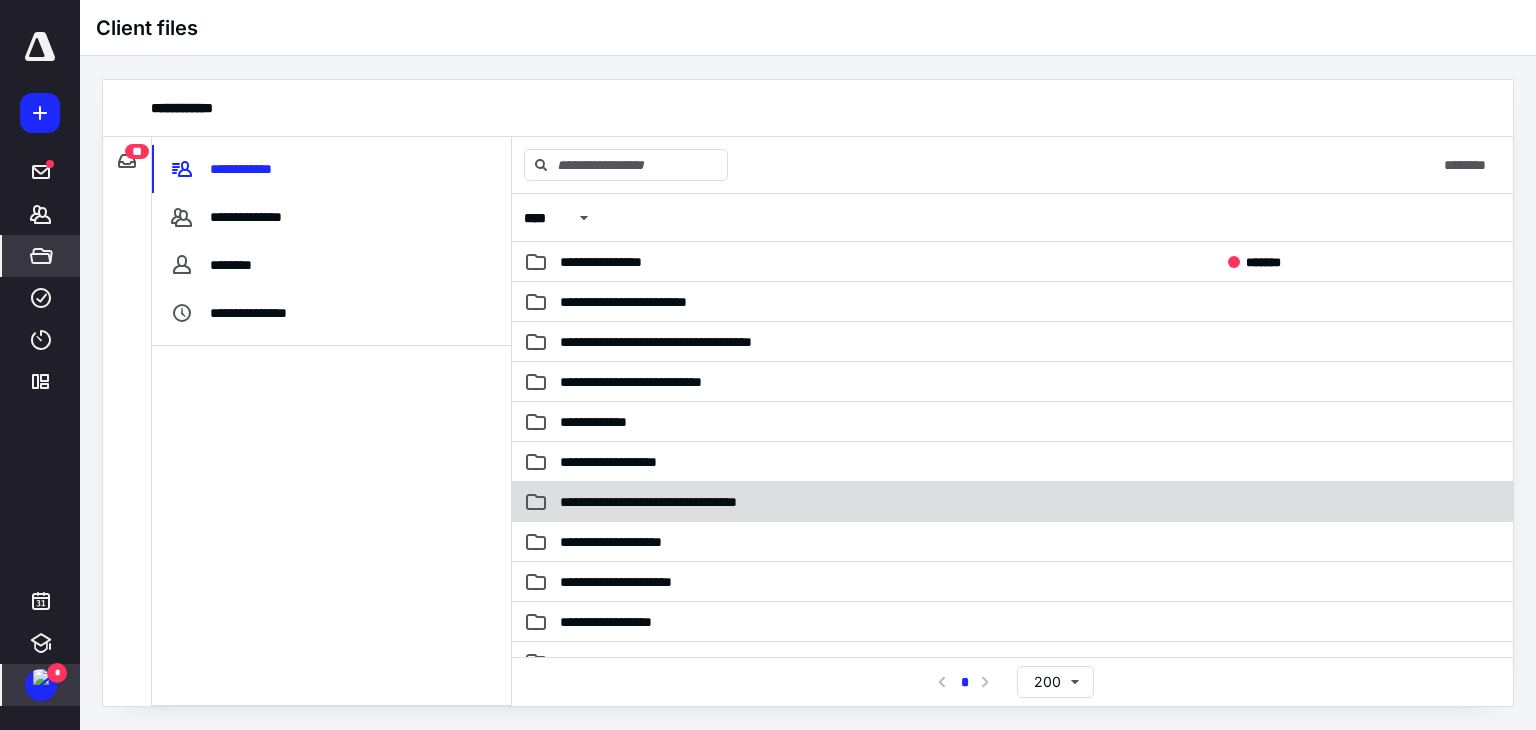 click on "**********" at bounding box center (687, 502) 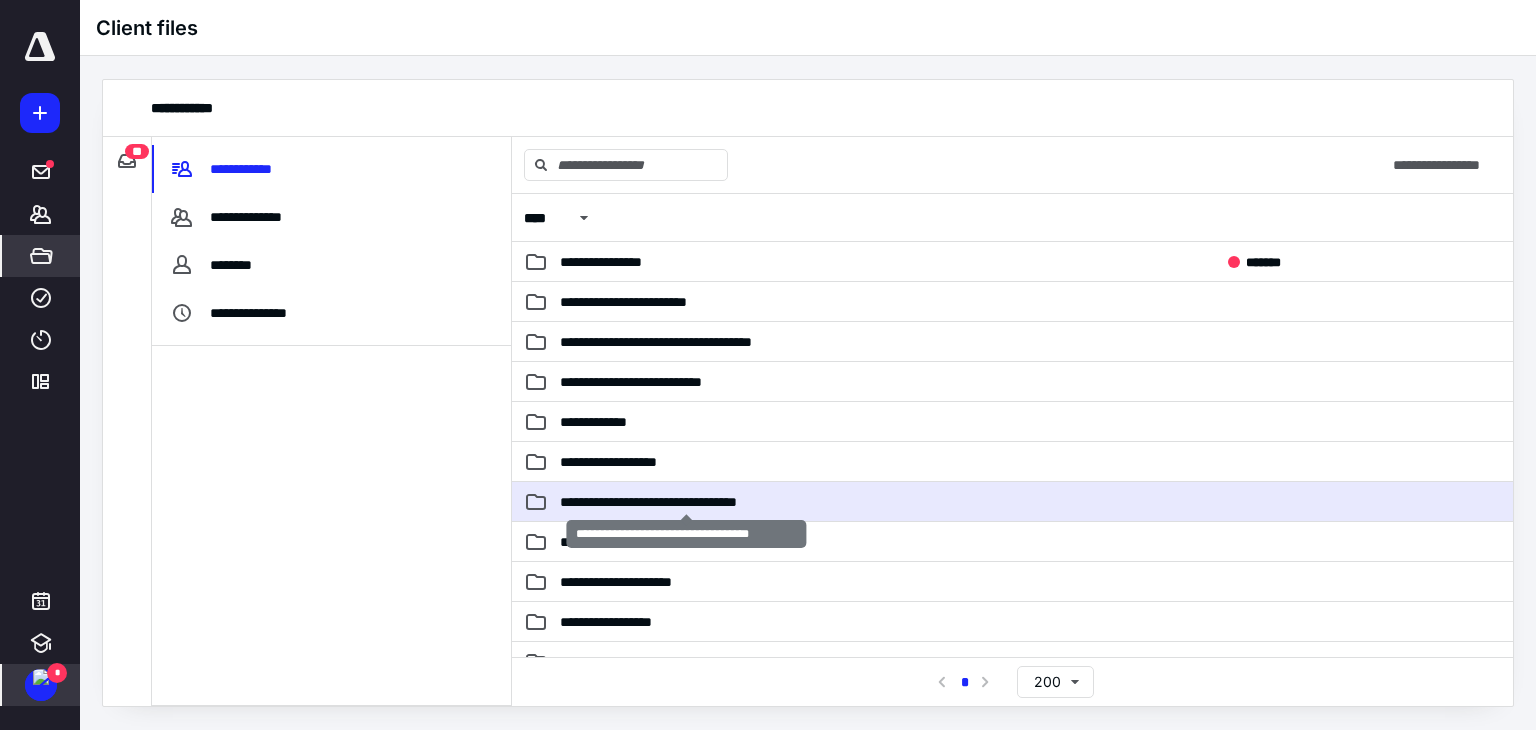 click on "**********" at bounding box center [687, 502] 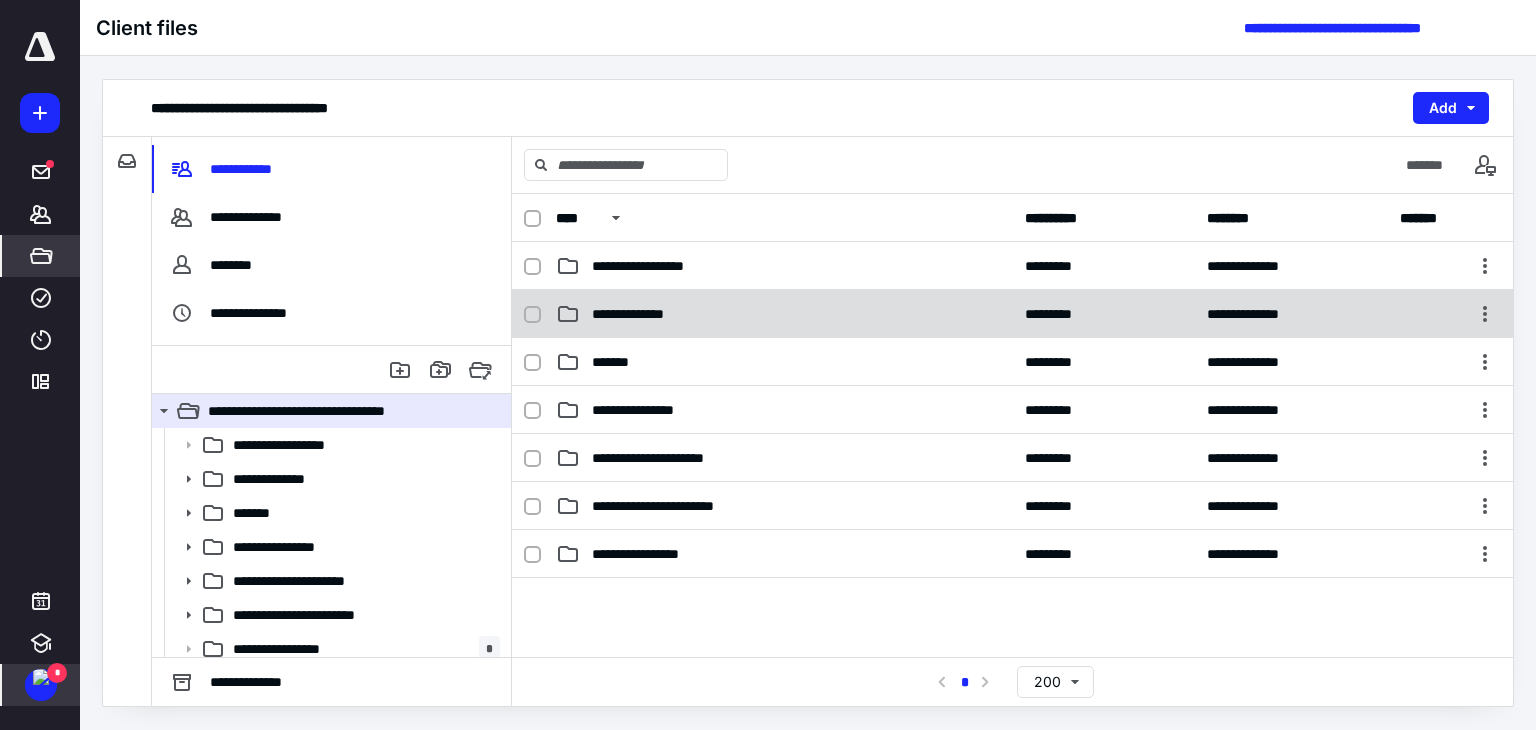 click on "**********" at bounding box center [784, 314] 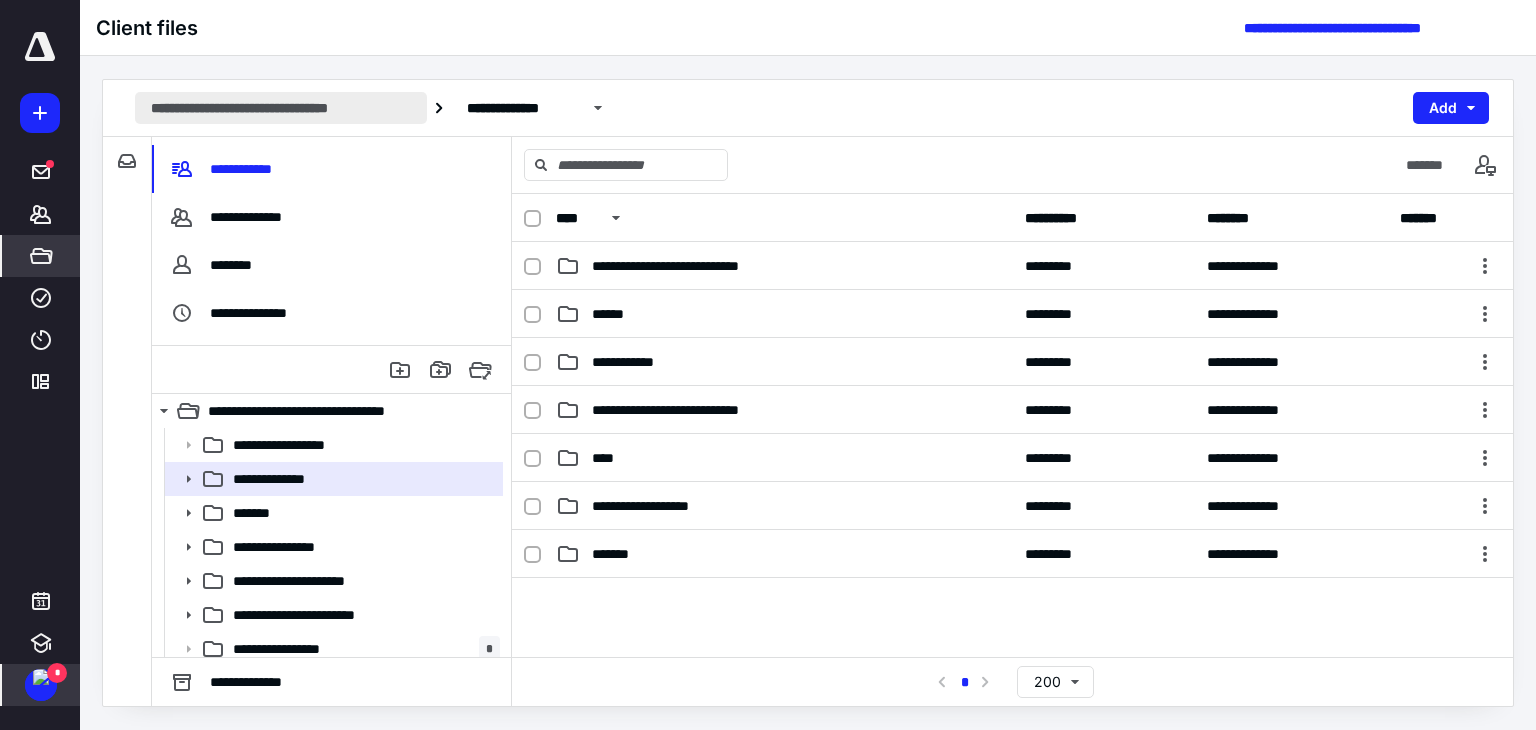 click on "**********" at bounding box center (281, 108) 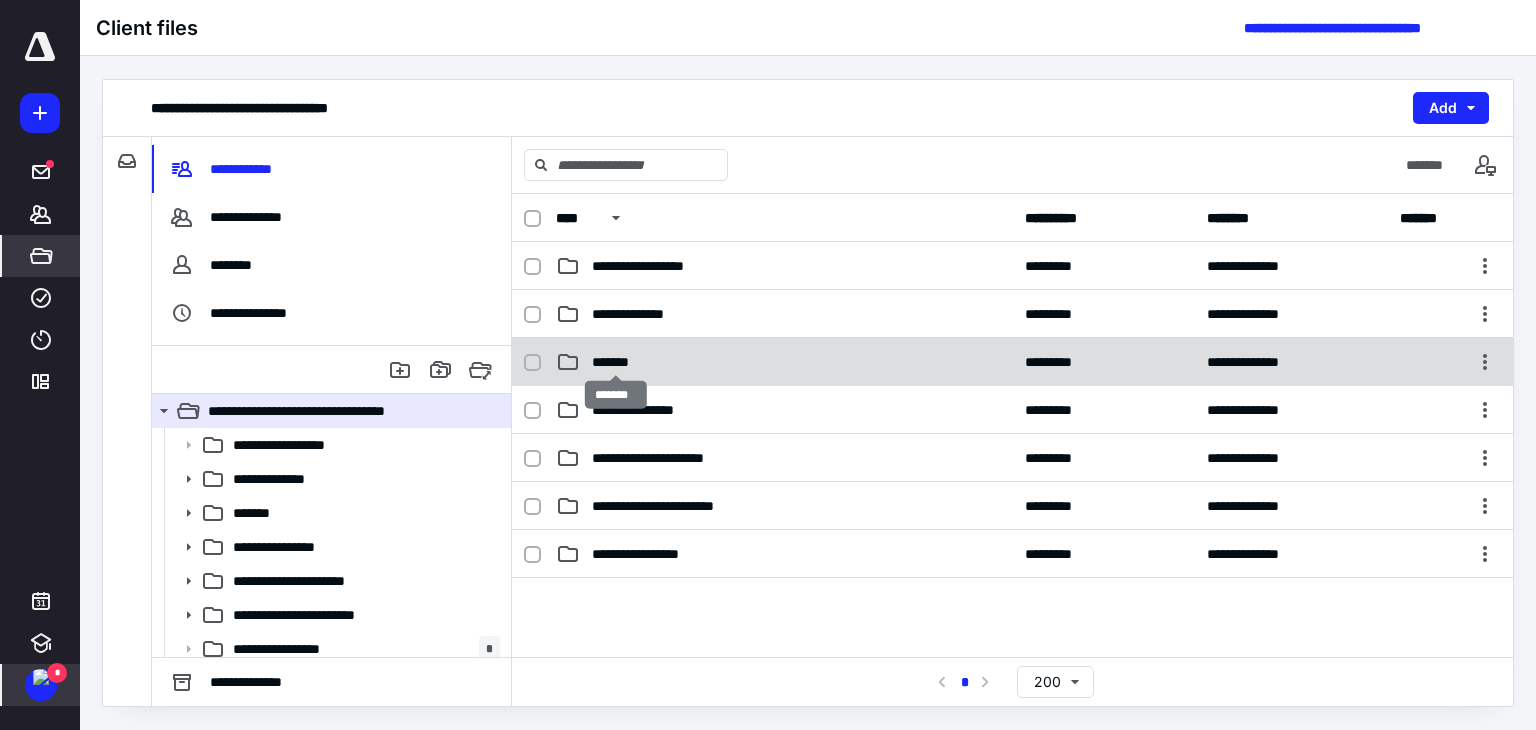 click on "*******" at bounding box center (616, 362) 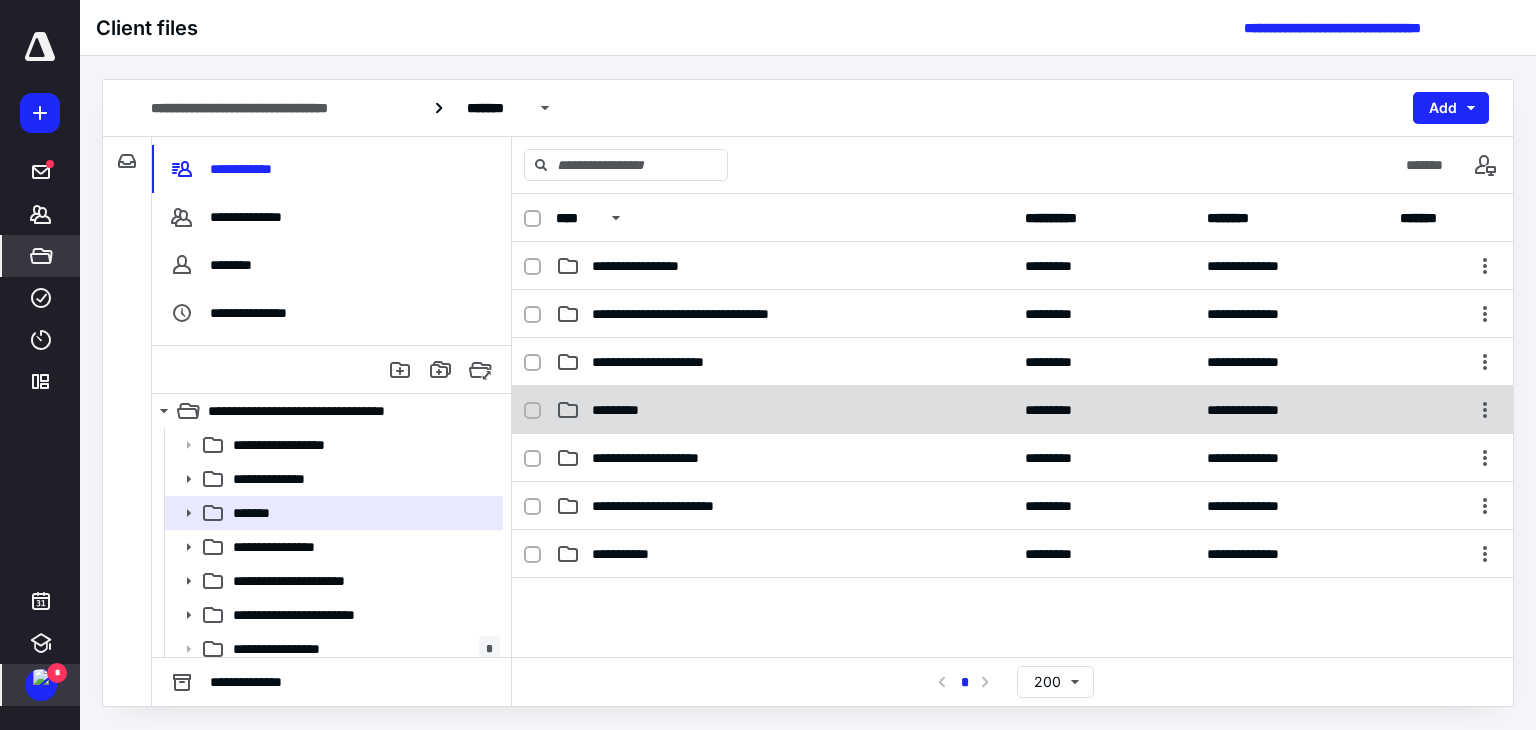 click on "*********" at bounding box center [784, 410] 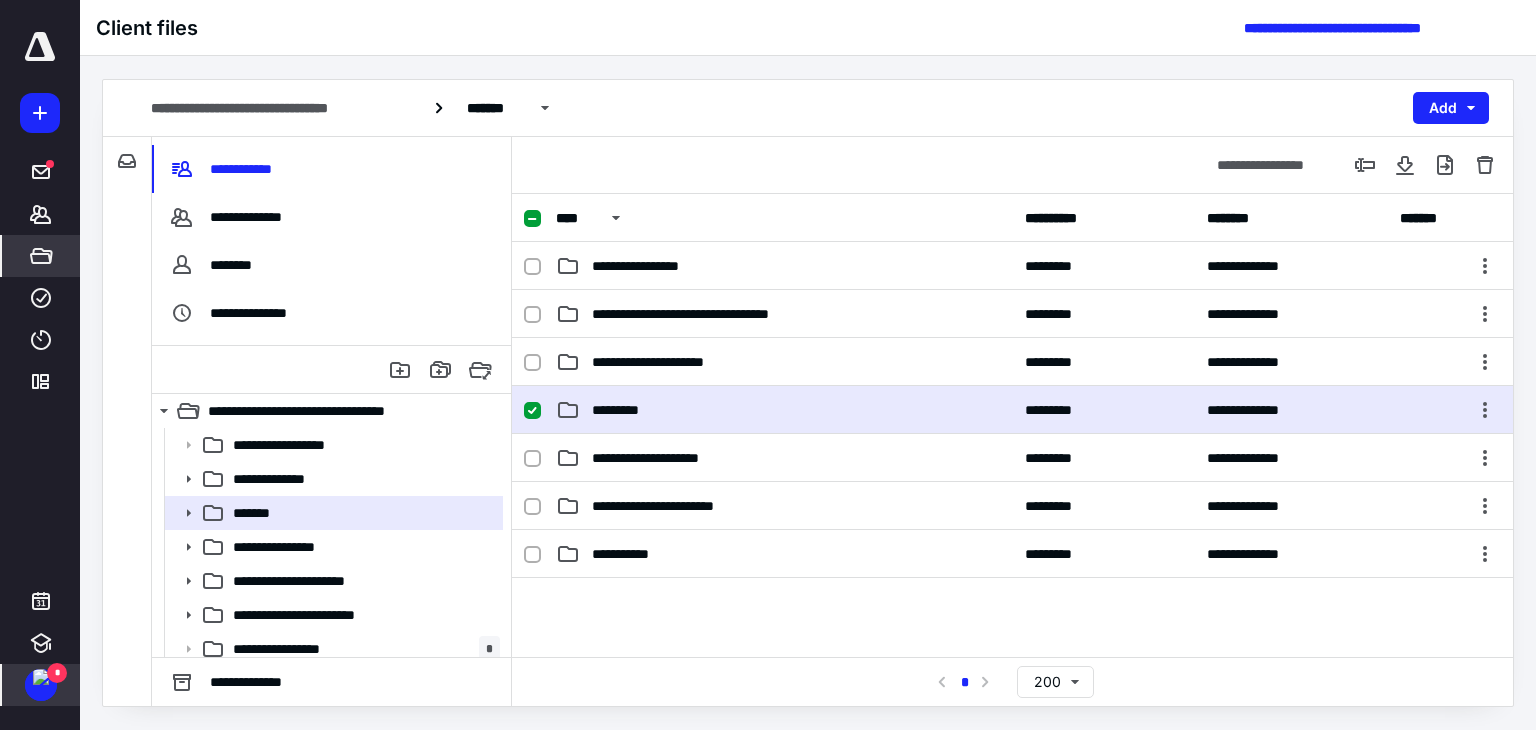 click on "*********" at bounding box center [784, 410] 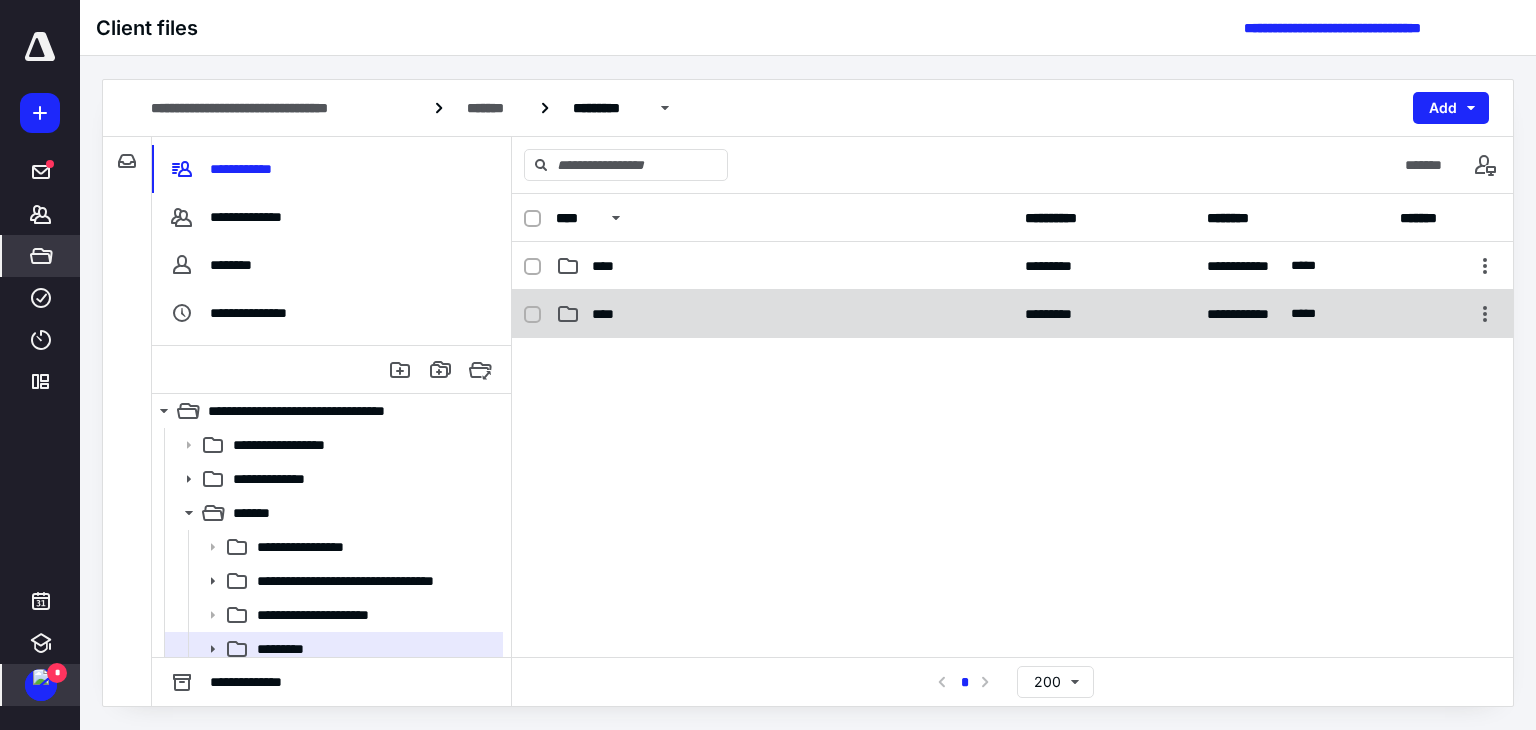 click on "****" at bounding box center [609, 314] 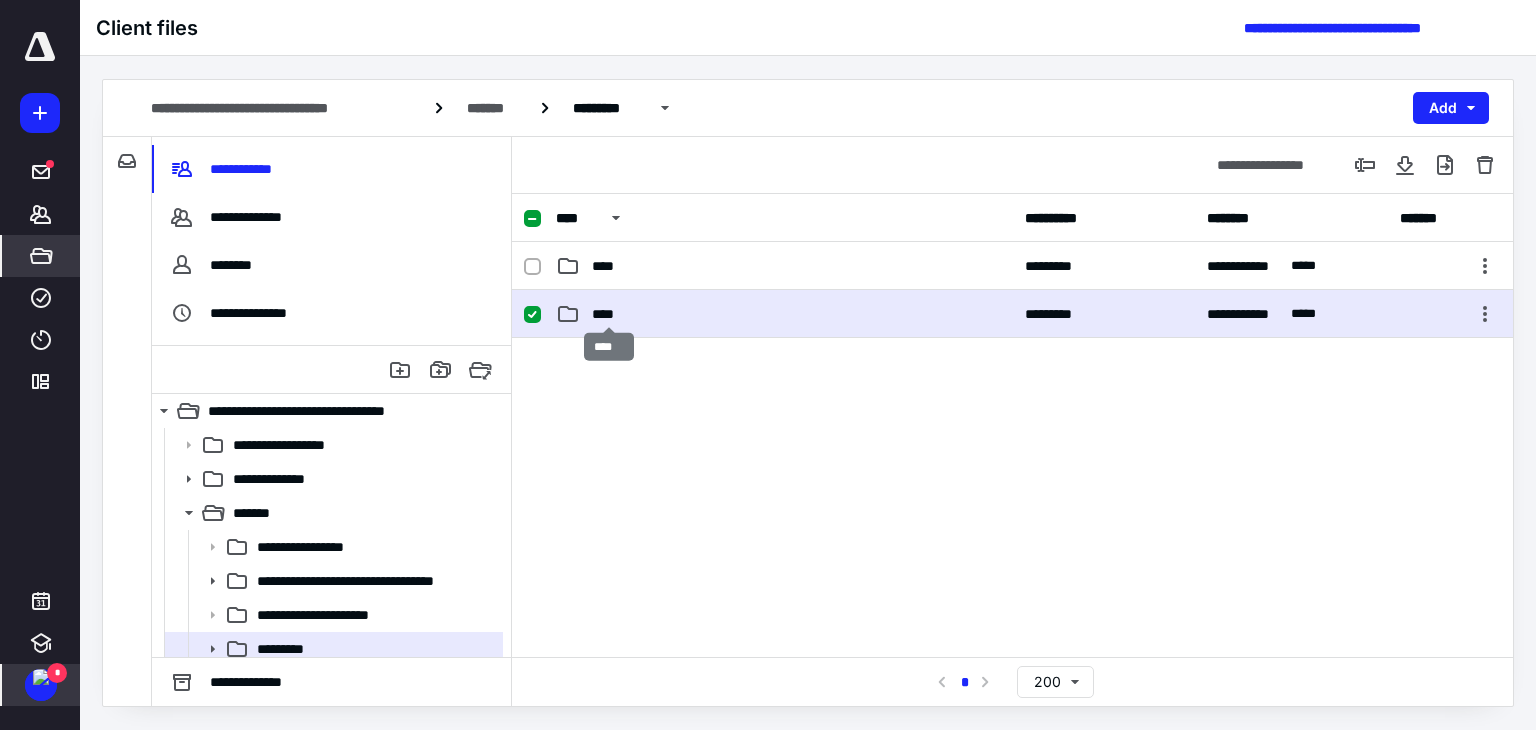 click on "****" at bounding box center (609, 314) 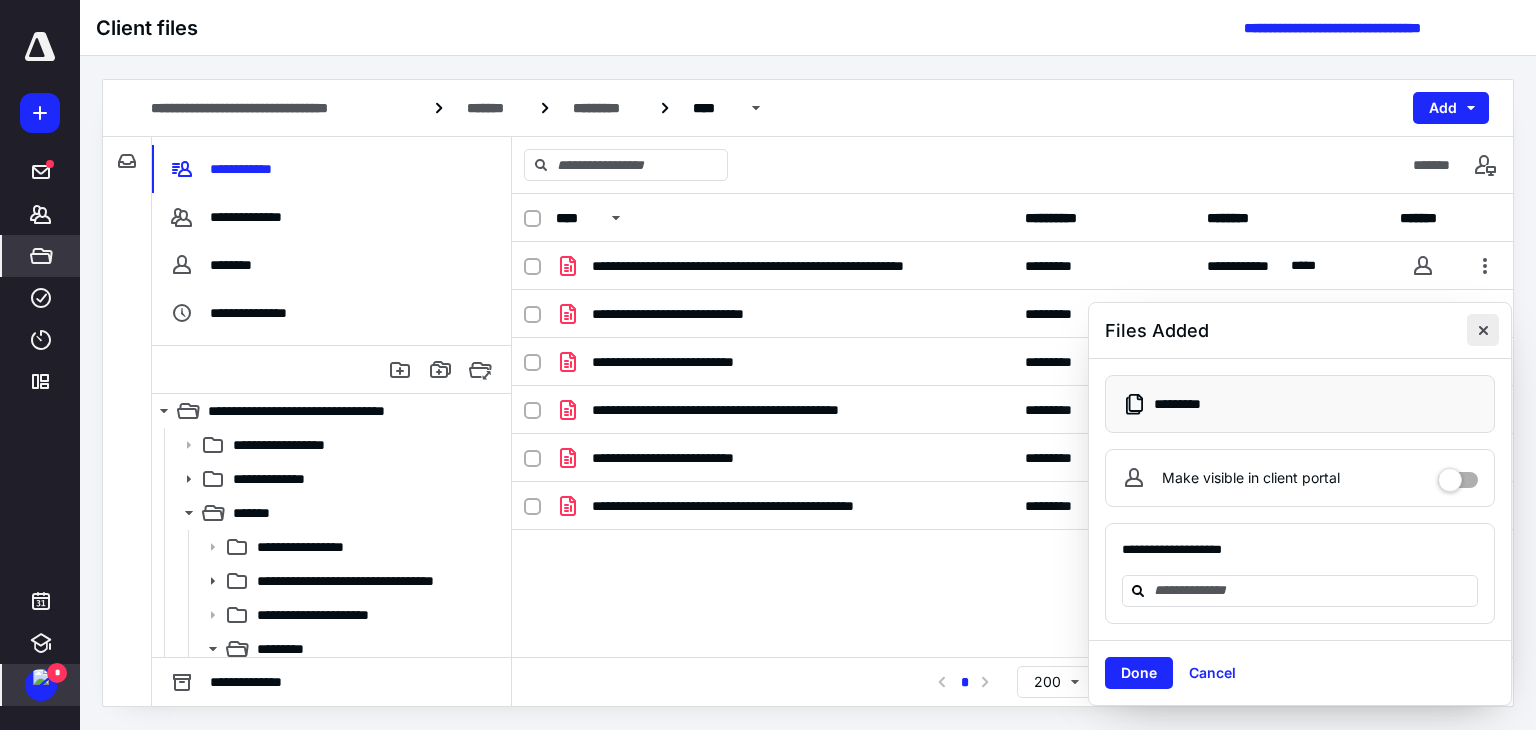 click at bounding box center [1483, 330] 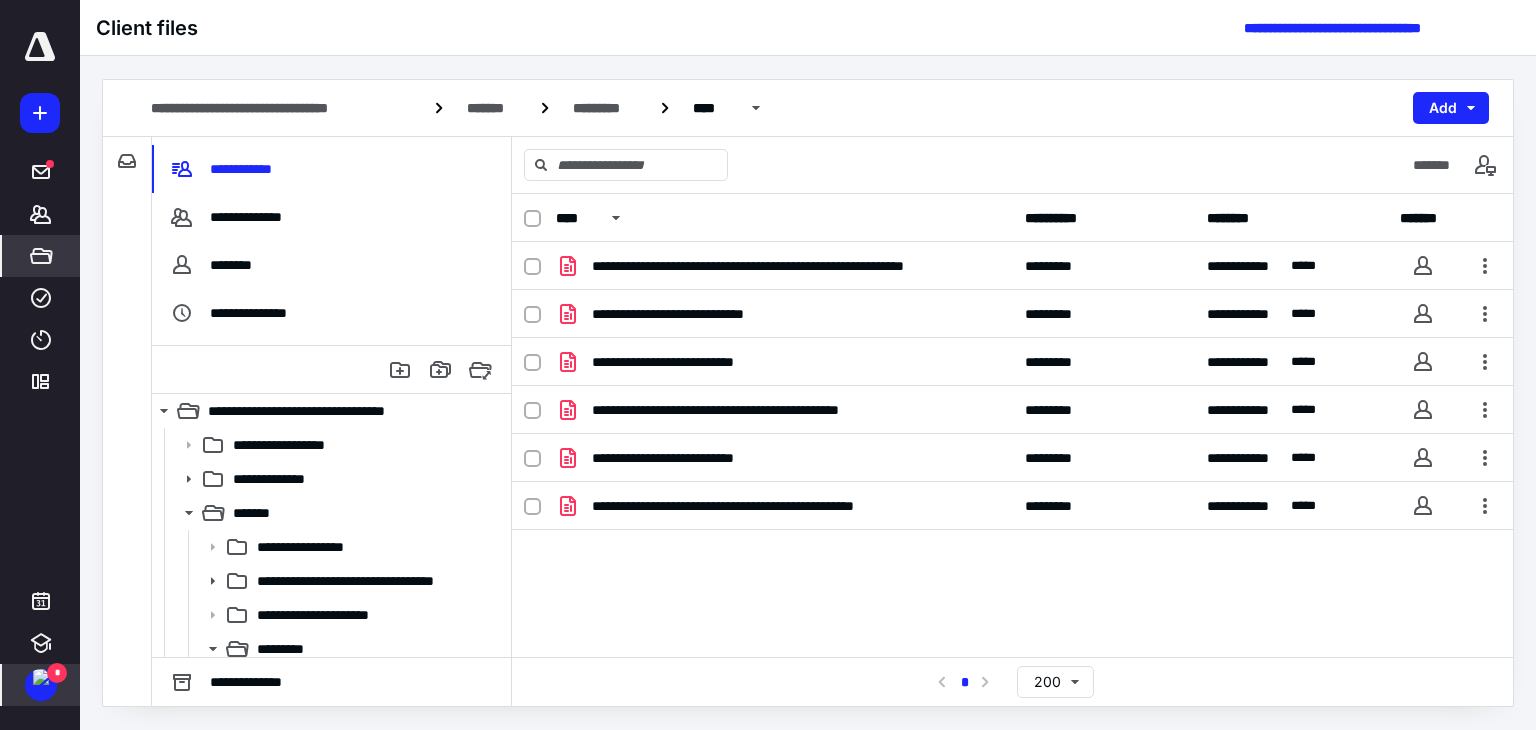 click at bounding box center [41, 677] 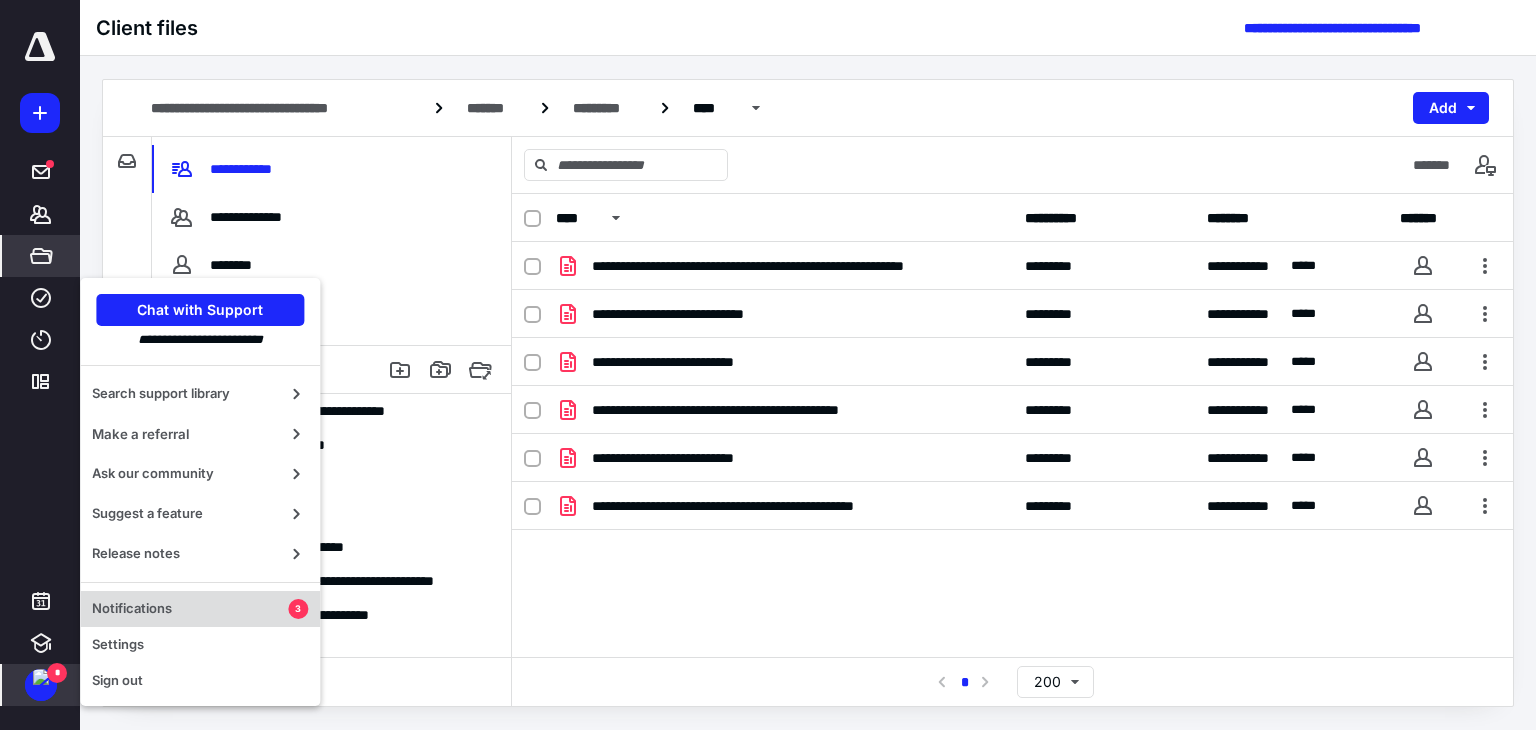 click on "Notifications 3" at bounding box center (200, 609) 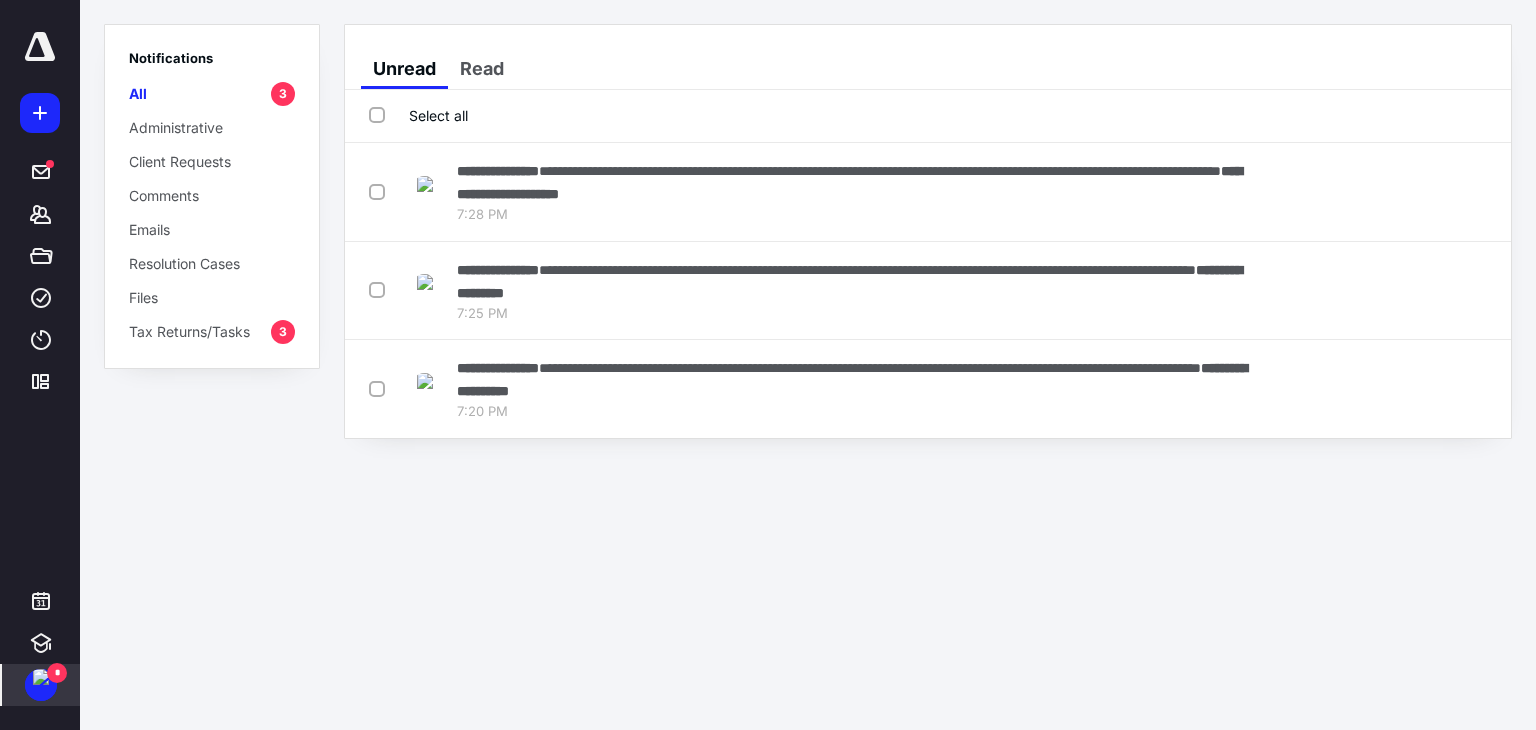 click on "Select all" at bounding box center (418, 115) 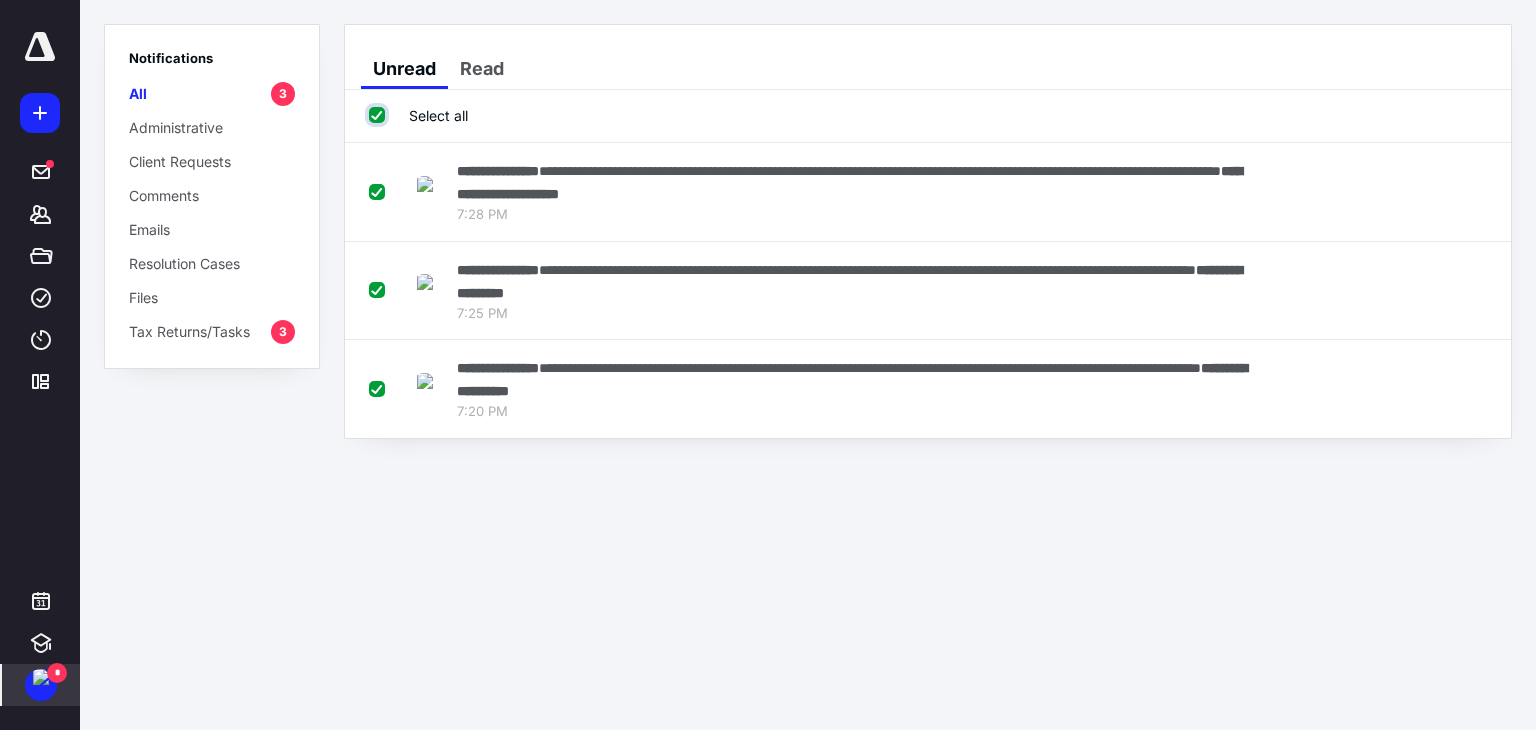 checkbox on "true" 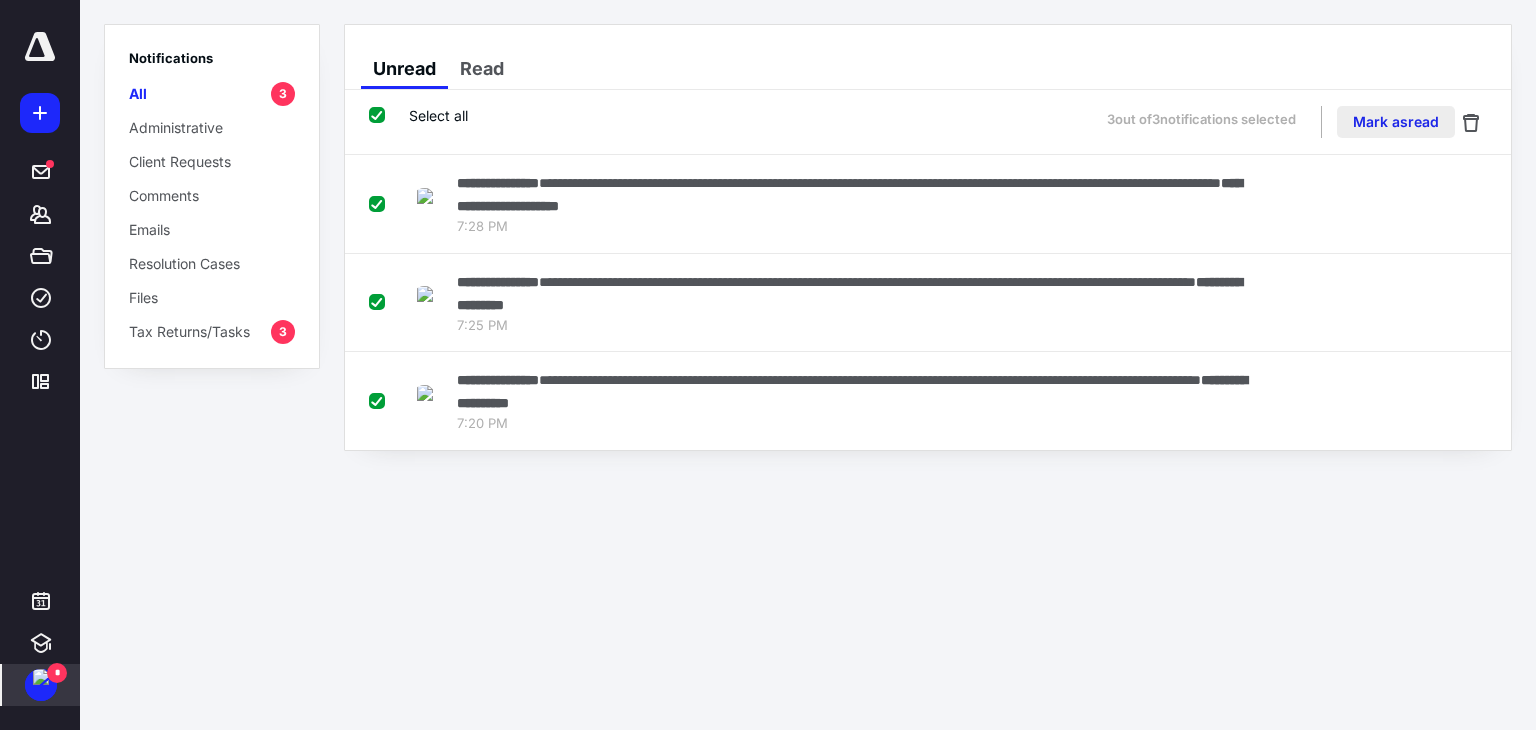 click on "Mark as  read" at bounding box center (1396, 122) 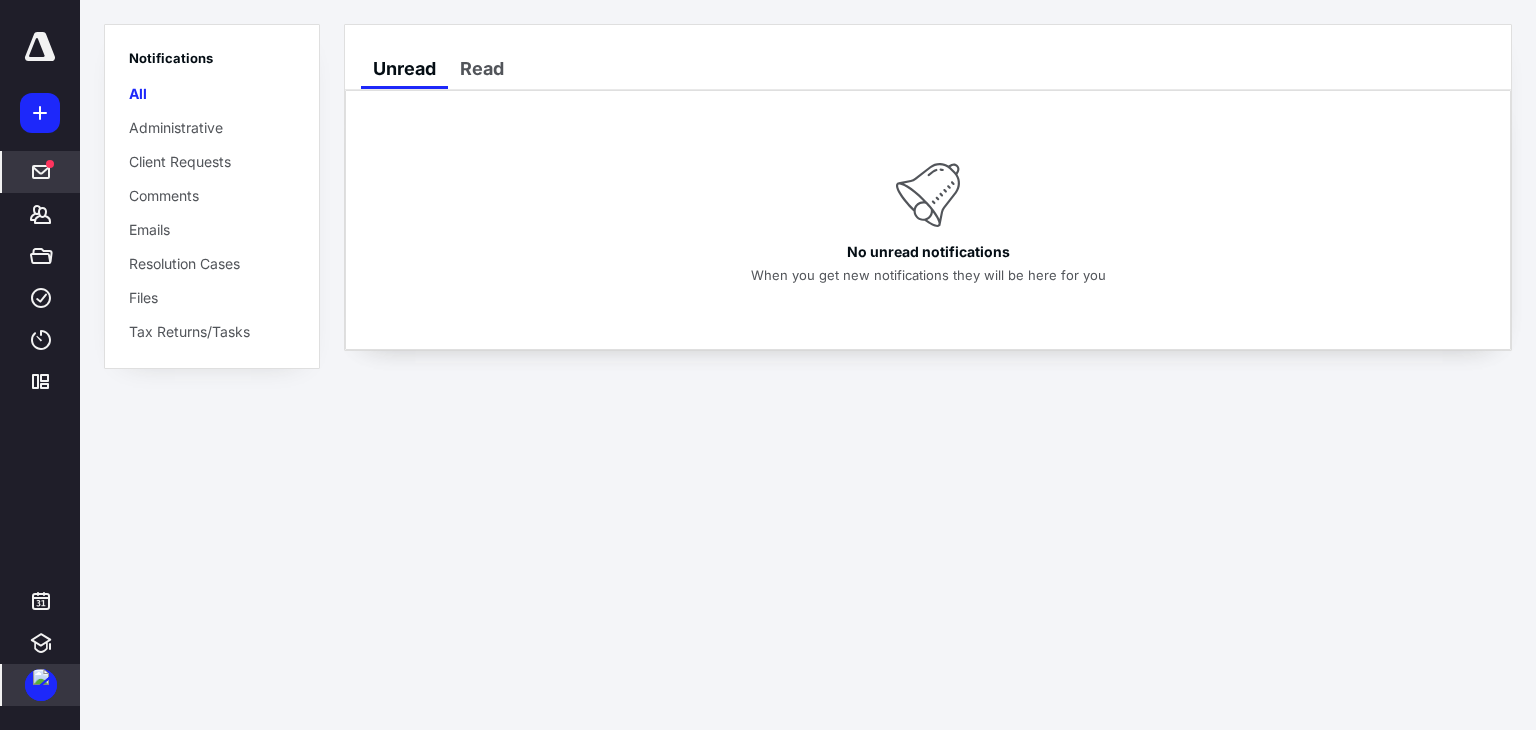 click 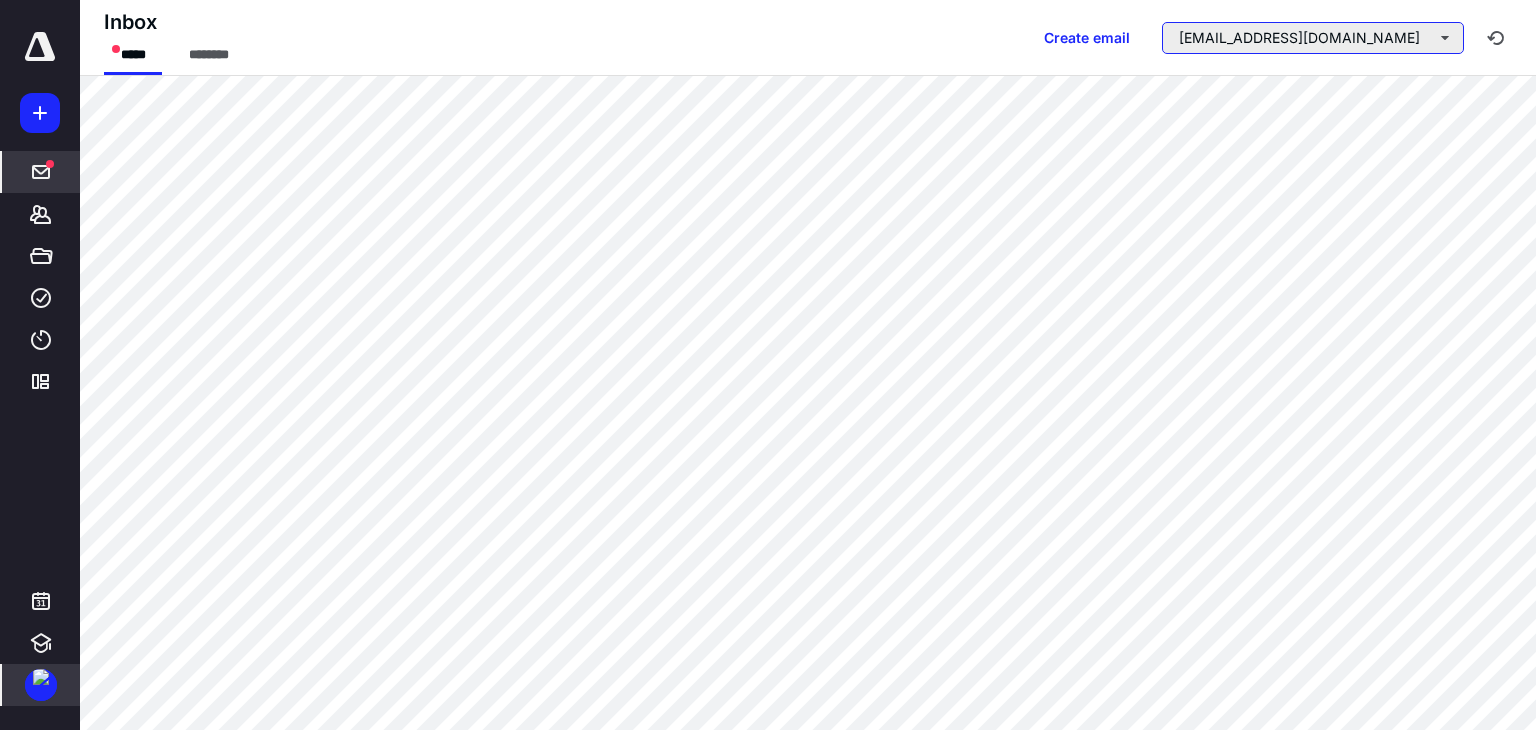 click on "[EMAIL_ADDRESS][DOMAIN_NAME]" at bounding box center [1313, 38] 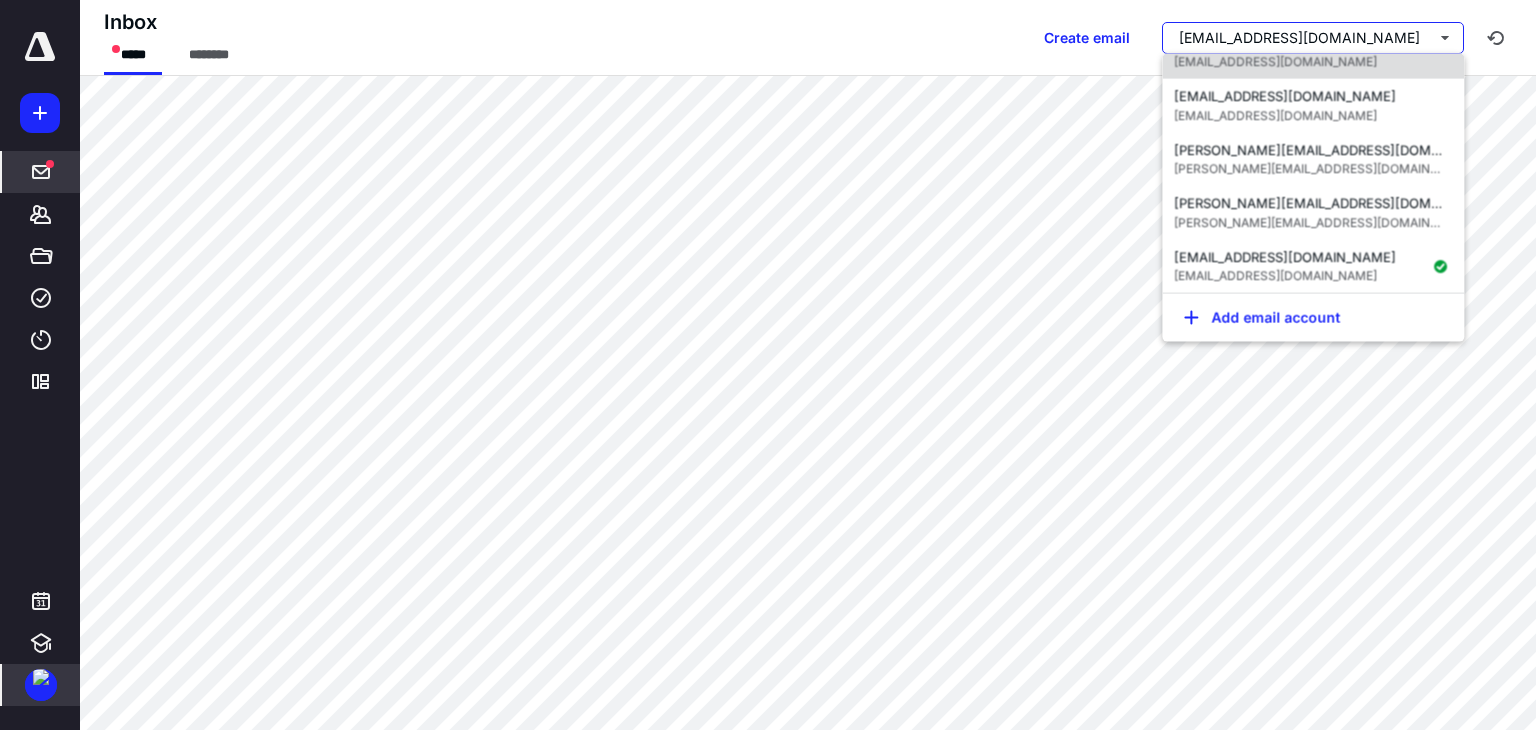 scroll, scrollTop: 200, scrollLeft: 0, axis: vertical 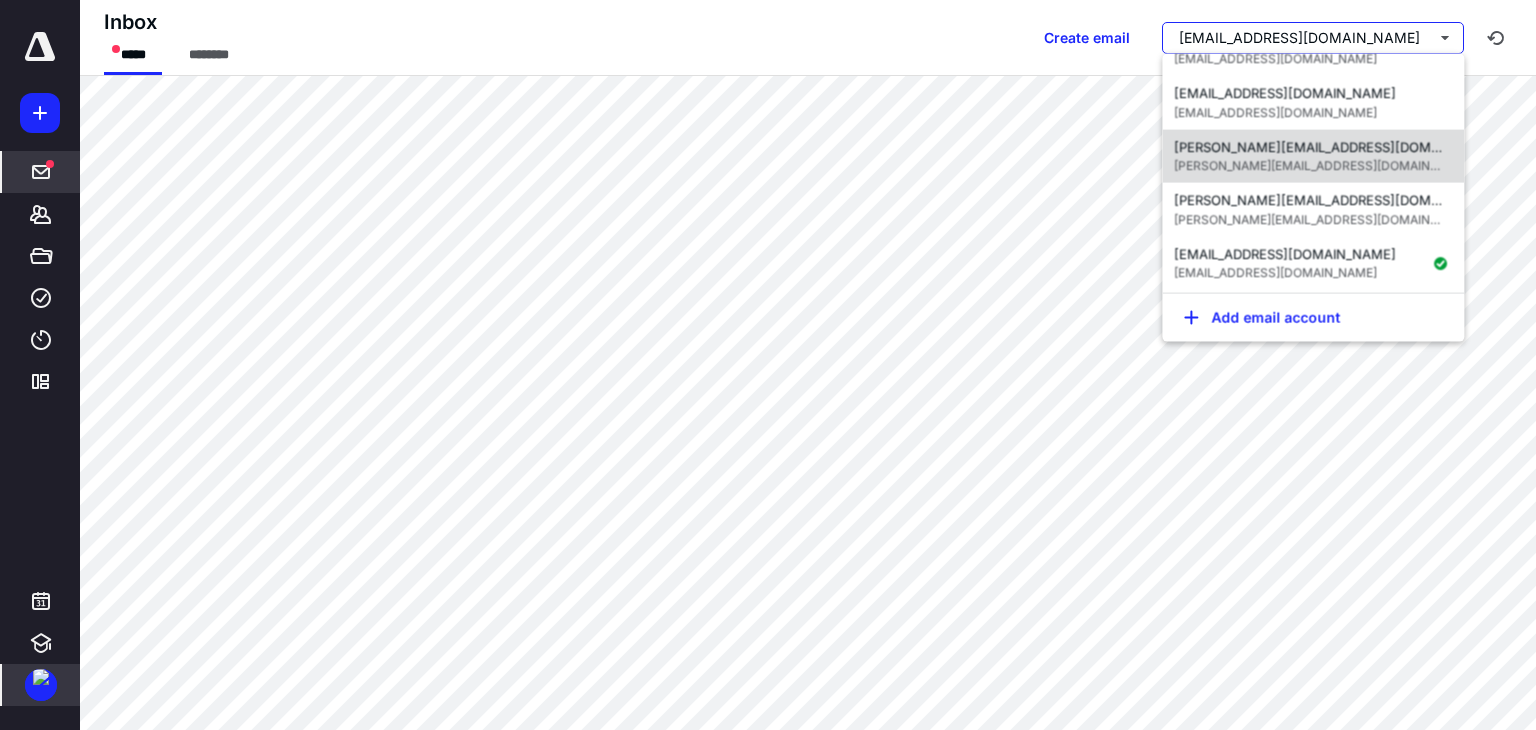 click on "[PERSON_NAME][EMAIL_ADDRESS][DOMAIN_NAME]" at bounding box center (1338, 146) 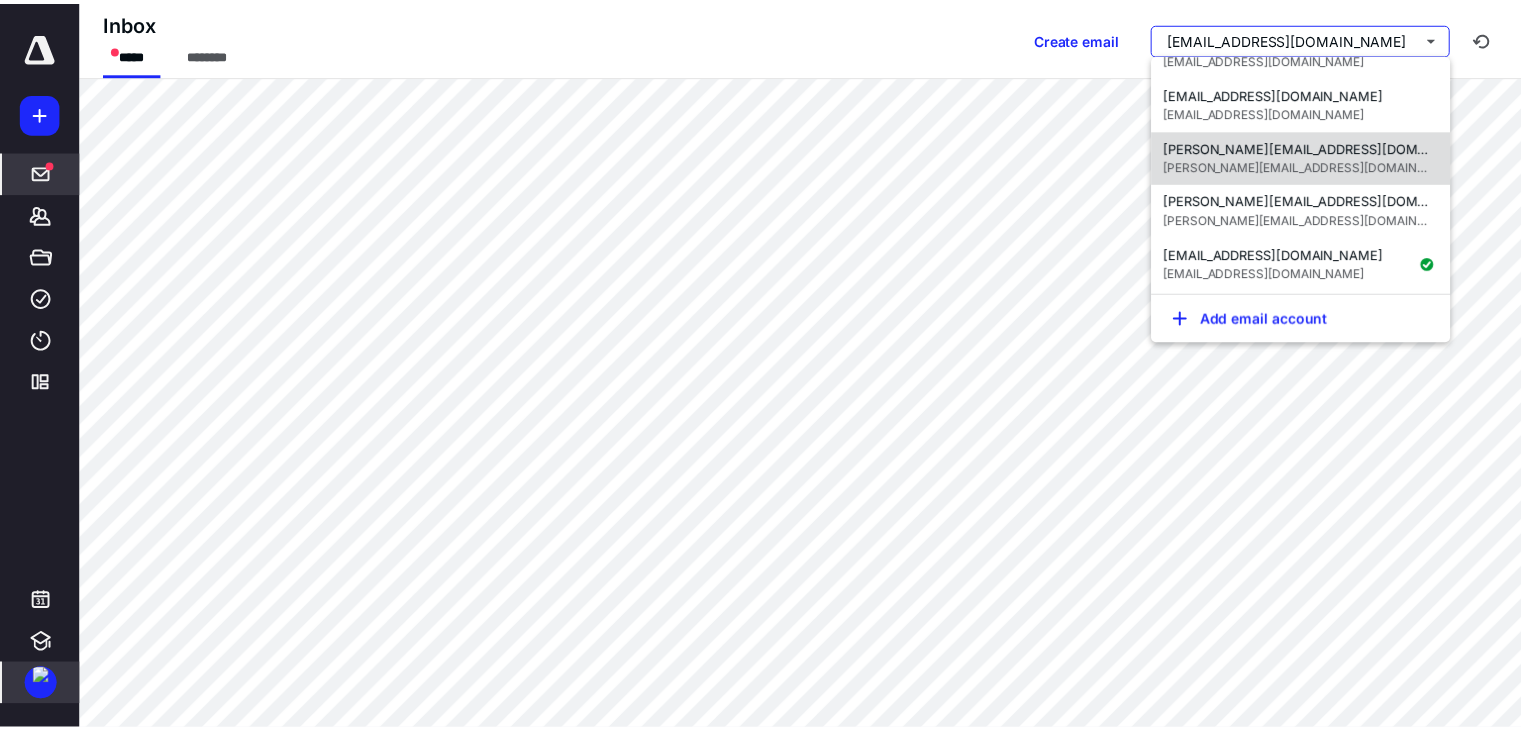 scroll, scrollTop: 0, scrollLeft: 0, axis: both 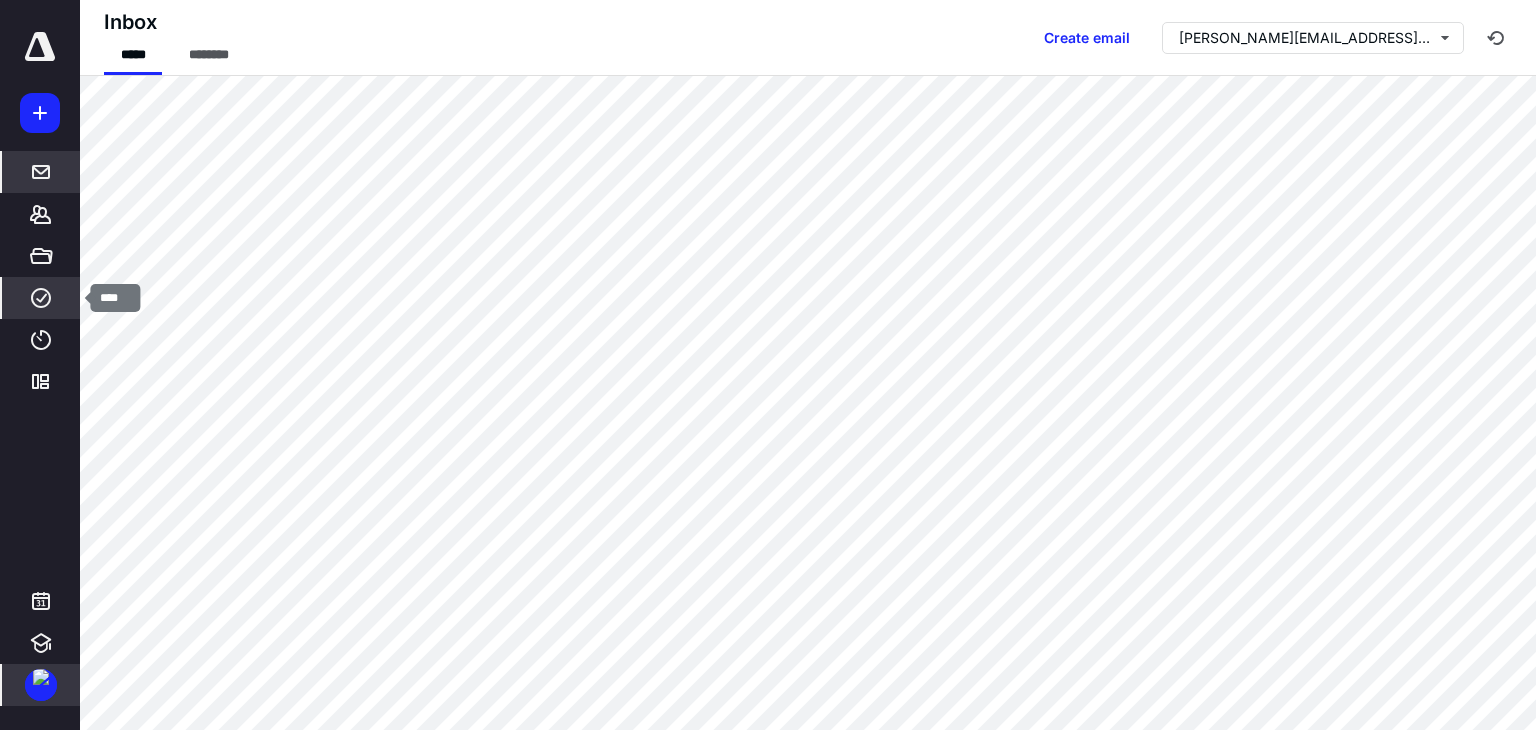 click 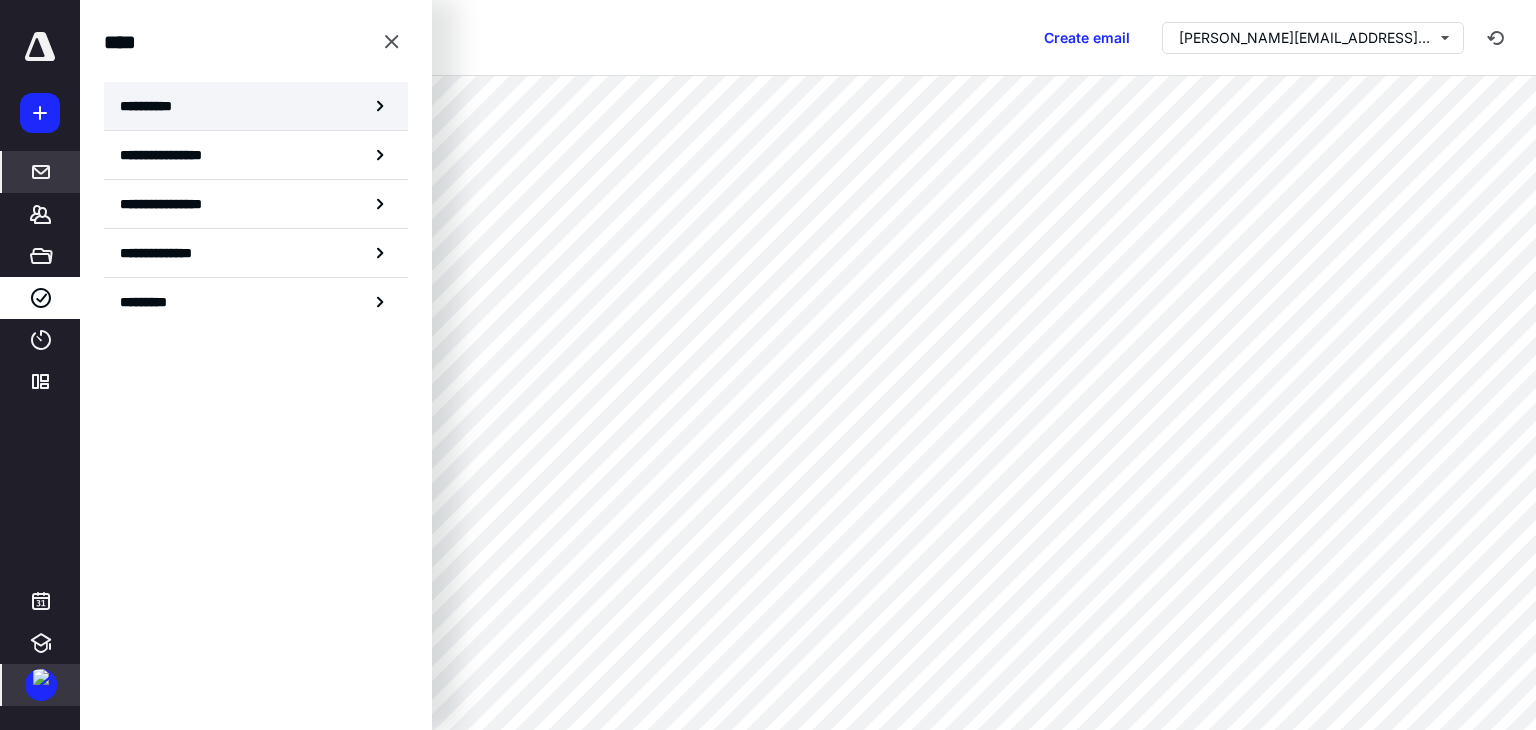 click on "**********" at bounding box center (153, 106) 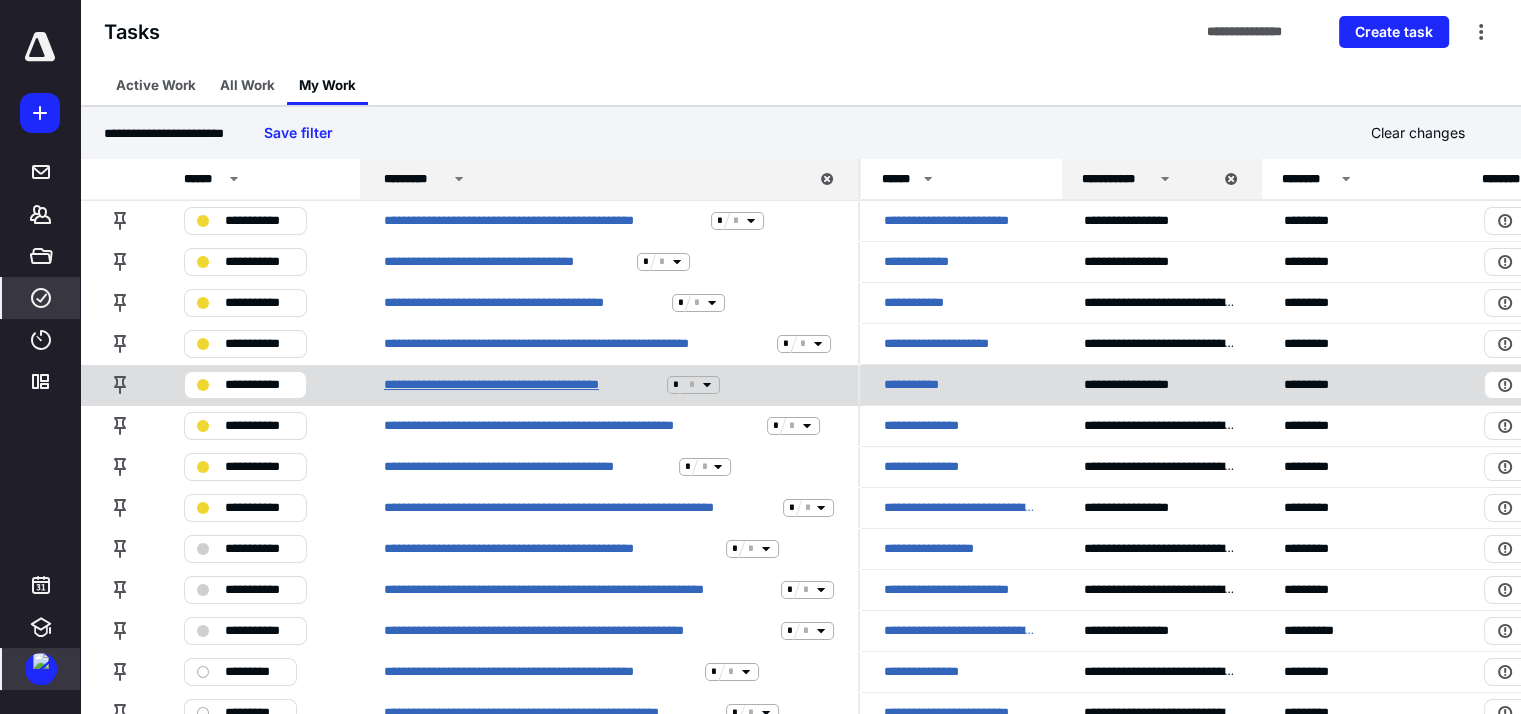 click on "**********" at bounding box center (521, 385) 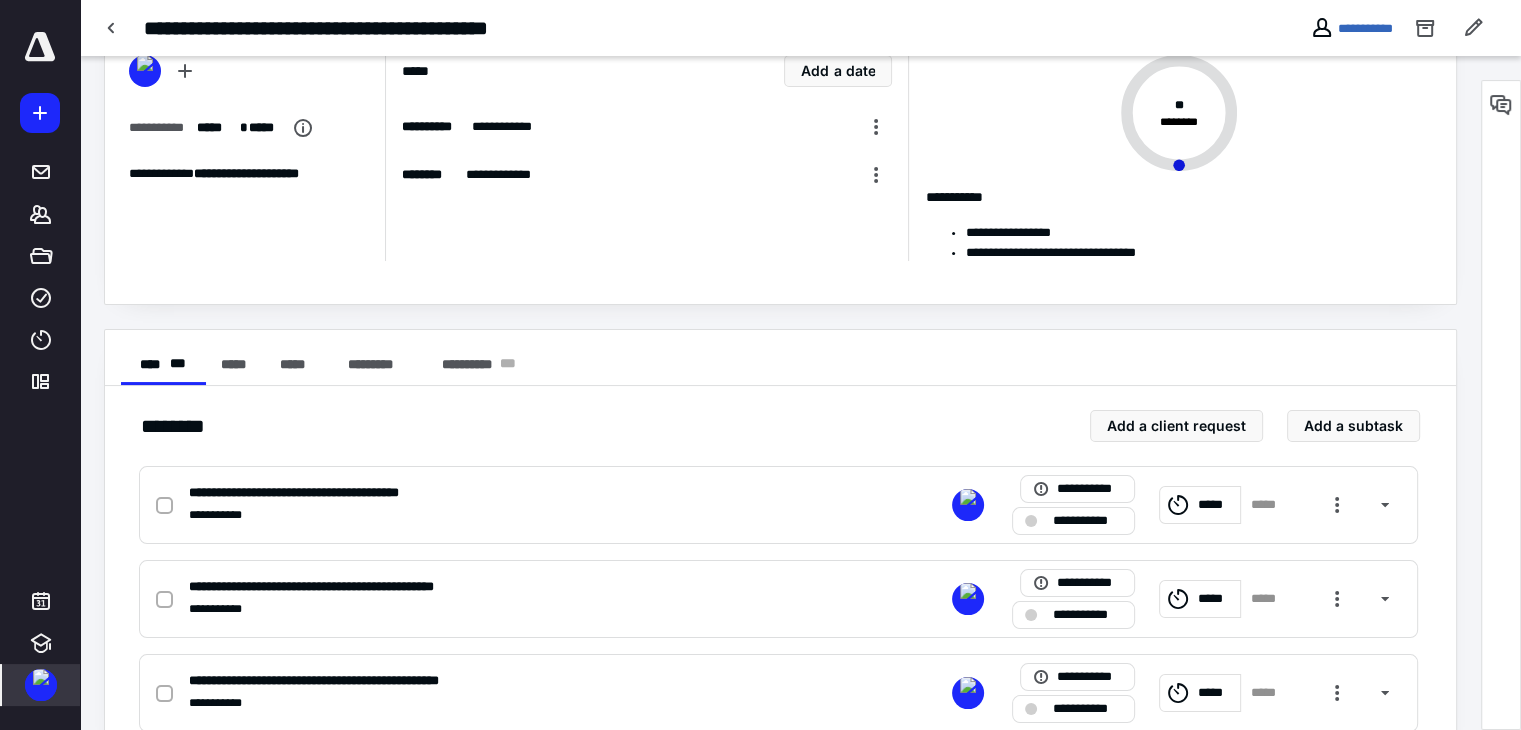 scroll, scrollTop: 163, scrollLeft: 0, axis: vertical 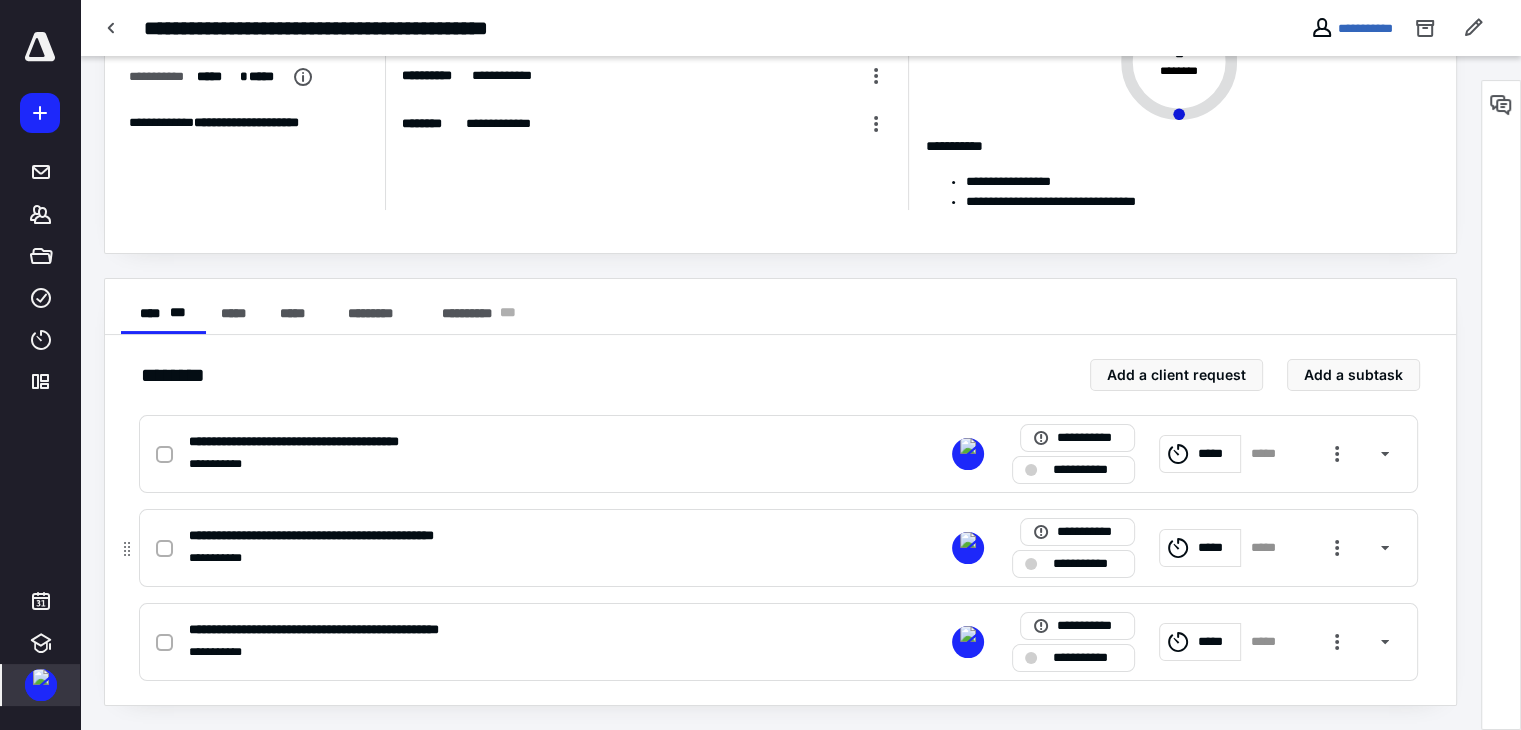 click on "**********" at bounding box center [516, 536] 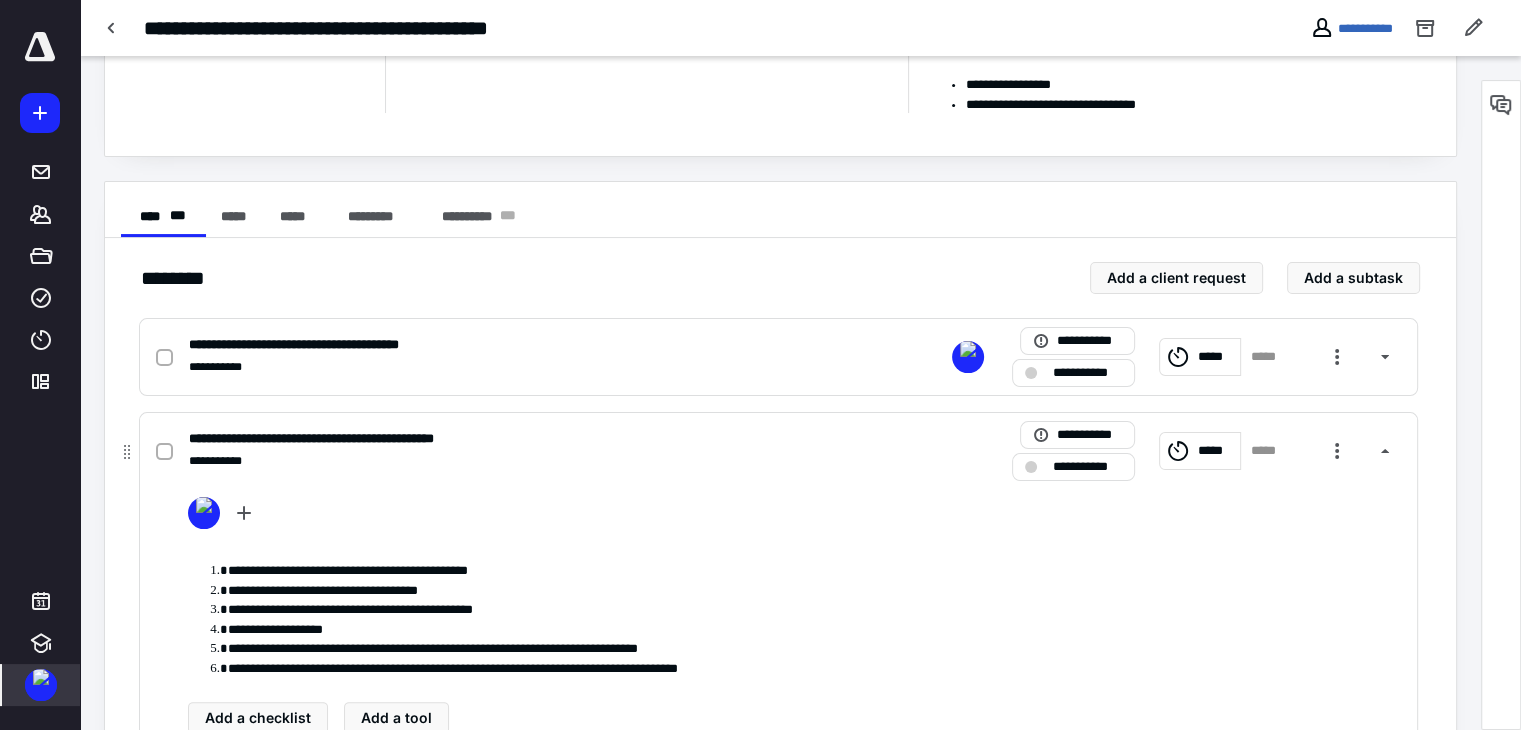 scroll, scrollTop: 263, scrollLeft: 0, axis: vertical 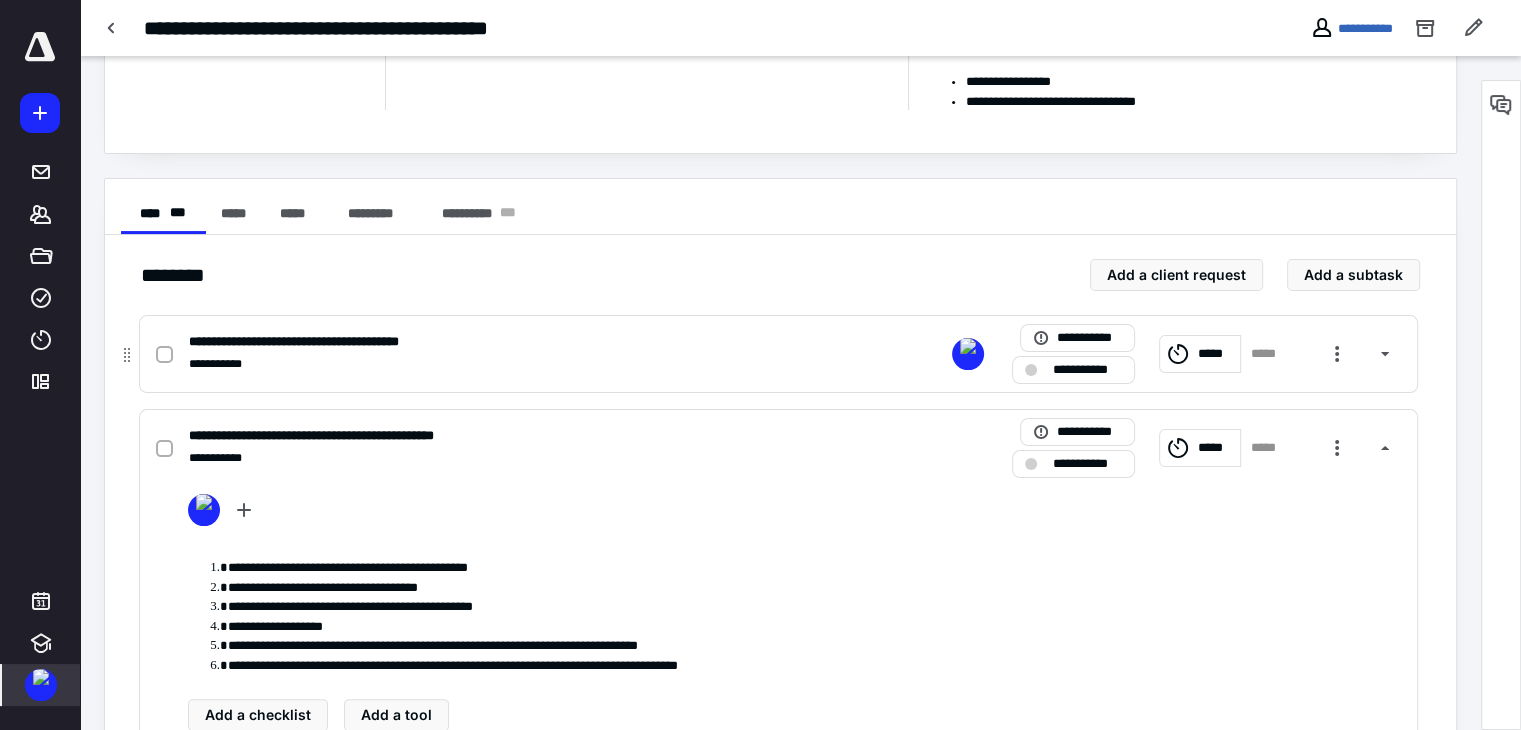 click on "**********" at bounding box center [516, 364] 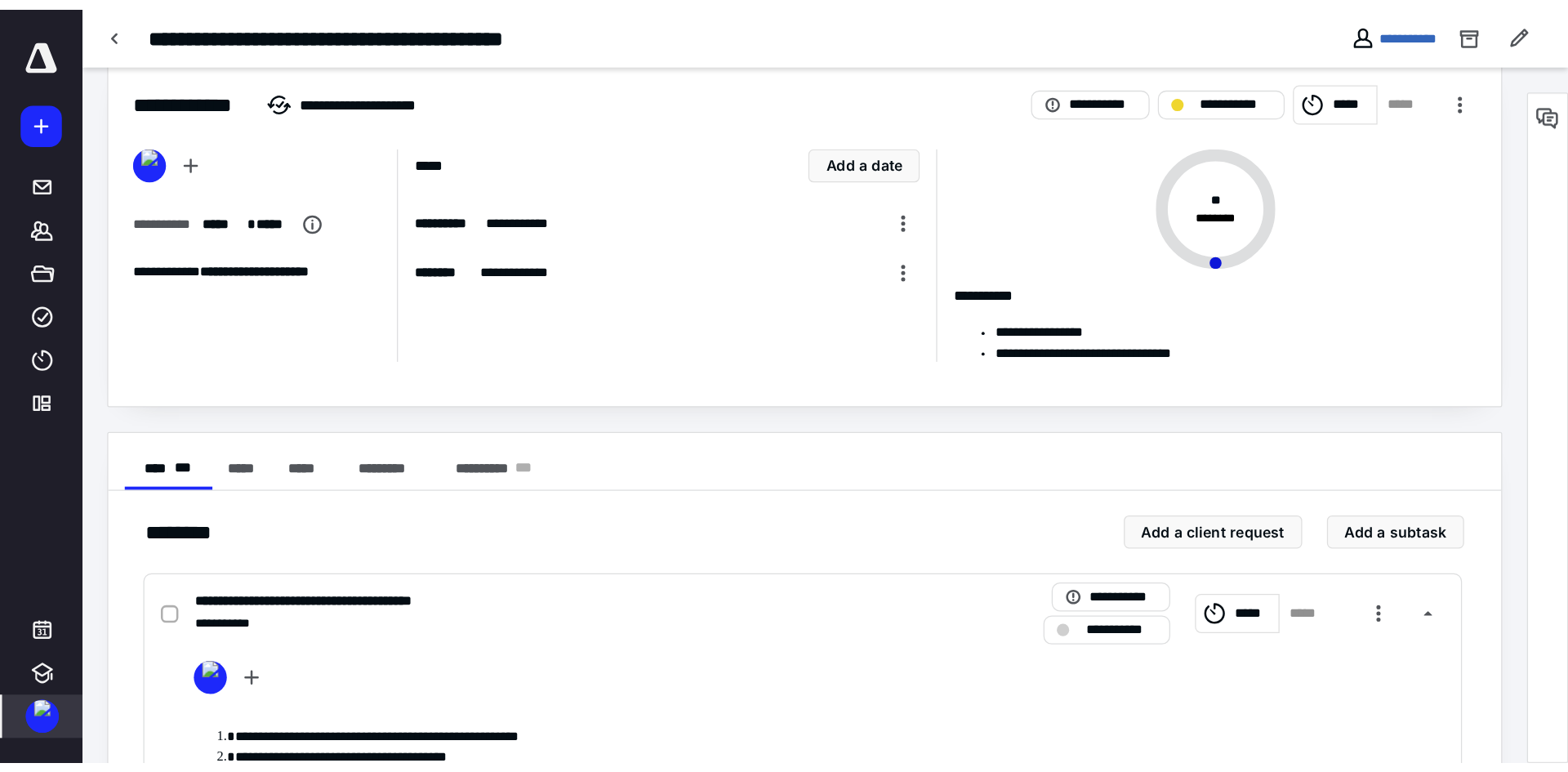 scroll, scrollTop: 0, scrollLeft: 0, axis: both 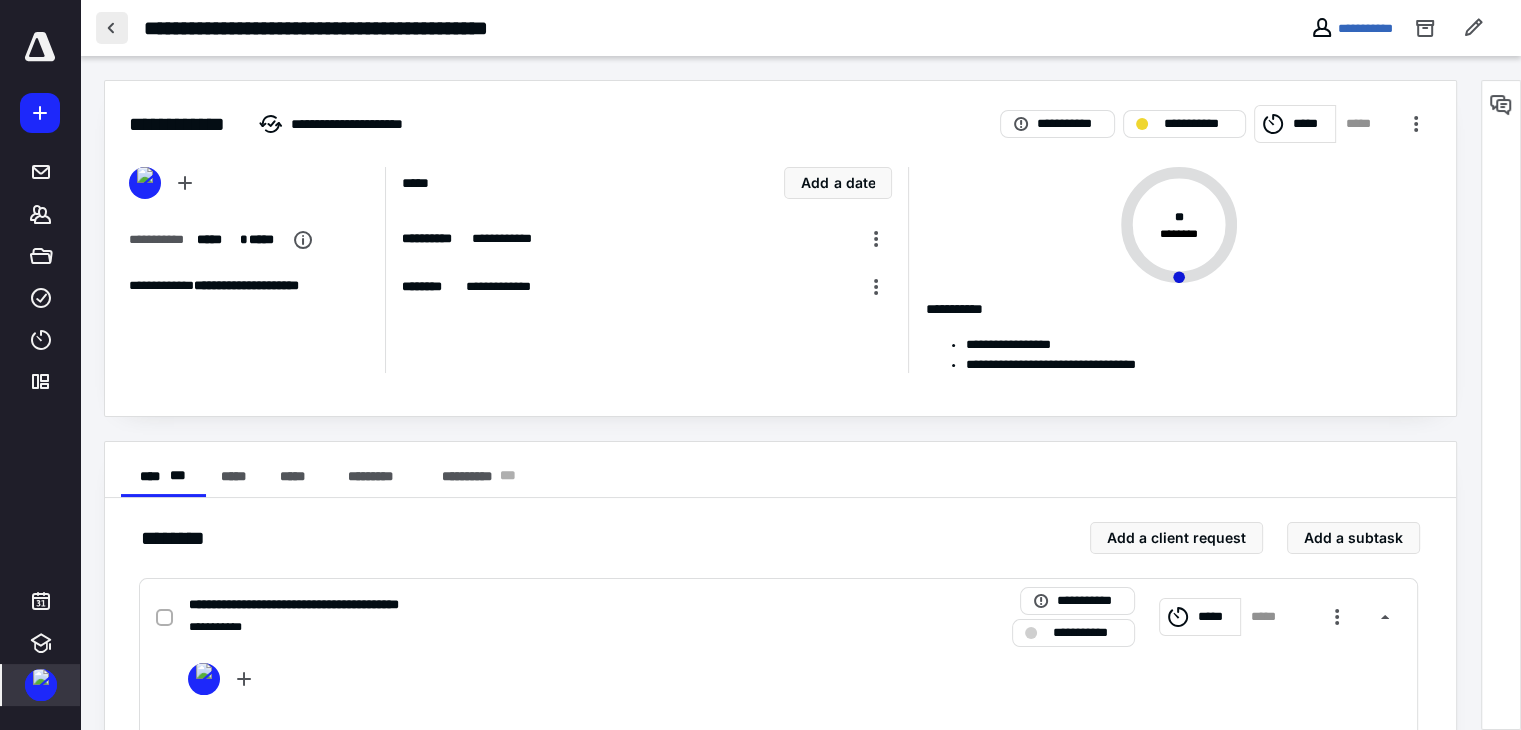 click at bounding box center [112, 28] 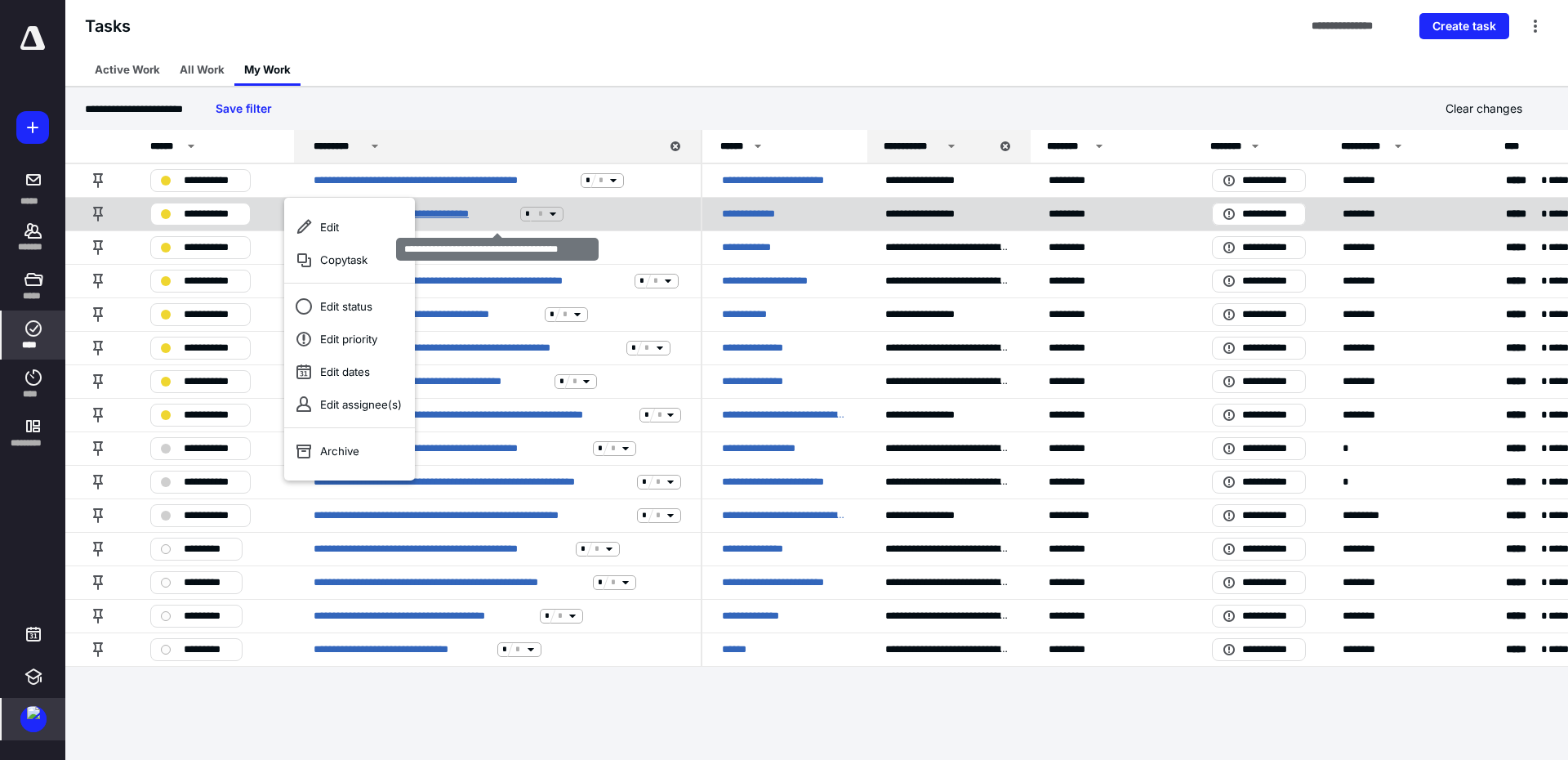 click on "**********" at bounding box center (413, 214) 